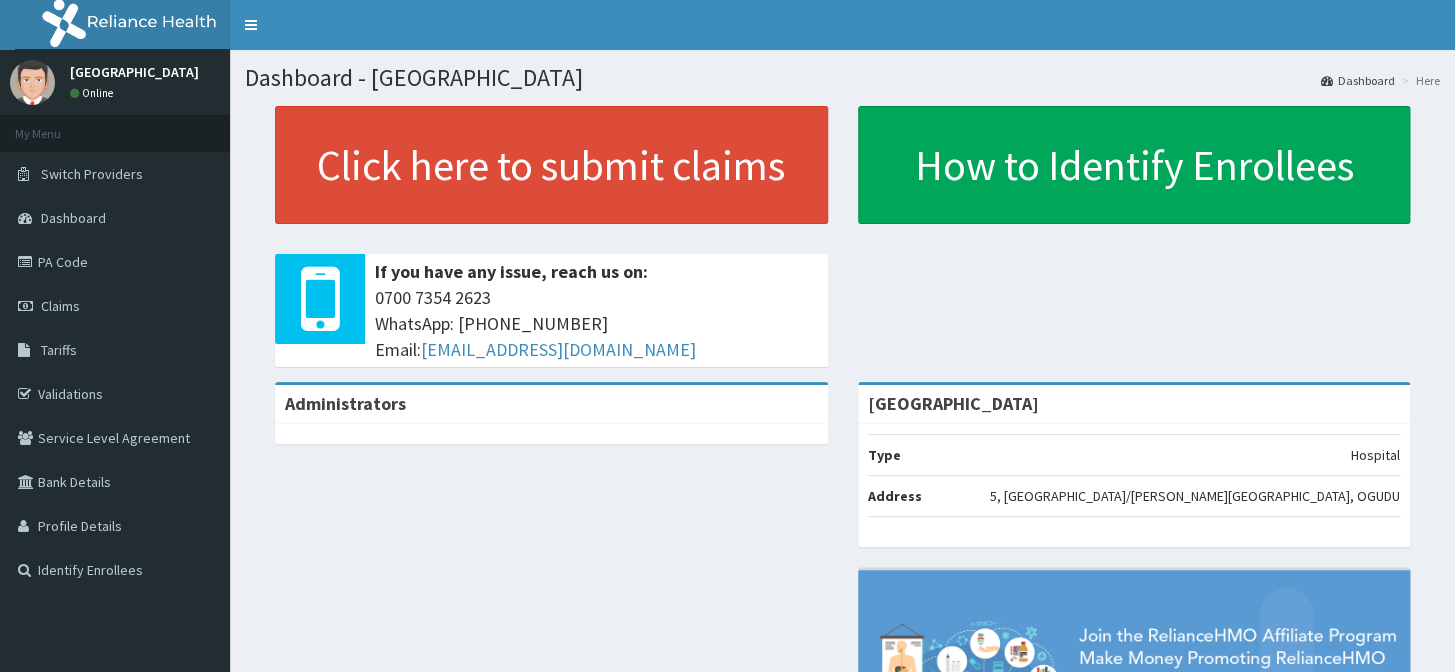 scroll, scrollTop: 0, scrollLeft: 0, axis: both 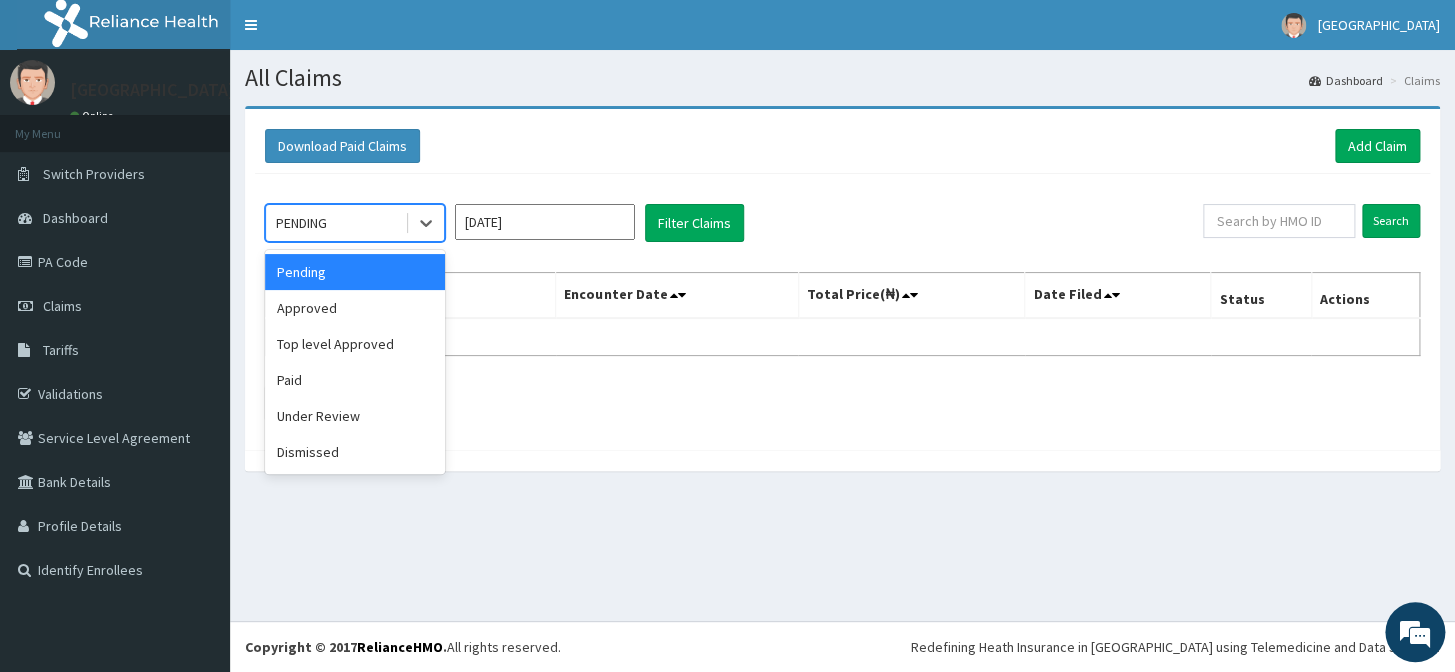click on "PENDING" at bounding box center [335, 223] 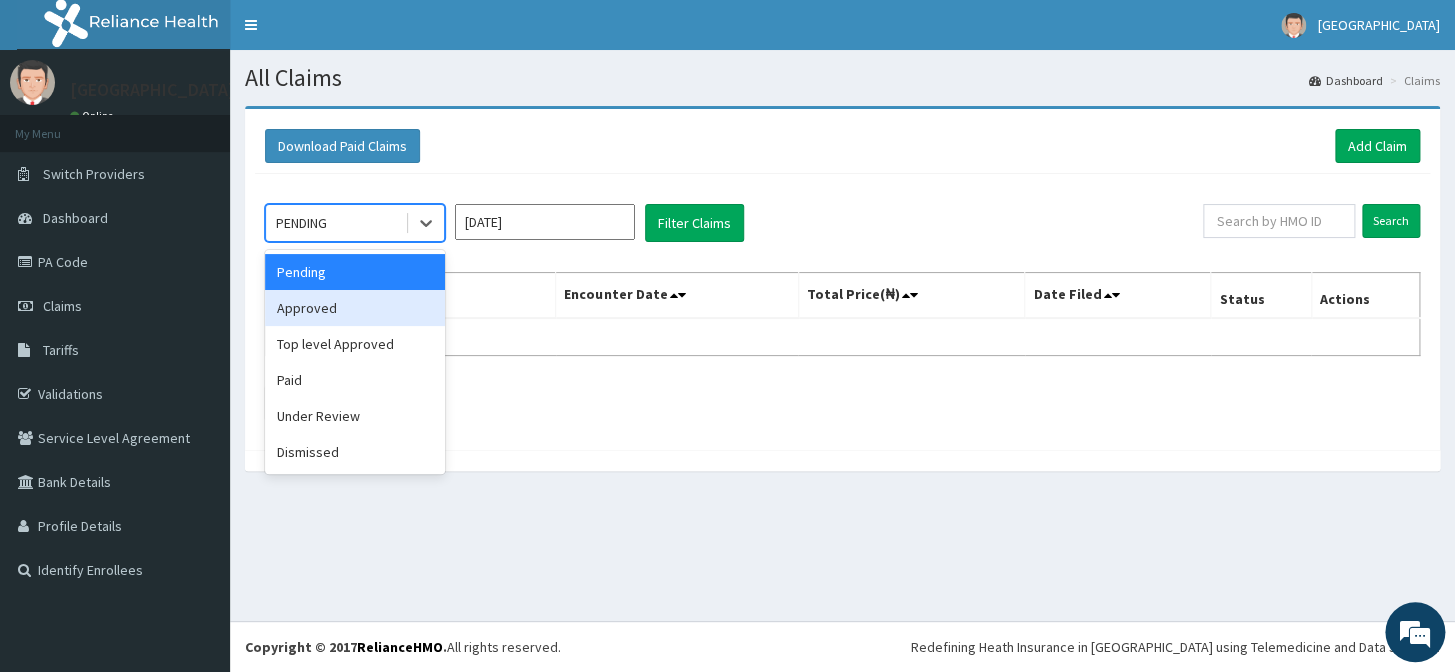 click on "Approved" at bounding box center [355, 308] 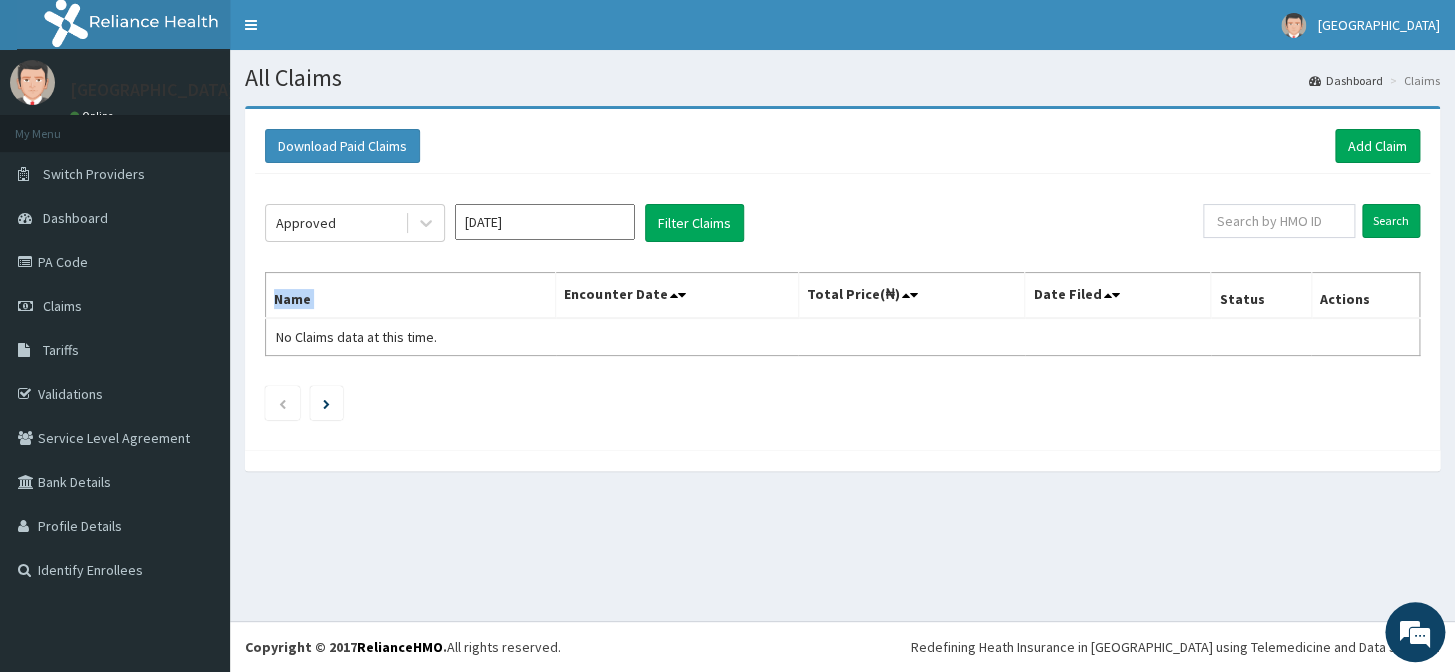 click on "[DATE]" at bounding box center (545, 222) 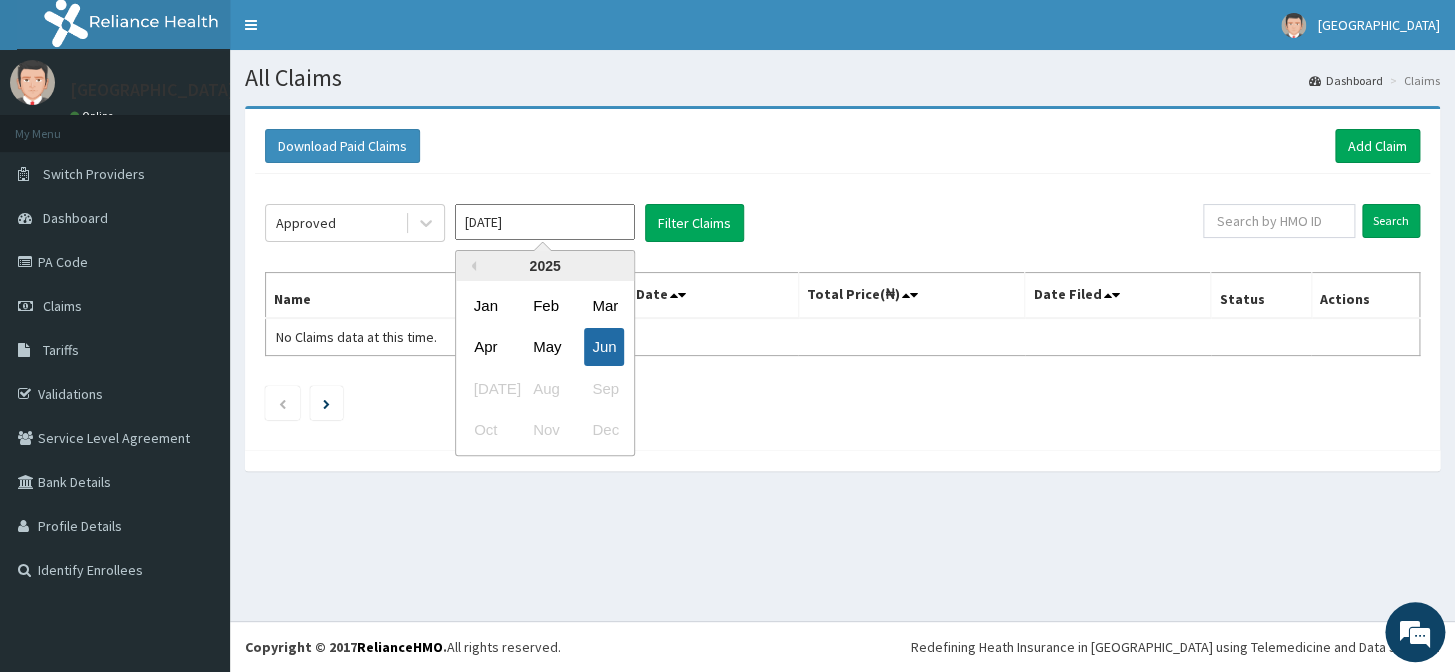 click on "Jun" at bounding box center [604, 347] 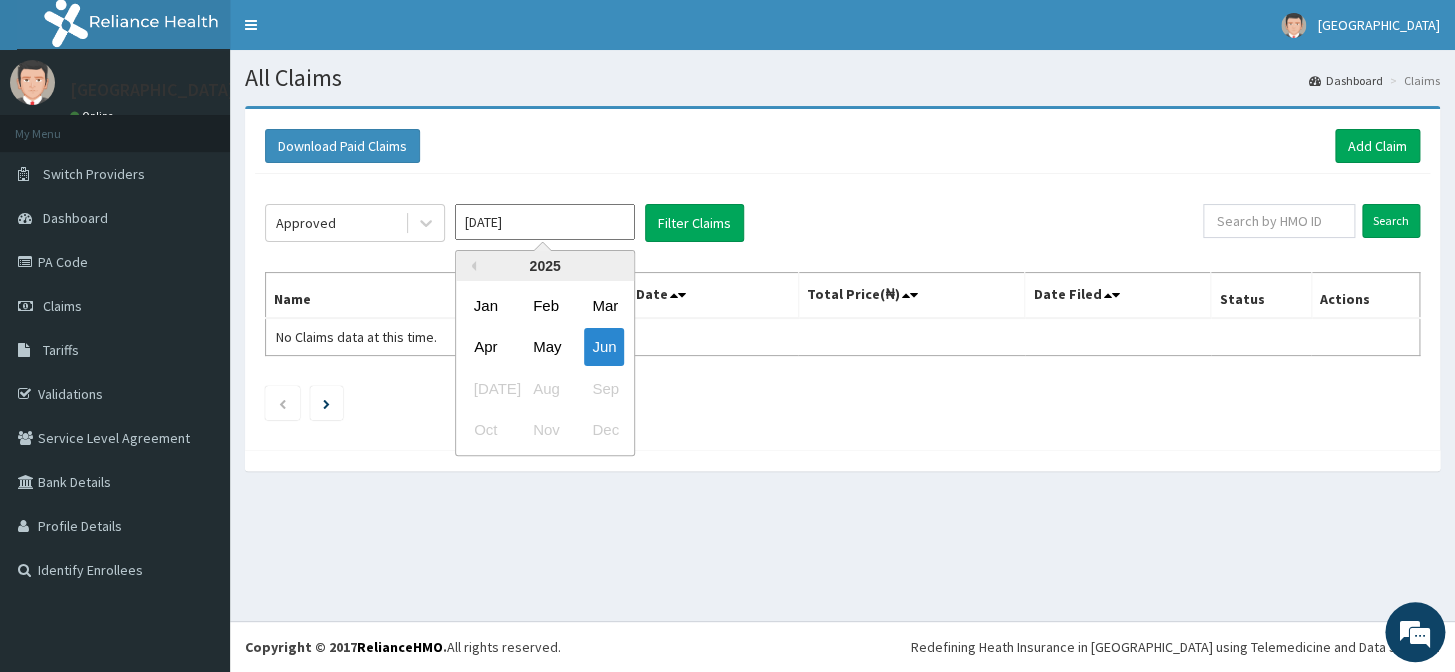 type on "May 2025" 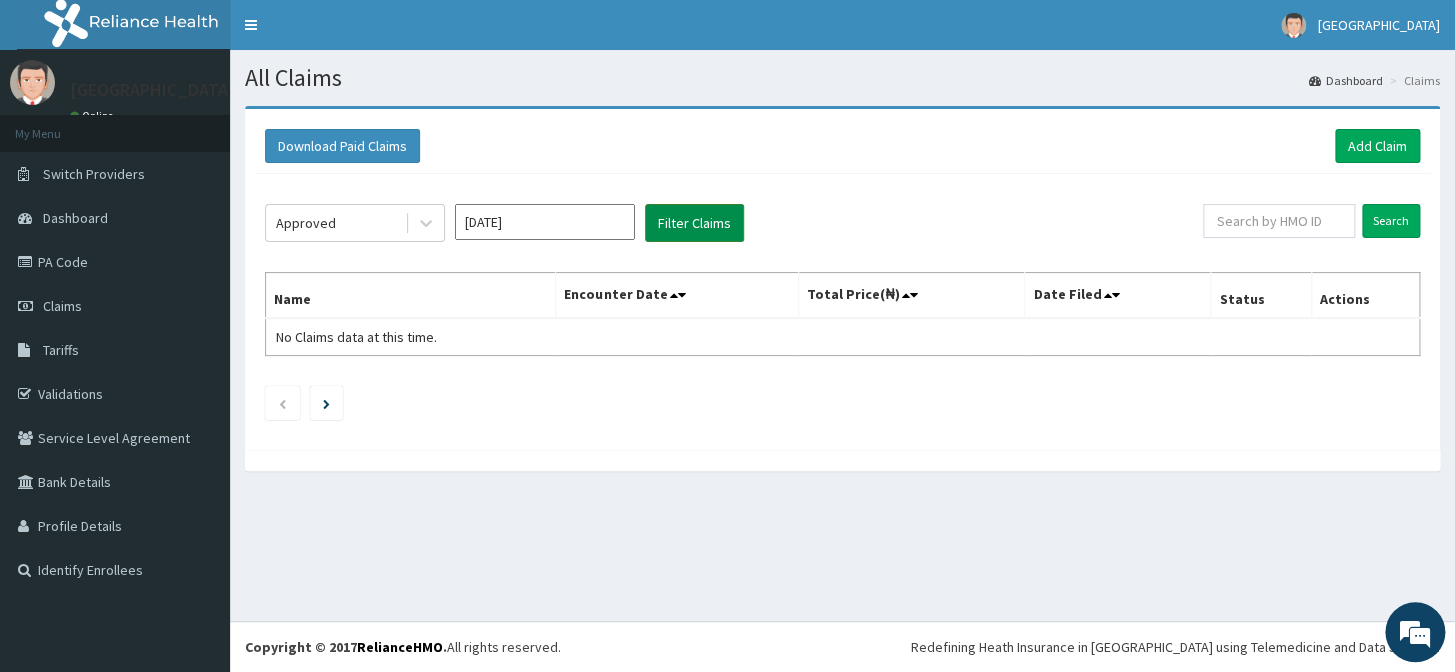 click on "Filter Claims" at bounding box center [694, 223] 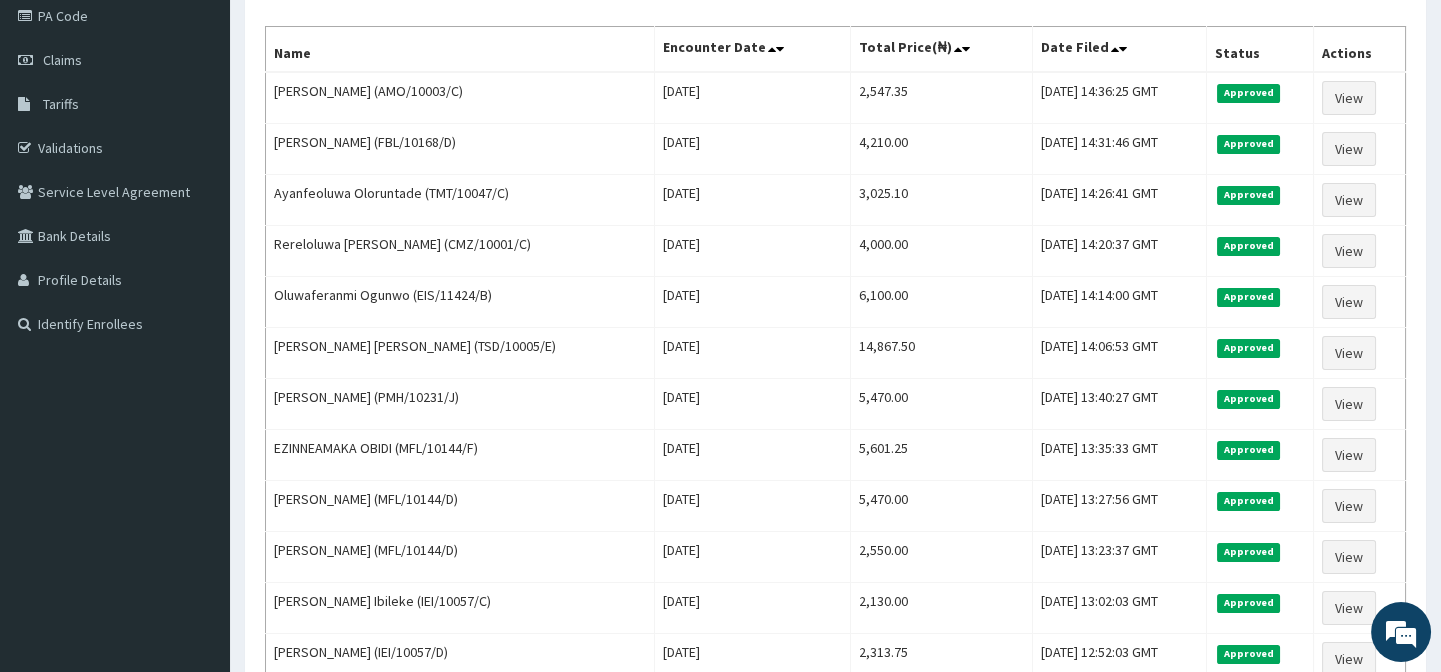 scroll, scrollTop: 272, scrollLeft: 0, axis: vertical 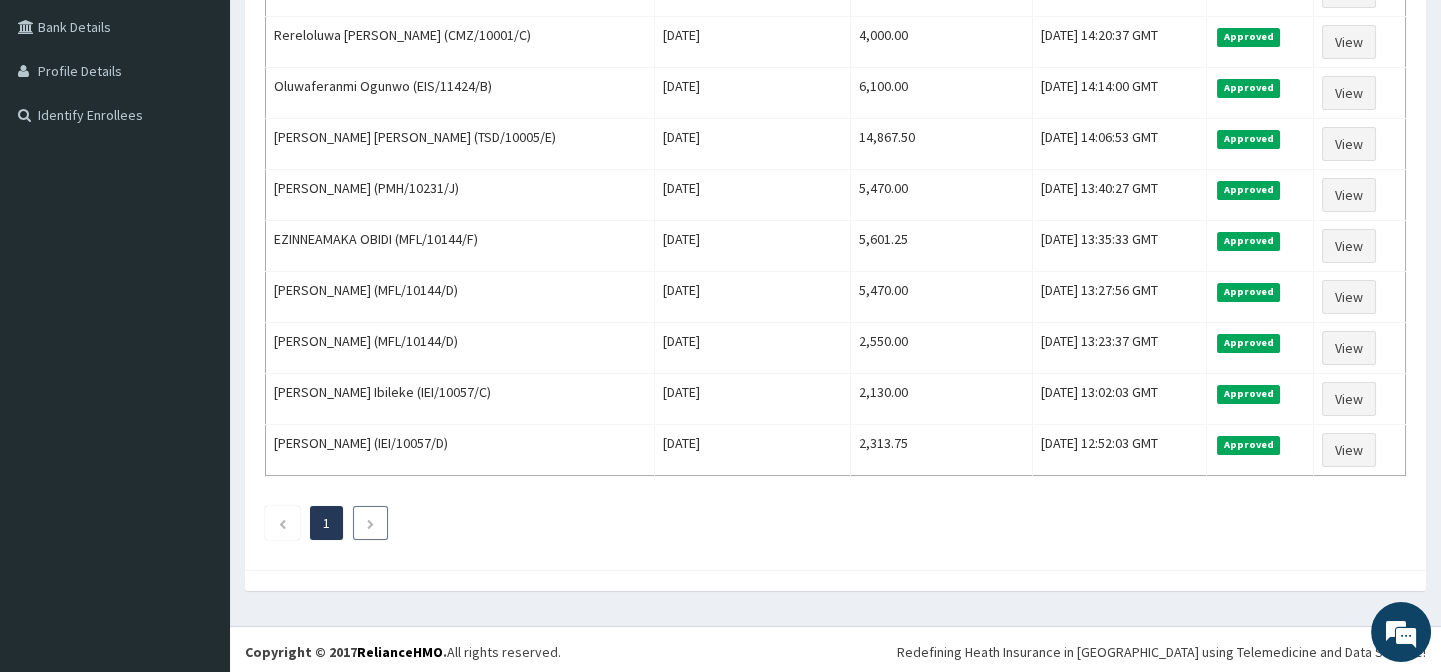 click at bounding box center [370, 524] 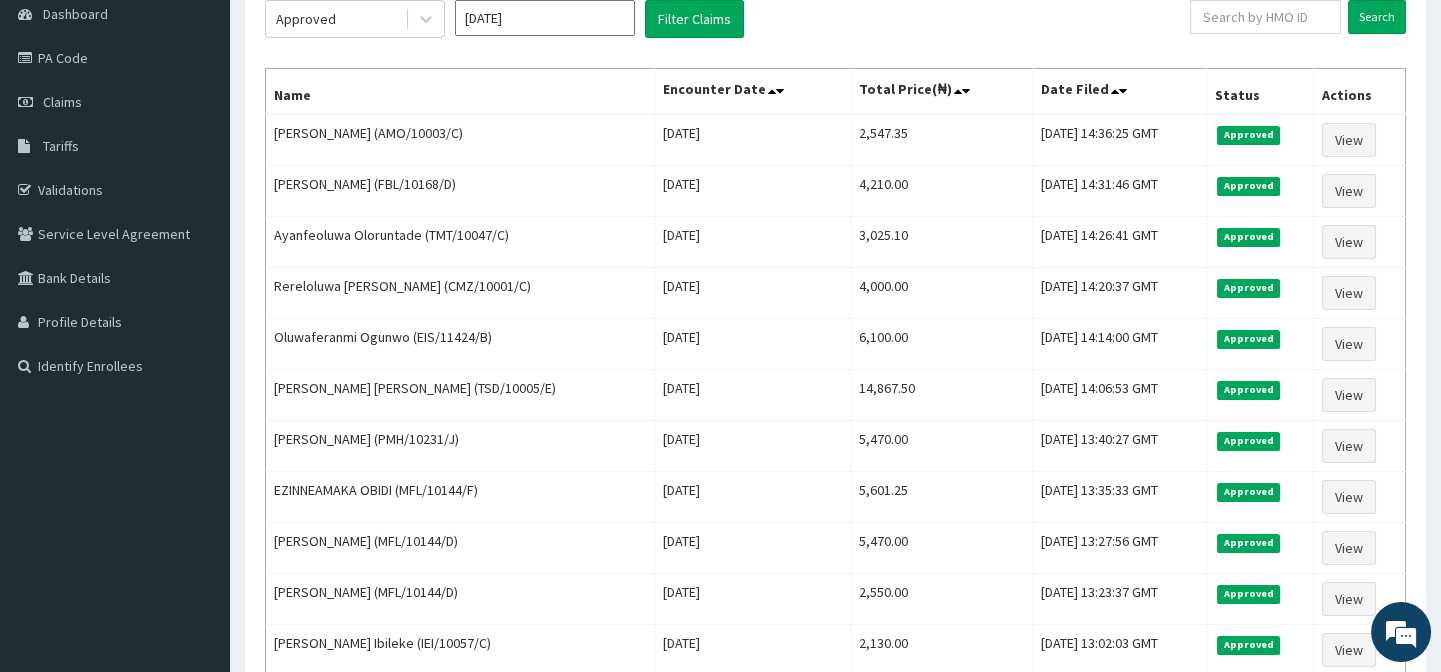 scroll, scrollTop: 455, scrollLeft: 0, axis: vertical 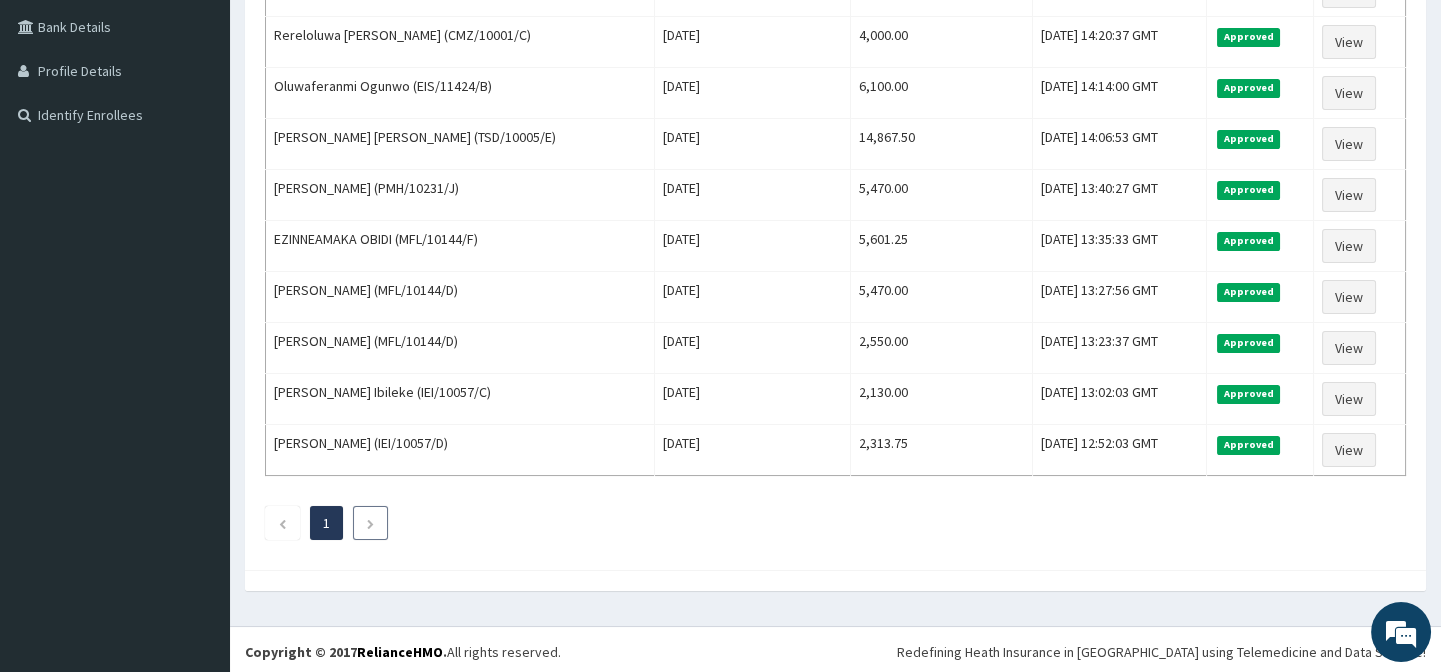 click at bounding box center [370, 523] 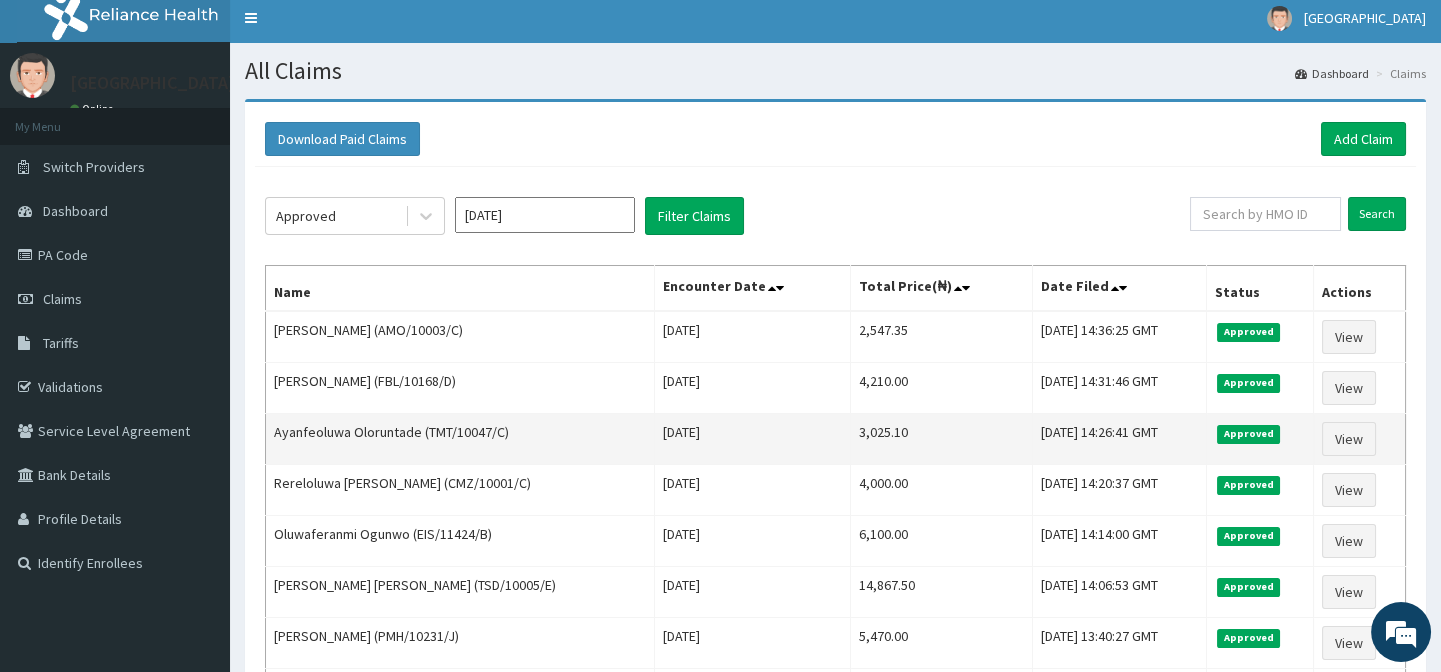 scroll, scrollTop: 0, scrollLeft: 0, axis: both 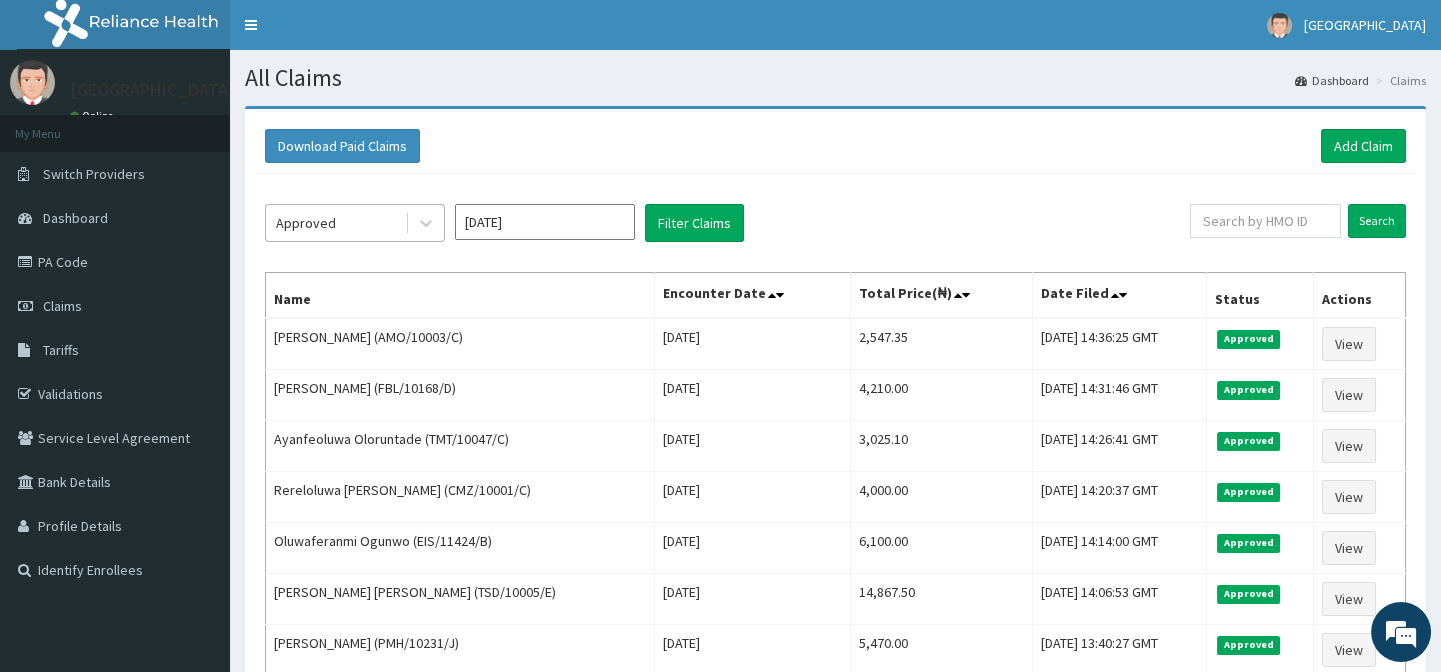 click on "Approved" at bounding box center [335, 223] 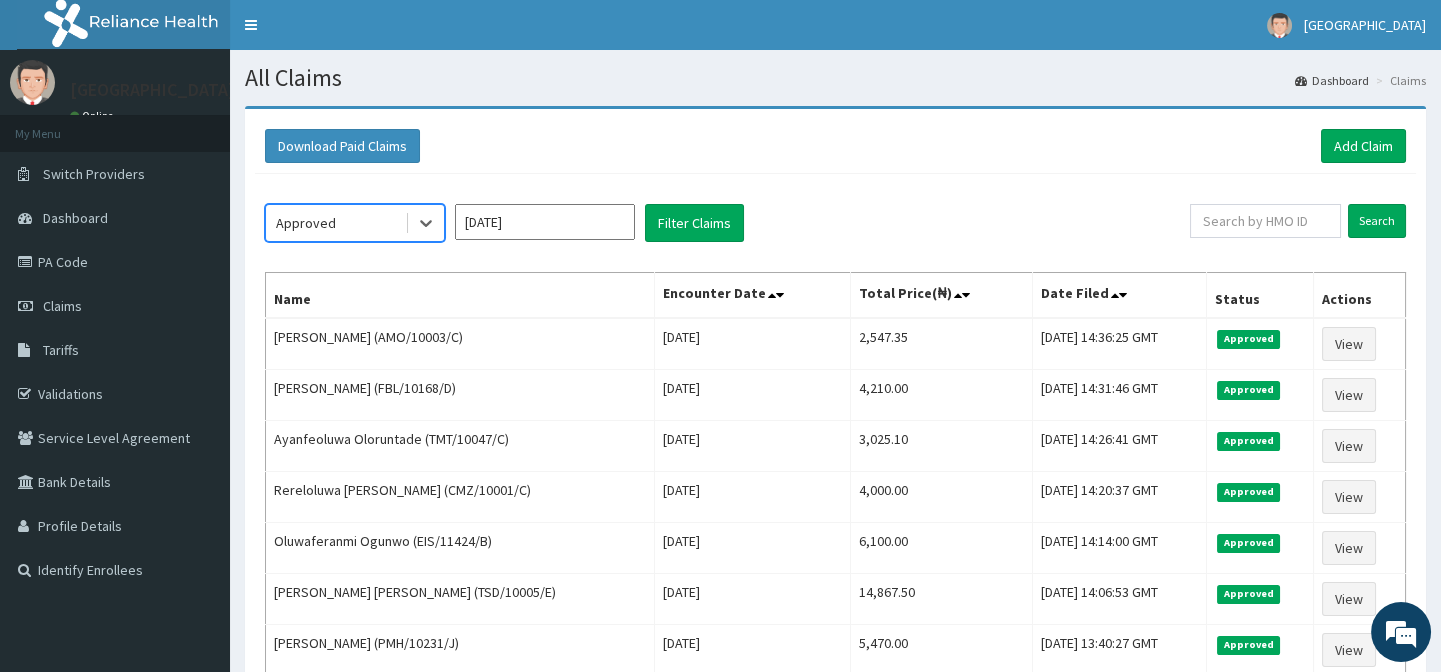 click on "Approved" at bounding box center [335, 223] 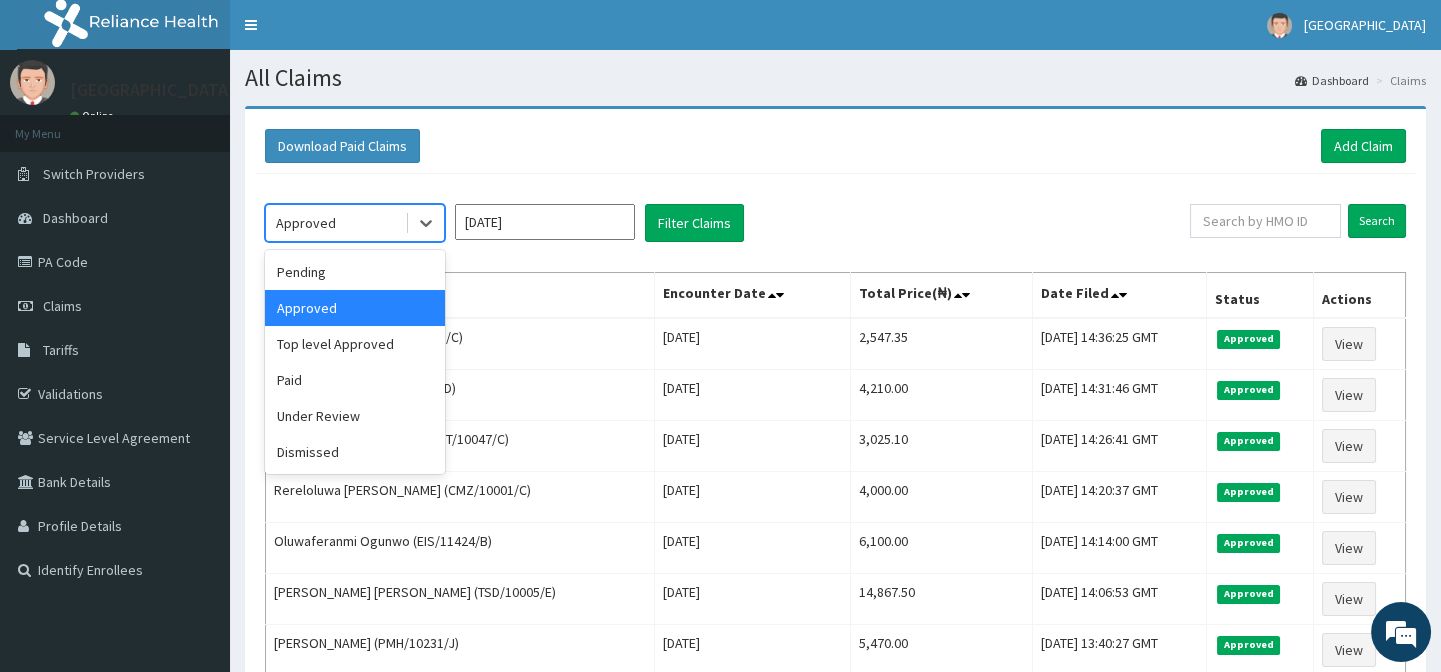 click on "Approved" at bounding box center (335, 223) 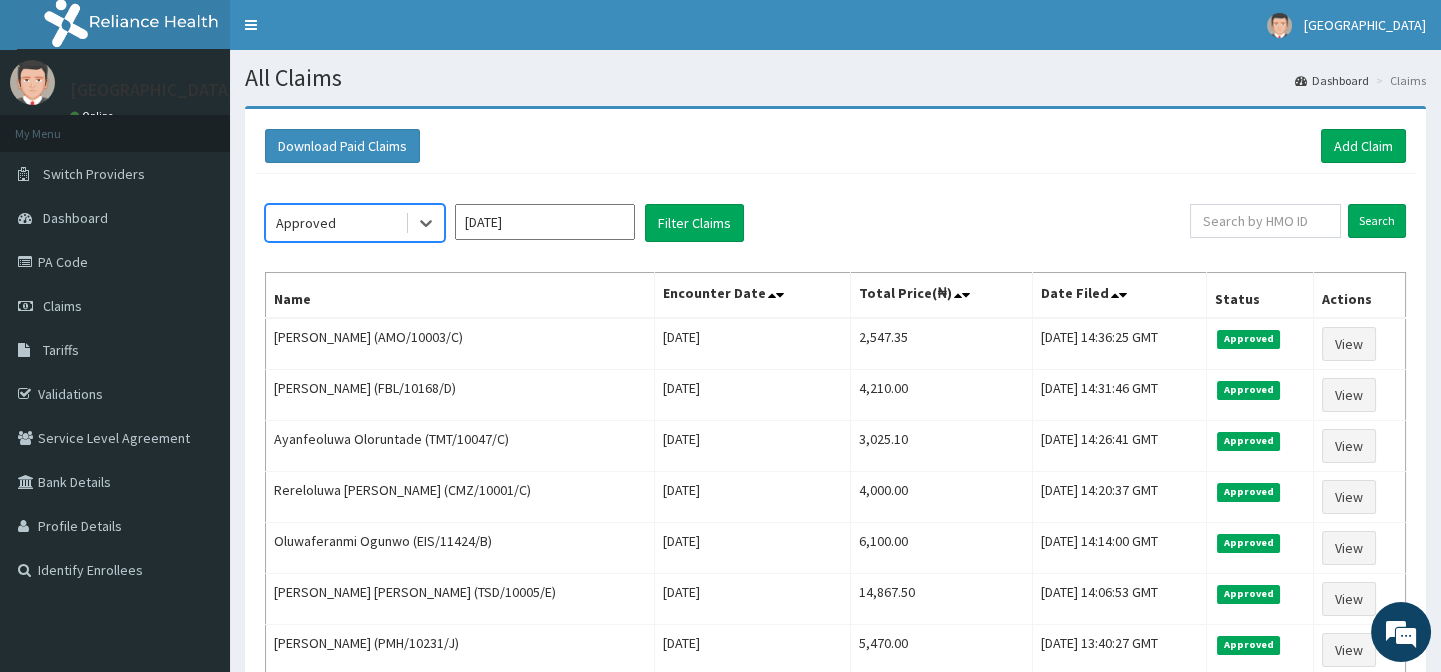 click on "Approved" at bounding box center [335, 223] 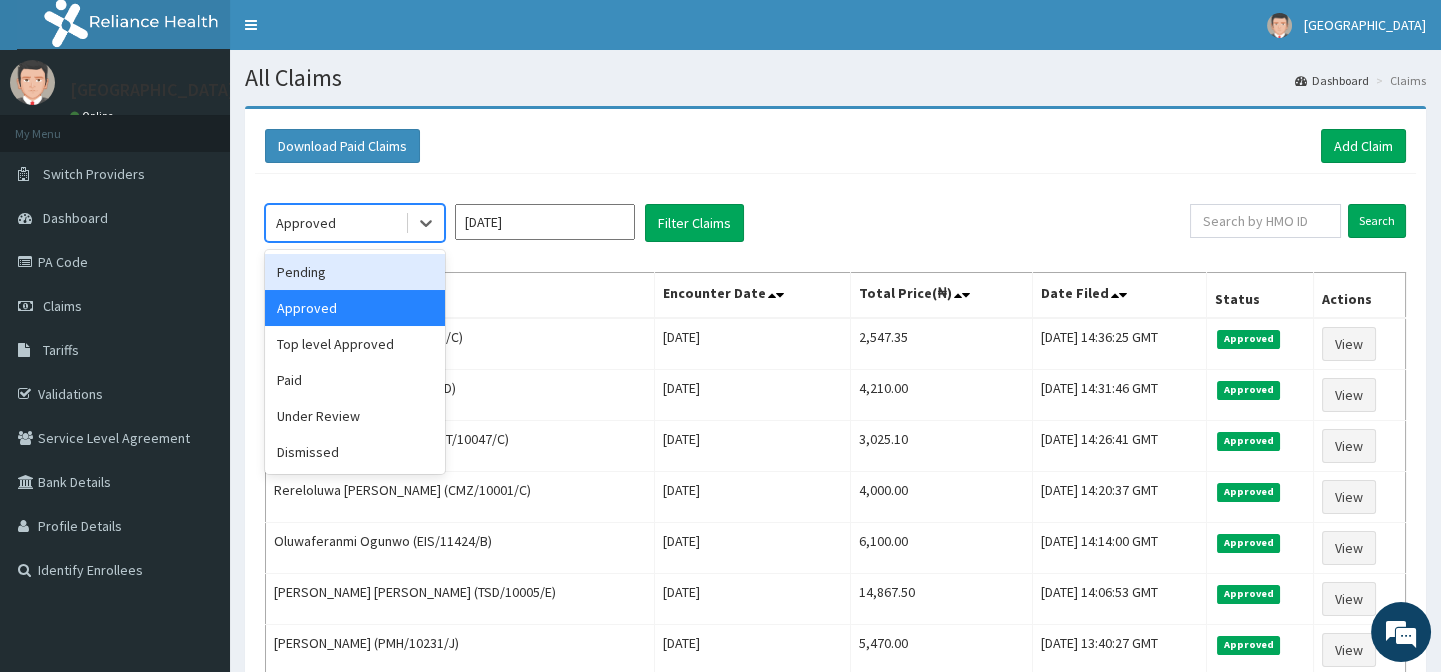 click on "Pending" at bounding box center [355, 272] 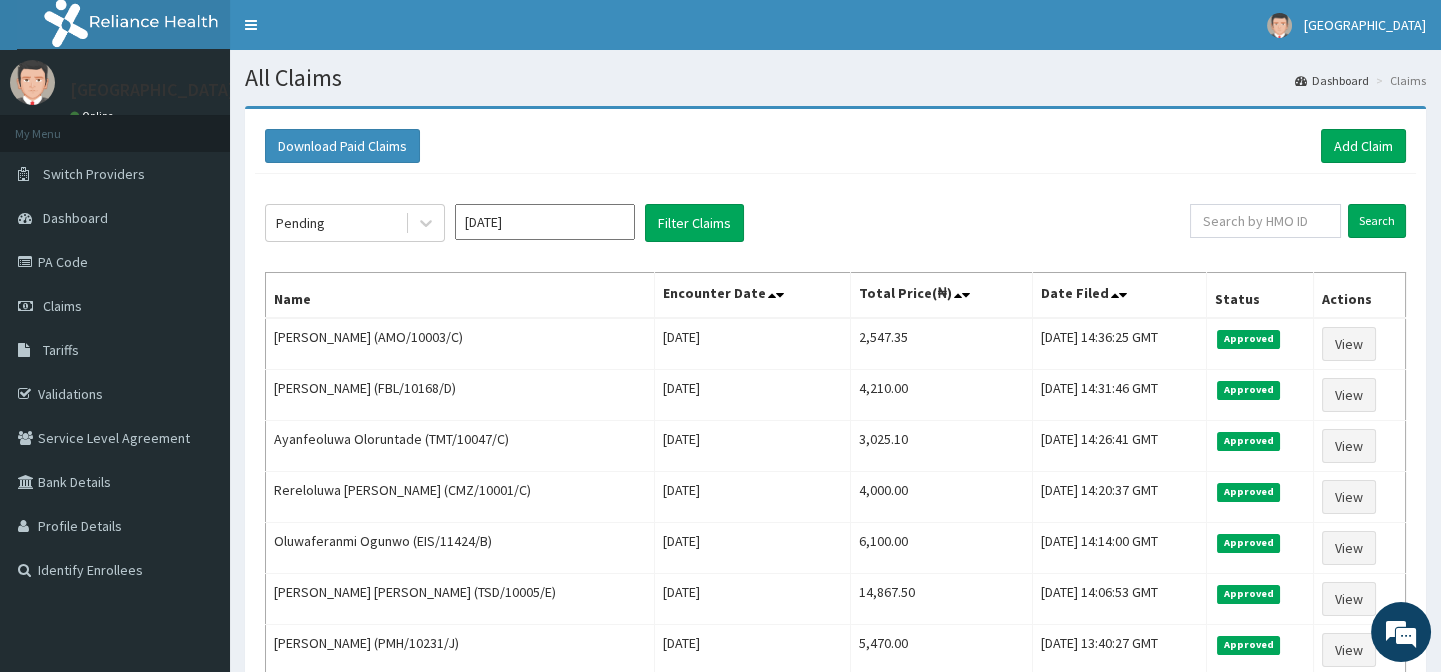 click on "Name" at bounding box center (460, 296) 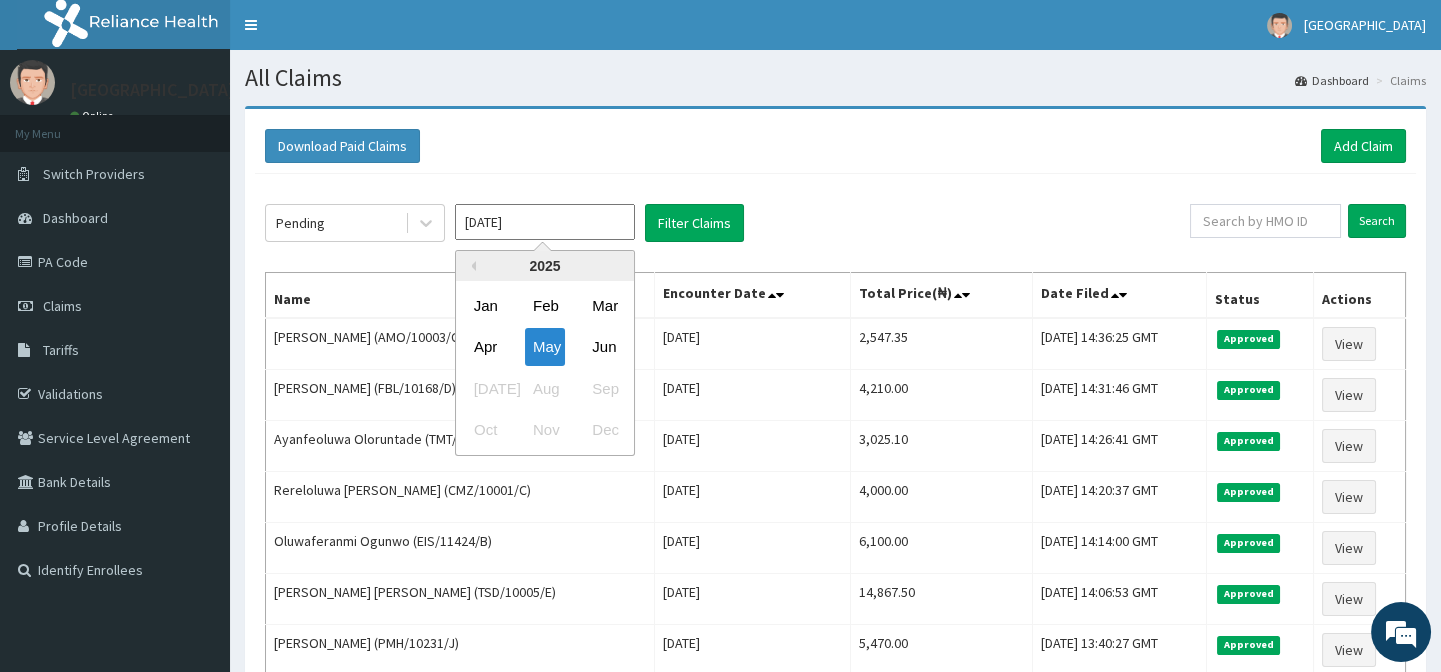 click on "May 2025" at bounding box center [545, 222] 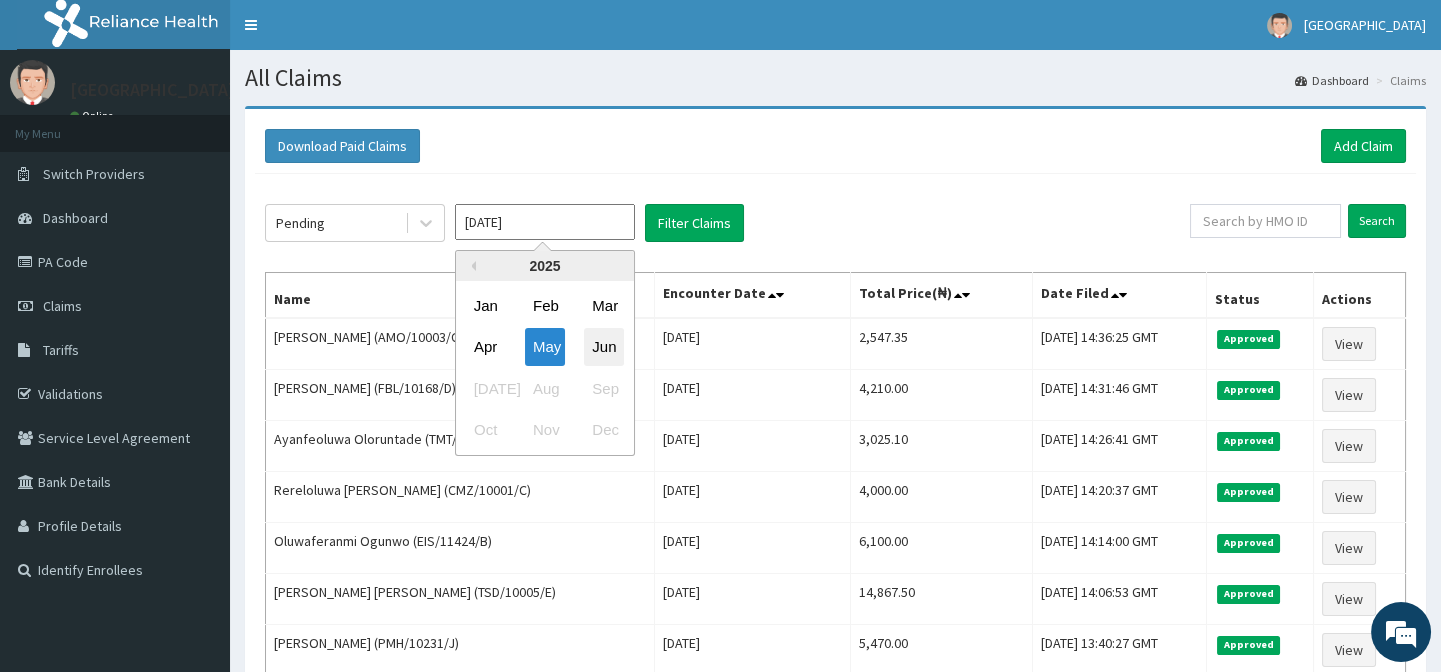 click on "Jun" at bounding box center [604, 347] 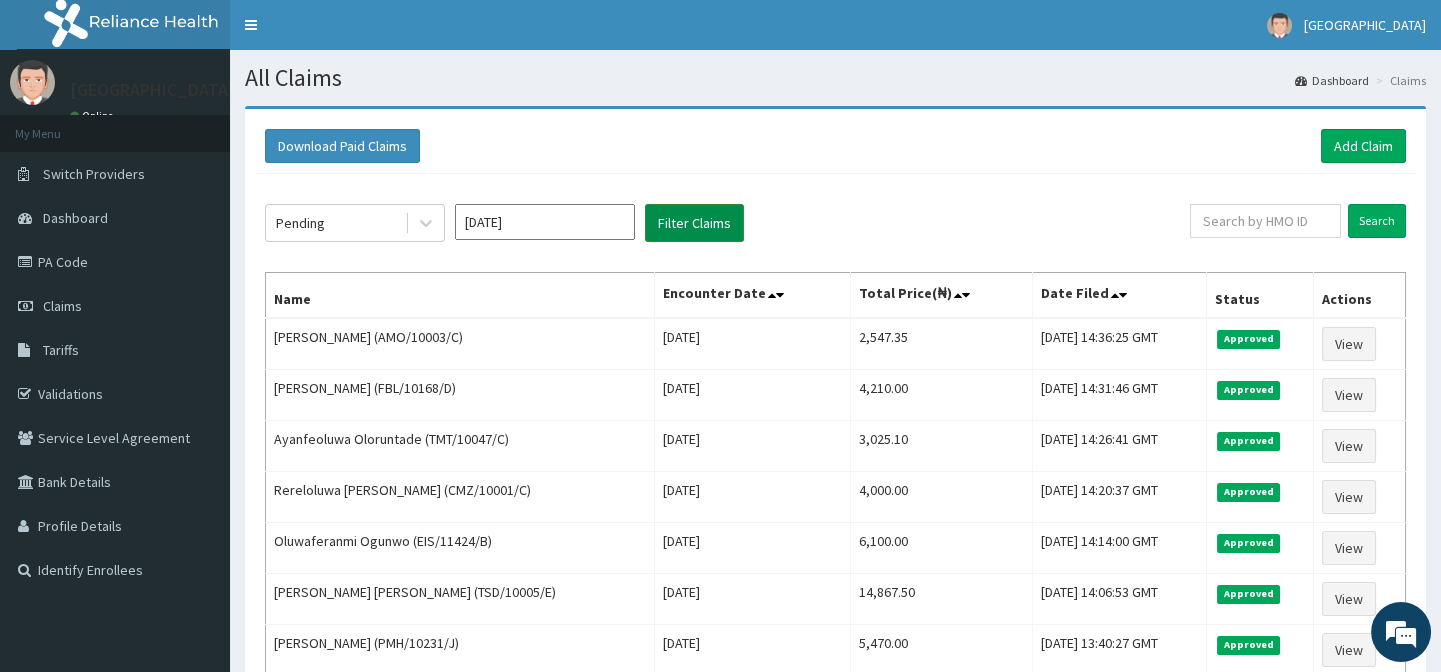 click on "Filter Claims" at bounding box center [694, 223] 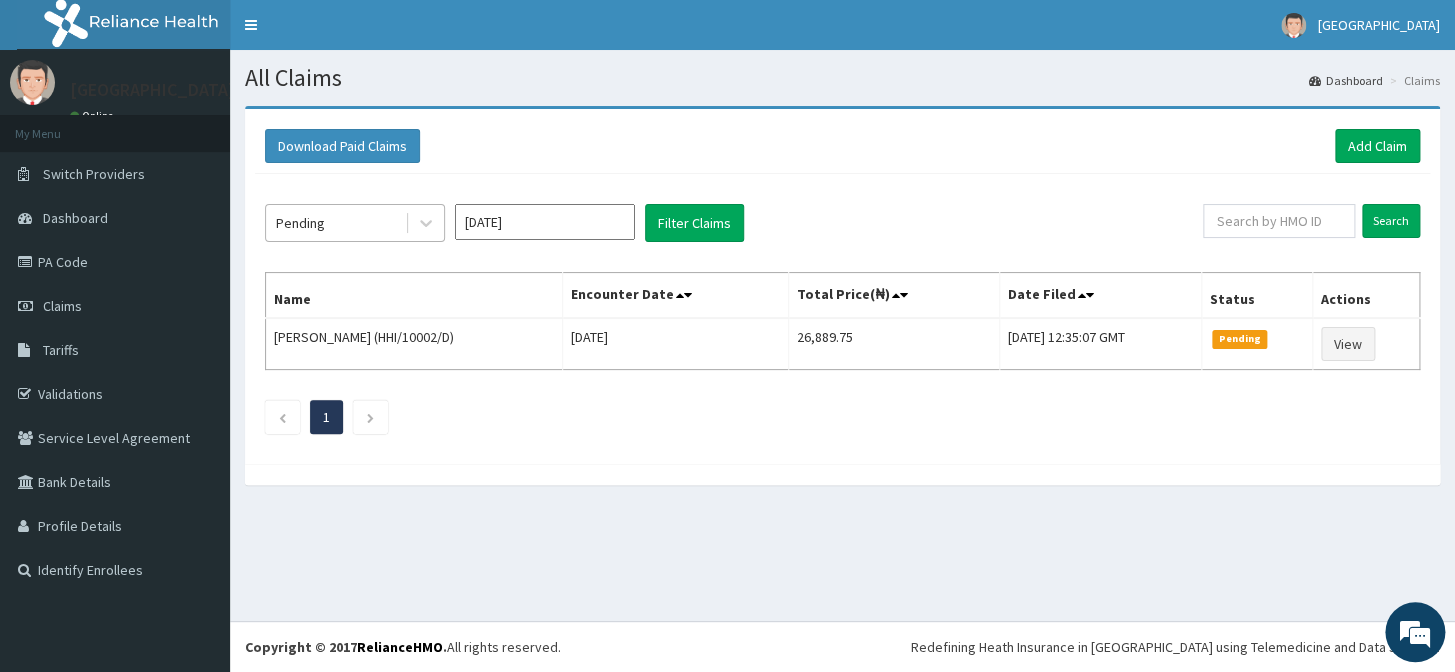 click on "Pending" at bounding box center [335, 223] 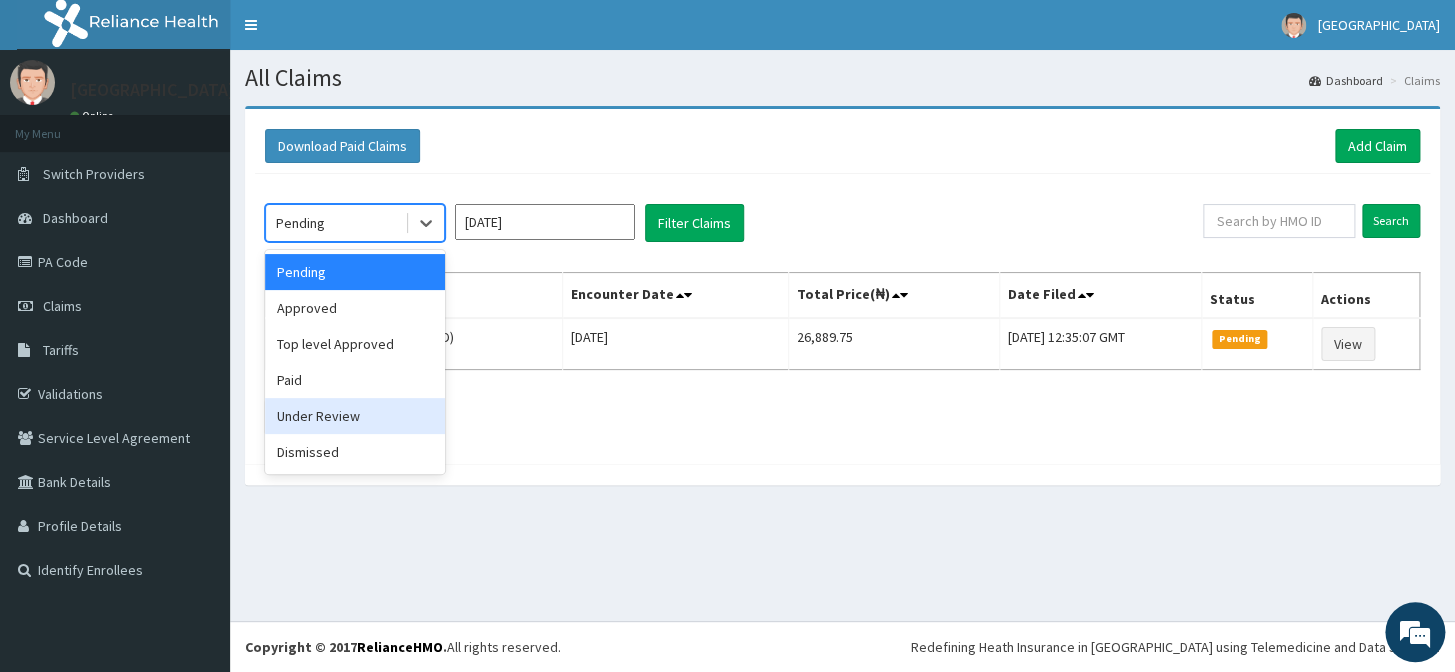 click on "Under Review" at bounding box center [355, 416] 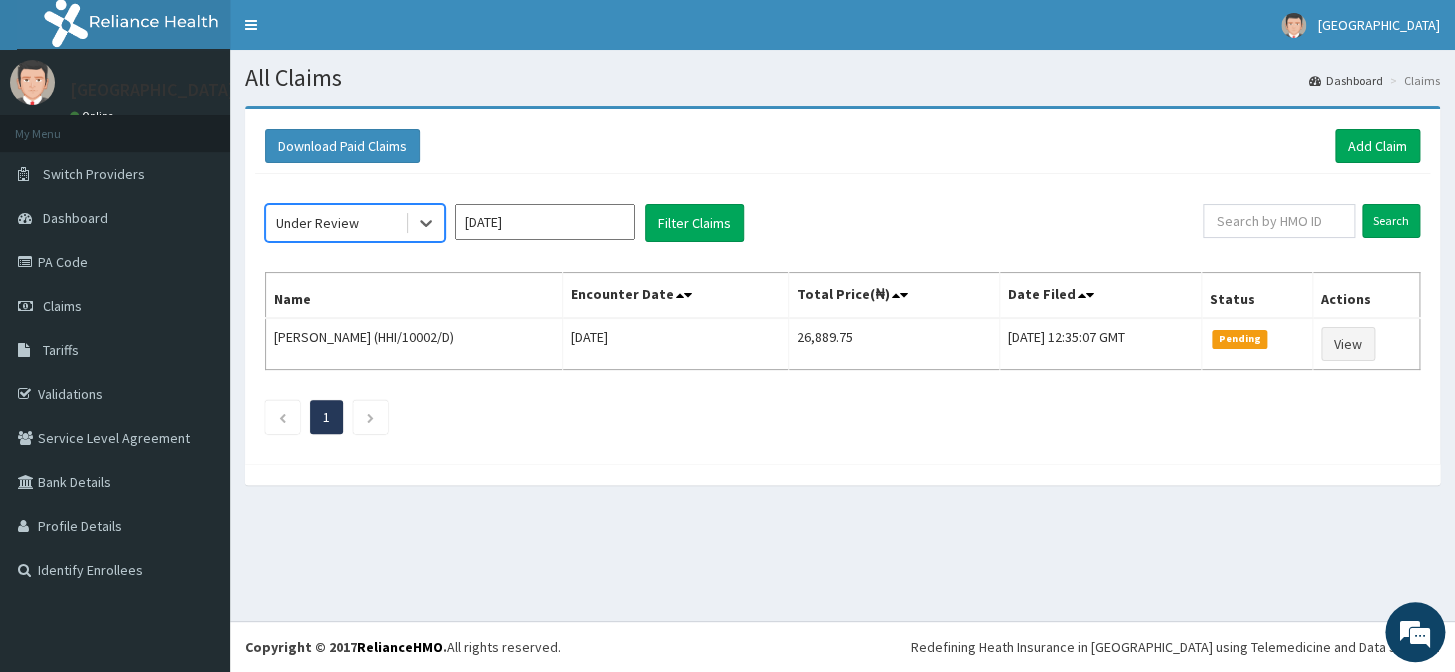 click on "May 2025" at bounding box center [545, 222] 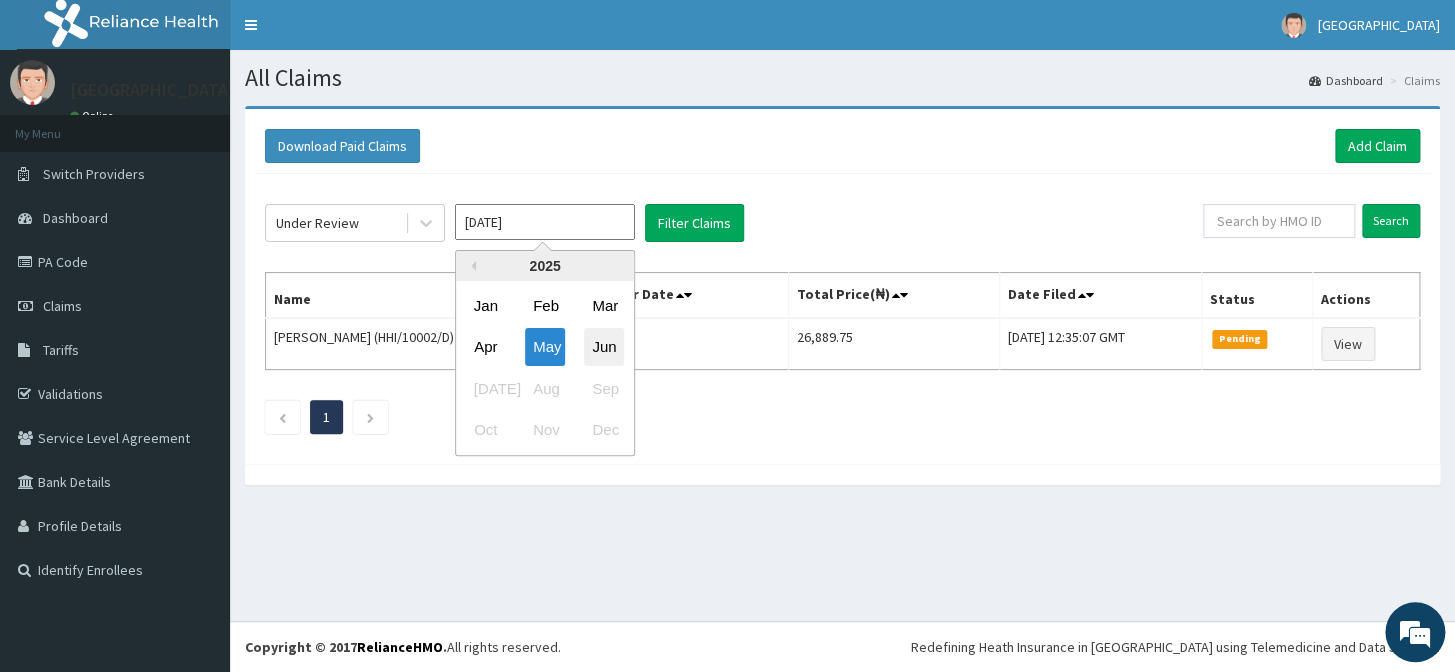 click on "Jun" at bounding box center (604, 347) 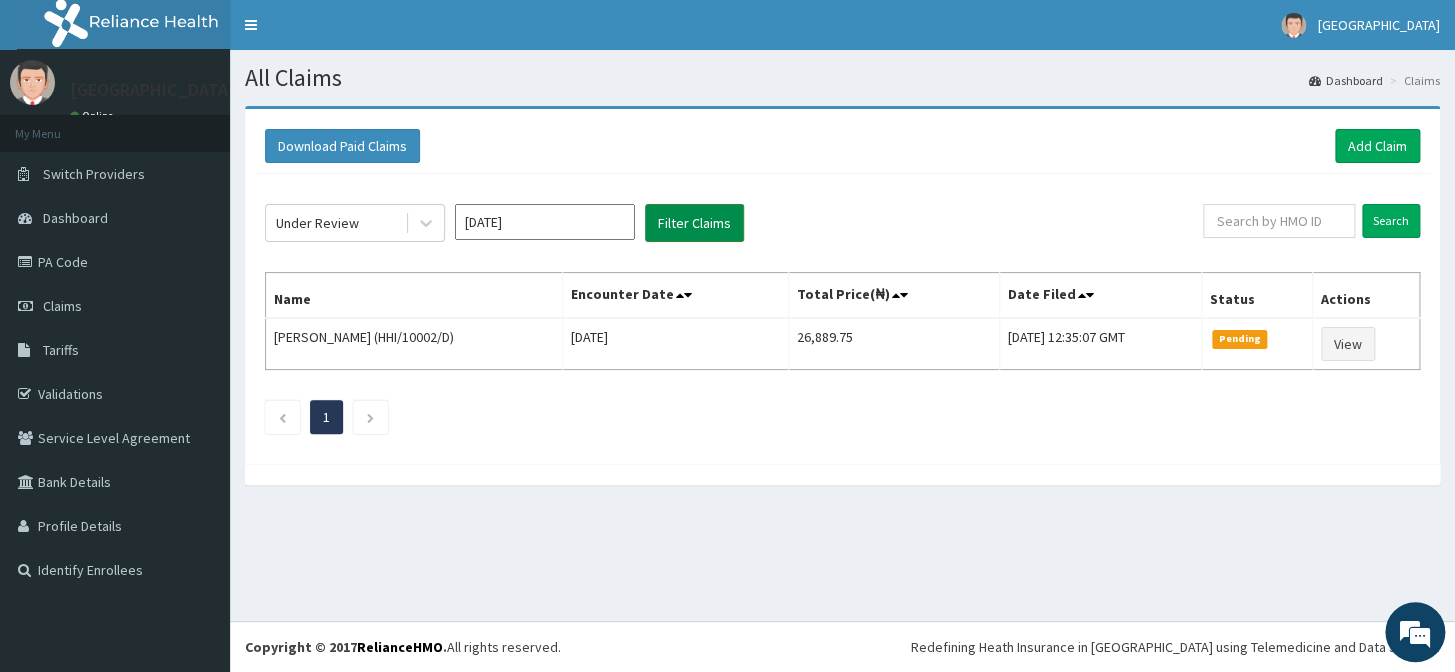 click on "Filter Claims" at bounding box center (694, 223) 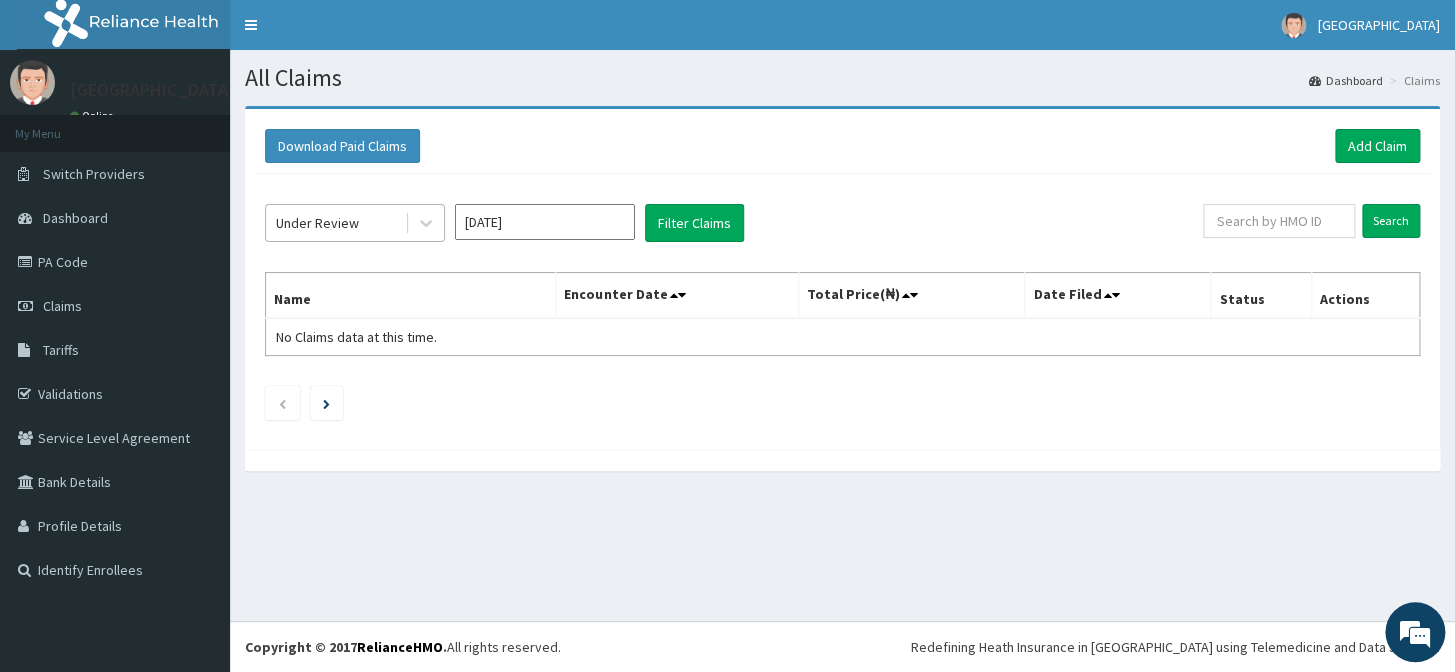 click on "Under Review" at bounding box center (317, 223) 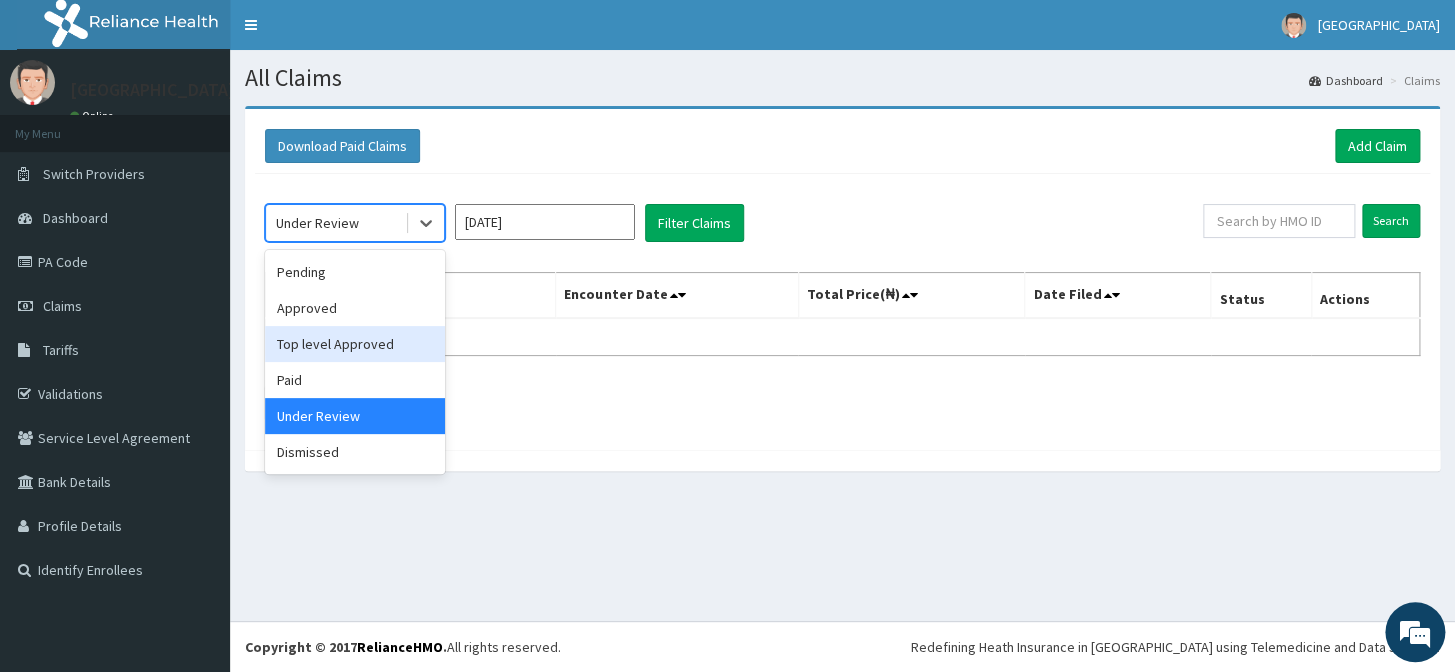 click on "Top level Approved" at bounding box center (355, 344) 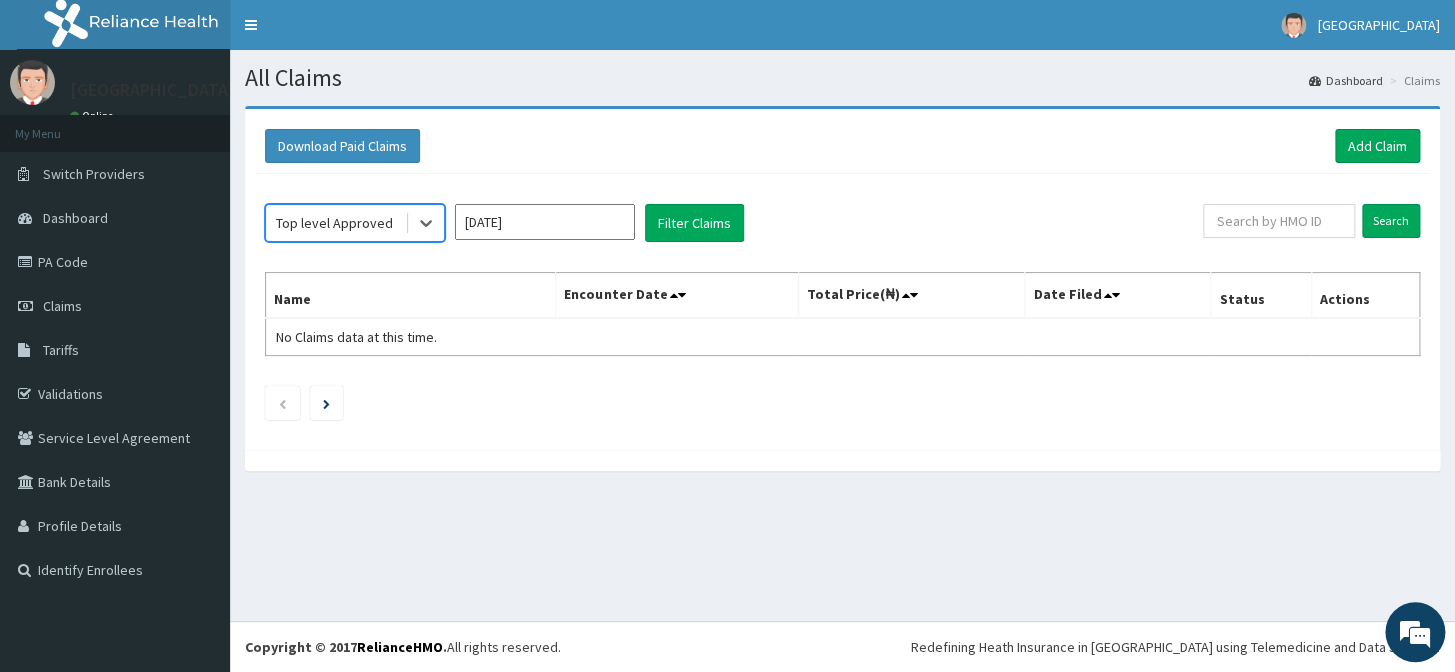 click on "May 2025" at bounding box center (545, 222) 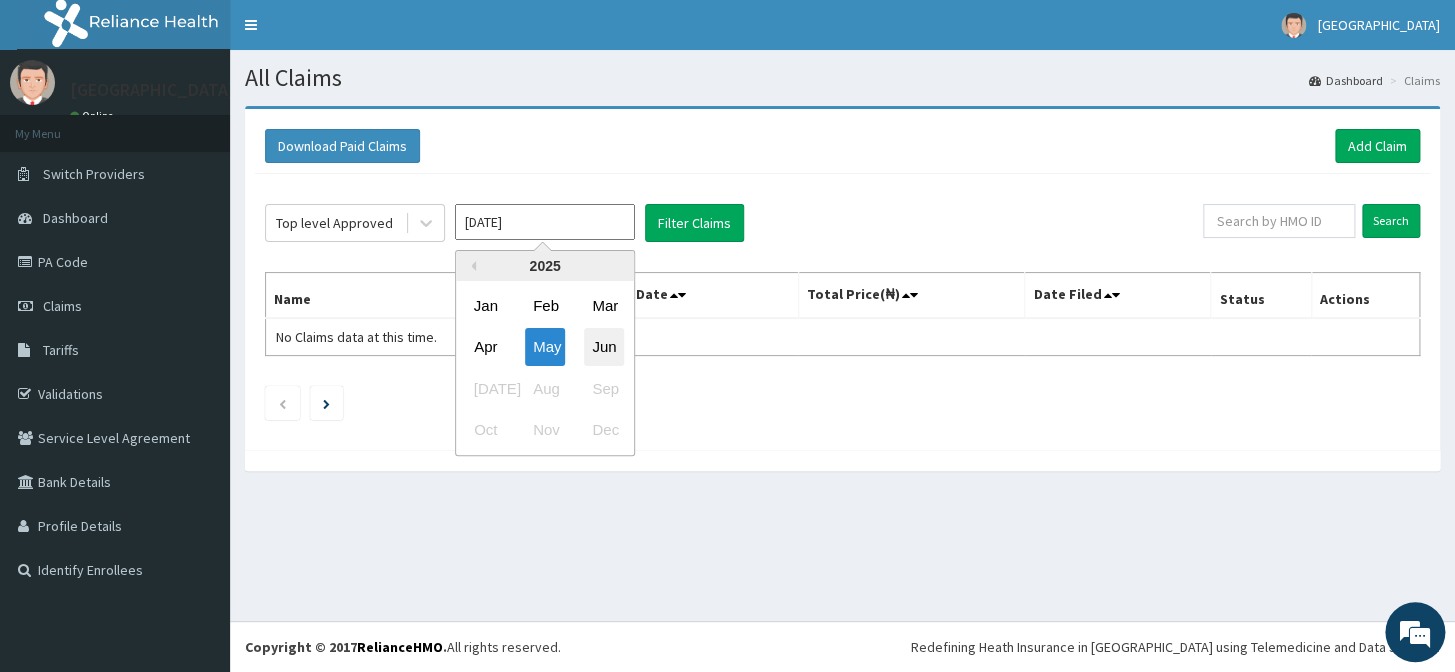 click on "Jun" at bounding box center (604, 347) 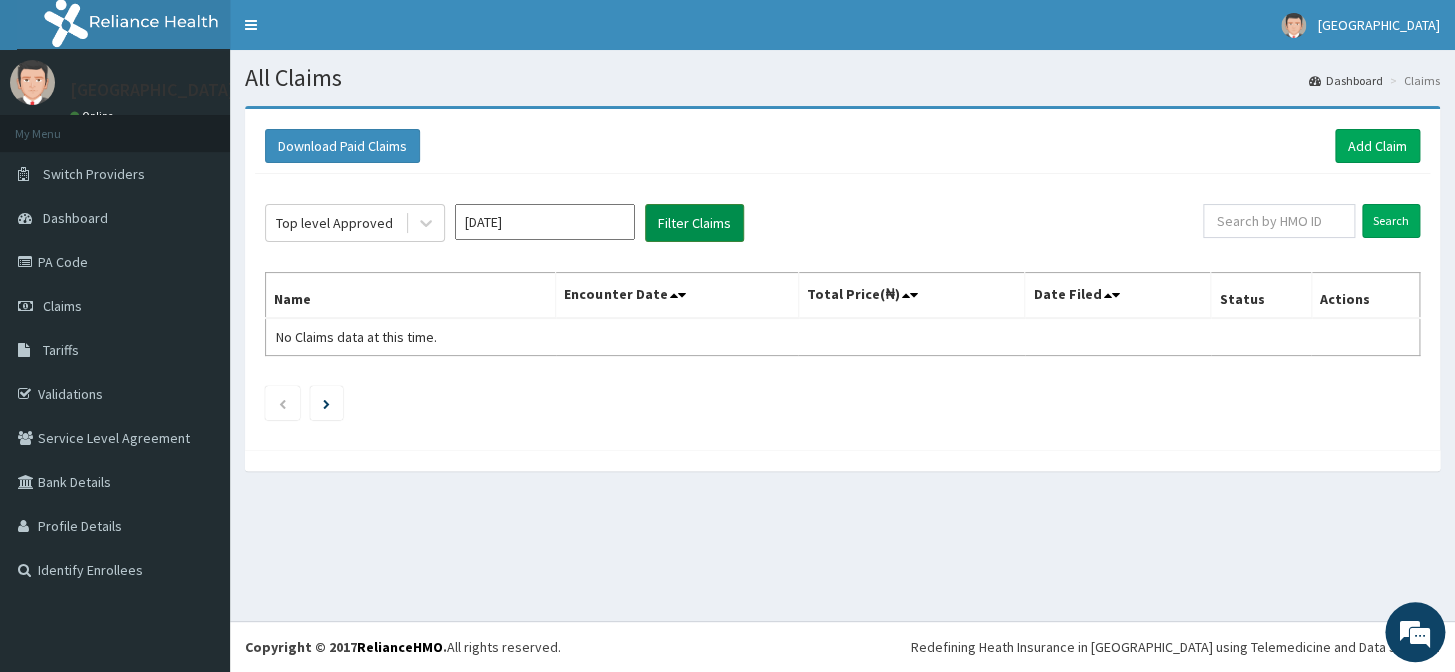 click on "Filter Claims" at bounding box center [694, 223] 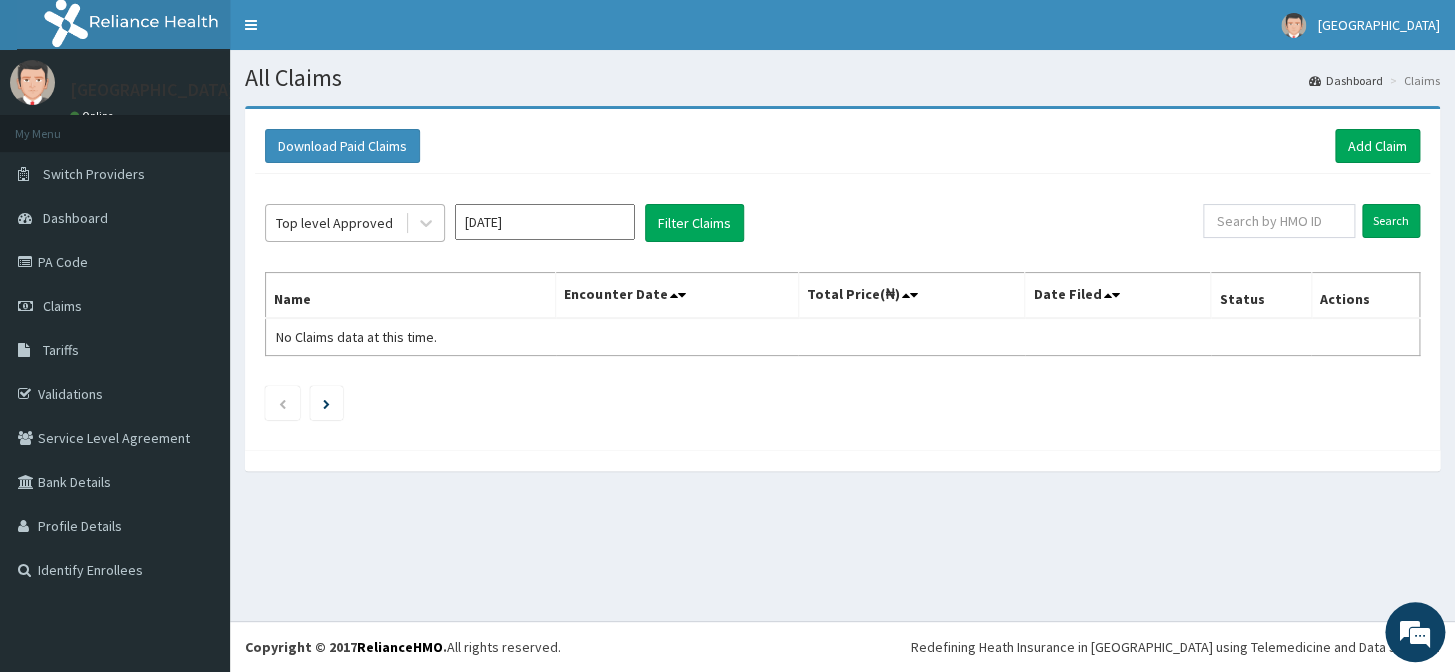click on "Top level Approved" at bounding box center (334, 223) 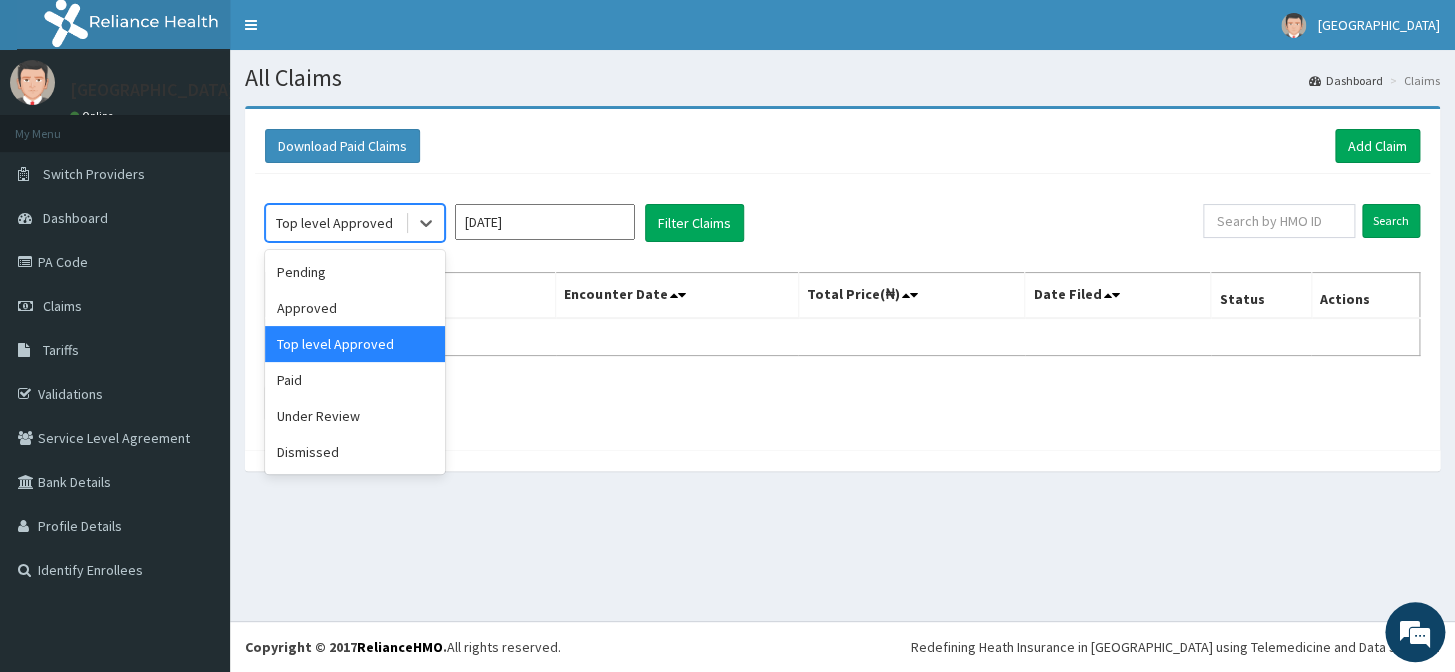 click on "Top level Approved" at bounding box center (334, 223) 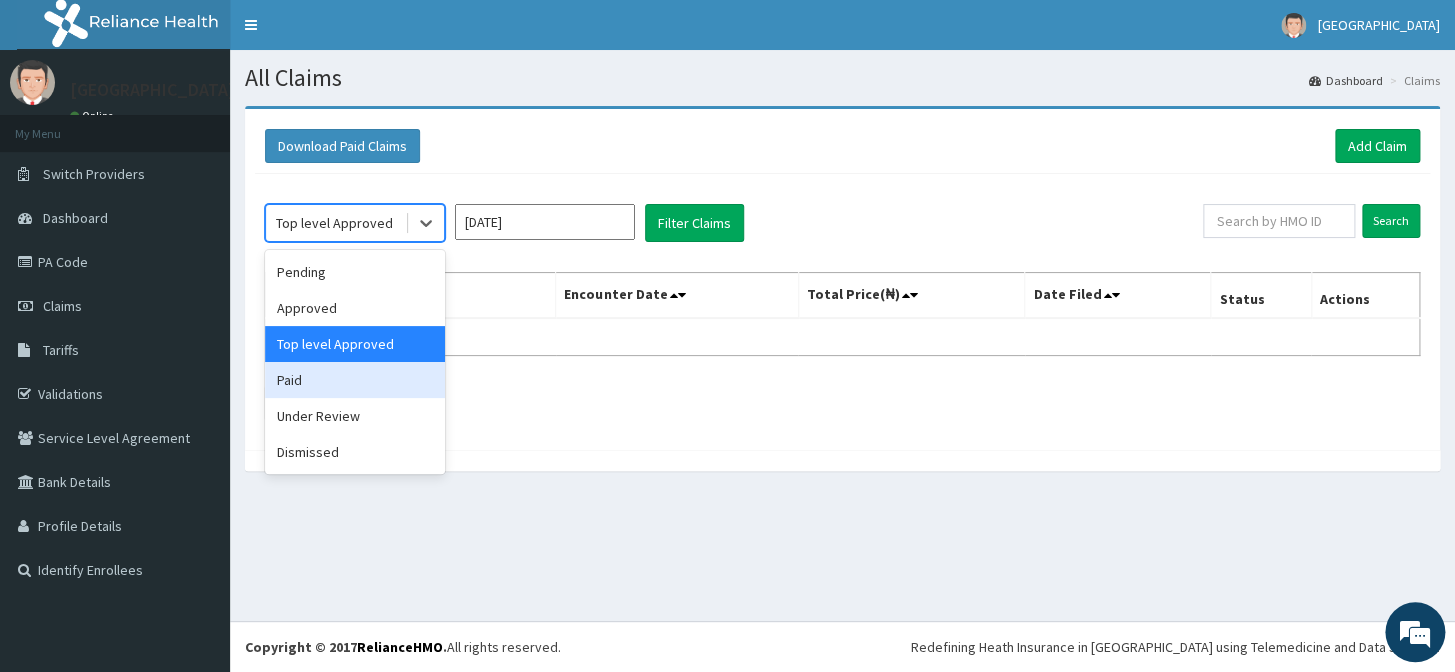 click on "Paid" at bounding box center (355, 380) 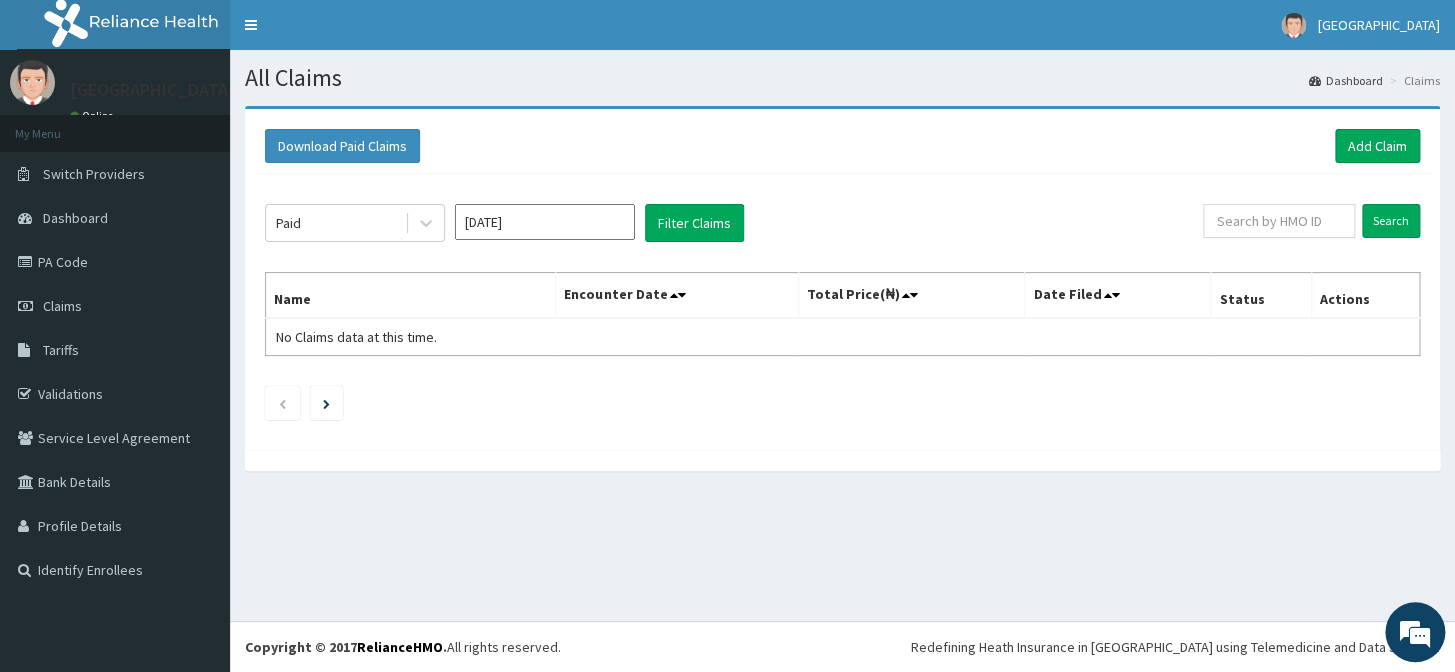 click on "Paid May 2025 Filter Claims Search Name Encounter Date Total Price(₦) Date Filed Status Actions No Claims data at this time." 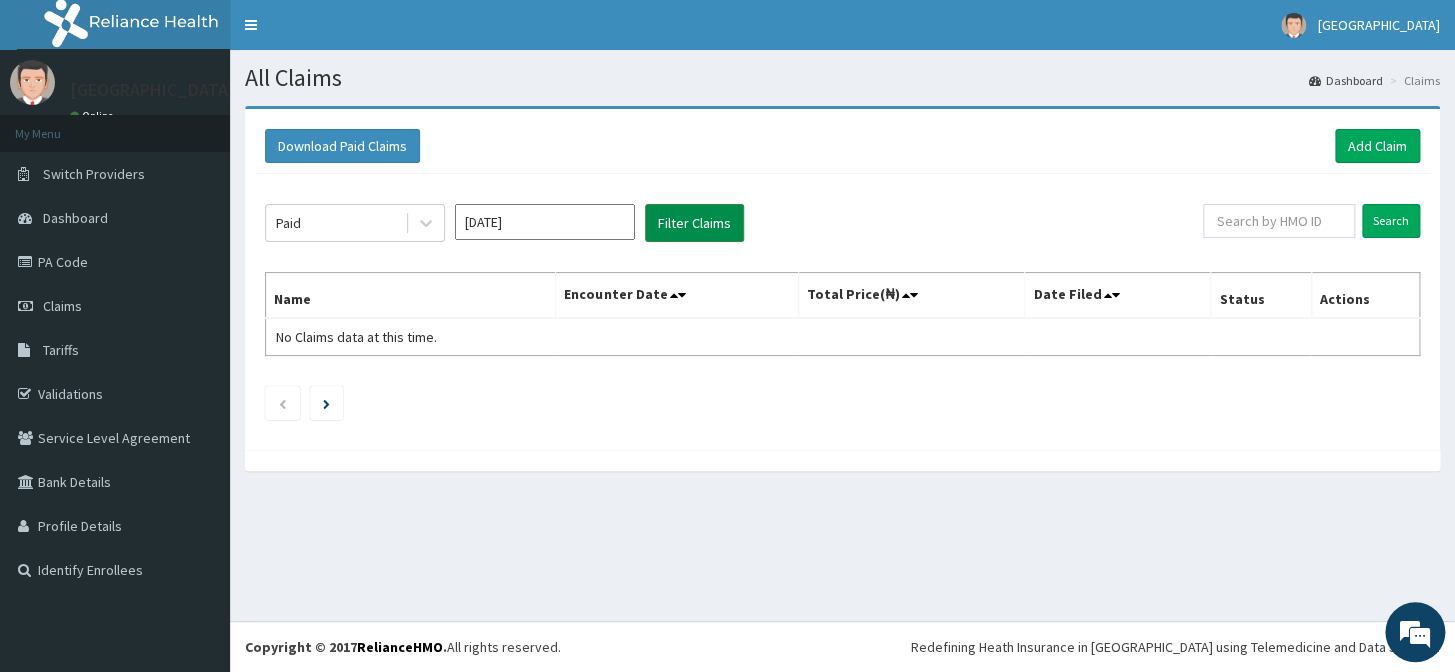 click on "Filter Claims" at bounding box center [694, 223] 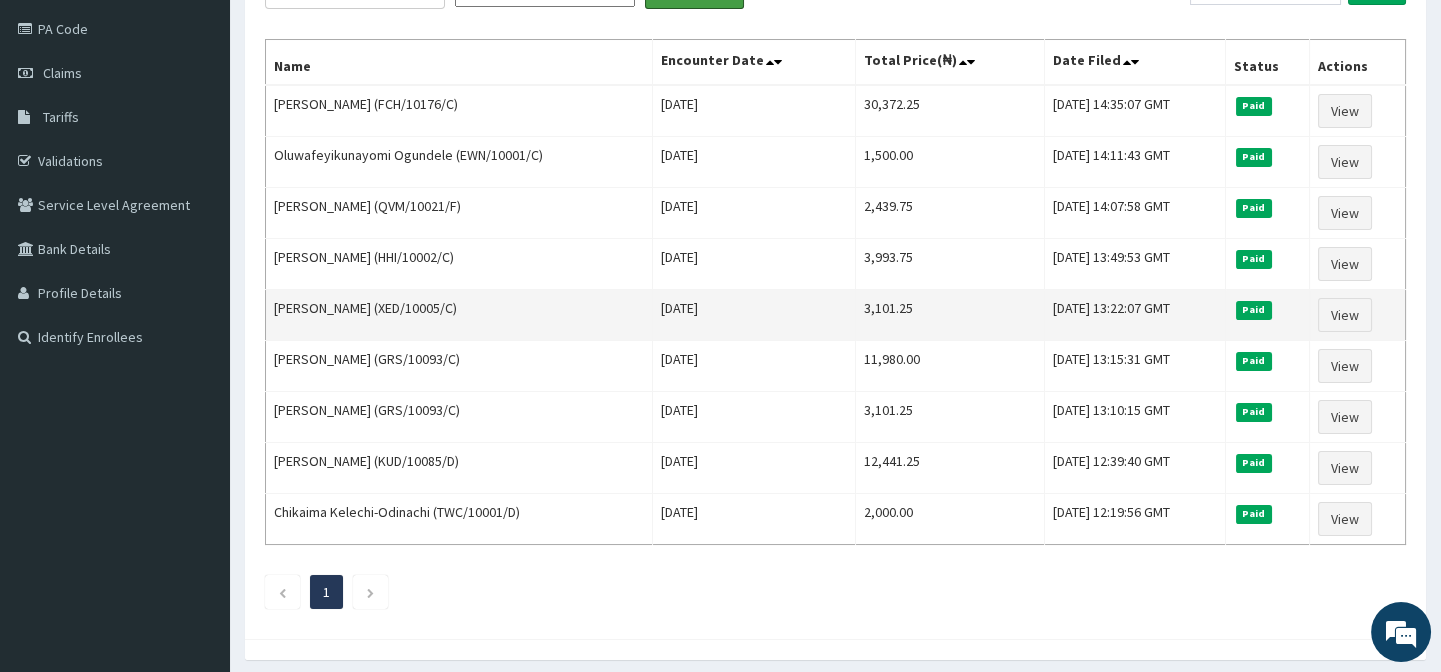 scroll, scrollTop: 212, scrollLeft: 0, axis: vertical 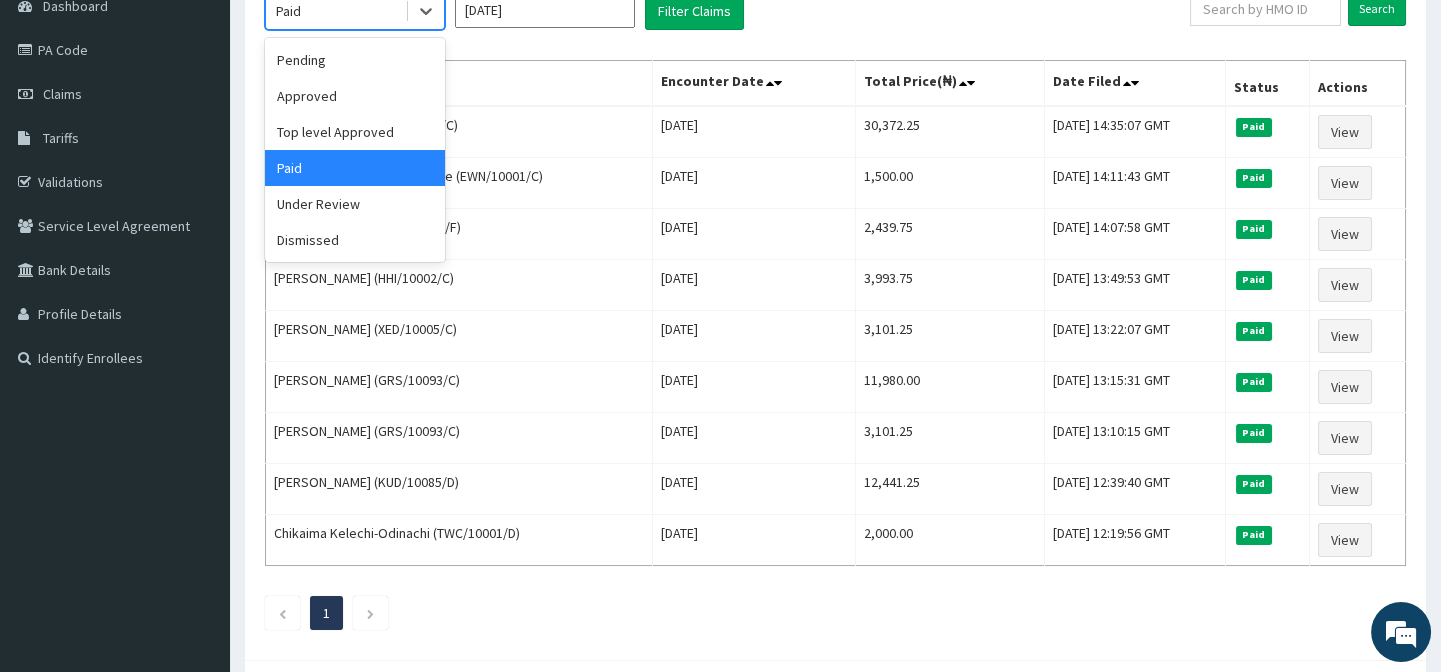 click on "Paid" at bounding box center [335, 11] 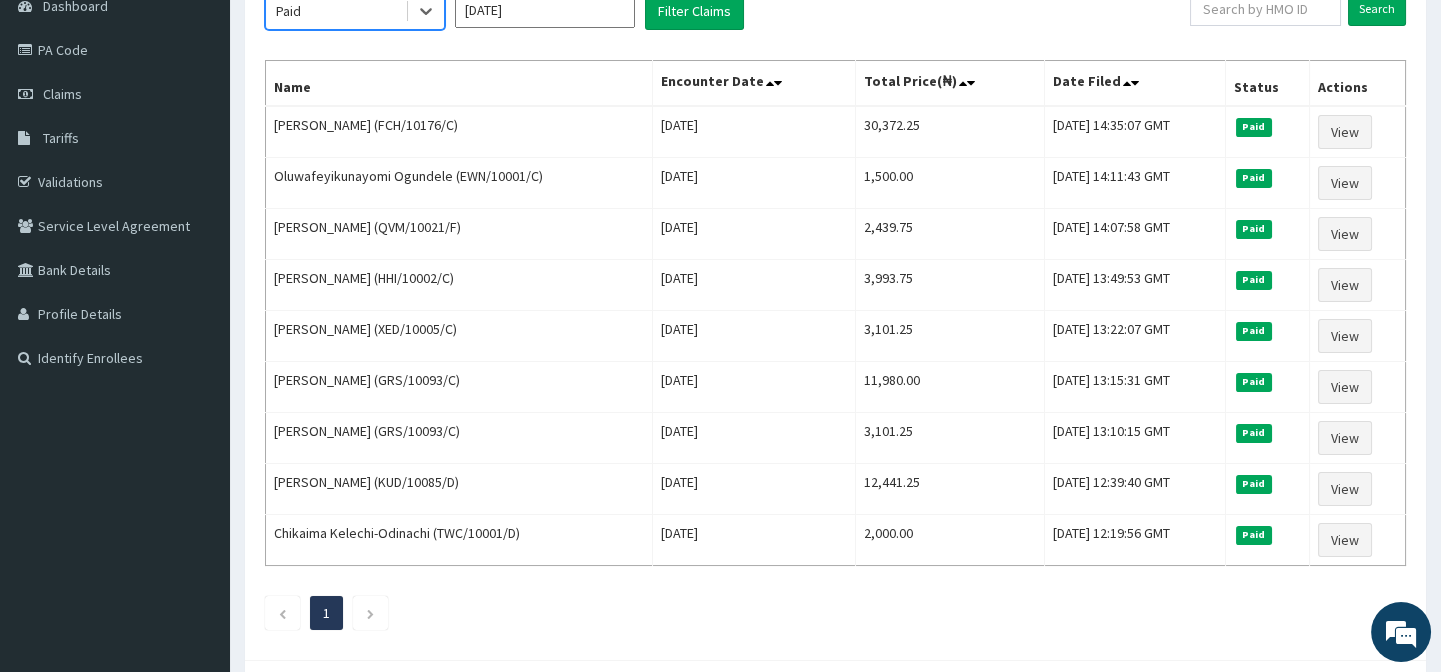 click on "Paid" at bounding box center (335, 11) 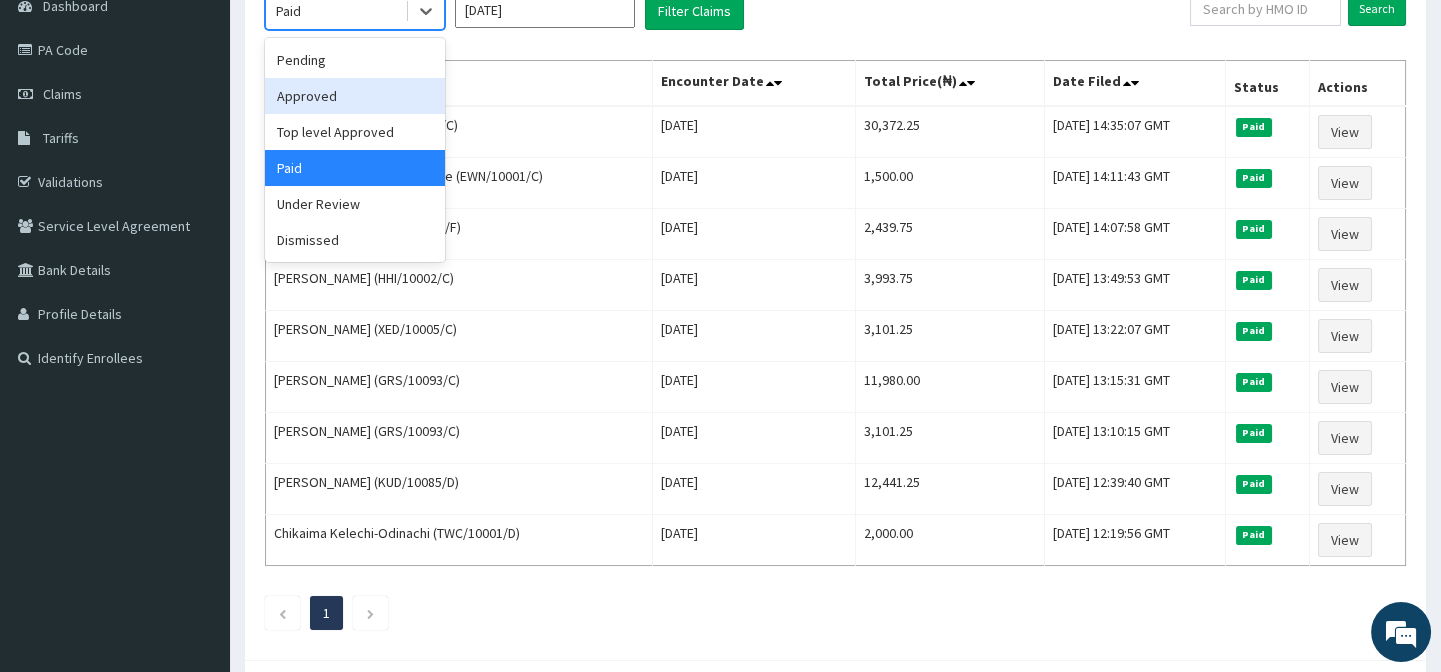 click on "Approved" at bounding box center [355, 96] 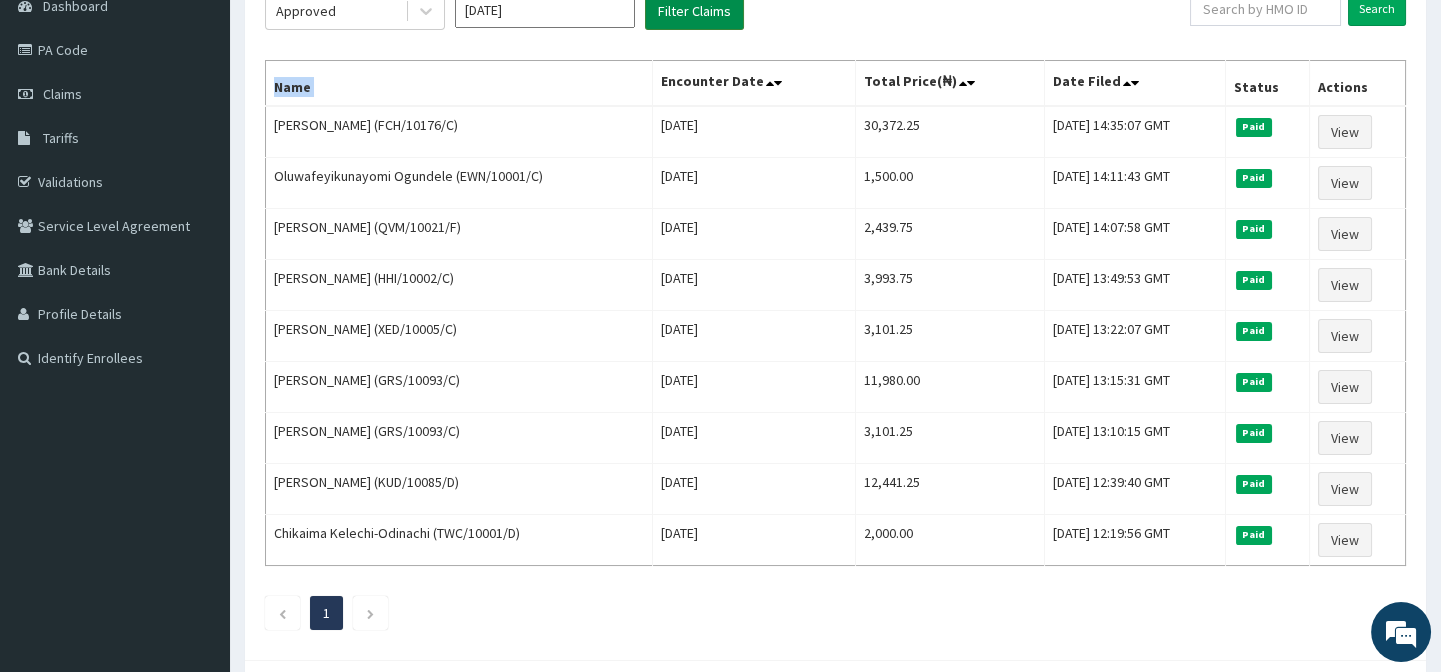 click on "Filter Claims" at bounding box center (694, 11) 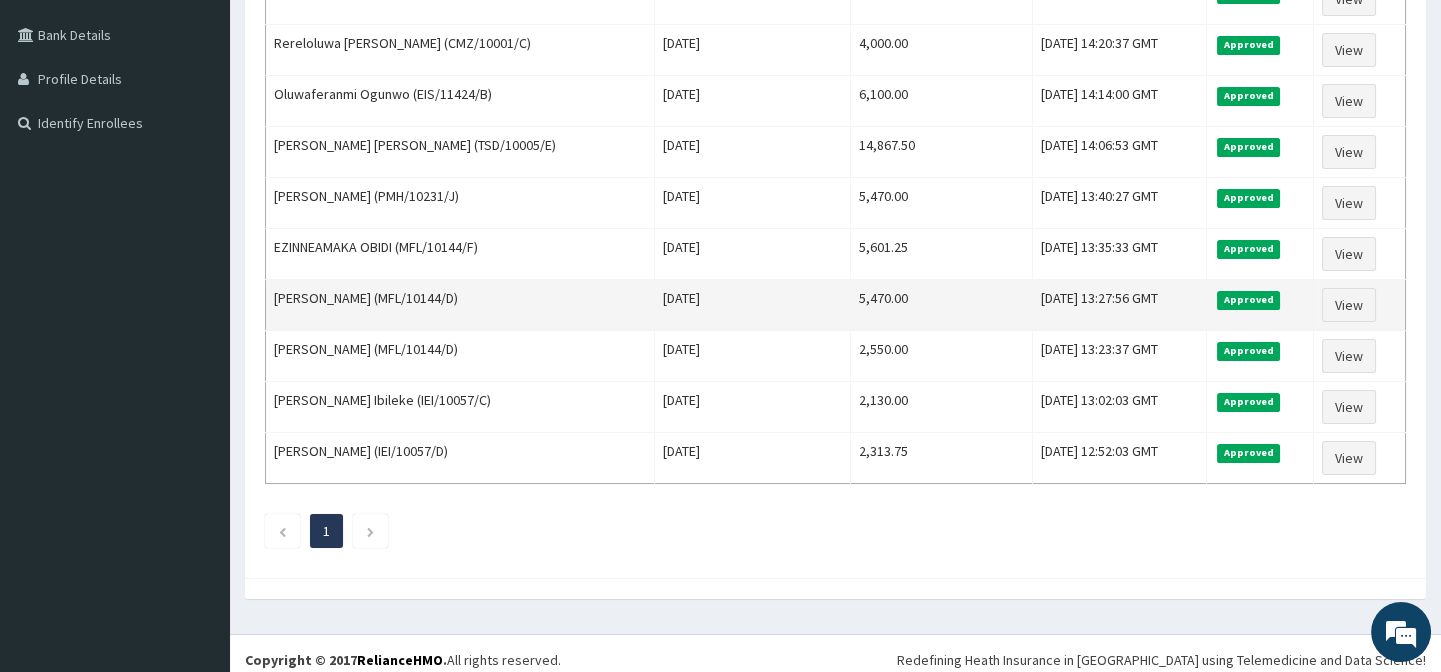 scroll, scrollTop: 455, scrollLeft: 0, axis: vertical 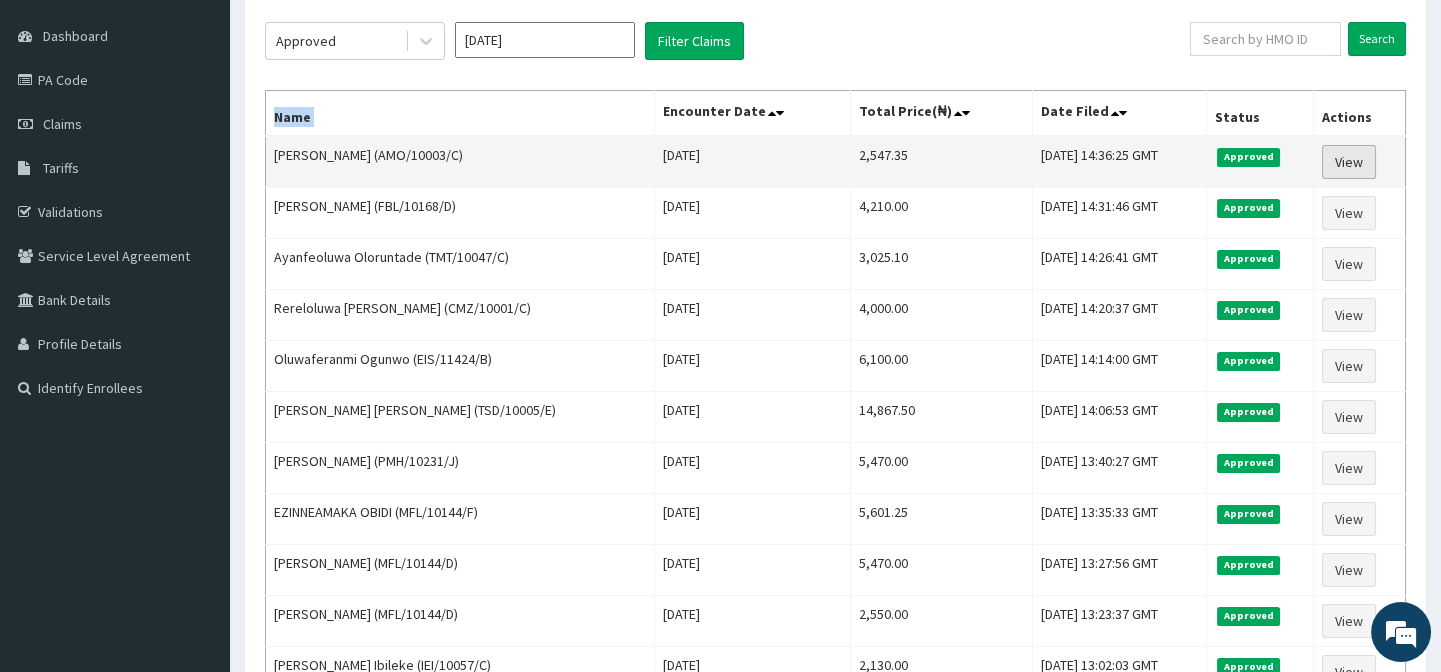 click on "View" at bounding box center (1349, 162) 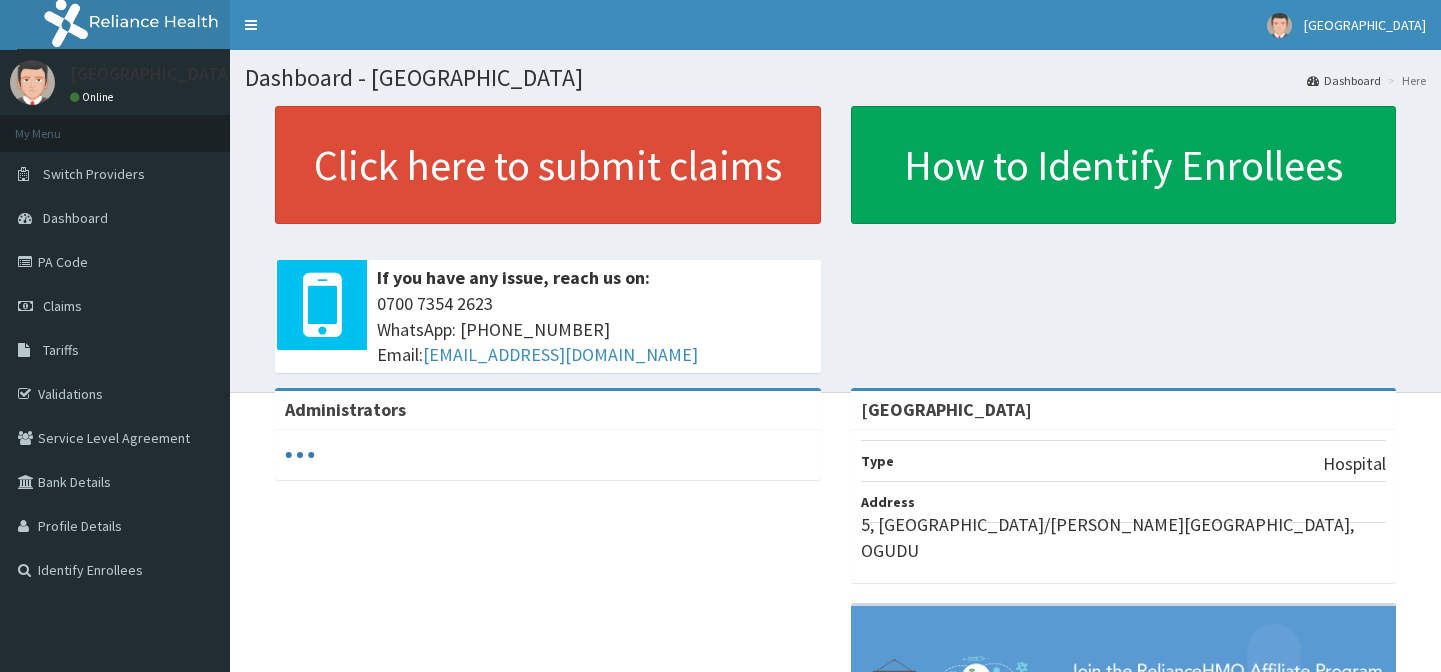 scroll, scrollTop: 0, scrollLeft: 0, axis: both 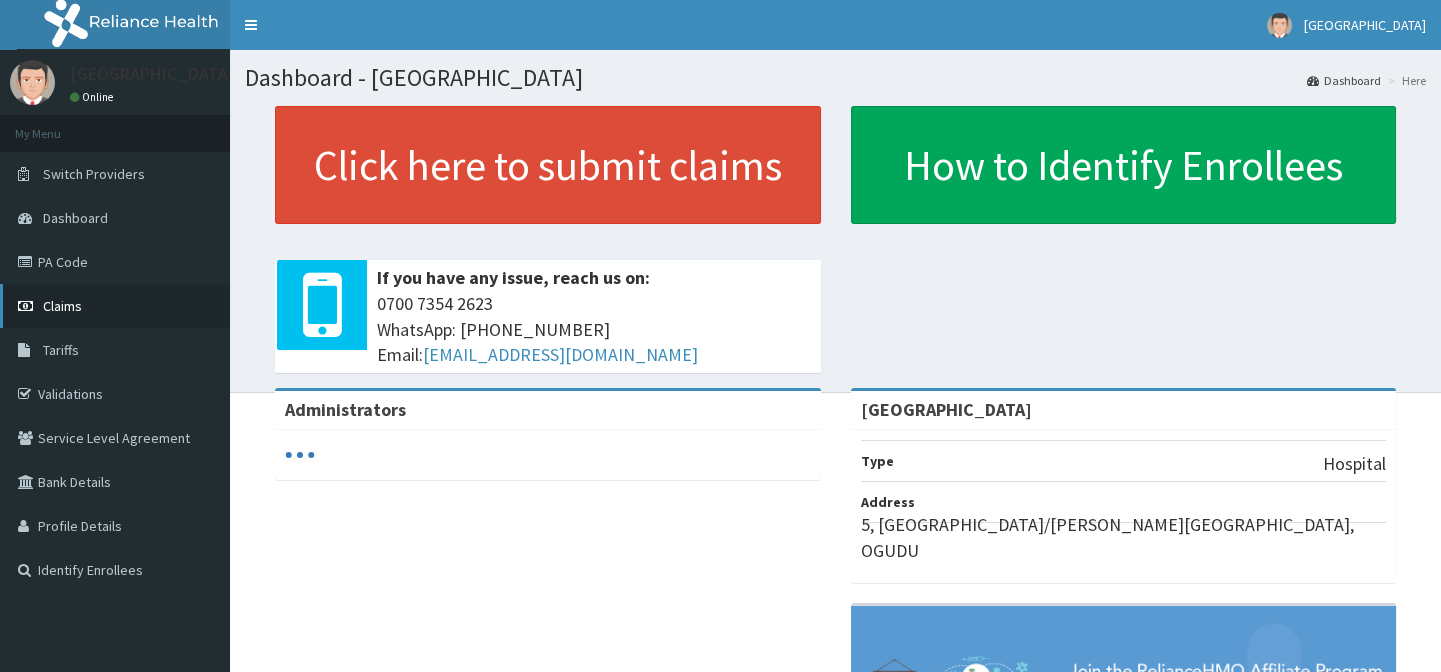 click on "Claims" at bounding box center (62, 306) 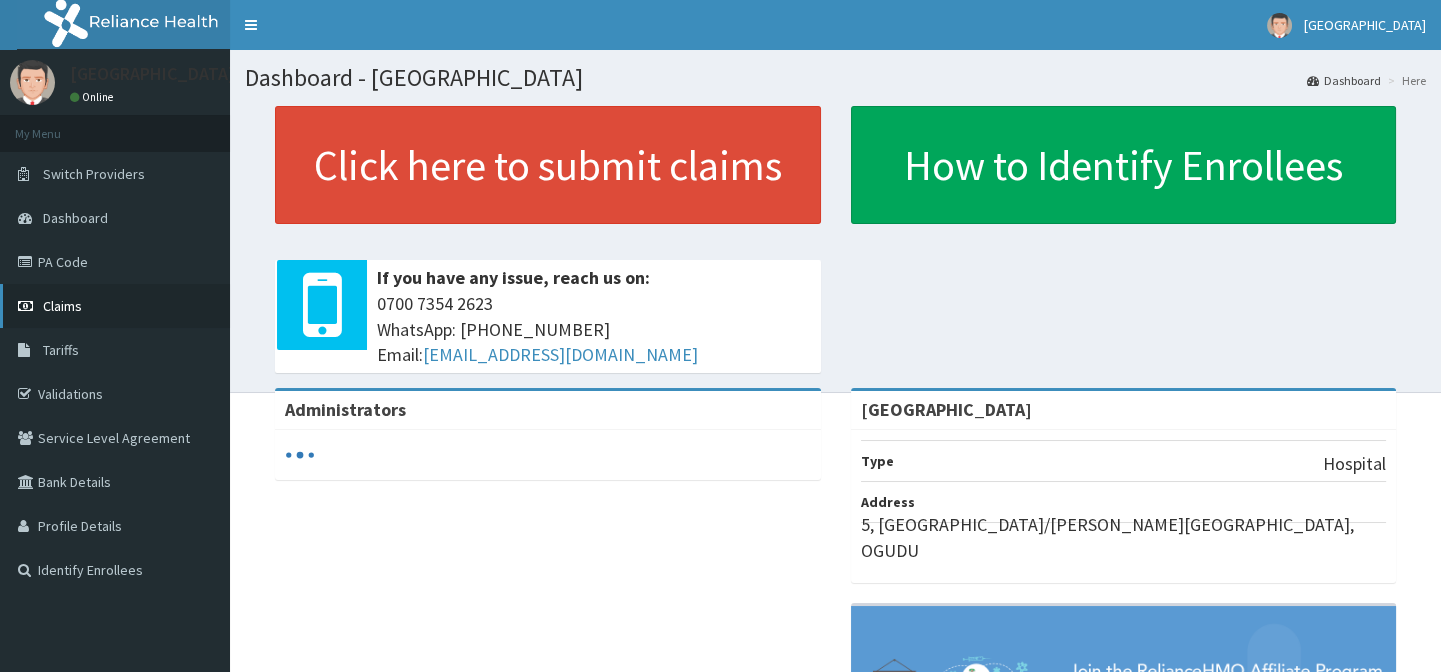 click on "Claims" at bounding box center (62, 306) 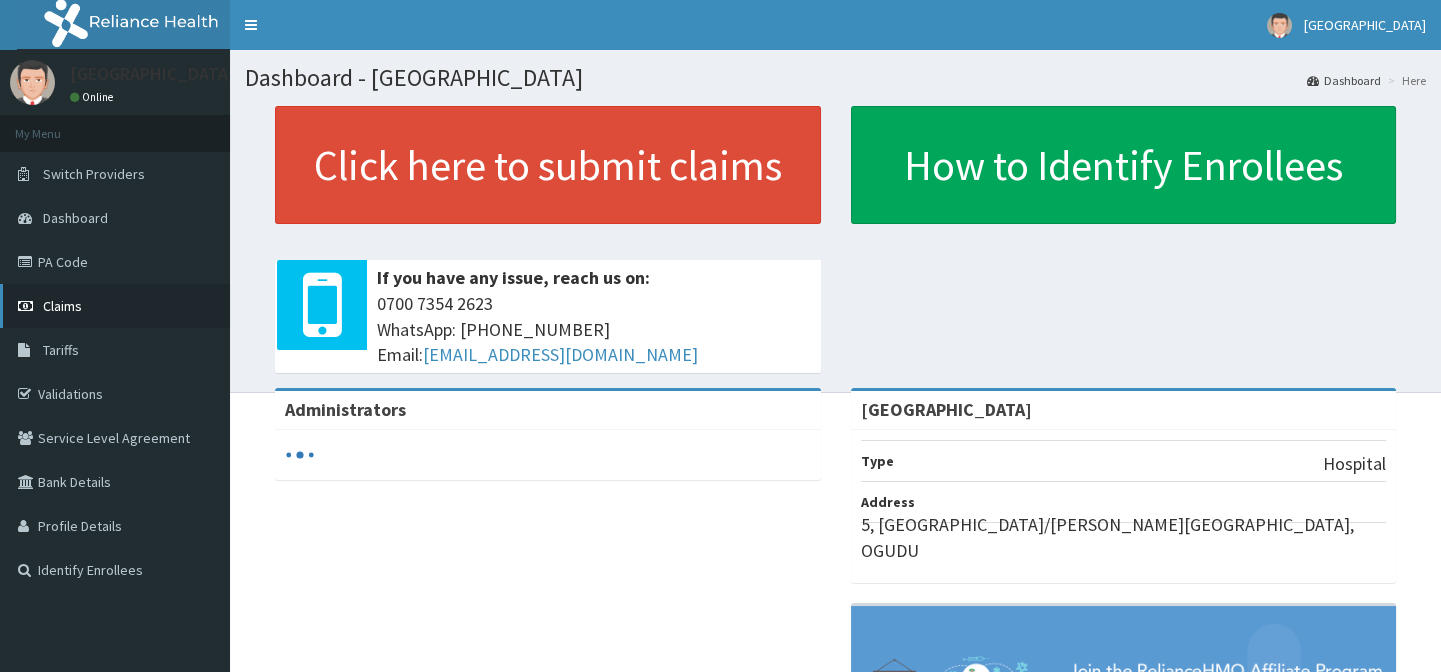 click on "Claims" at bounding box center [62, 306] 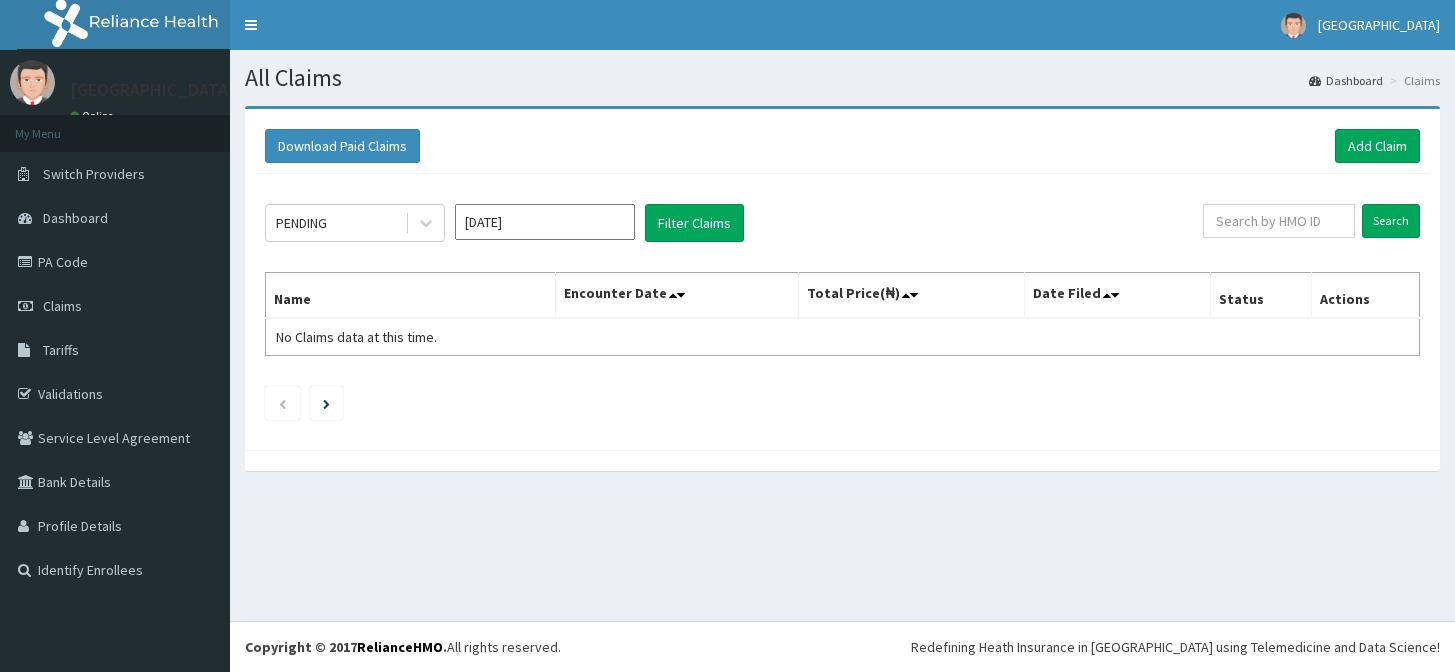 scroll, scrollTop: 0, scrollLeft: 0, axis: both 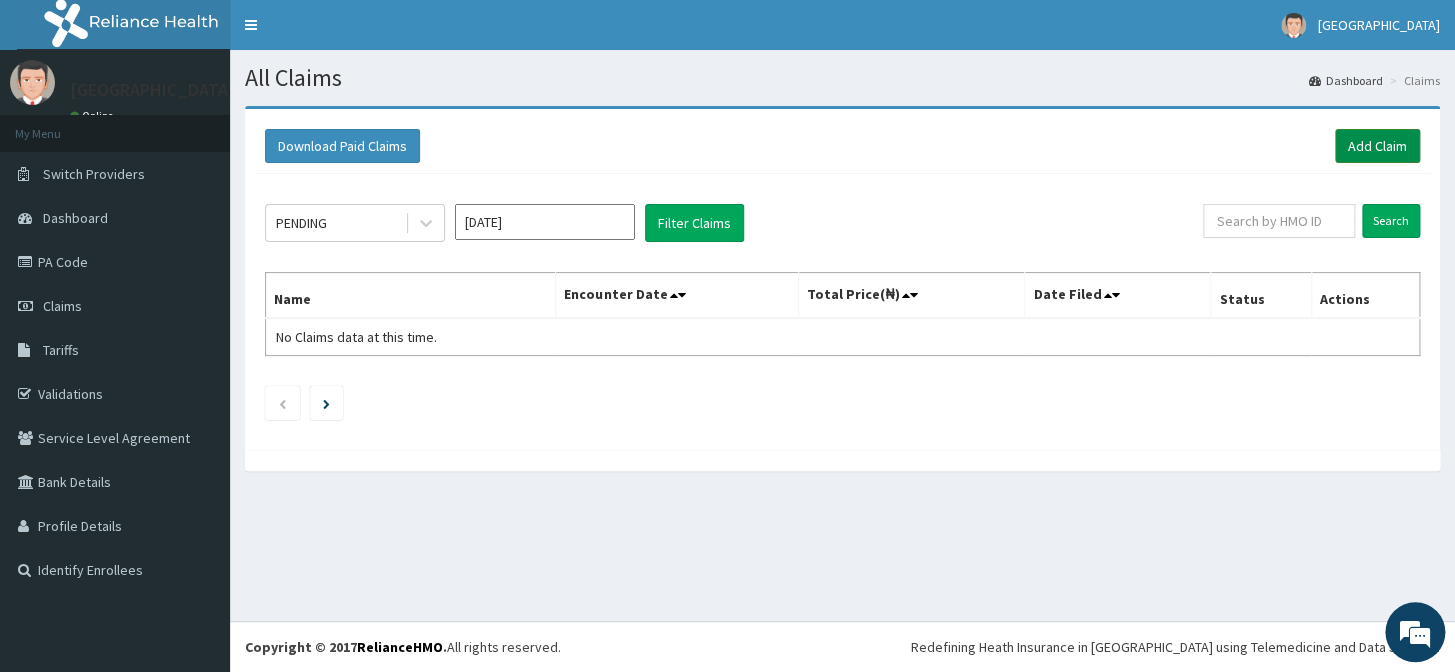 click on "Add Claim" at bounding box center [1377, 146] 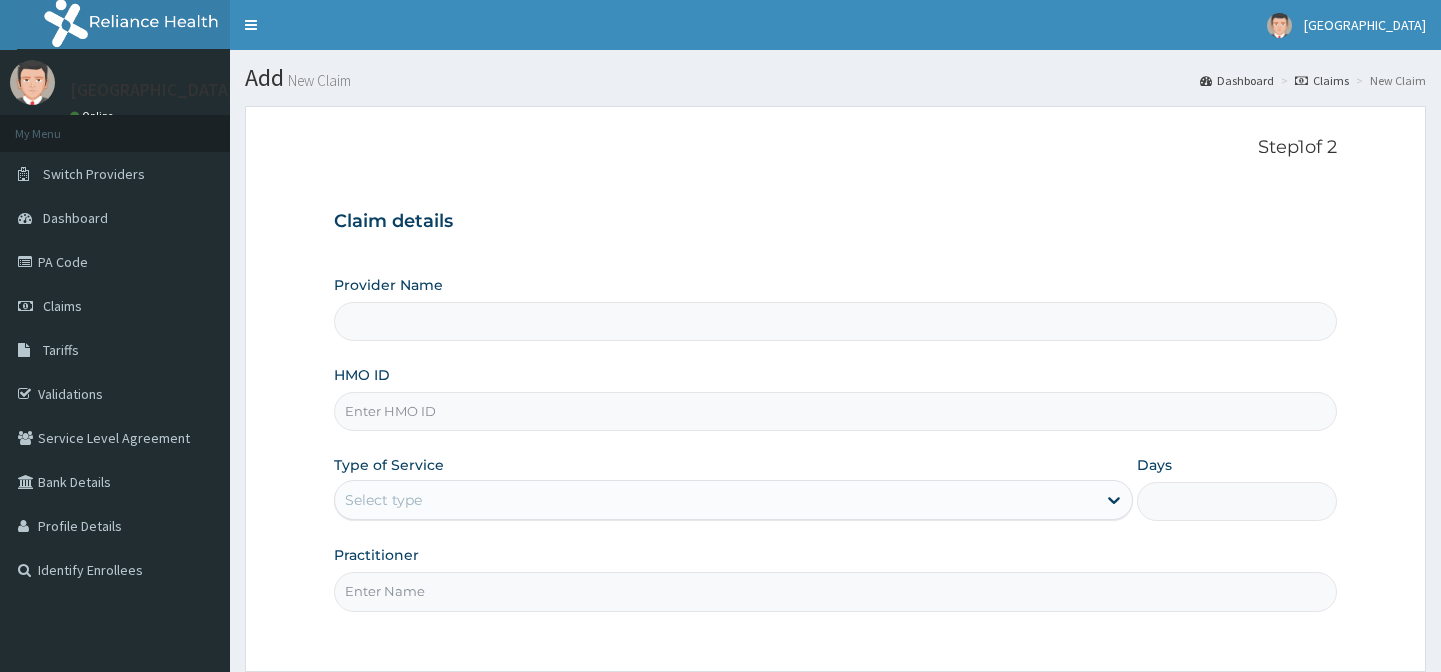 type on "[GEOGRAPHIC_DATA]" 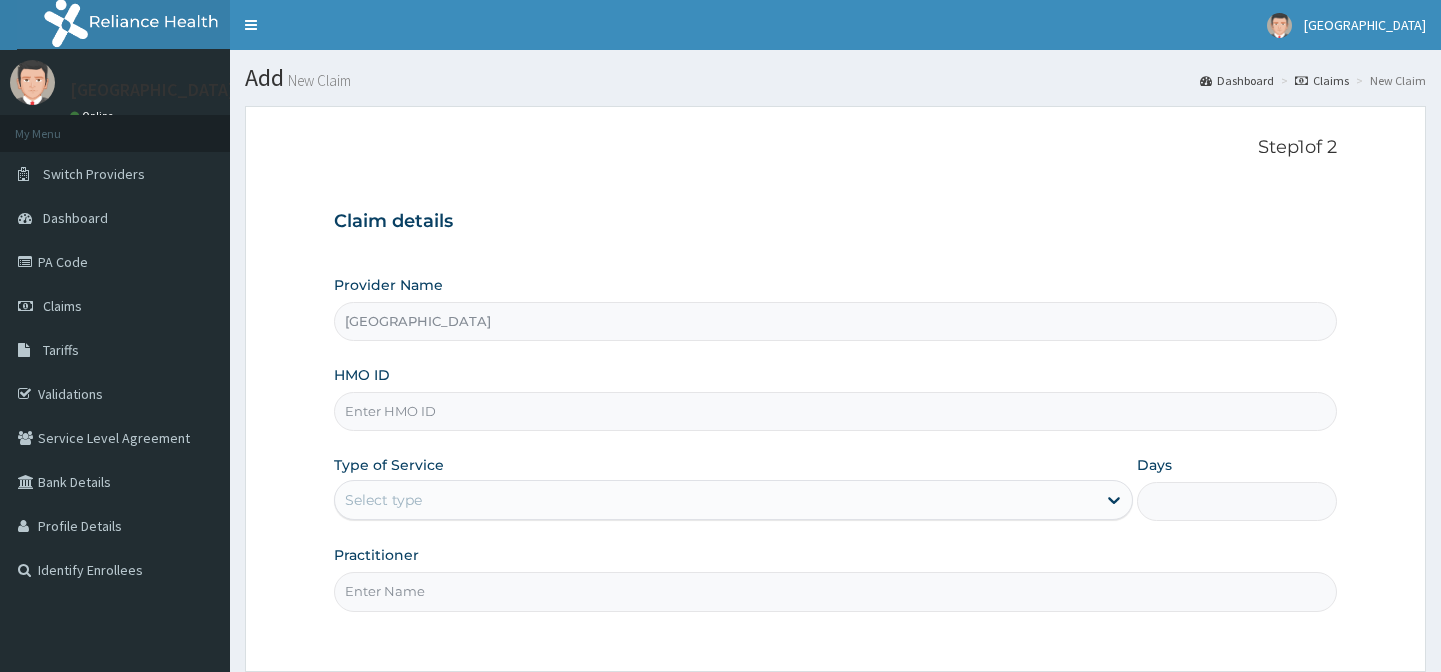 scroll, scrollTop: 0, scrollLeft: 0, axis: both 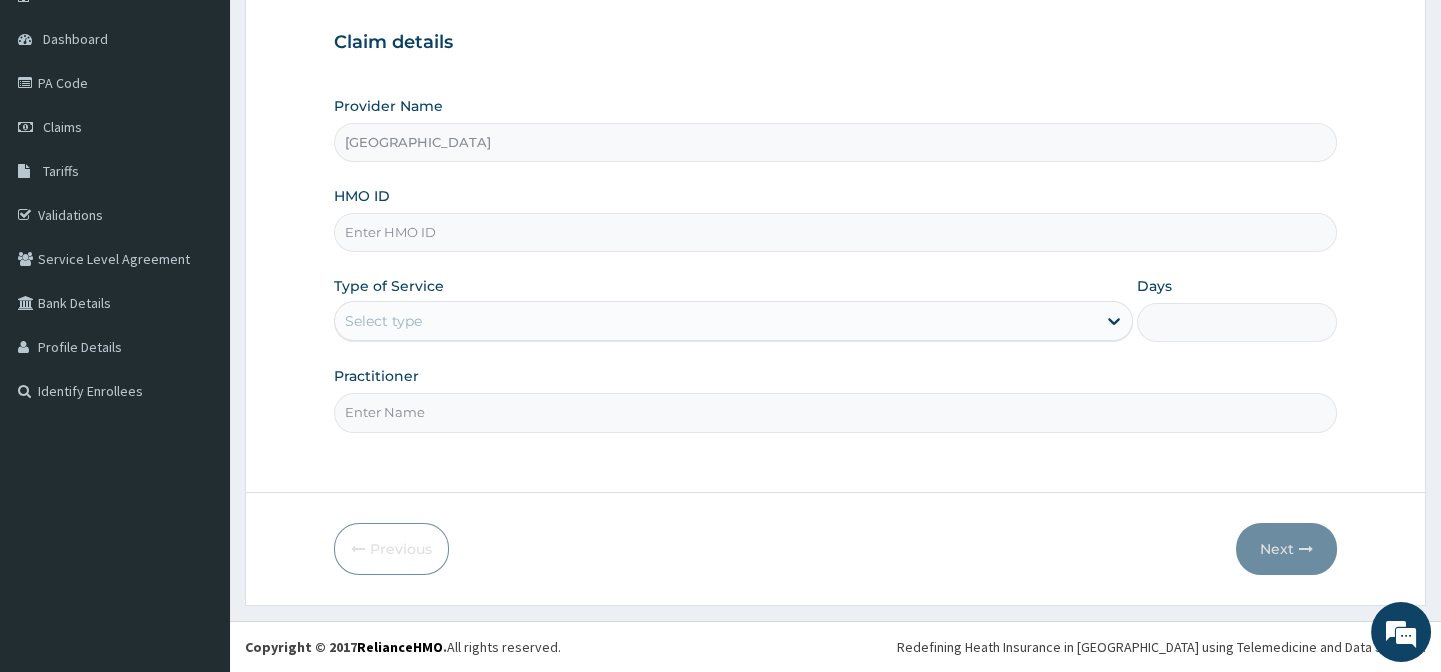 click on "HMO ID" at bounding box center [835, 232] 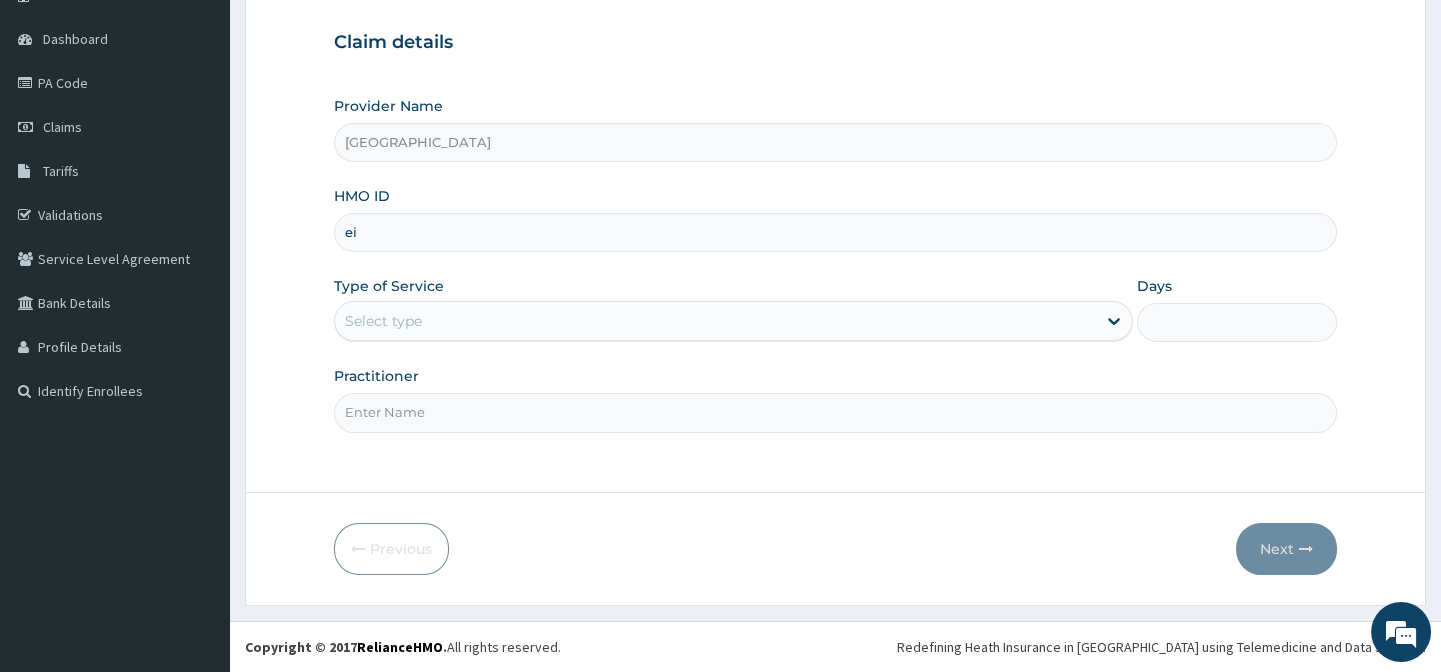 type on "e" 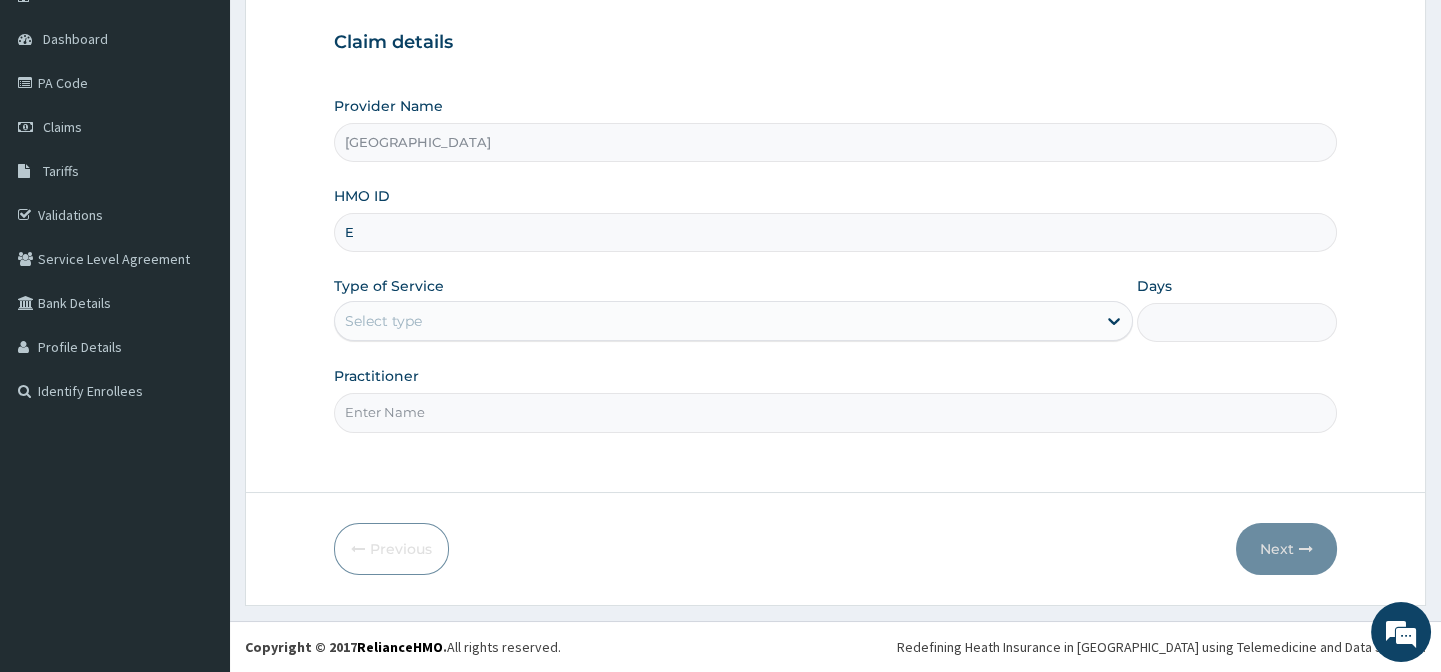 scroll, scrollTop: 0, scrollLeft: 0, axis: both 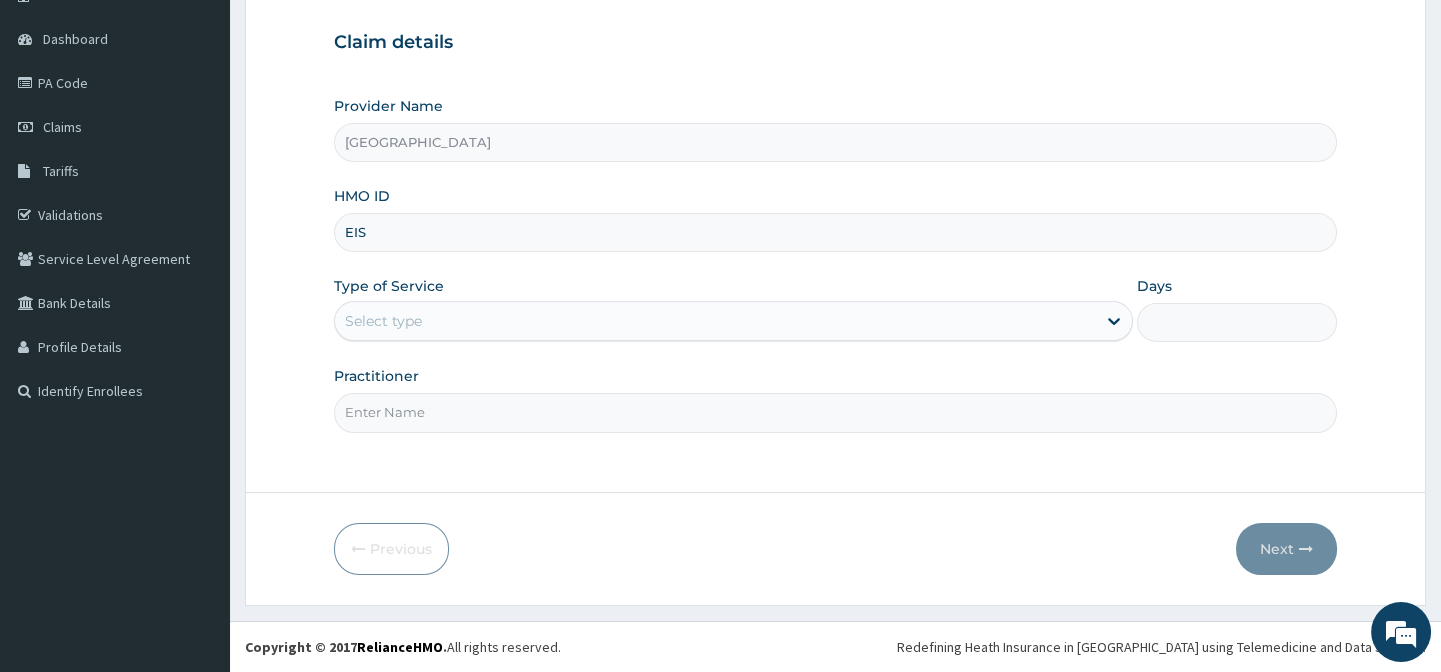 type on "EIS/11424/D" 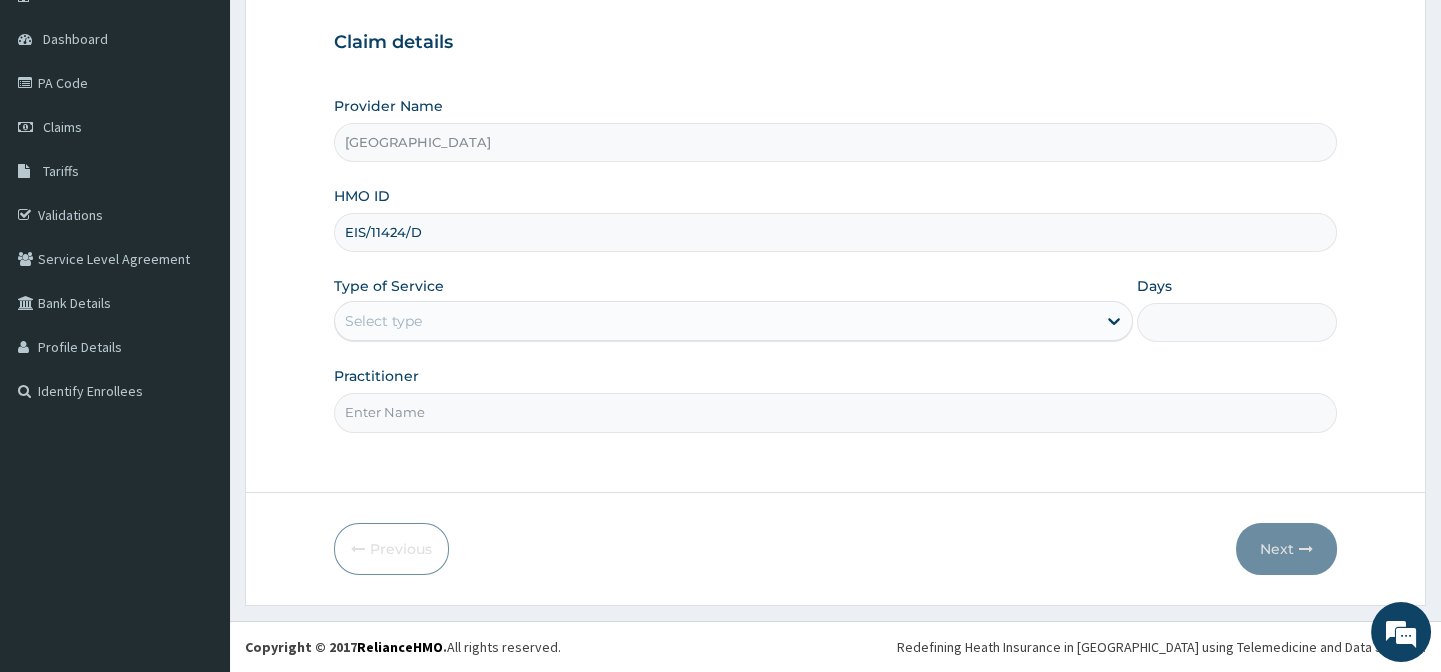 click on "Select type" at bounding box center [715, 321] 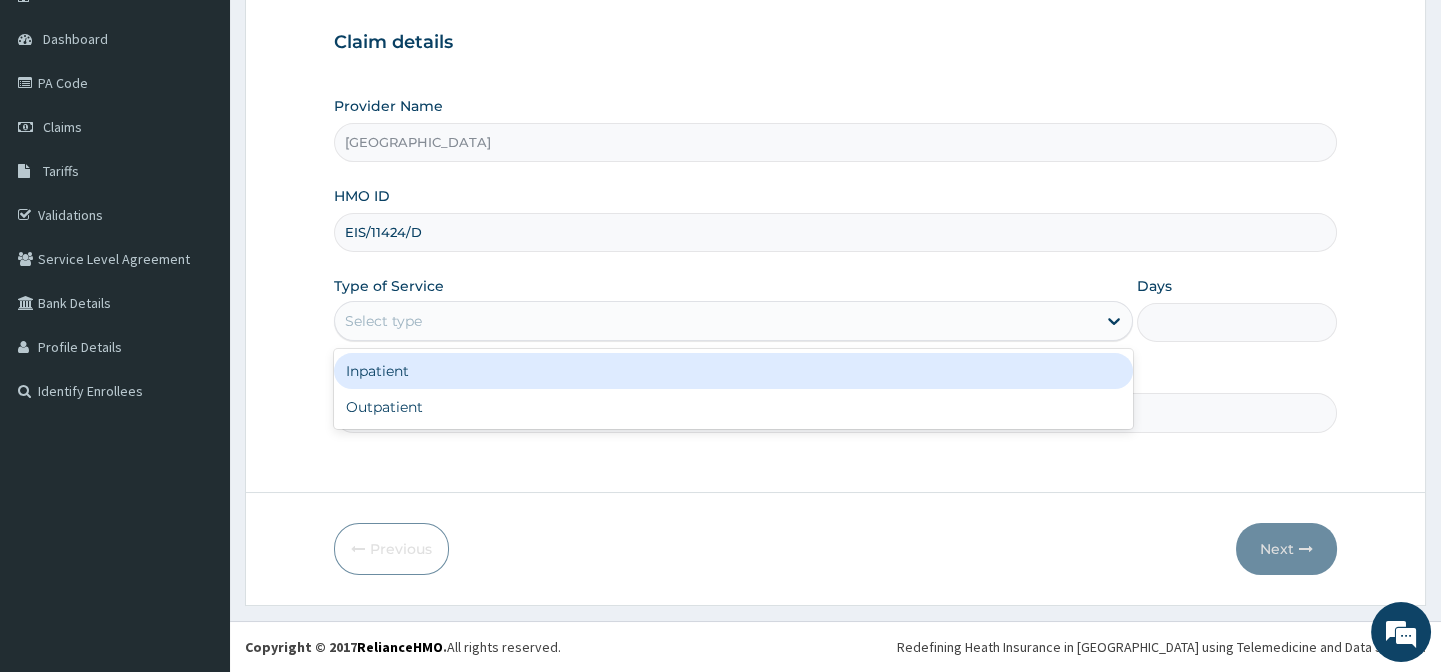 click on "Inpatient" at bounding box center [733, 371] 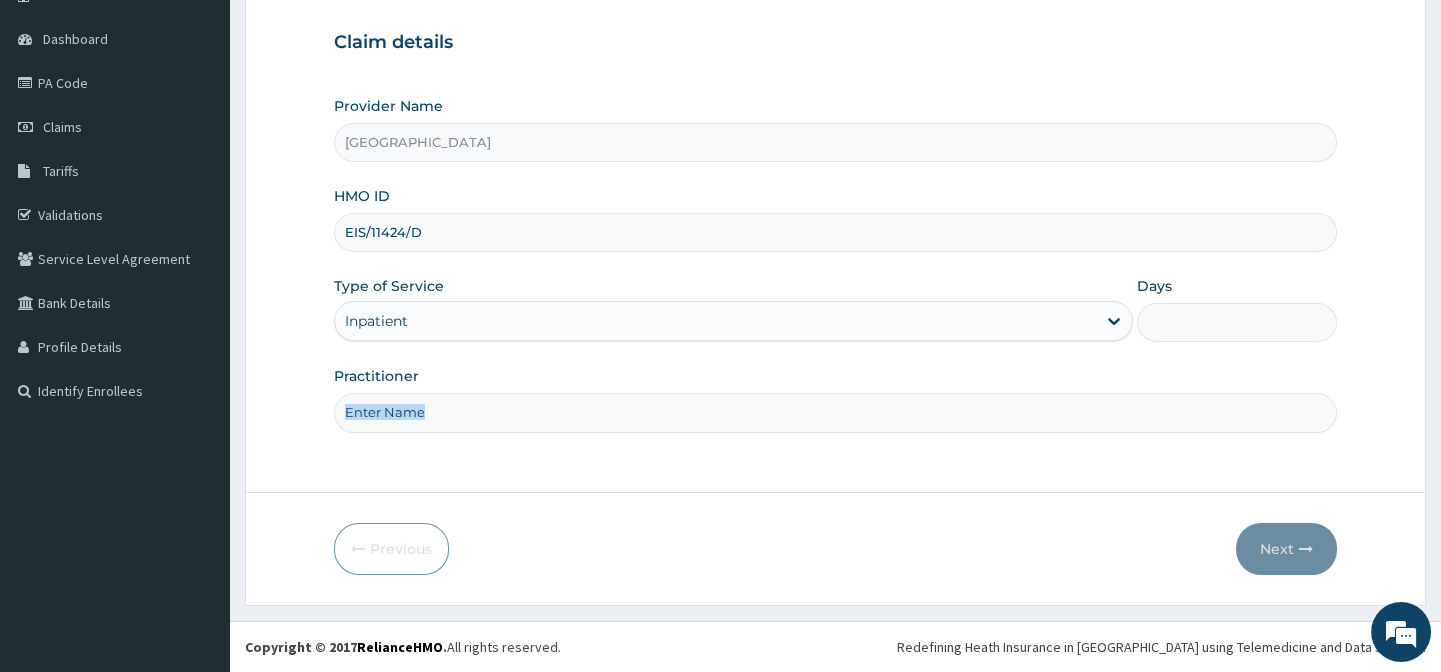 click on "Days" at bounding box center (1237, 322) 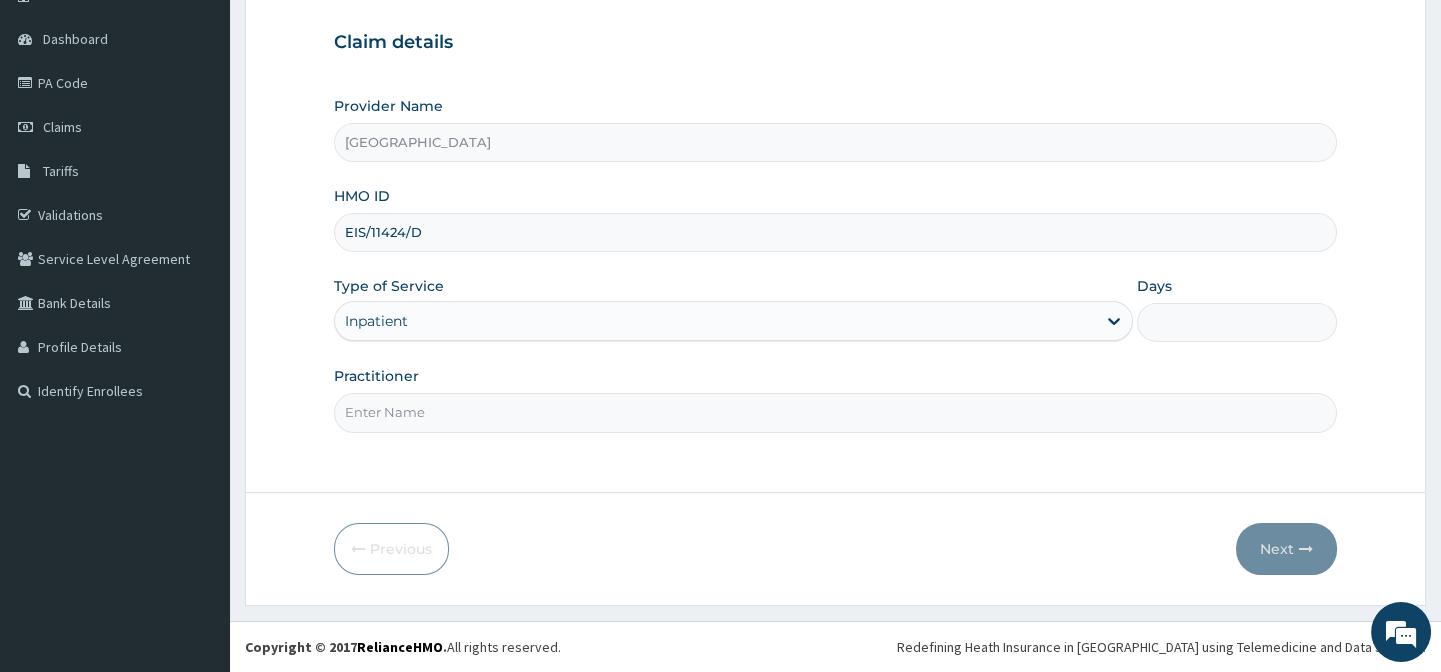 click on "Days" at bounding box center (1237, 322) 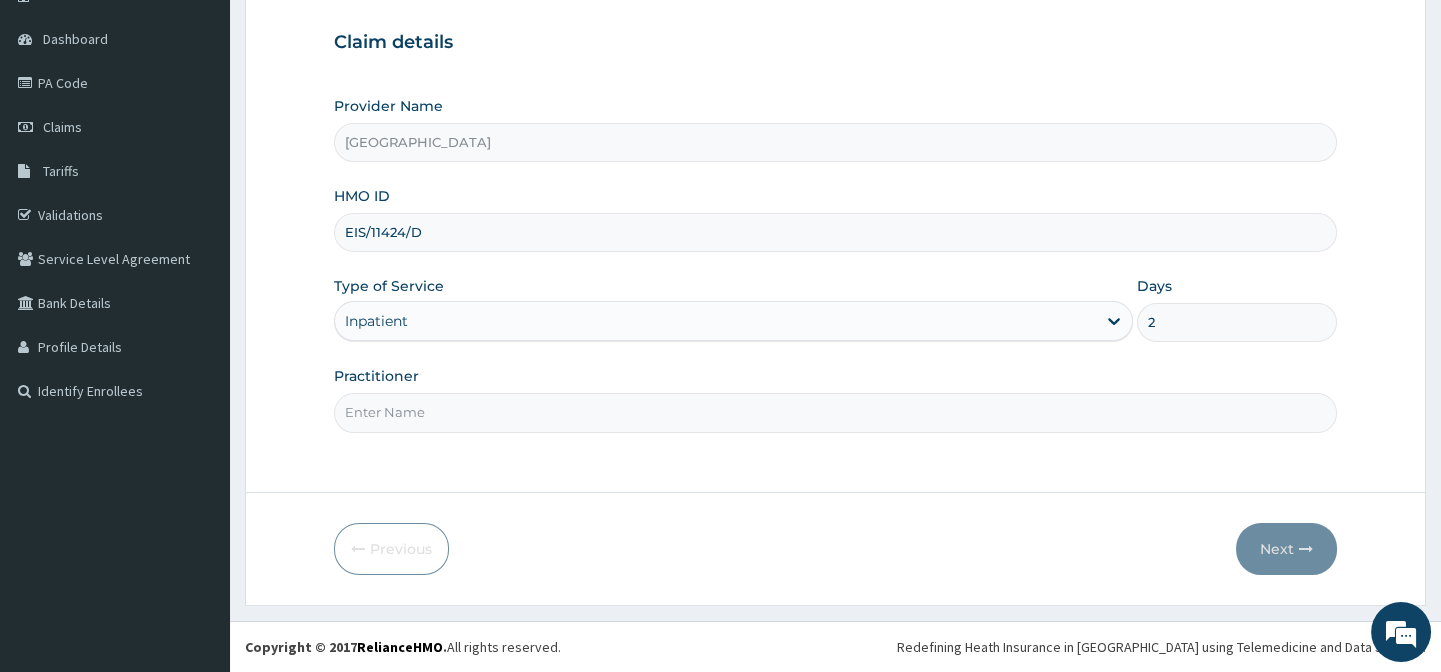 type on "2" 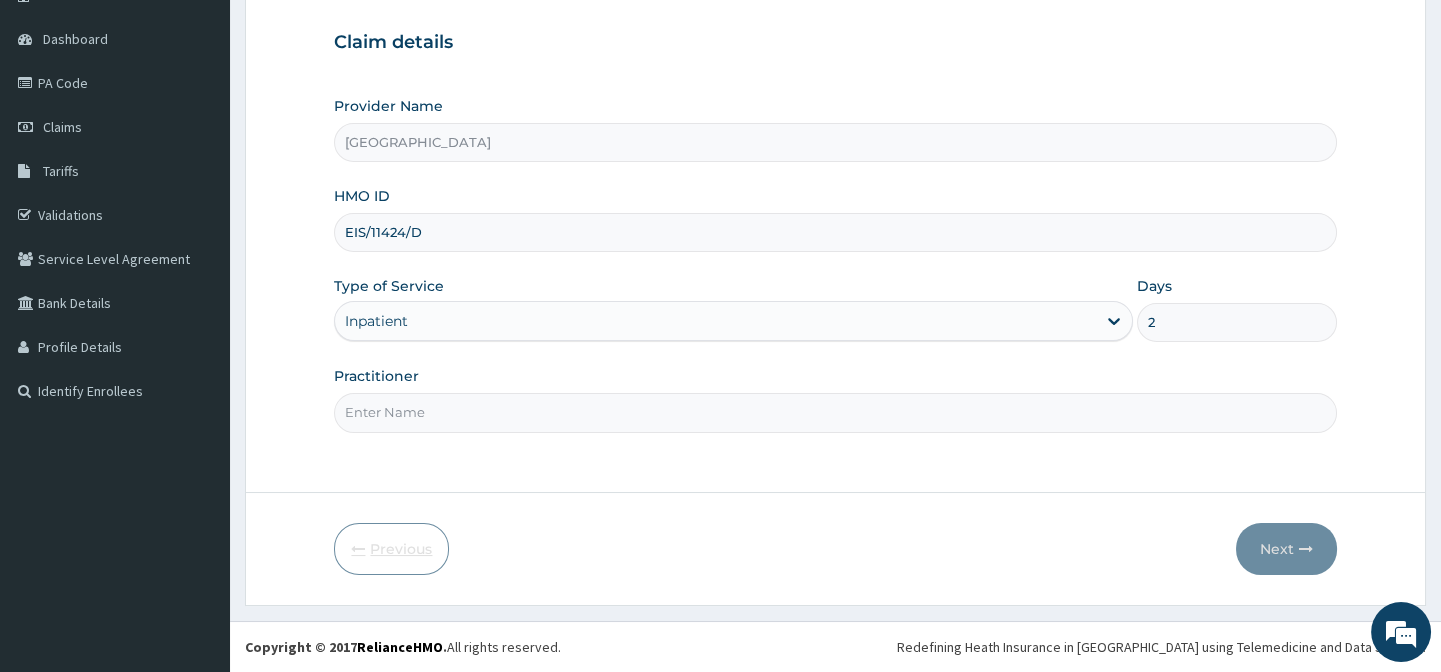type on "Dr. Abagha" 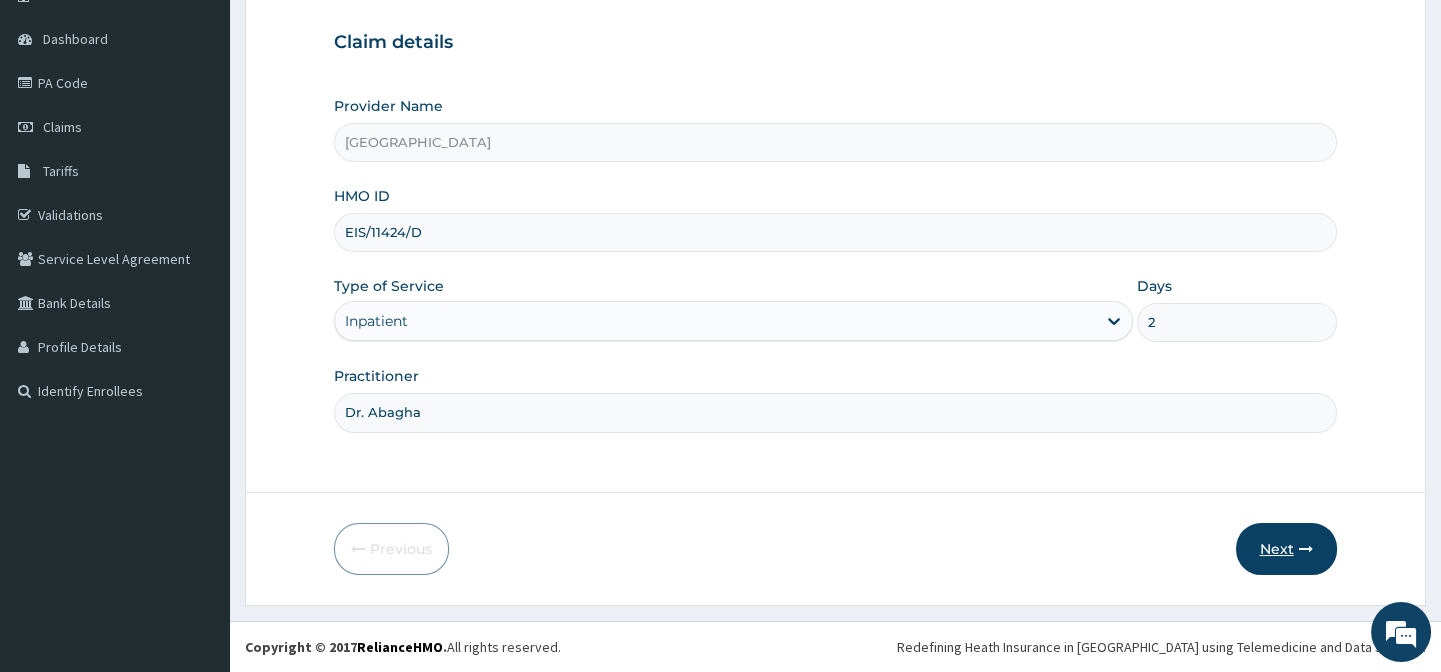 click on "Next" at bounding box center (1286, 549) 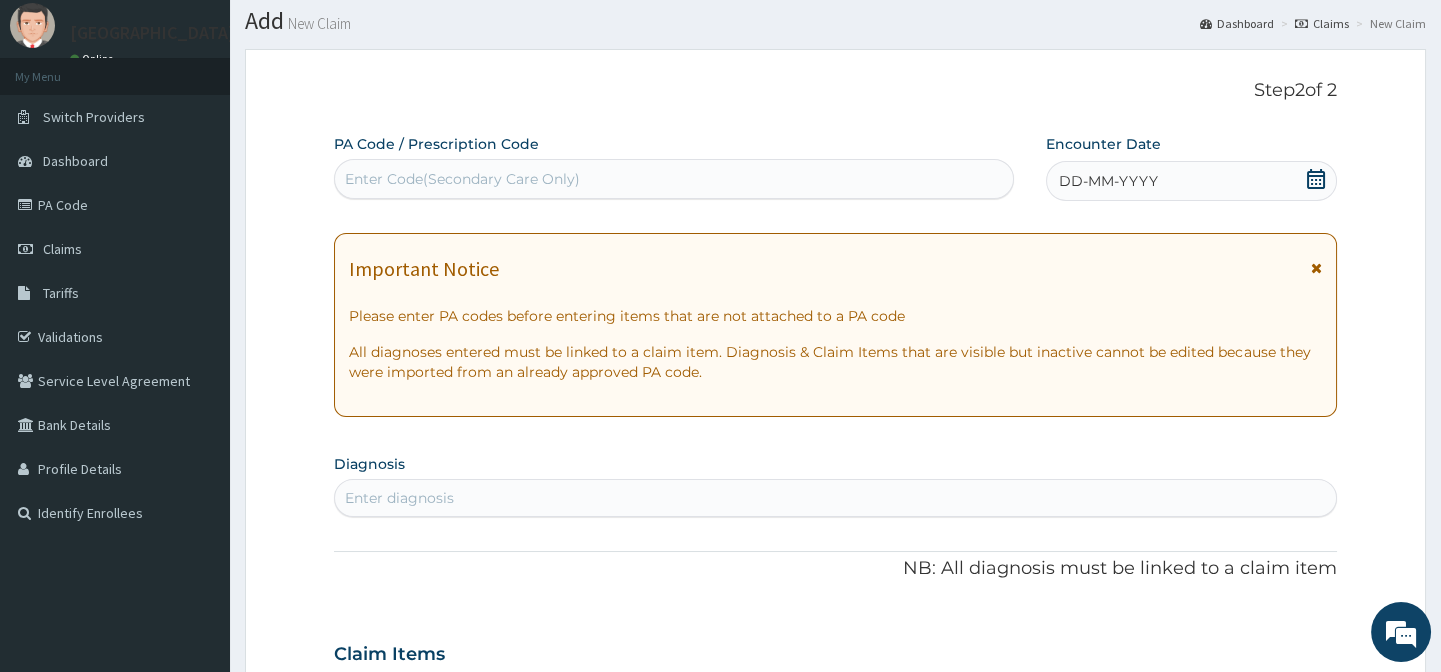 scroll, scrollTop: 0, scrollLeft: 0, axis: both 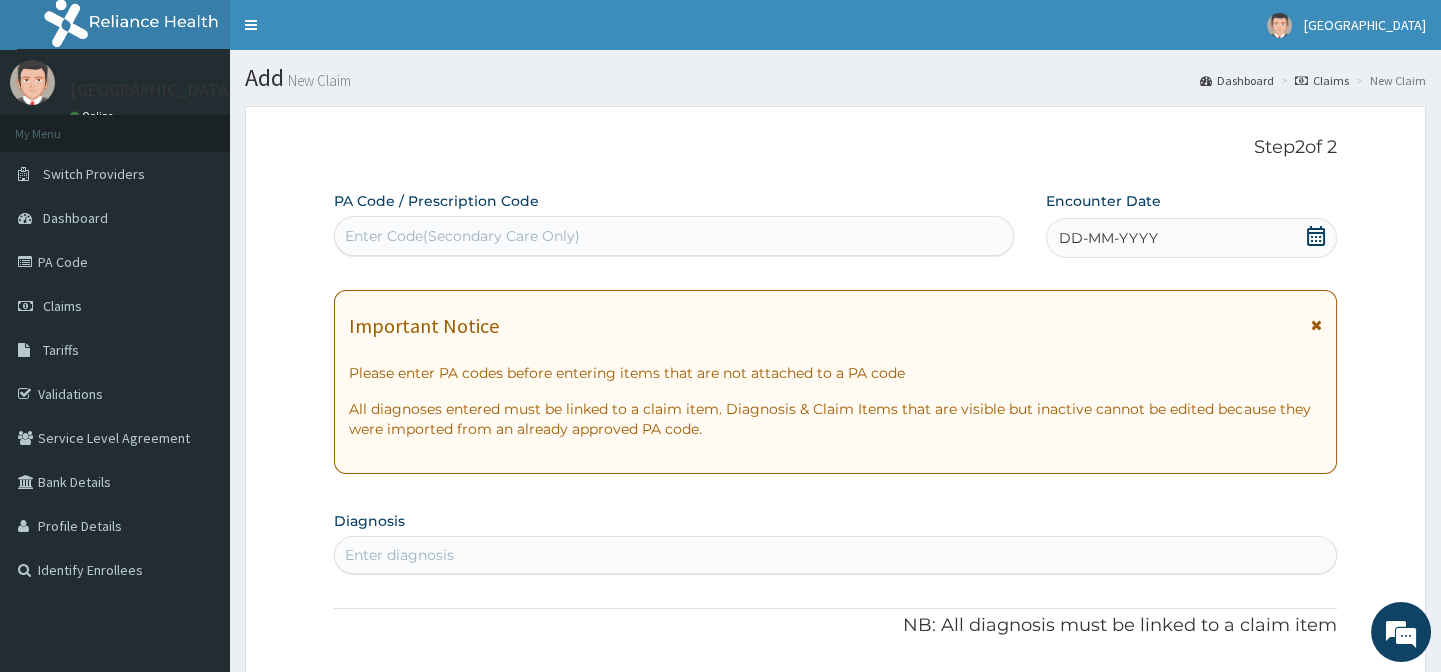 click on "Enter Code(Secondary Care Only)" at bounding box center [673, 236] 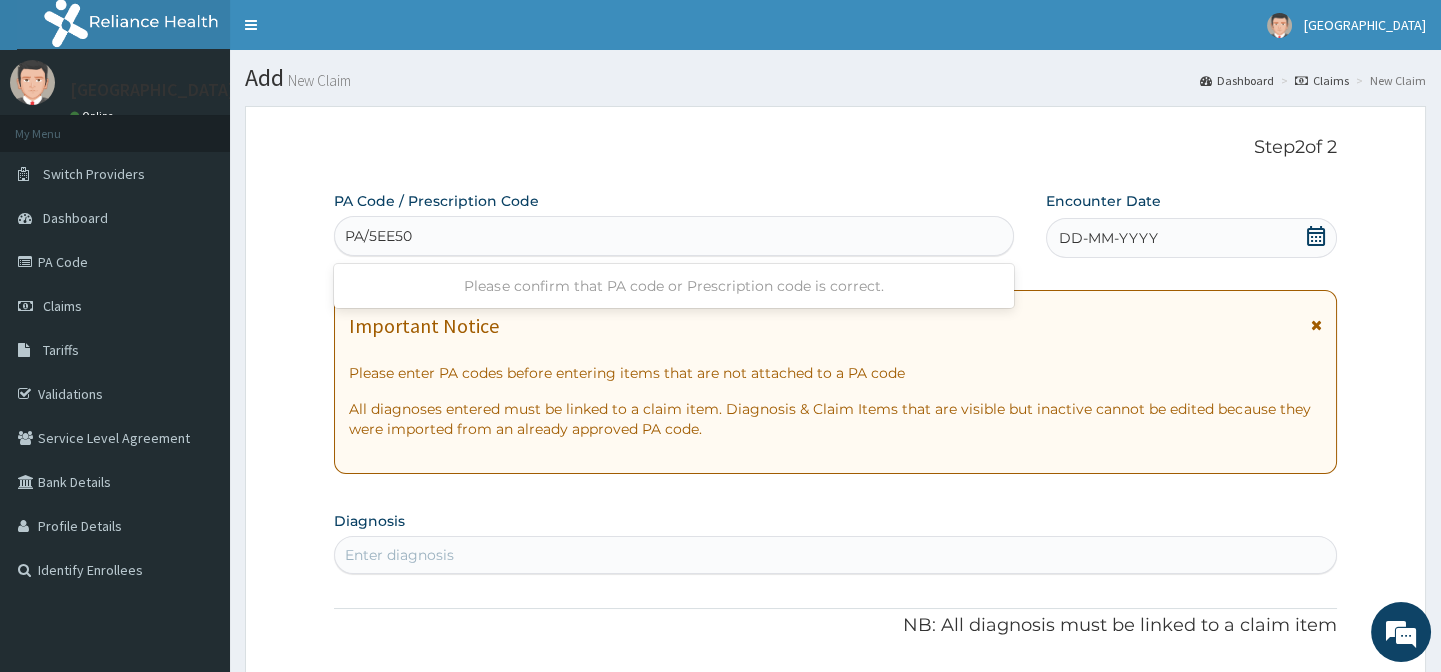 type on "PA/5EE504" 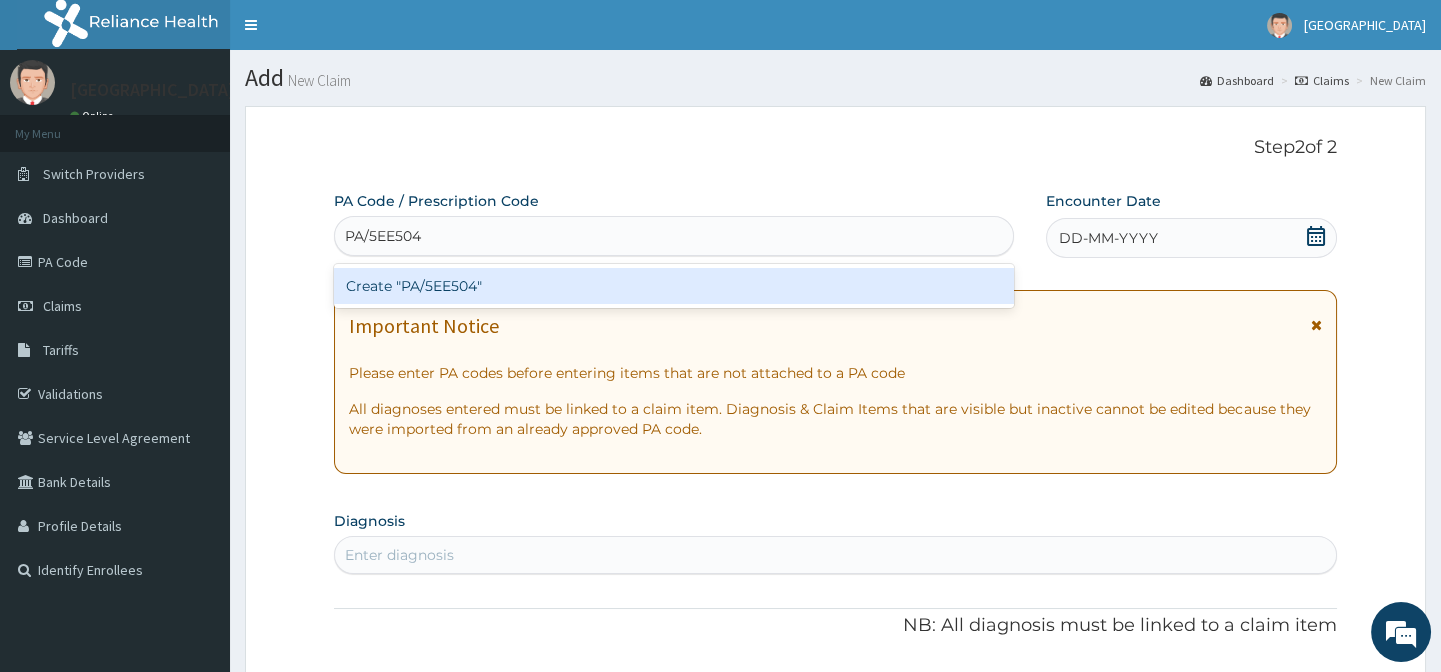 click on "Create "PA/5EE504"" at bounding box center (673, 286) 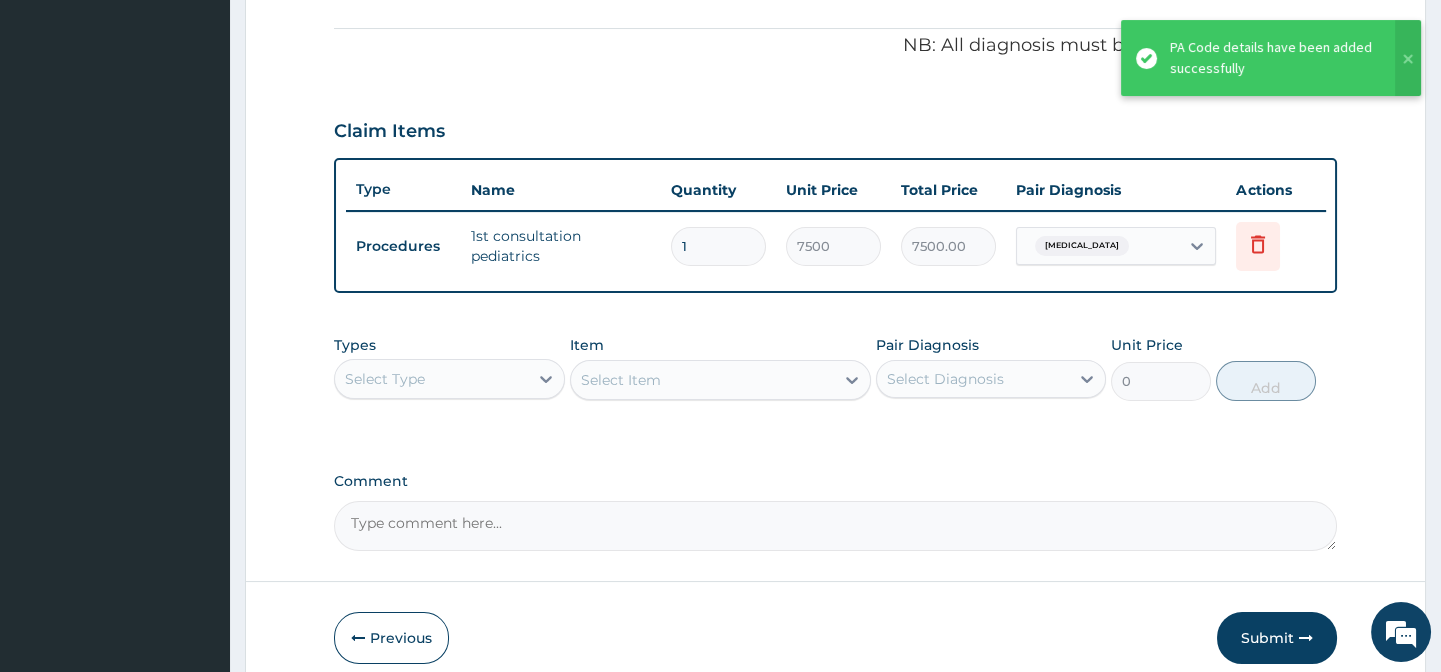 scroll, scrollTop: 677, scrollLeft: 0, axis: vertical 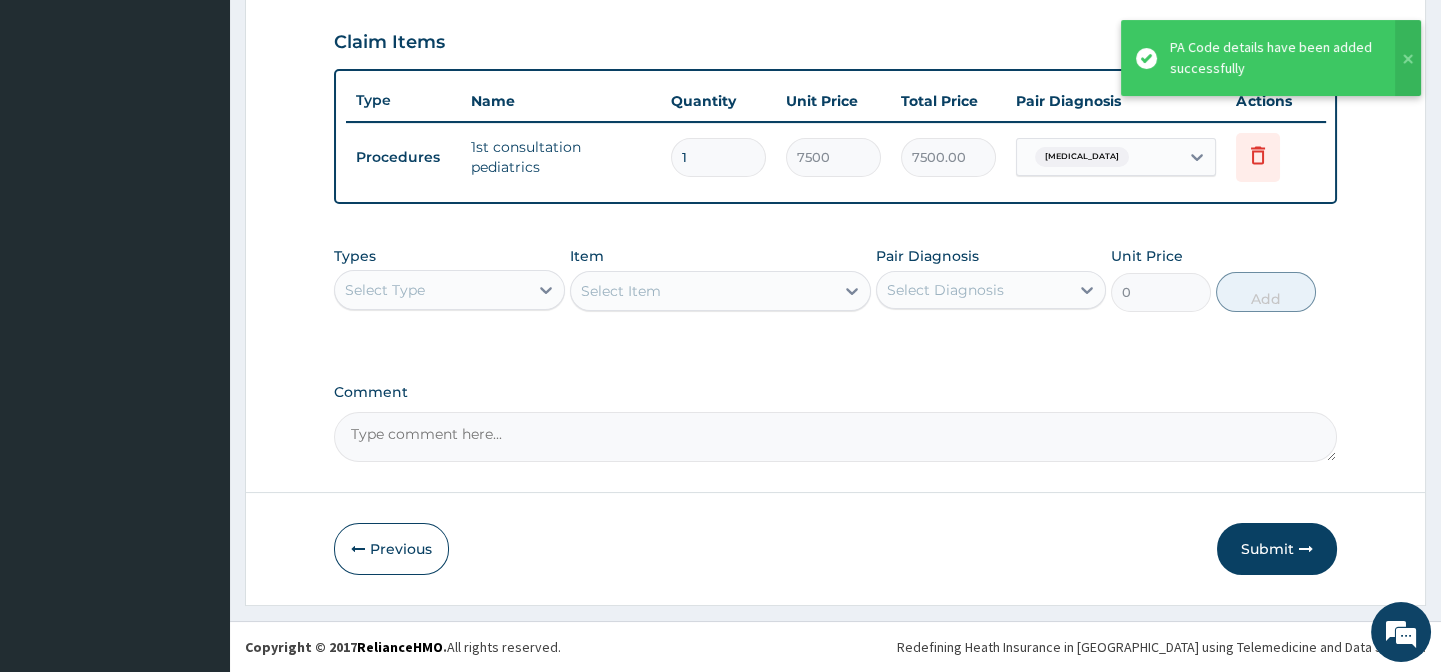 click on "Select Type" at bounding box center (431, 290) 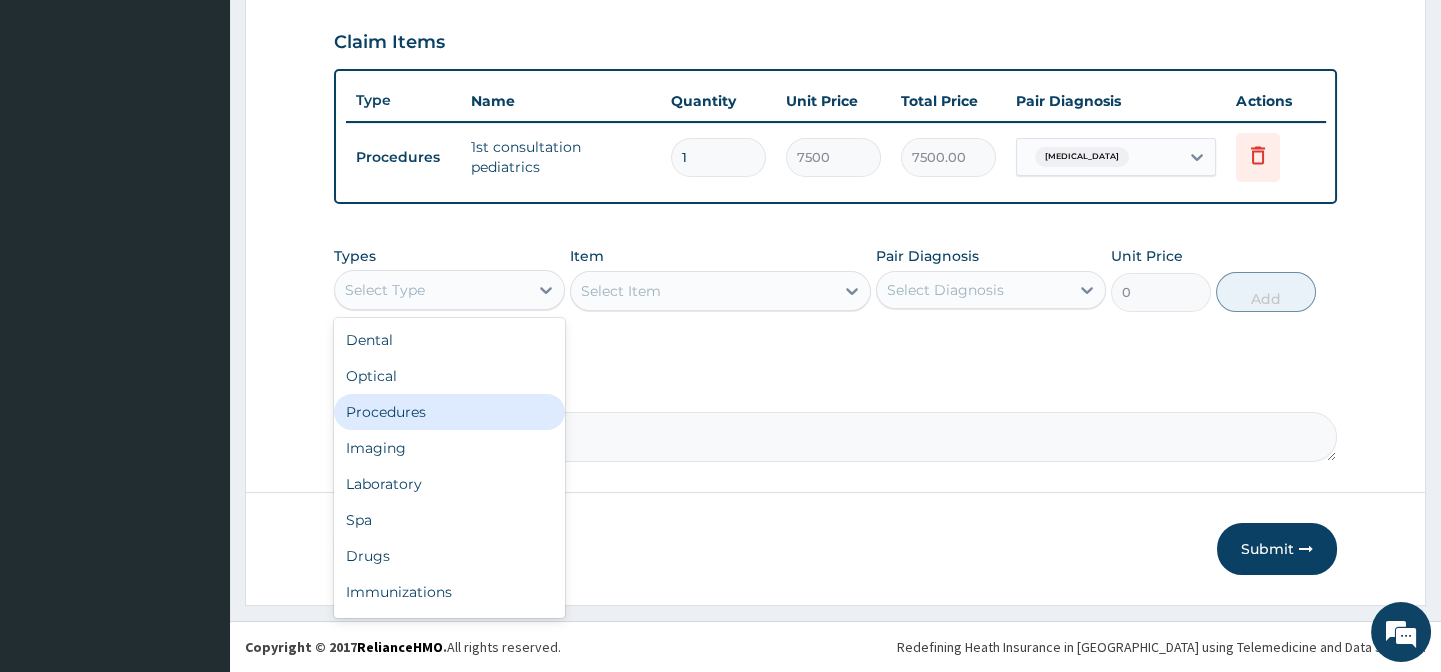 click on "Procedures" at bounding box center [449, 412] 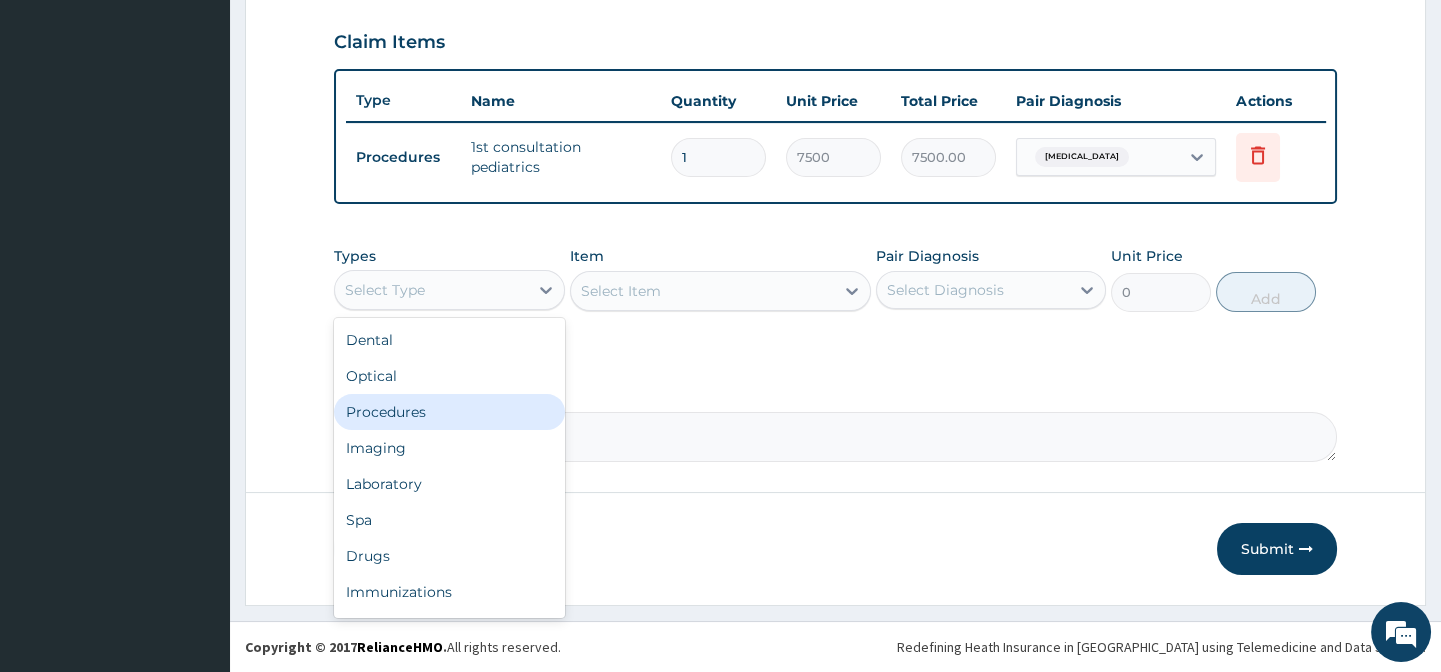 click on "Comment" at bounding box center [835, 437] 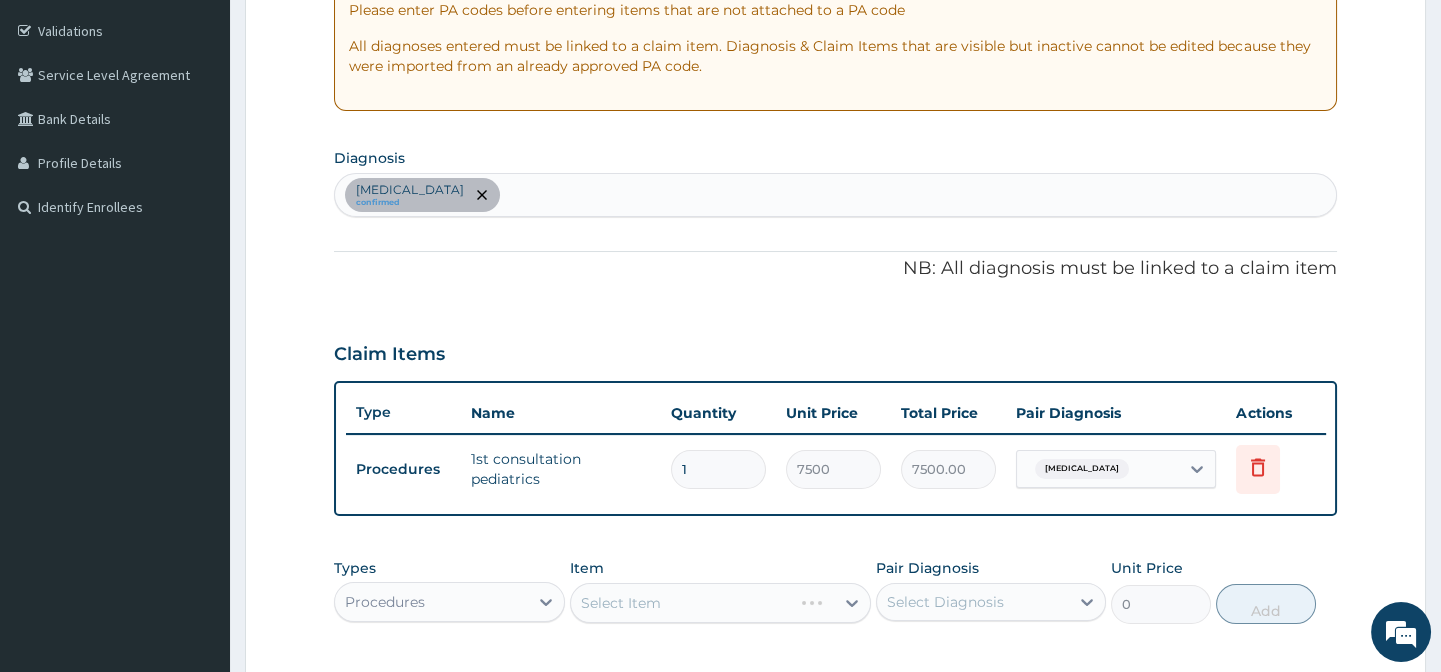 scroll, scrollTop: 313, scrollLeft: 0, axis: vertical 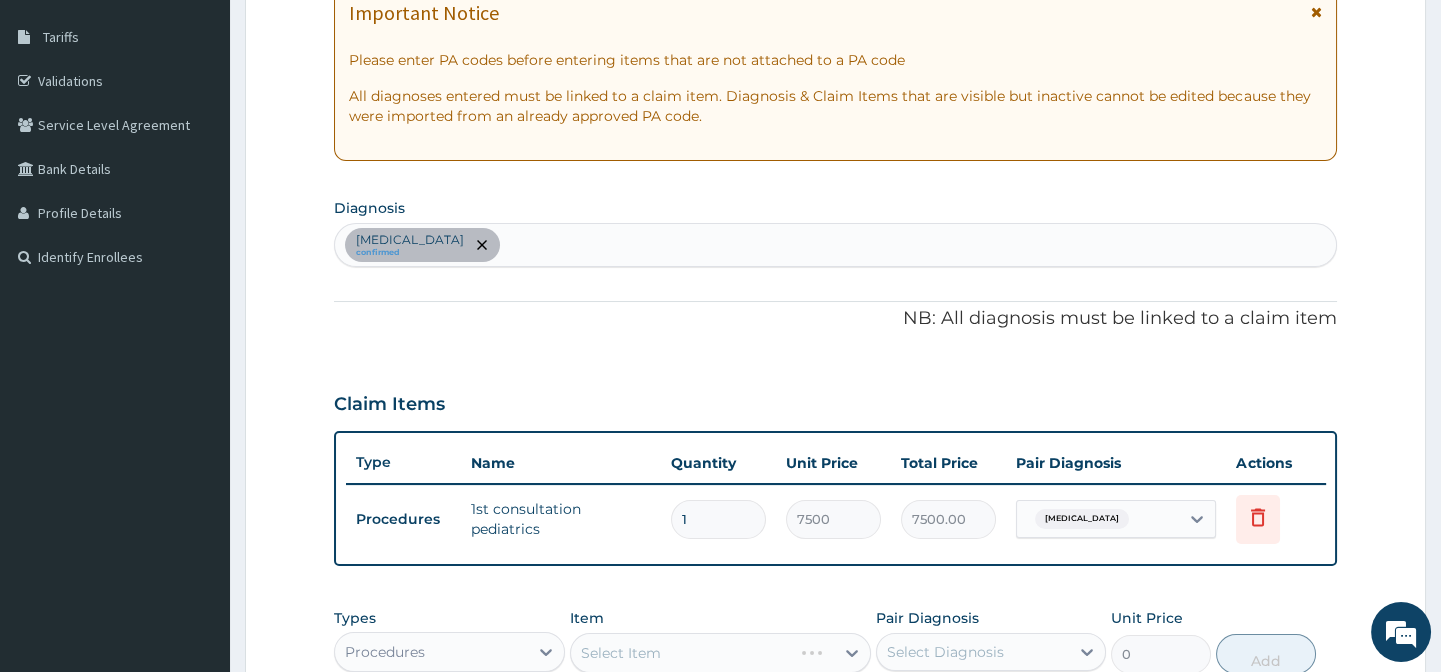 click on "Acute gastroenteritis confirmed" at bounding box center [835, 245] 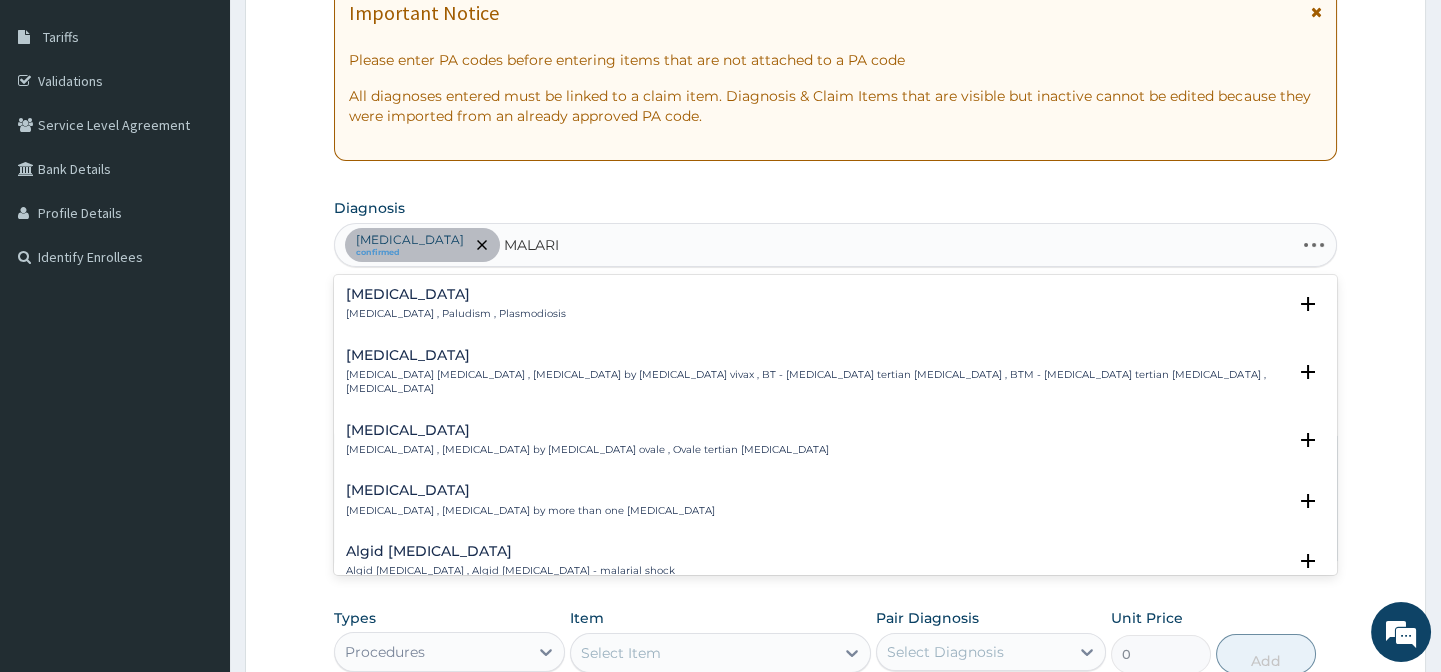 type on "MALARIA" 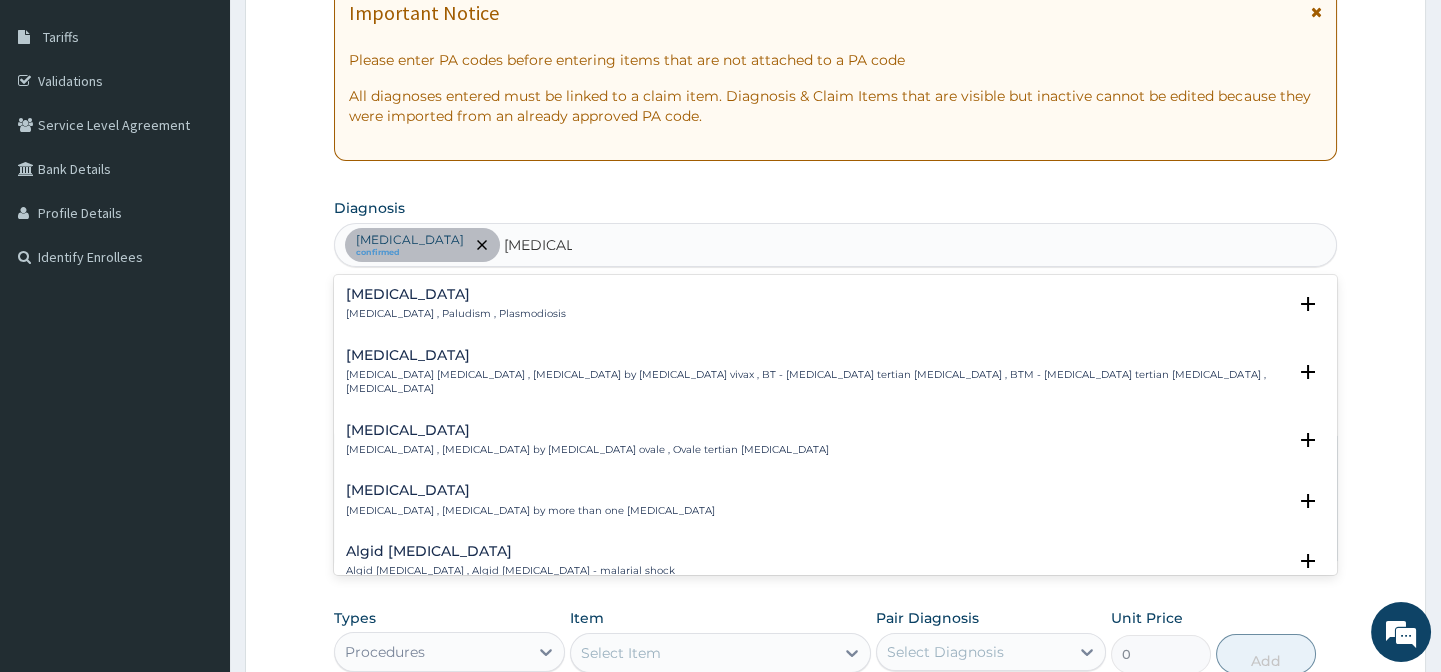 click on "Malaria , Paludism , Plasmodiosis" at bounding box center (456, 314) 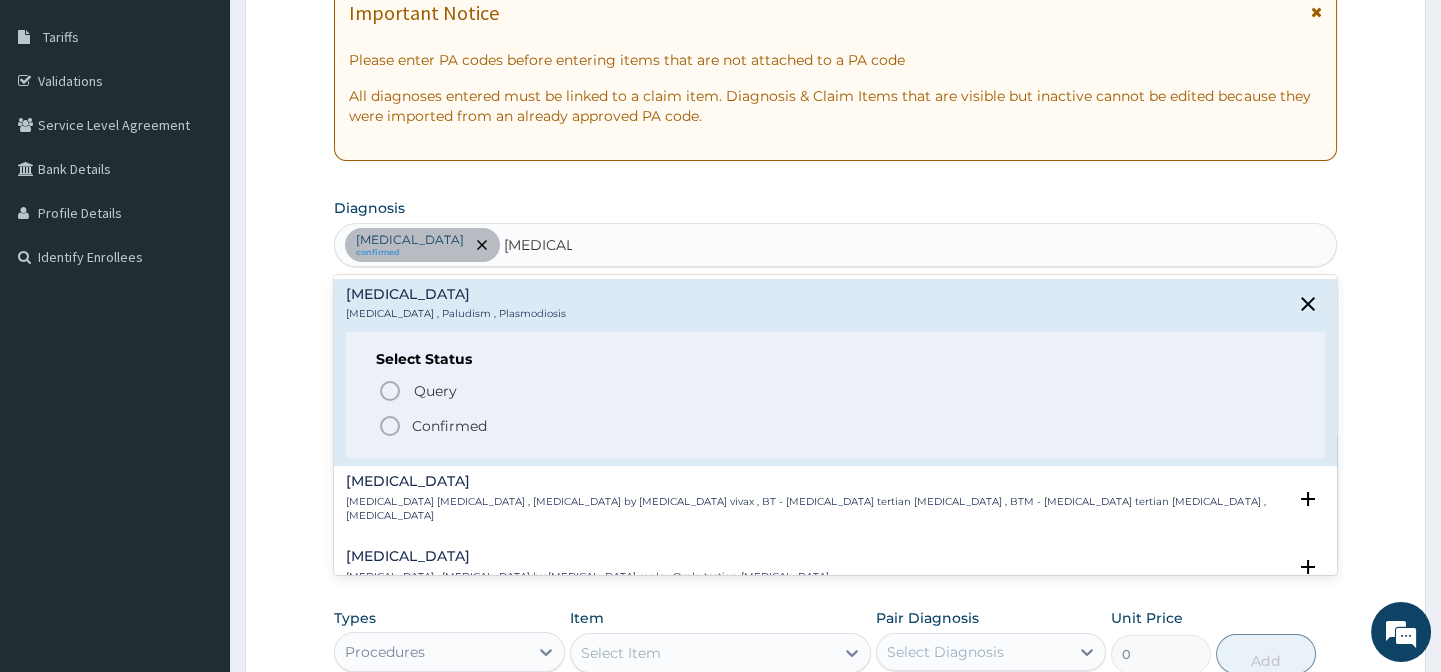 click 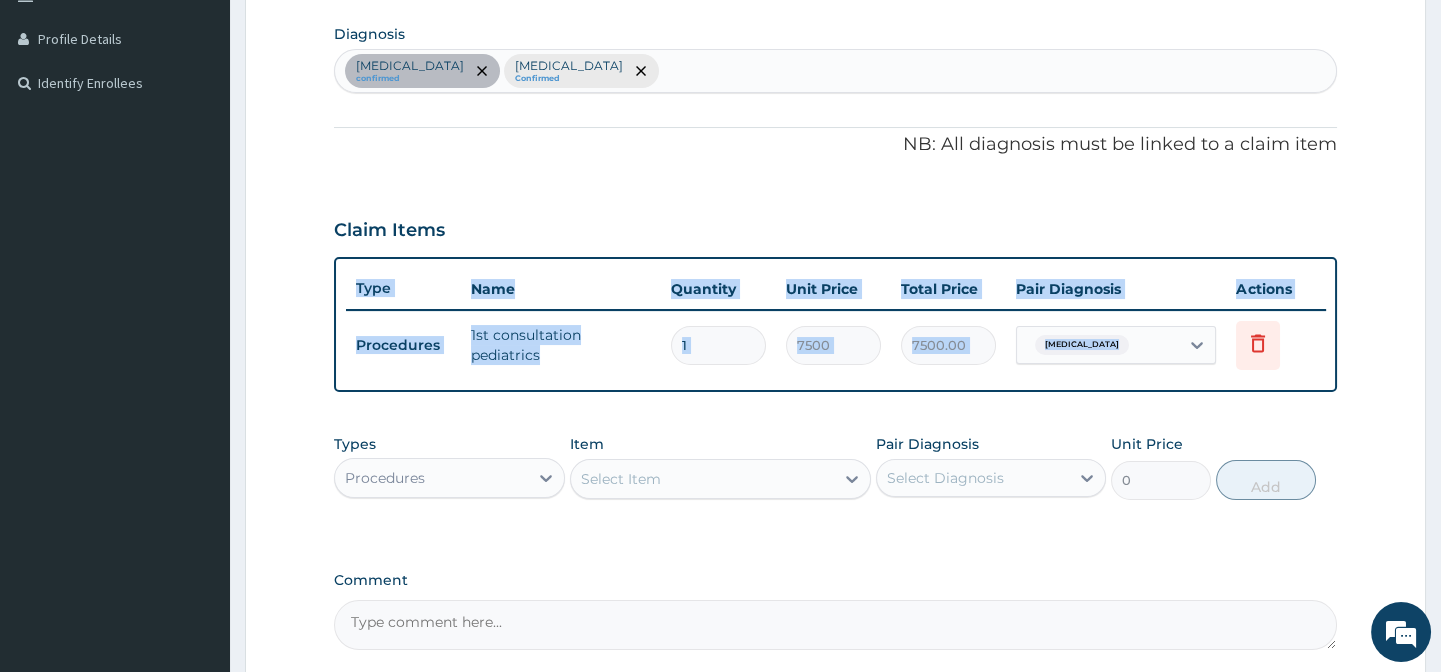 scroll, scrollTop: 495, scrollLeft: 0, axis: vertical 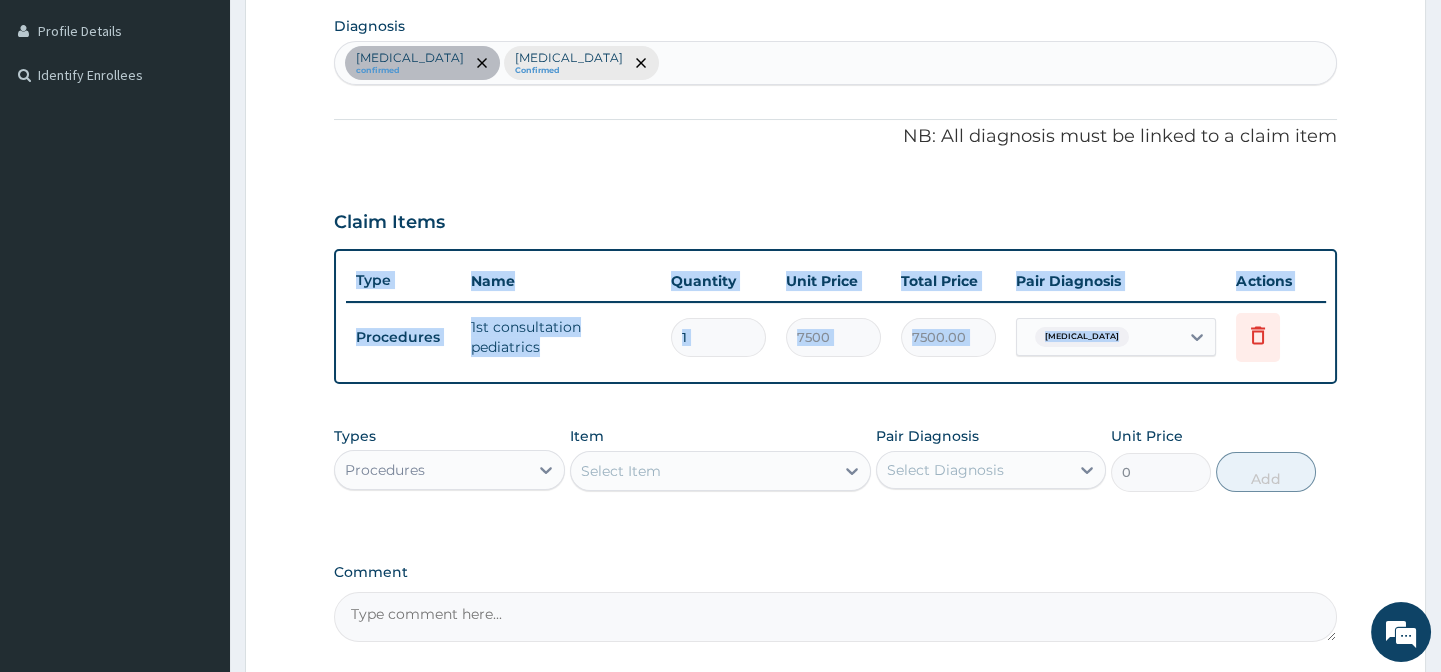 click on "PA Code / Prescription Code PA/5EE504 Encounter Date 17-06-2025 Important Notice Please enter PA codes before entering items that are not attached to a PA code   All diagnoses entered must be linked to a claim item. Diagnosis & Claim Items that are visible but inactive cannot be edited because they were imported from an already approved PA code. Diagnosis Acute gastroenteritis confirmed Malaria Confirmed NB: All diagnosis must be linked to a claim item Claim Items Type Name Quantity Unit Price Total Price Pair Diagnosis Actions Procedures 1st consultation pediatrics 1 7500 7500.00 Acute gastroenteritis Delete Types Procedures Item Select Item Pair Diagnosis Select Diagnosis Unit Price 0 Add Comment" at bounding box center (835, 169) 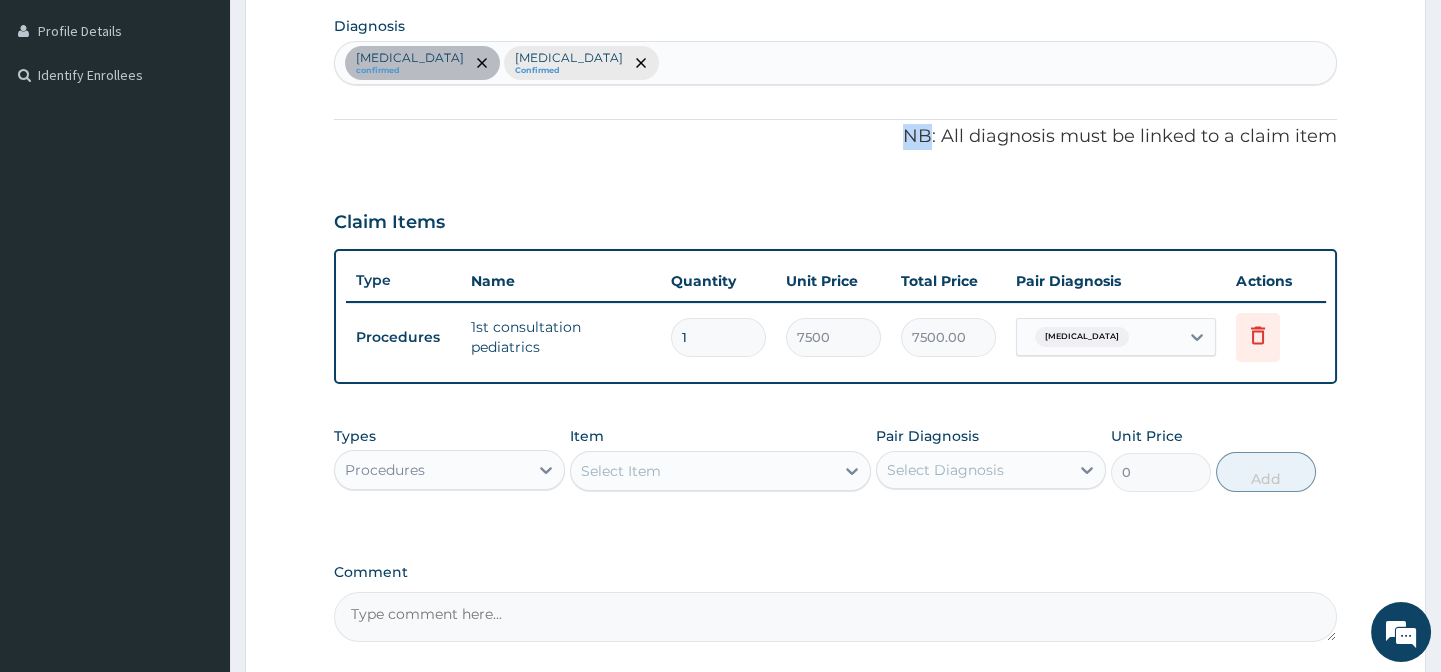 click on "PA Code / Prescription Code PA/5EE504 Encounter Date 17-06-2025 Important Notice Please enter PA codes before entering items that are not attached to a PA code   All diagnoses entered must be linked to a claim item. Diagnosis & Claim Items that are visible but inactive cannot be edited because they were imported from an already approved PA code. Diagnosis Acute gastroenteritis confirmed Malaria Confirmed NB: All diagnosis must be linked to a claim item Claim Items Type Name Quantity Unit Price Total Price Pair Diagnosis Actions Procedures 1st consultation pediatrics 1 7500 7500.00 Acute gastroenteritis Delete Types Procedures Item Select Item Pair Diagnosis Select Diagnosis Unit Price 0 Add Comment" at bounding box center (835, 169) 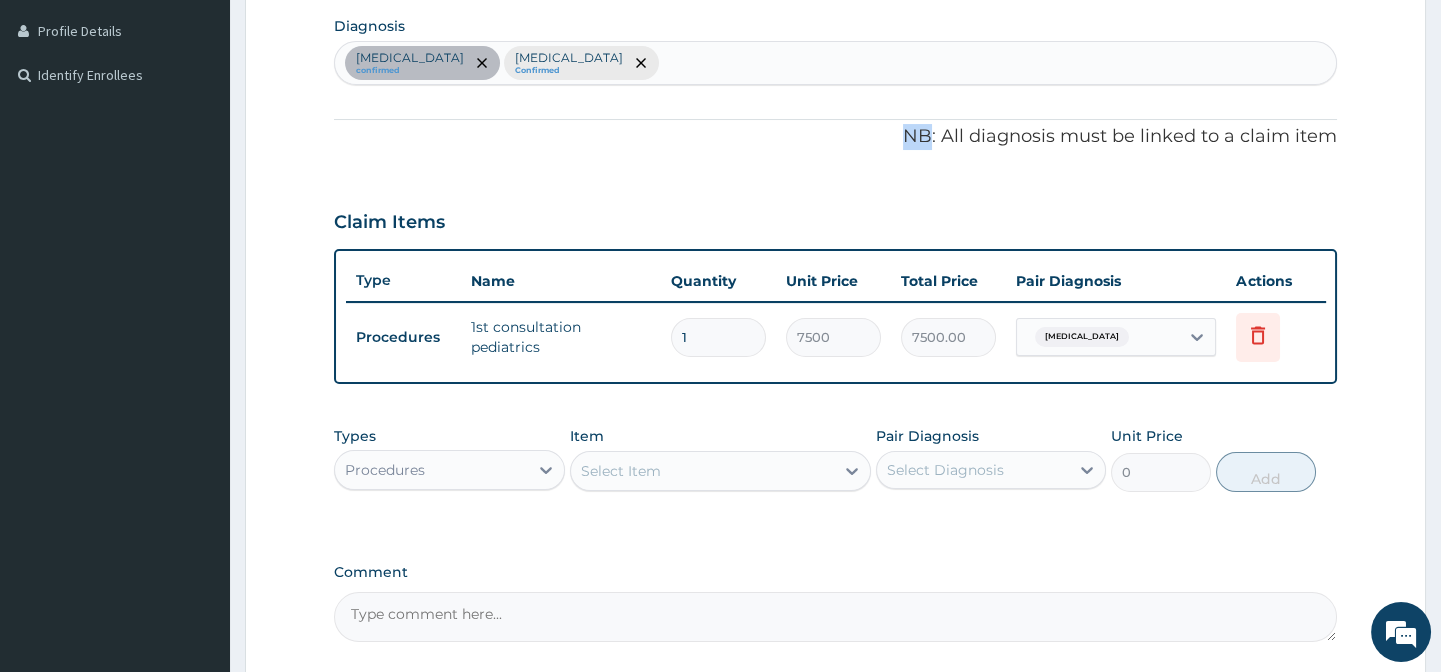 click on "PA Code / Prescription Code PA/5EE504 Encounter Date 17-06-2025 Important Notice Please enter PA codes before entering items that are not attached to a PA code   All diagnoses entered must be linked to a claim item. Diagnosis & Claim Items that are visible but inactive cannot be edited because they were imported from an already approved PA code. Diagnosis Acute gastroenteritis confirmed Malaria Confirmed NB: All diagnosis must be linked to a claim item Claim Items Type Name Quantity Unit Price Total Price Pair Diagnosis Actions Procedures 1st consultation pediatrics 1 7500 7500.00 Acute gastroenteritis Delete Types Procedures Item Select Item Pair Diagnosis Select Diagnosis Unit Price 0 Add Comment" at bounding box center (835, 169) 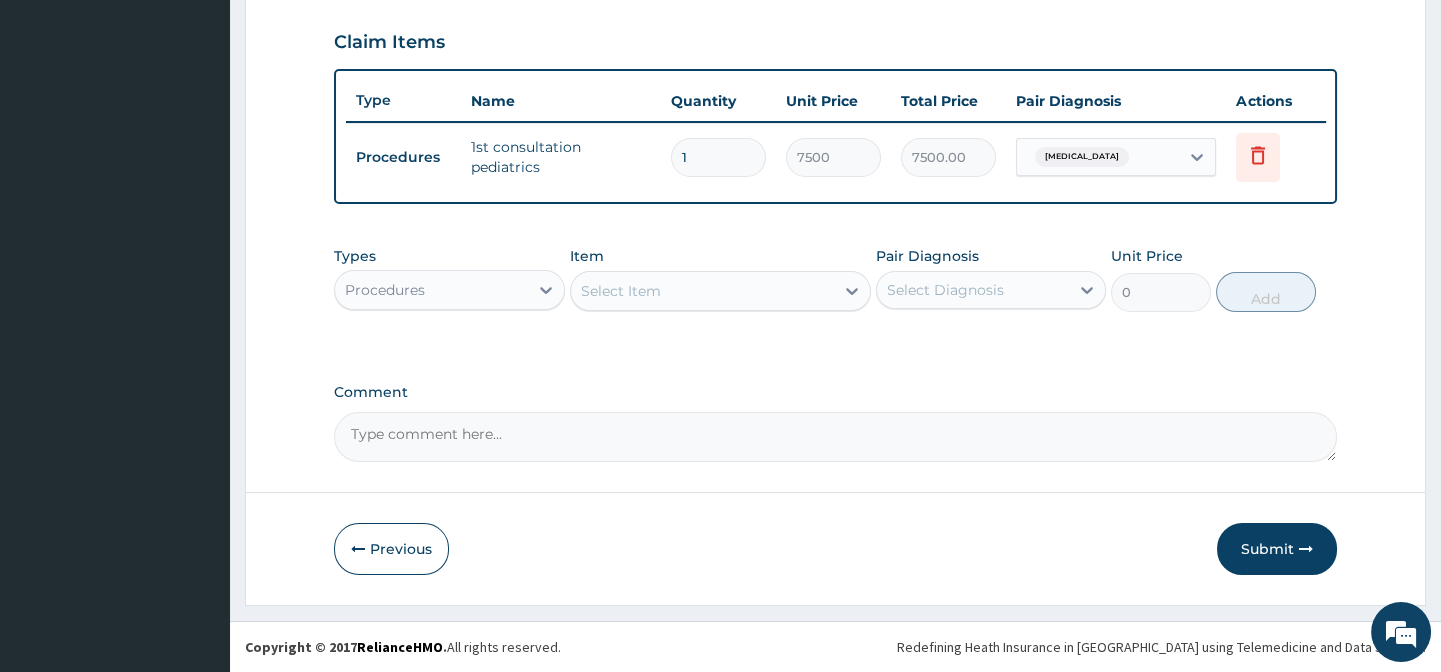 scroll, scrollTop: 687, scrollLeft: 0, axis: vertical 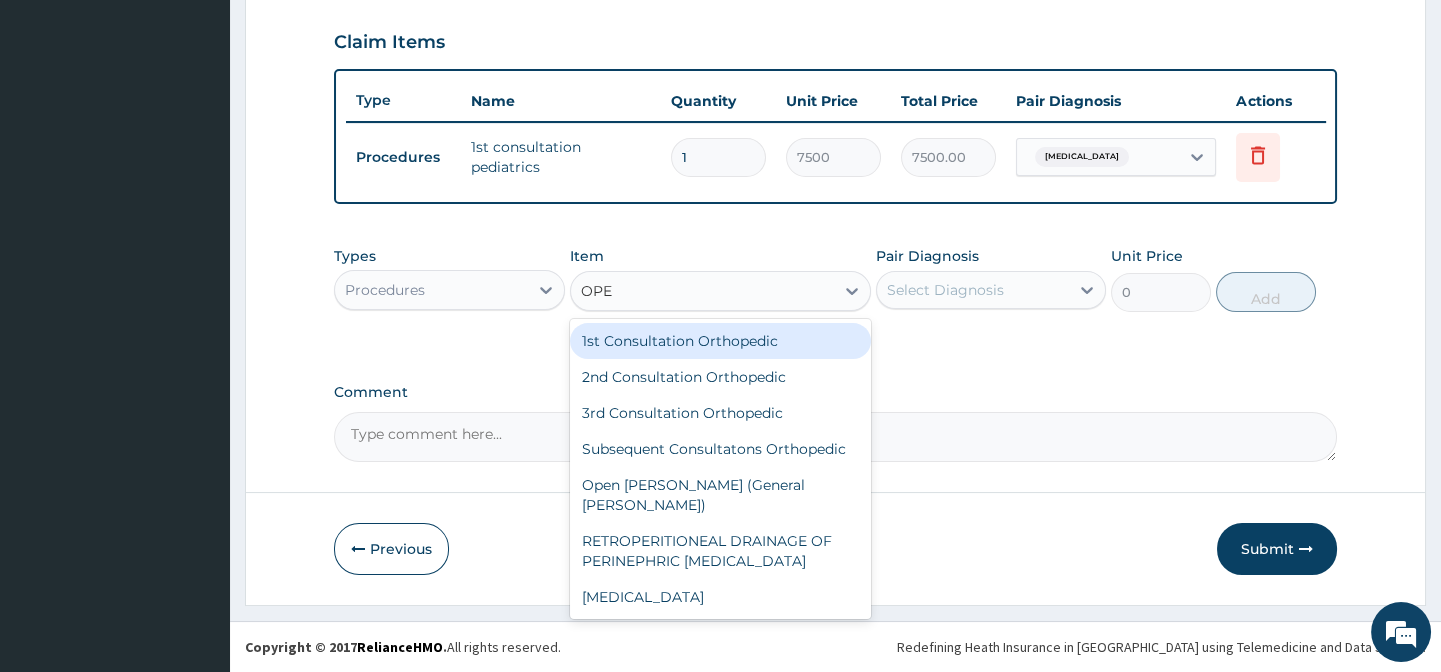 type on "OPEN" 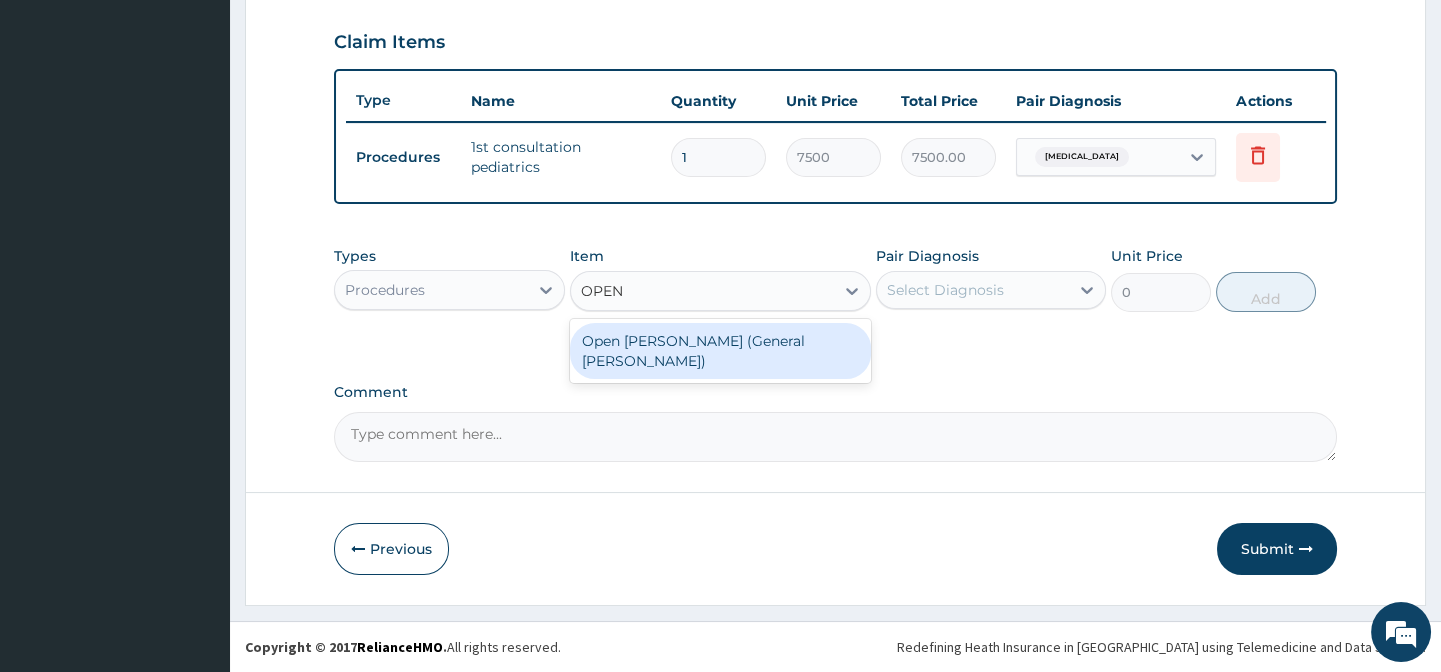 click on "Open [PERSON_NAME] (General [PERSON_NAME])" at bounding box center [720, 351] 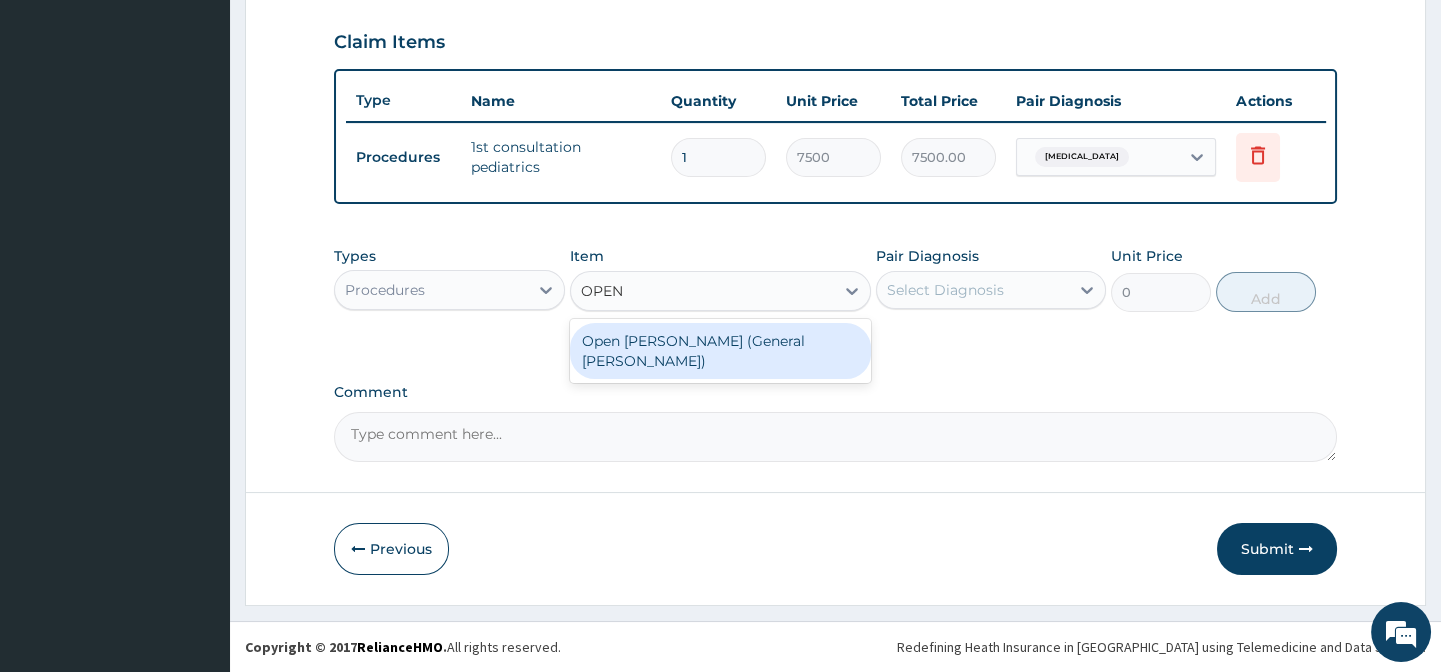 type 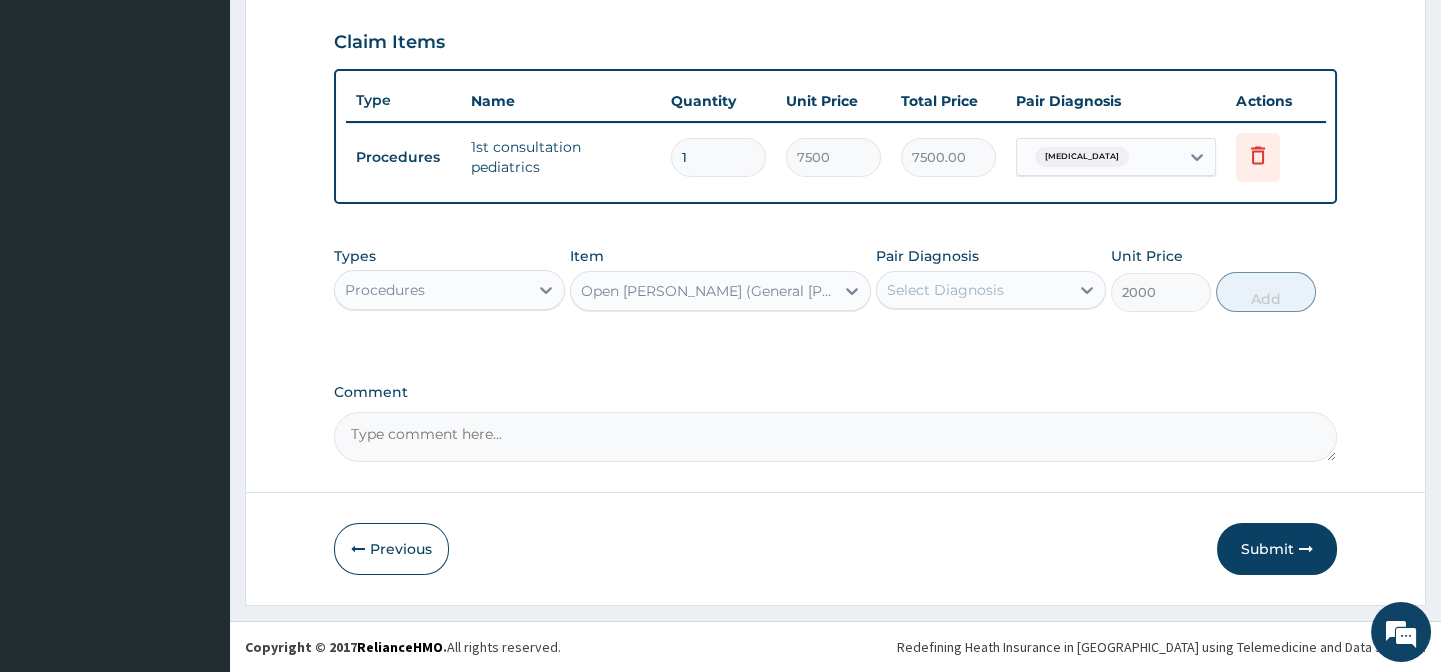 click on "Select Diagnosis" at bounding box center [945, 290] 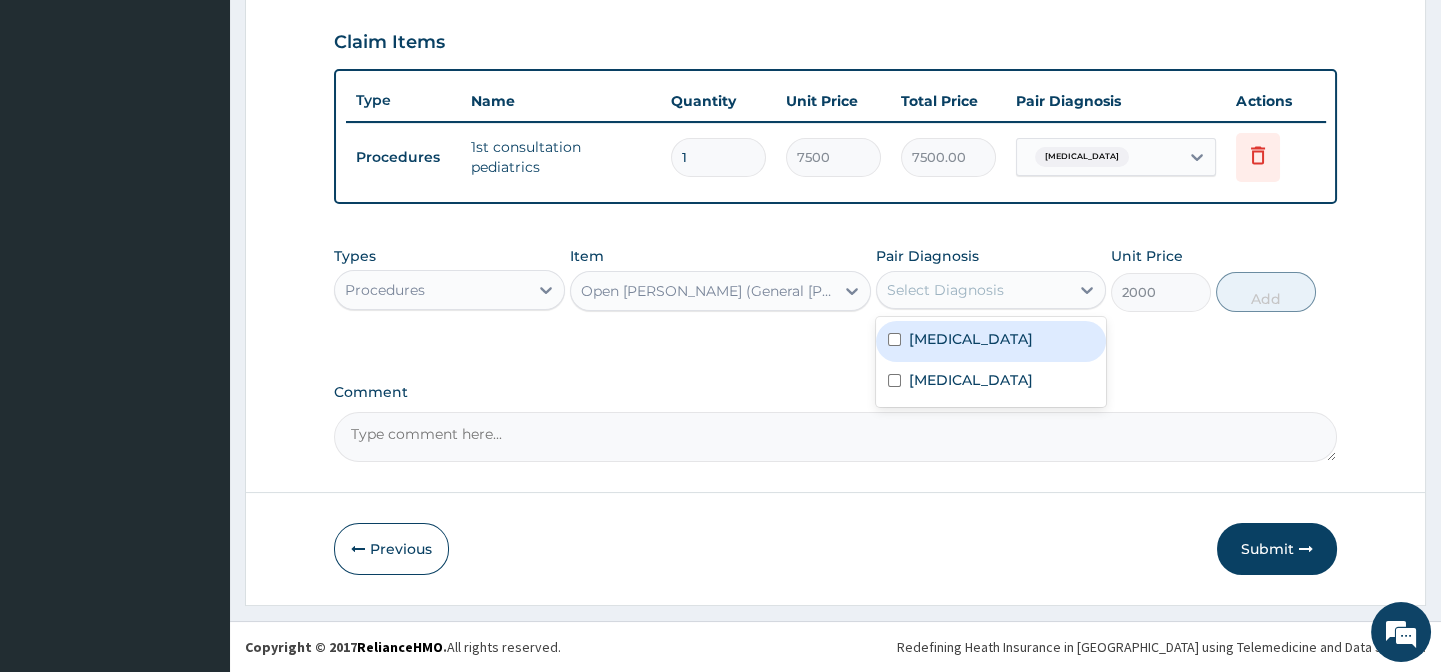 click at bounding box center (894, 339) 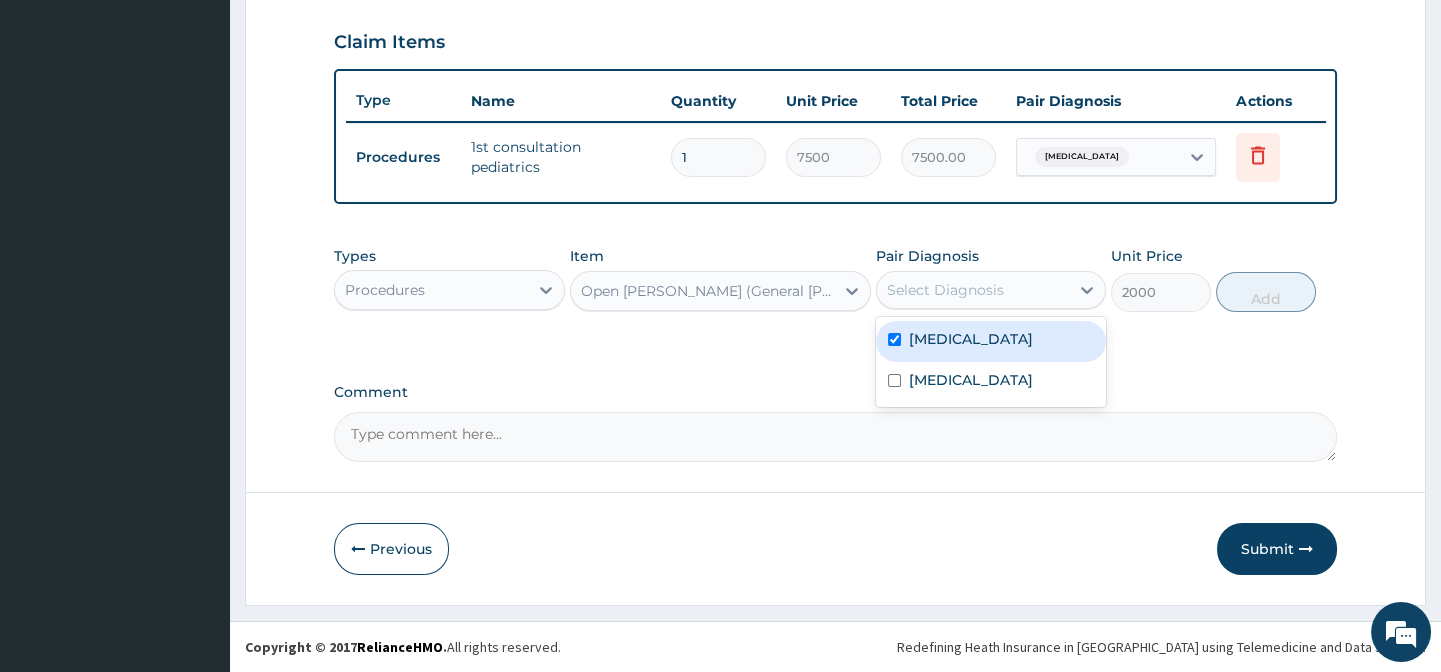 checkbox on "true" 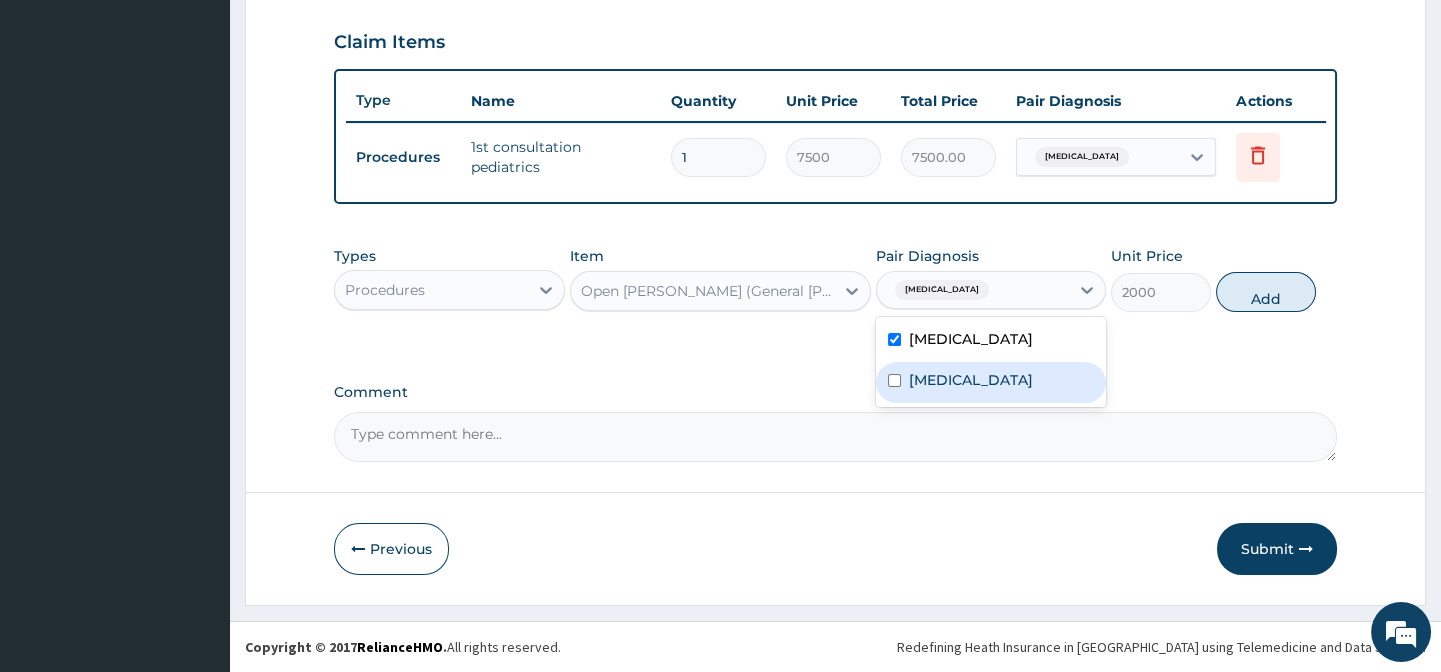 click at bounding box center (894, 380) 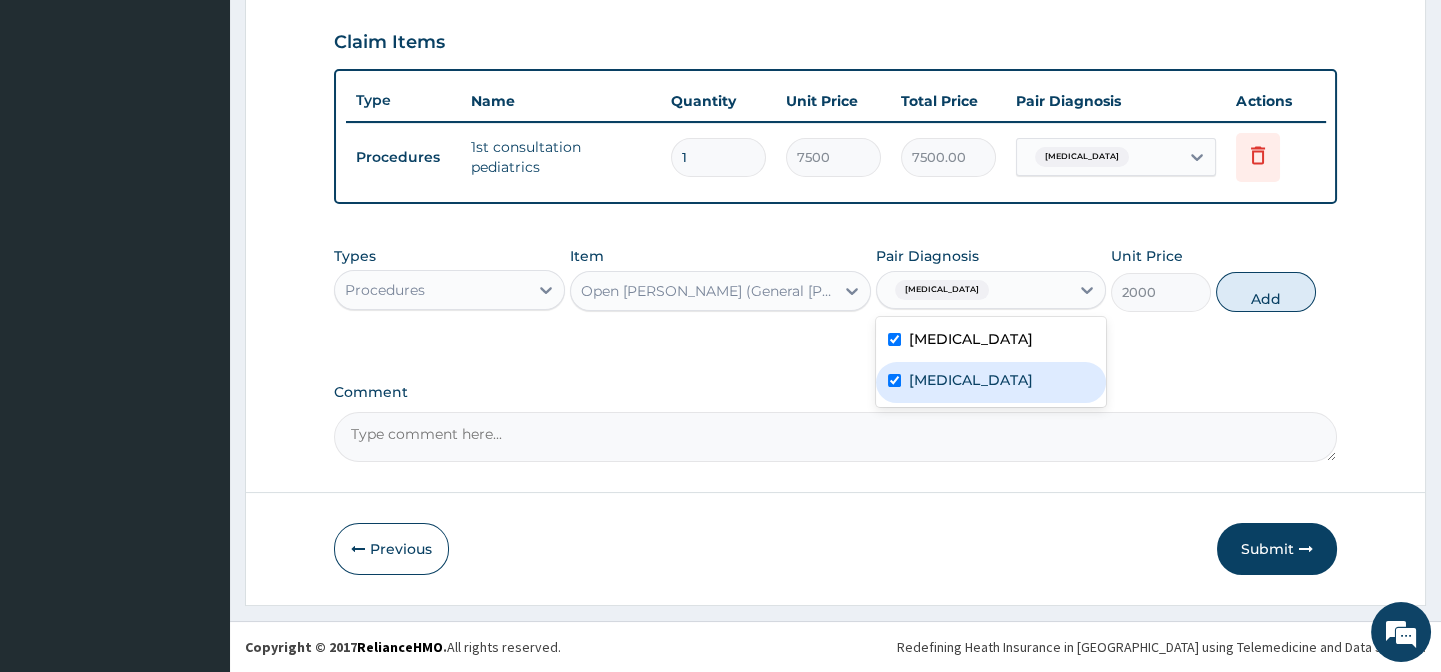 checkbox on "true" 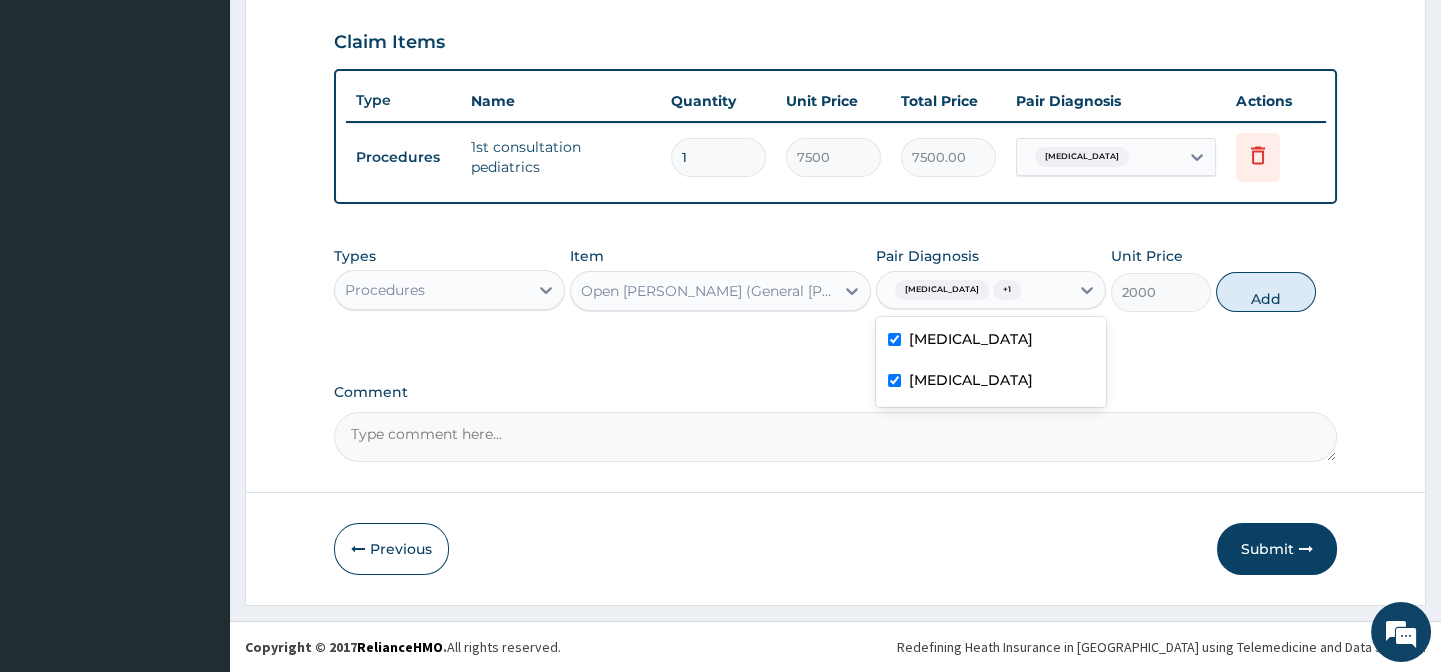 click on "Comment" at bounding box center (835, 392) 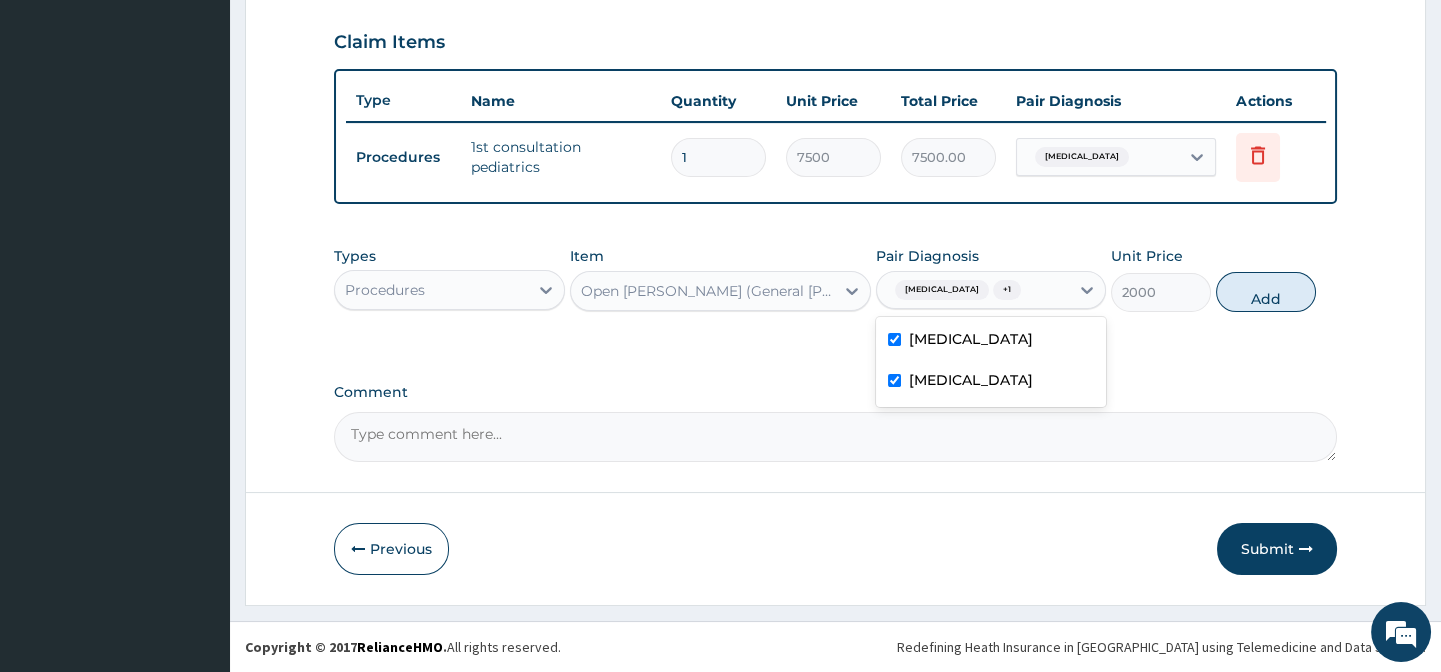 click on "Comment" at bounding box center (835, 437) 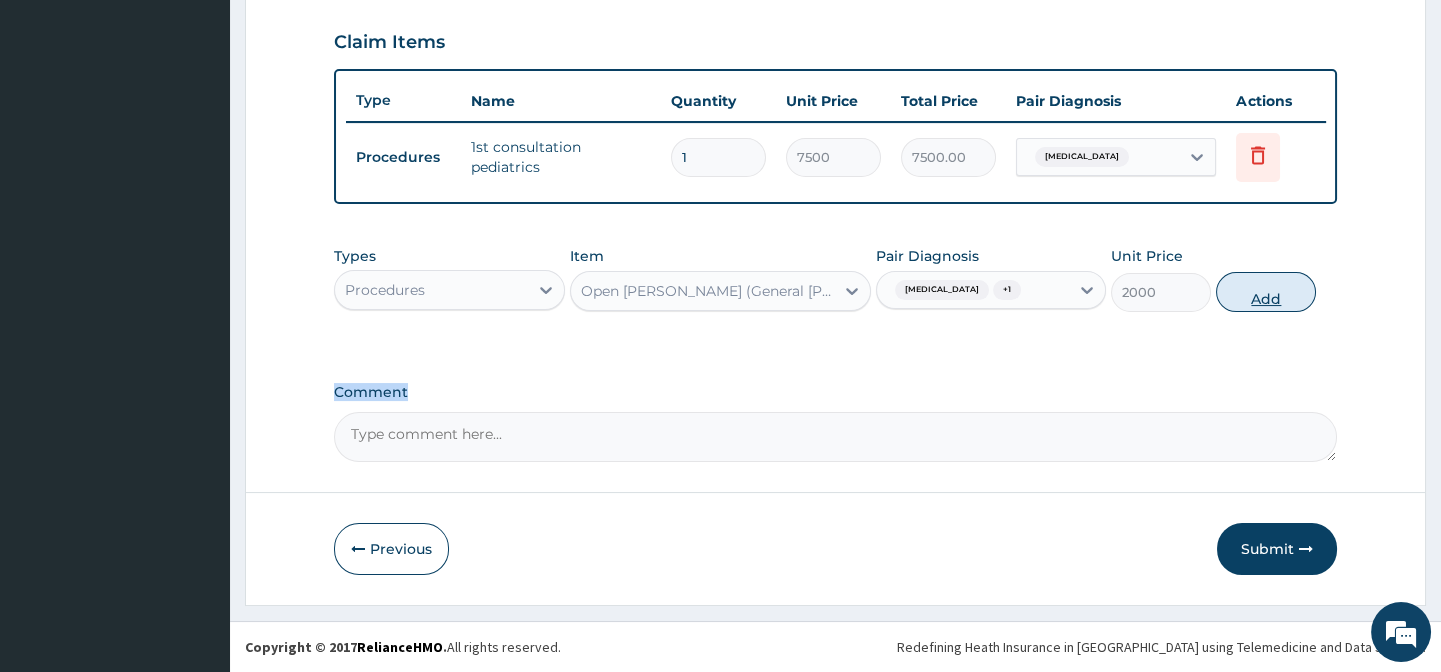 click on "Add" at bounding box center (1266, 292) 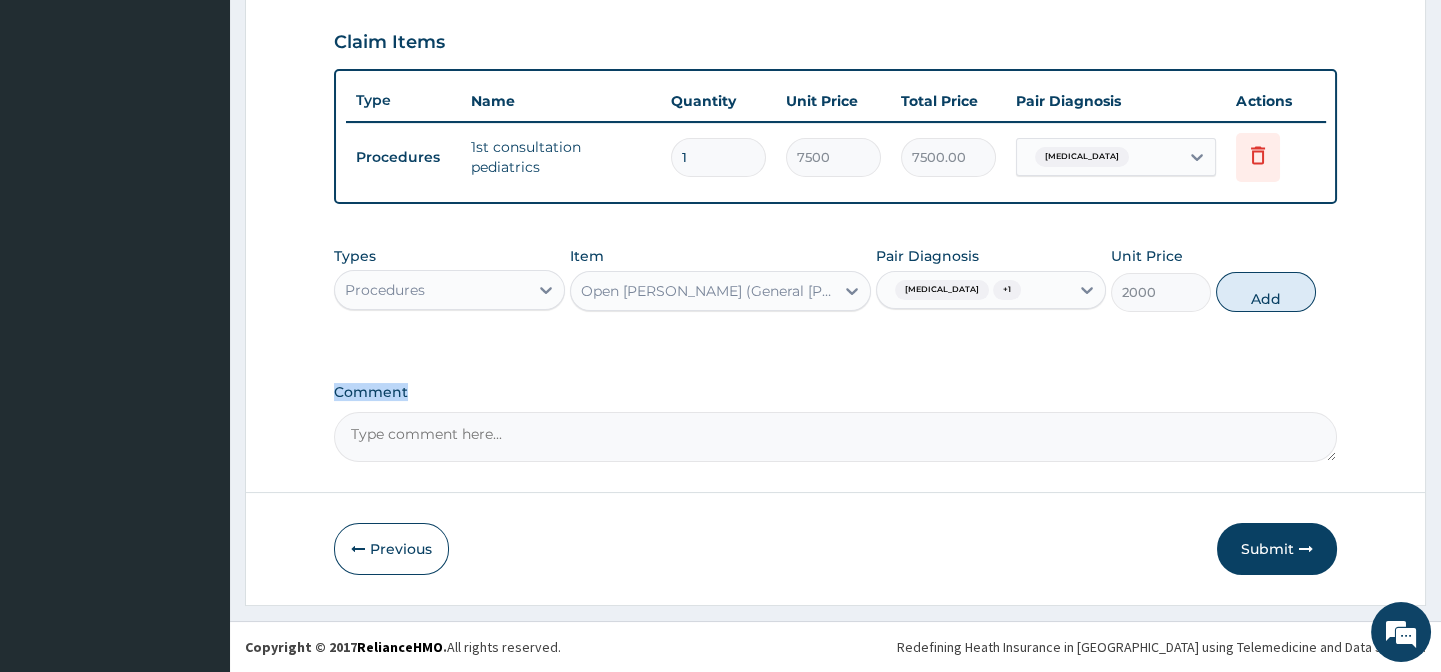 type on "0" 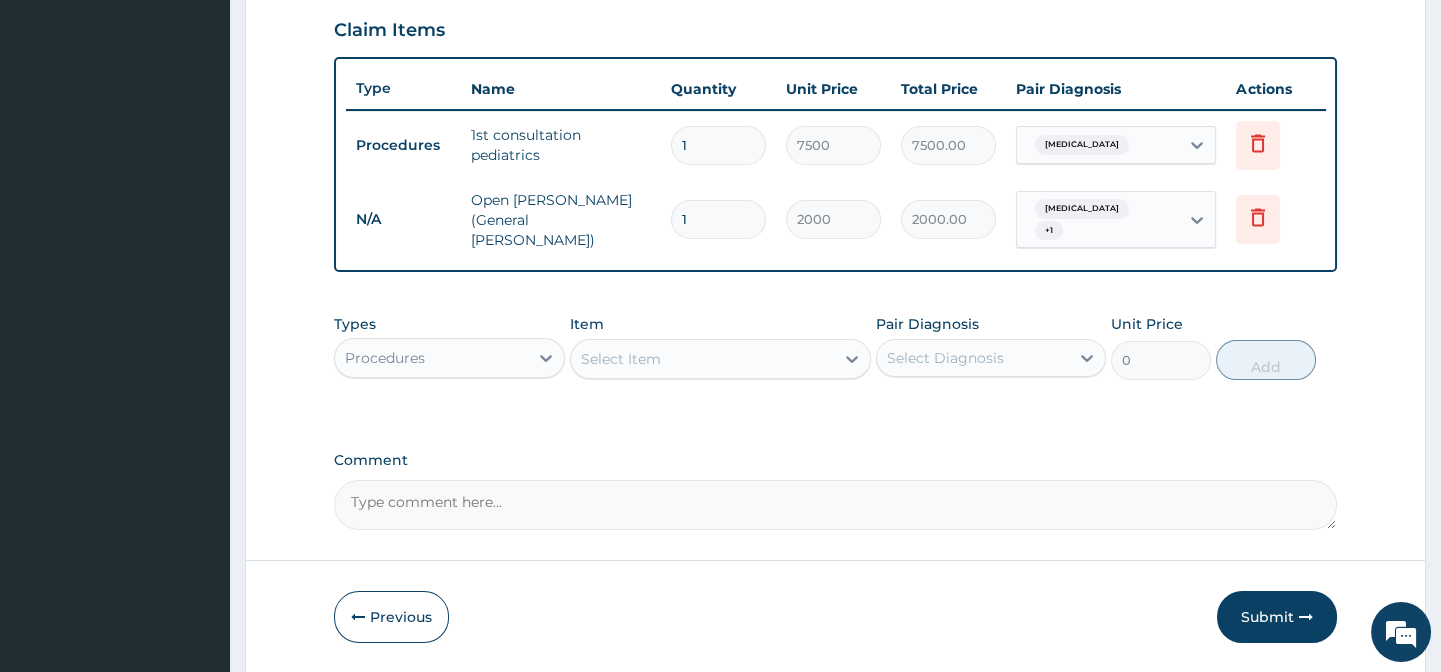 click on "1" at bounding box center (718, 219) 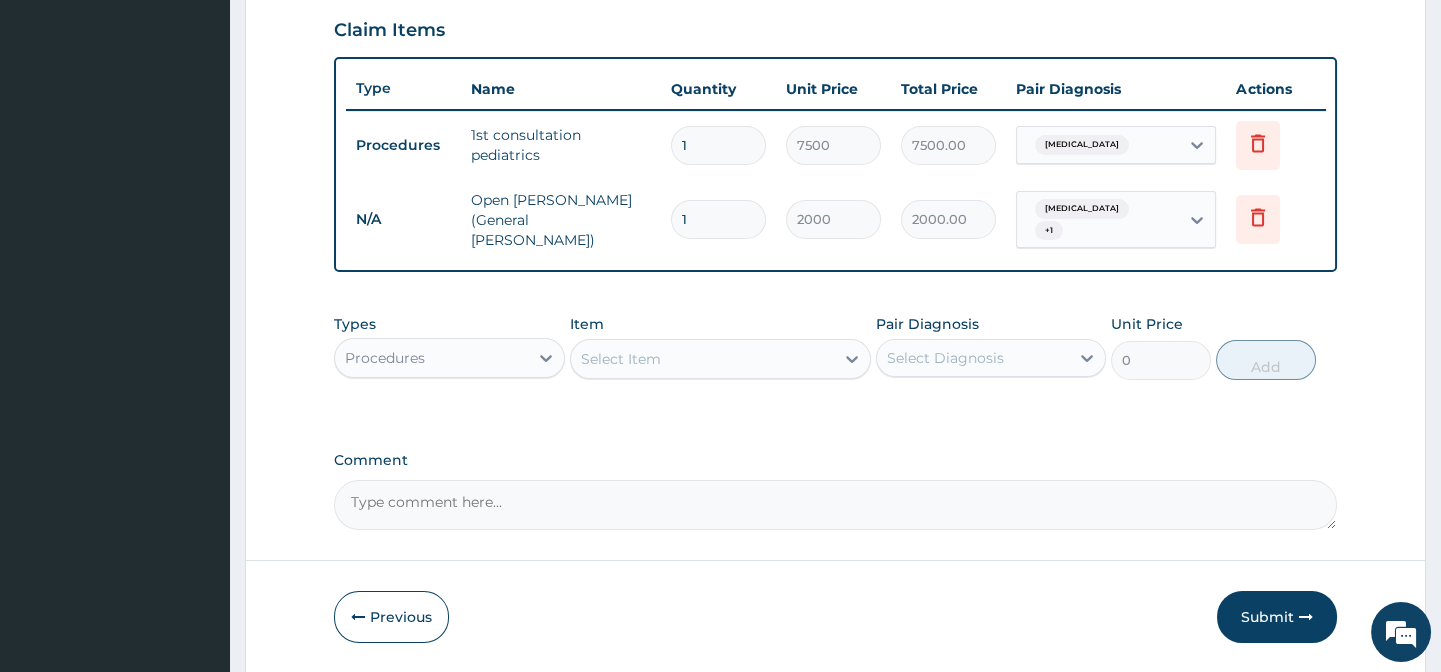 type 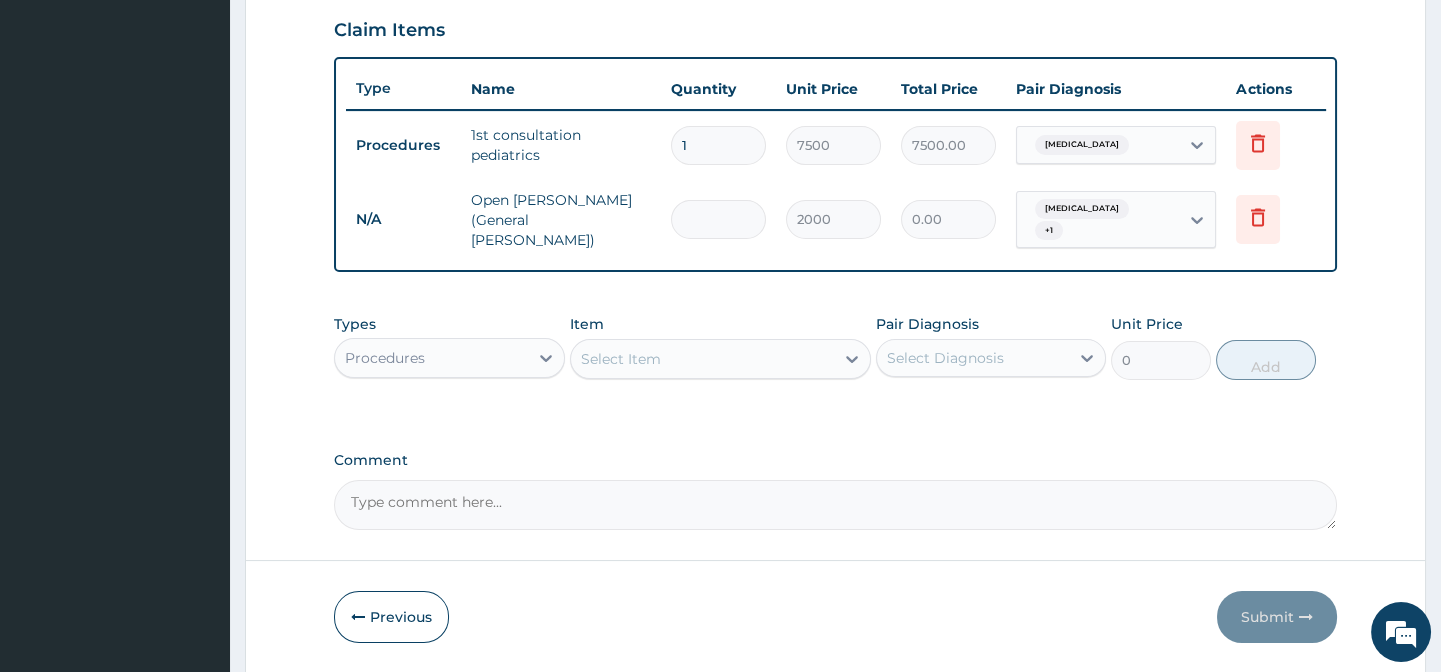 type on "2" 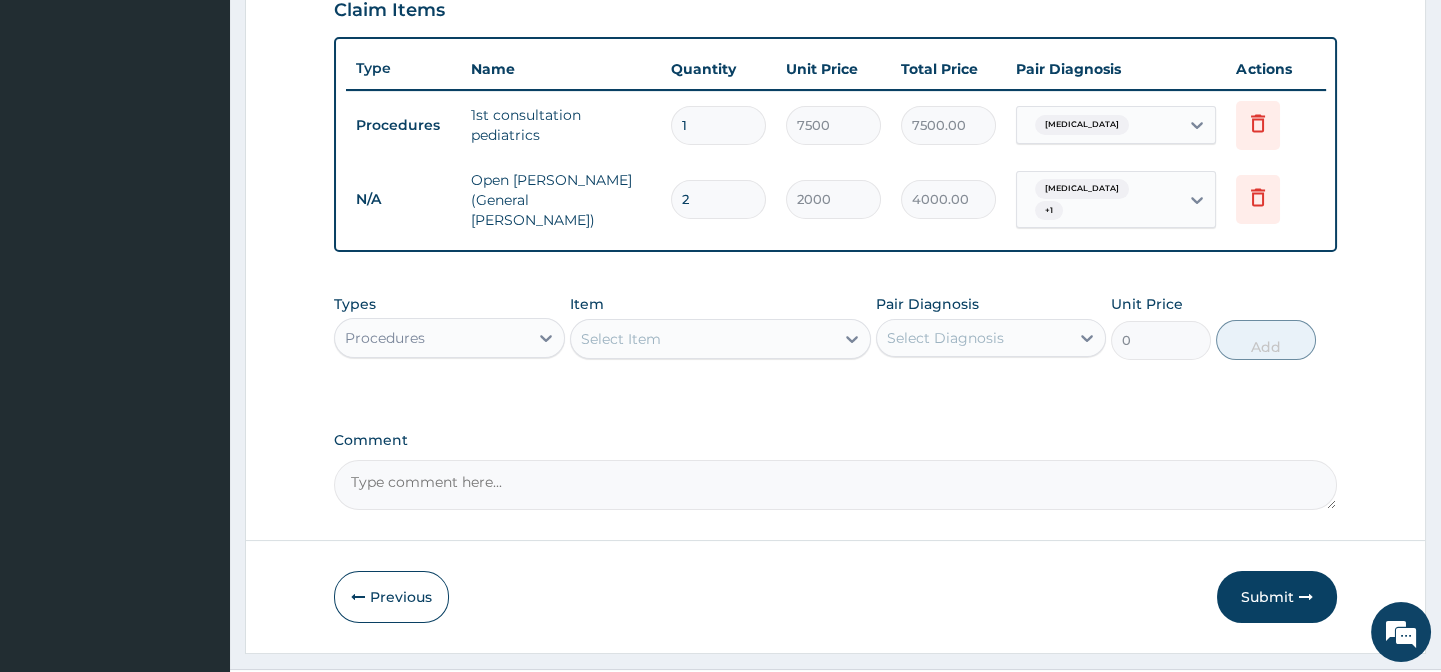 type on "1" 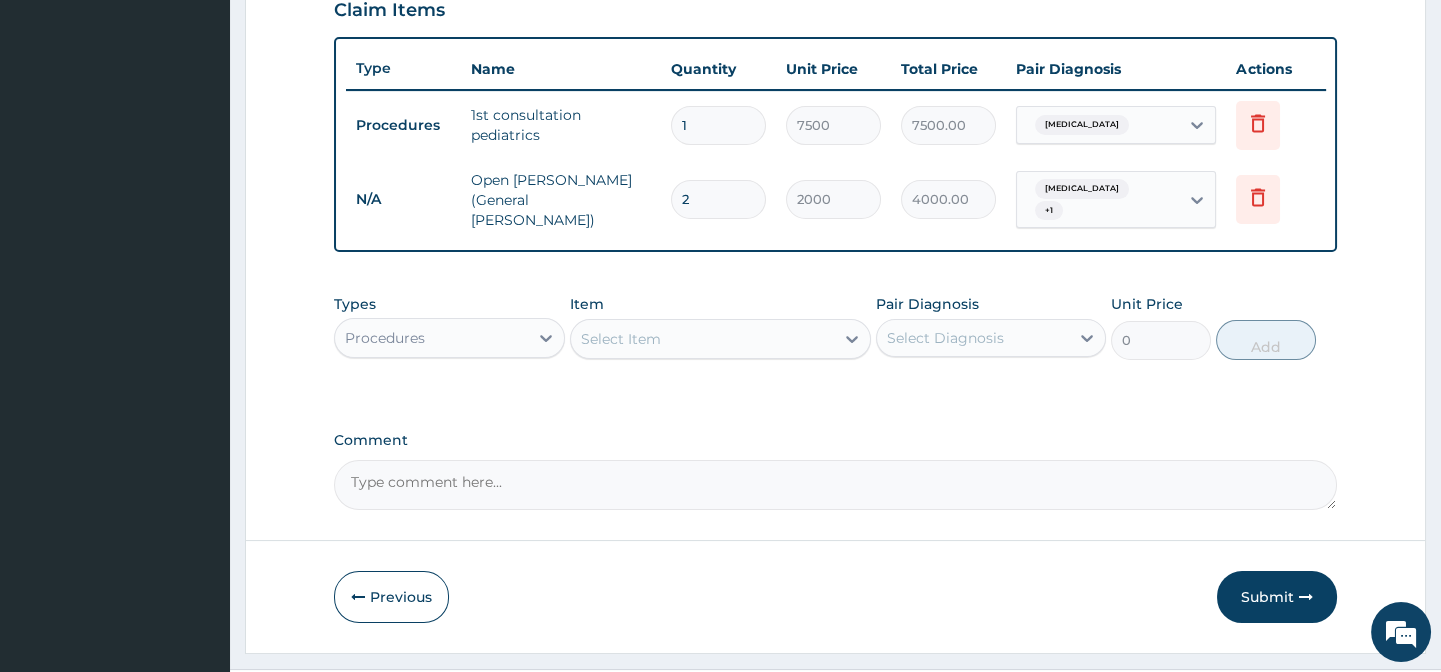 type on "2000.00" 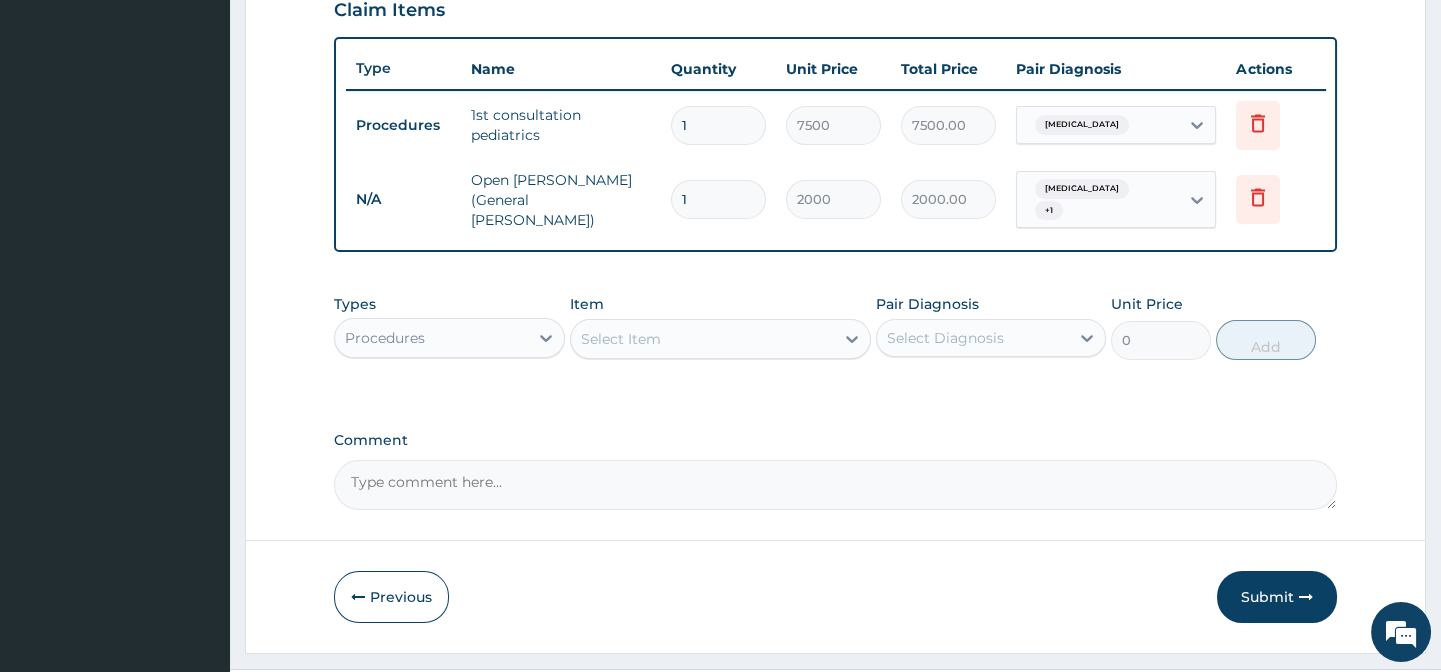 scroll, scrollTop: 764, scrollLeft: 0, axis: vertical 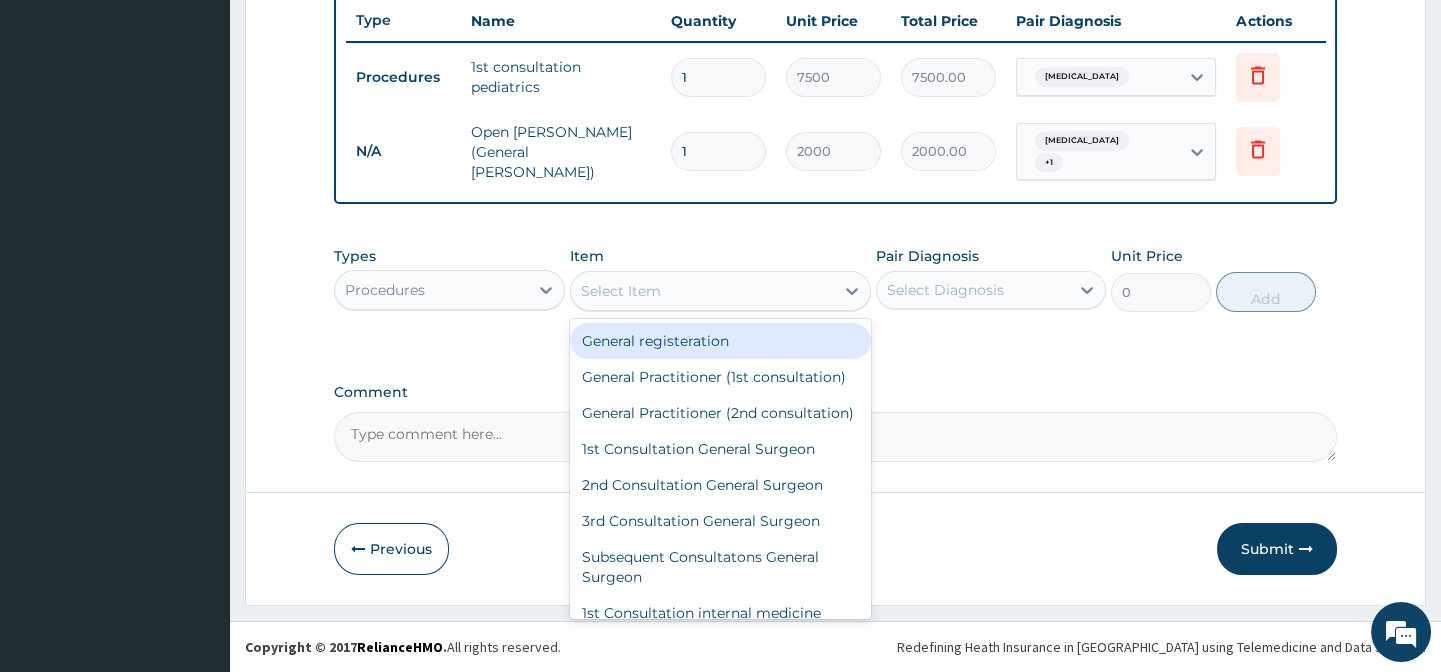 click on "Select Item" at bounding box center [621, 291] 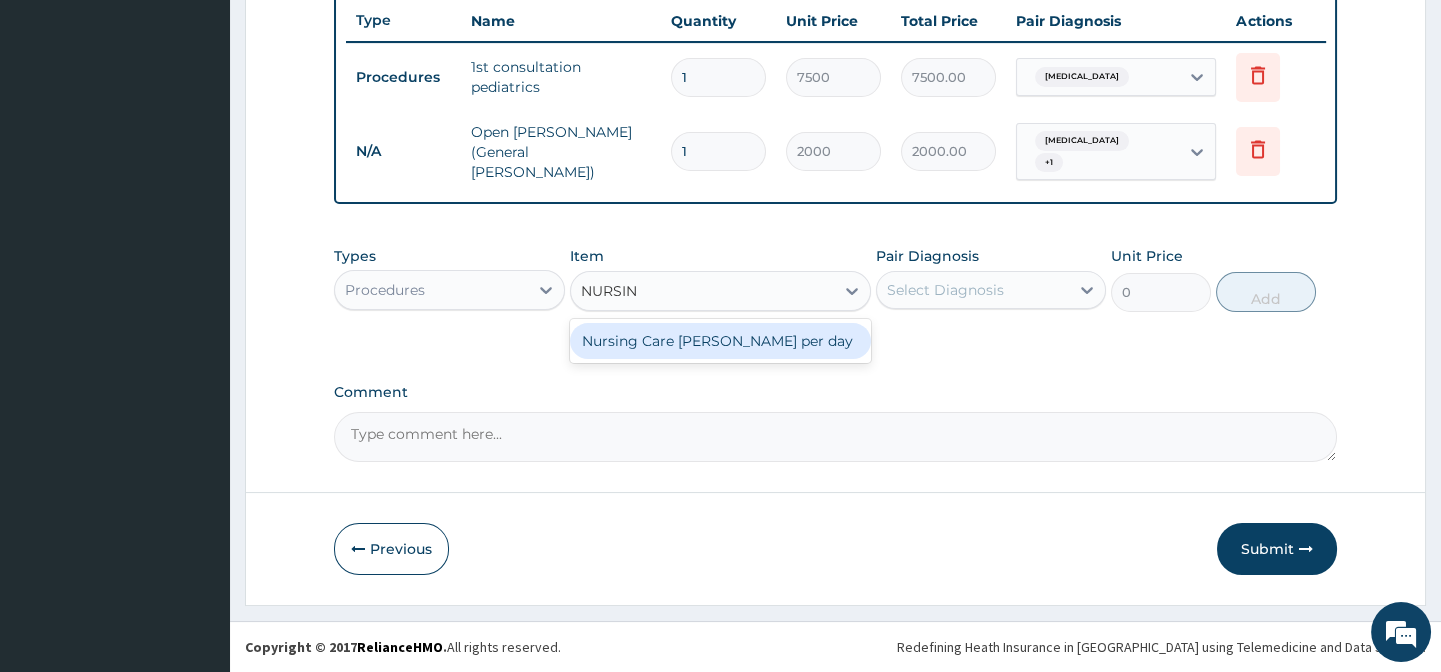 type on "NURSING" 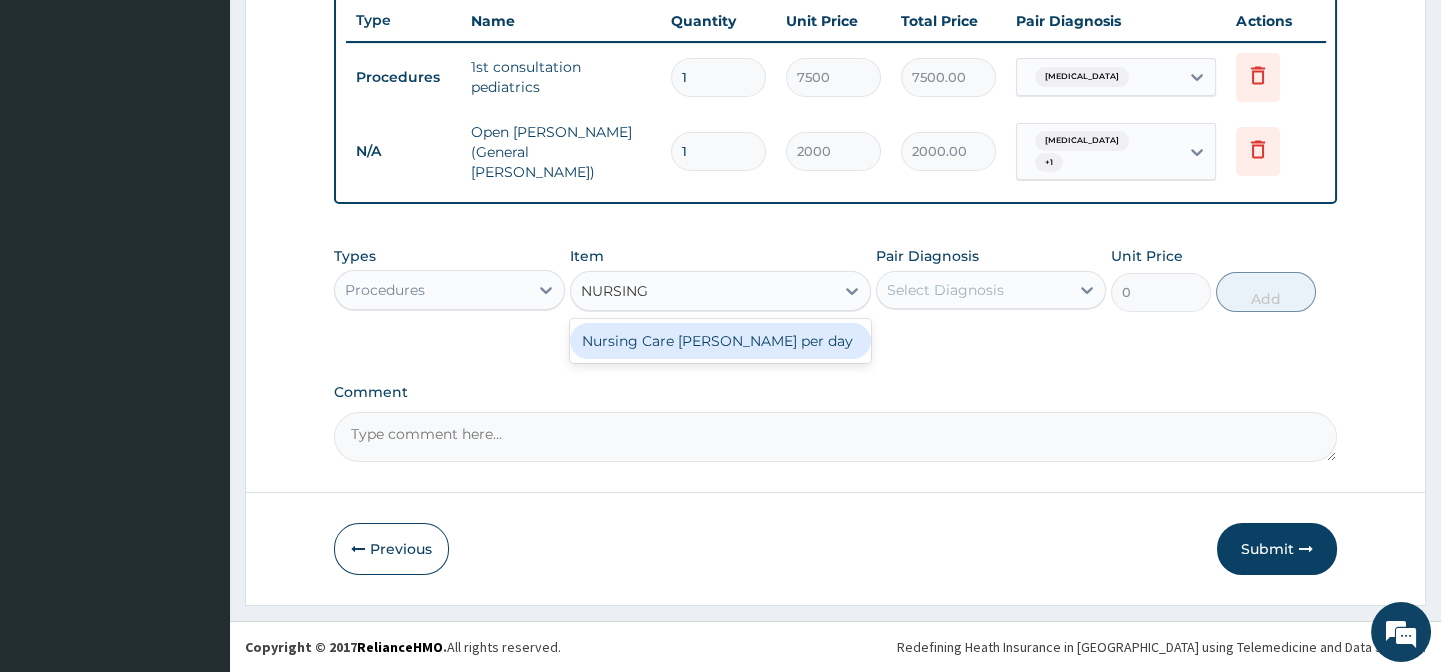 click on "Nursing Care [PERSON_NAME] per day" at bounding box center [720, 341] 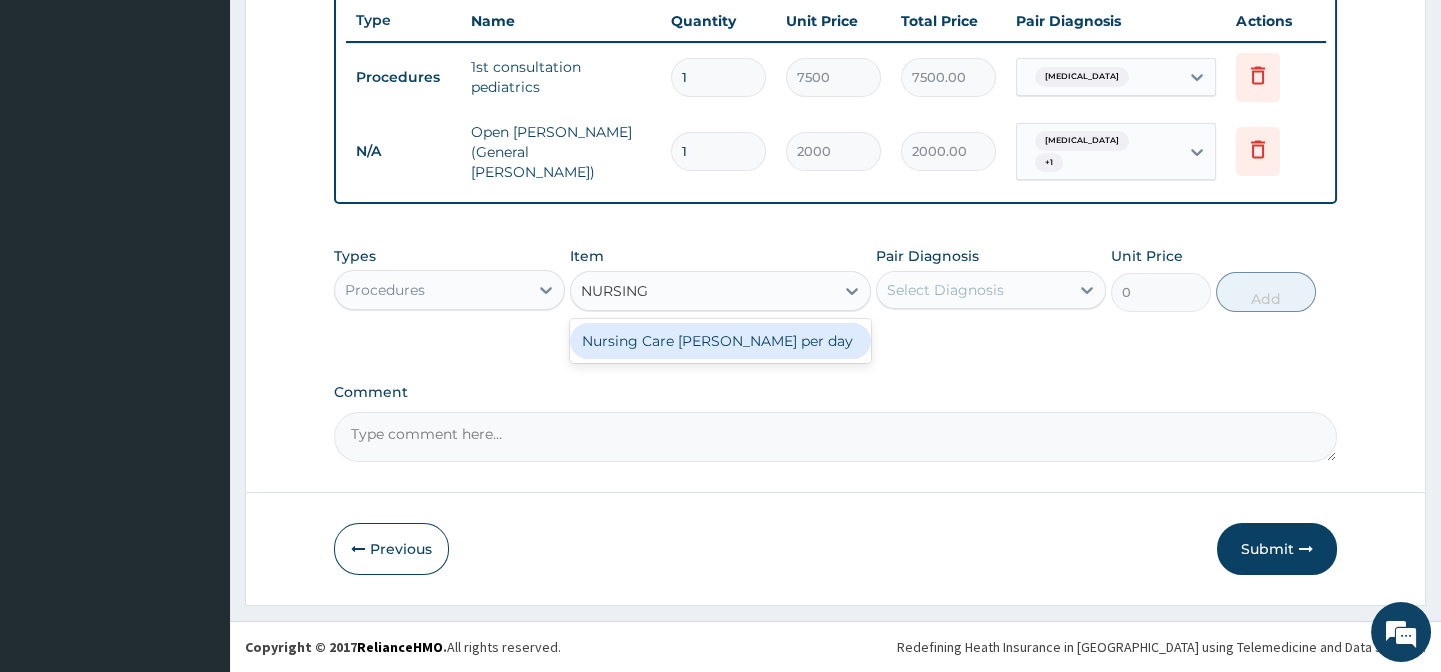 click on "Types Procedures Item option Open ward (General Ward), selected. option Nursing Care Ward per day focused, 49 of 208. 1 result available for search term NURSING. Use Up and Down to choose options, press Enter to select the currently focused option, press Escape to exit the menu, press Tab to select the option and exit the menu. NURSING NURSING Nursing Care Ward per day Pair Diagnosis Select Diagnosis Unit Price 0 Add" at bounding box center [835, 294] 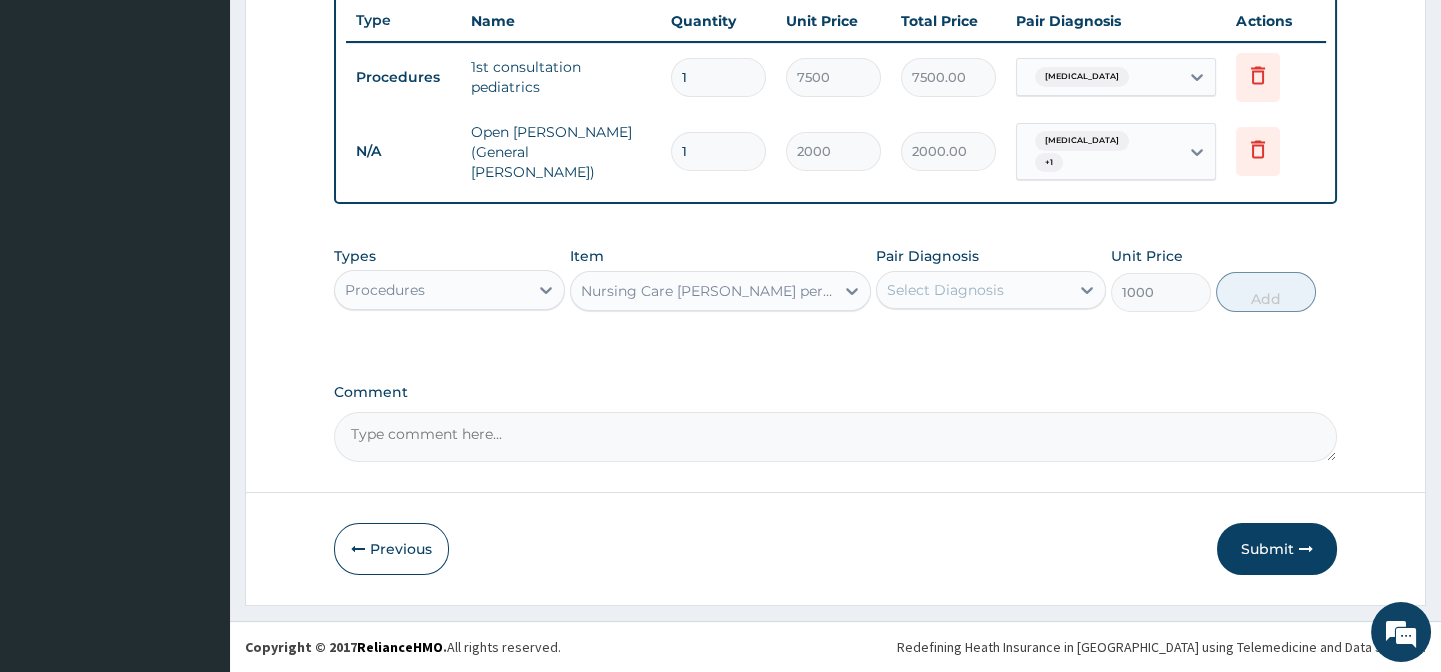 click on "Select Diagnosis" at bounding box center [945, 290] 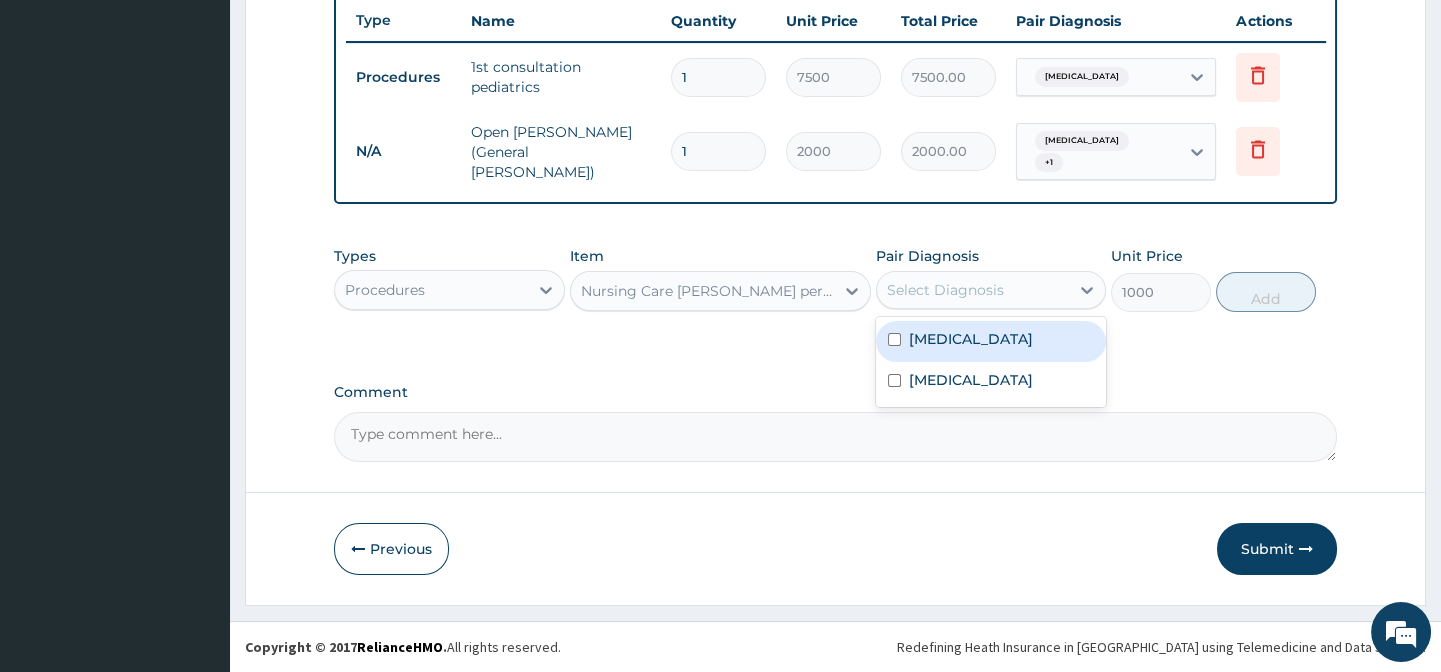 click at bounding box center [894, 339] 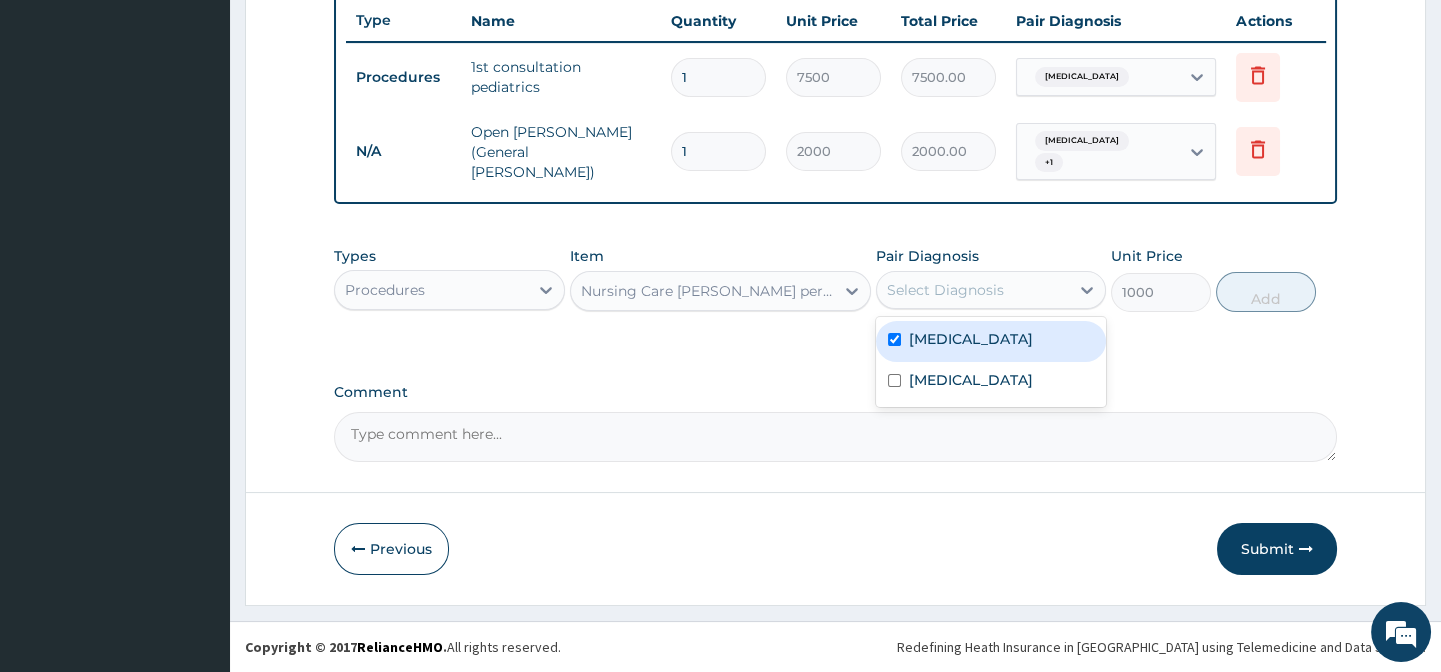 click at bounding box center (894, 339) 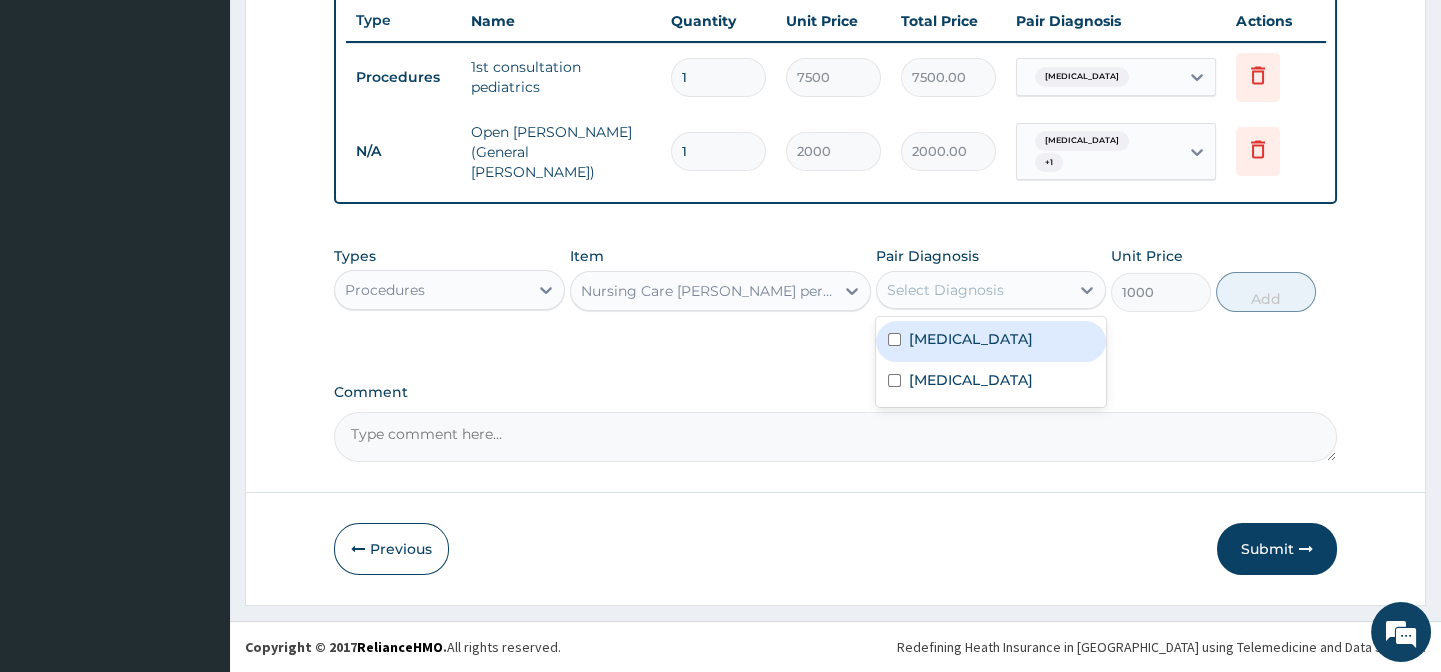 click at bounding box center [894, 339] 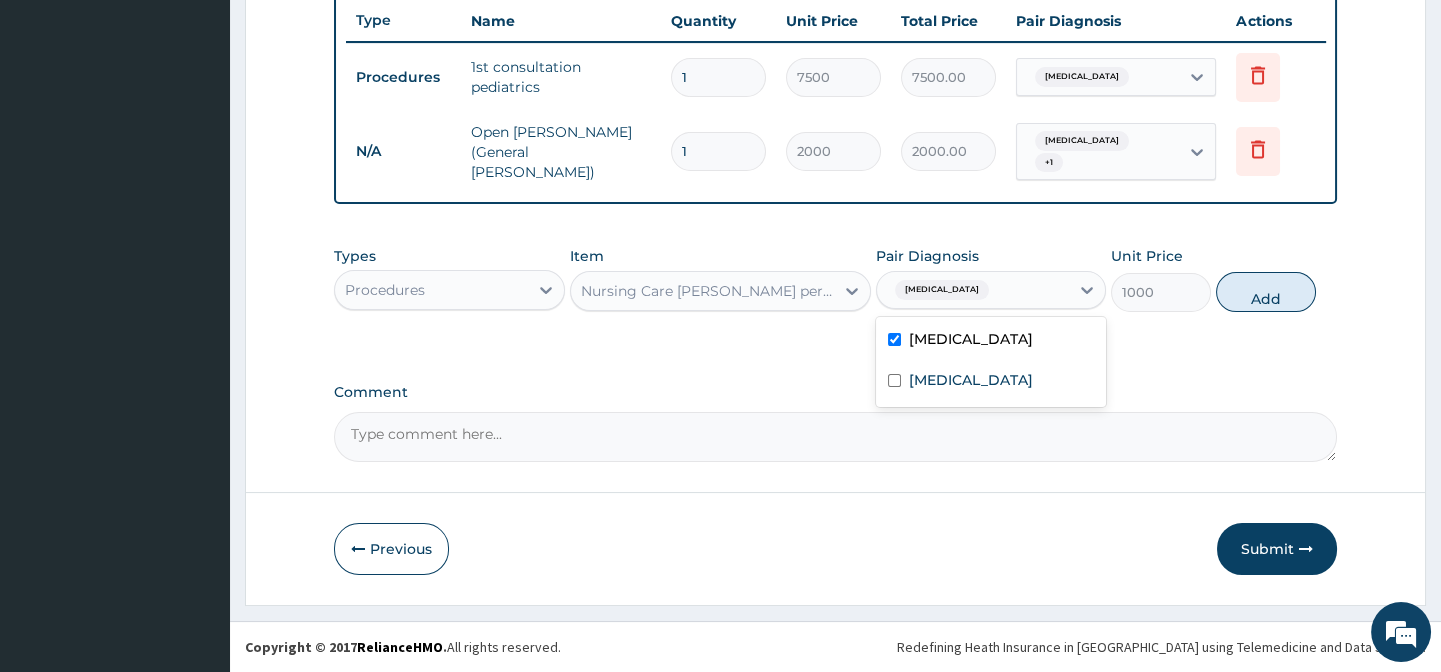 click at bounding box center (894, 339) 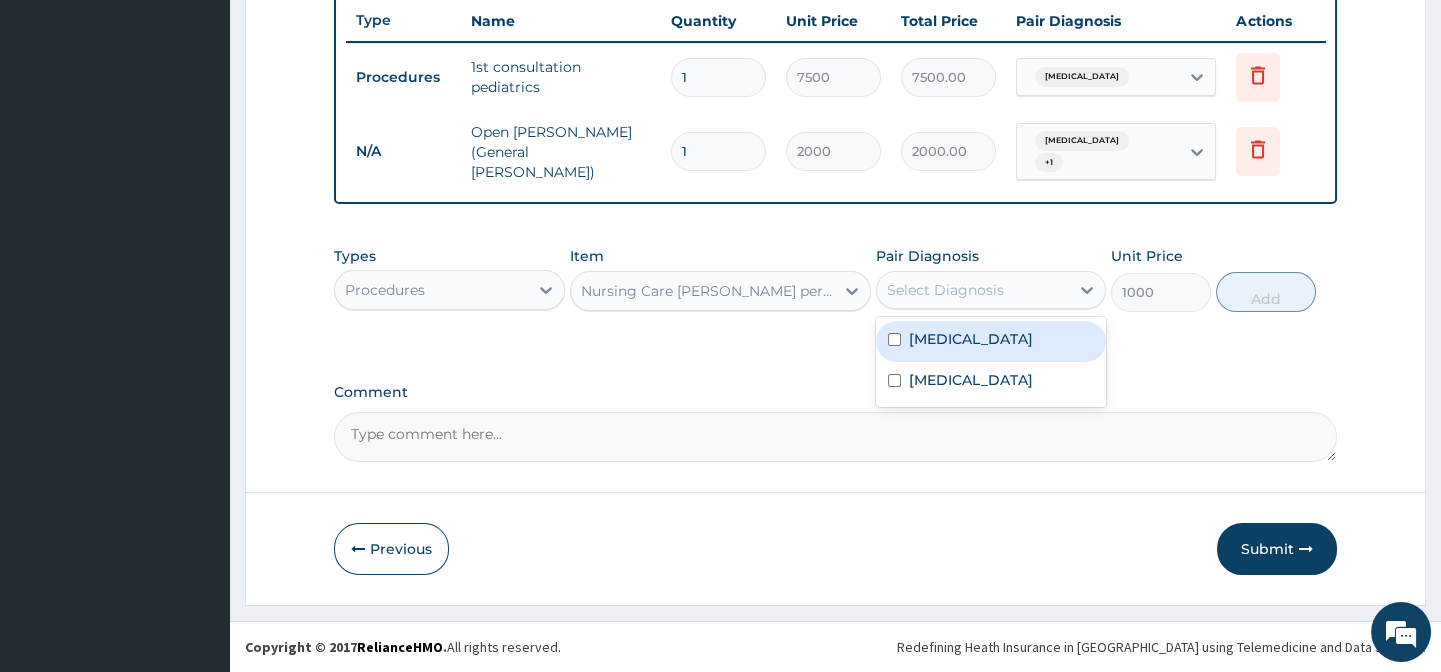 click at bounding box center [894, 339] 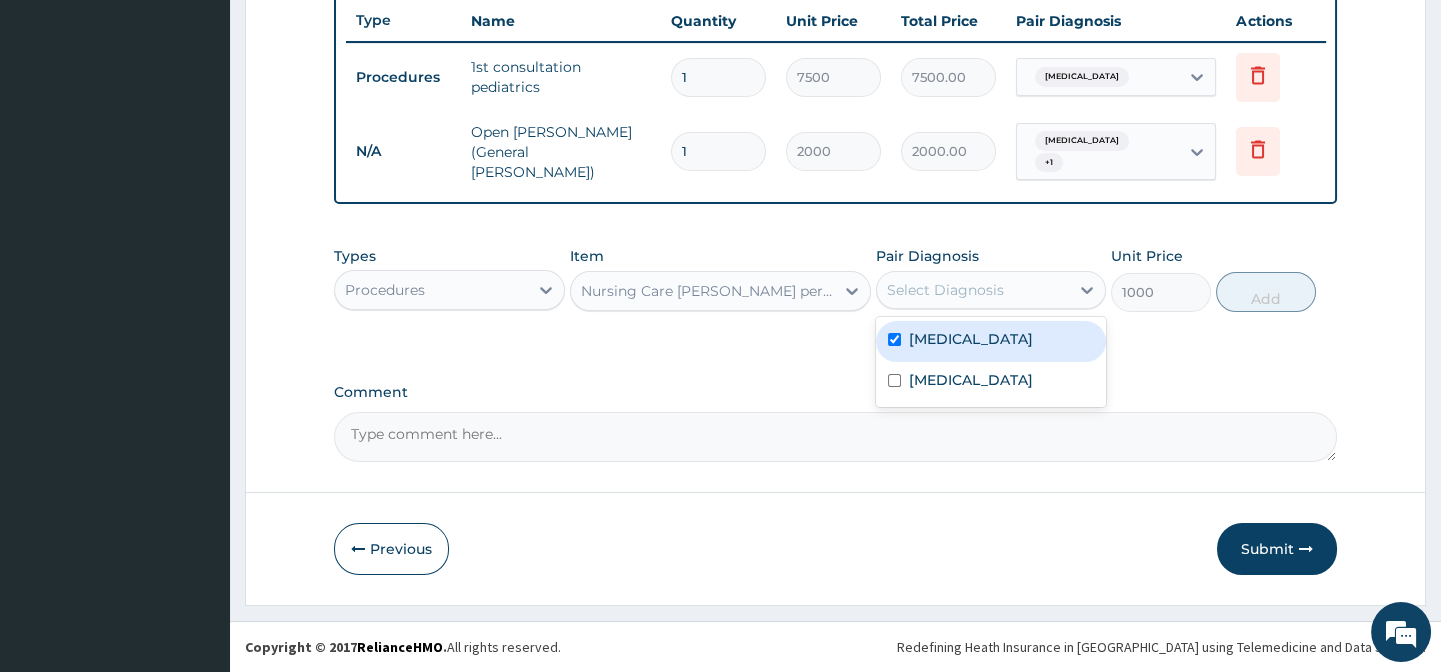 click at bounding box center [894, 339] 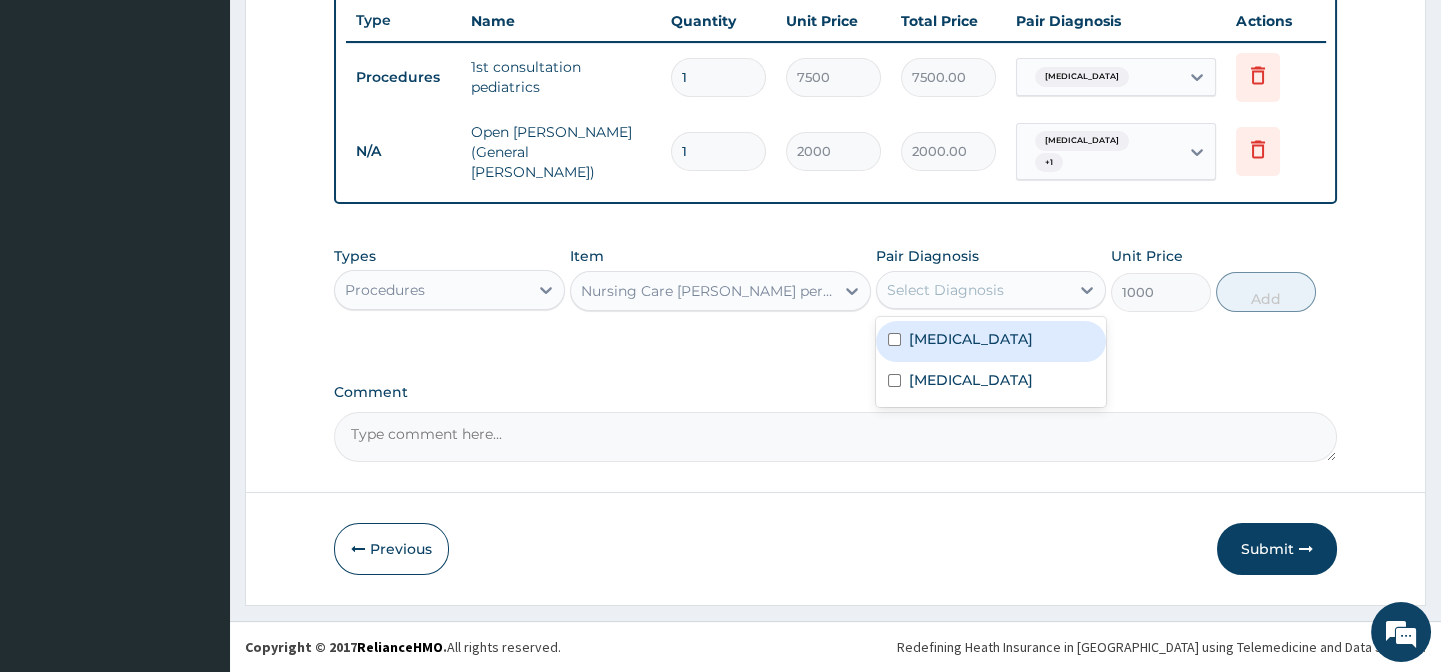 click at bounding box center [894, 339] 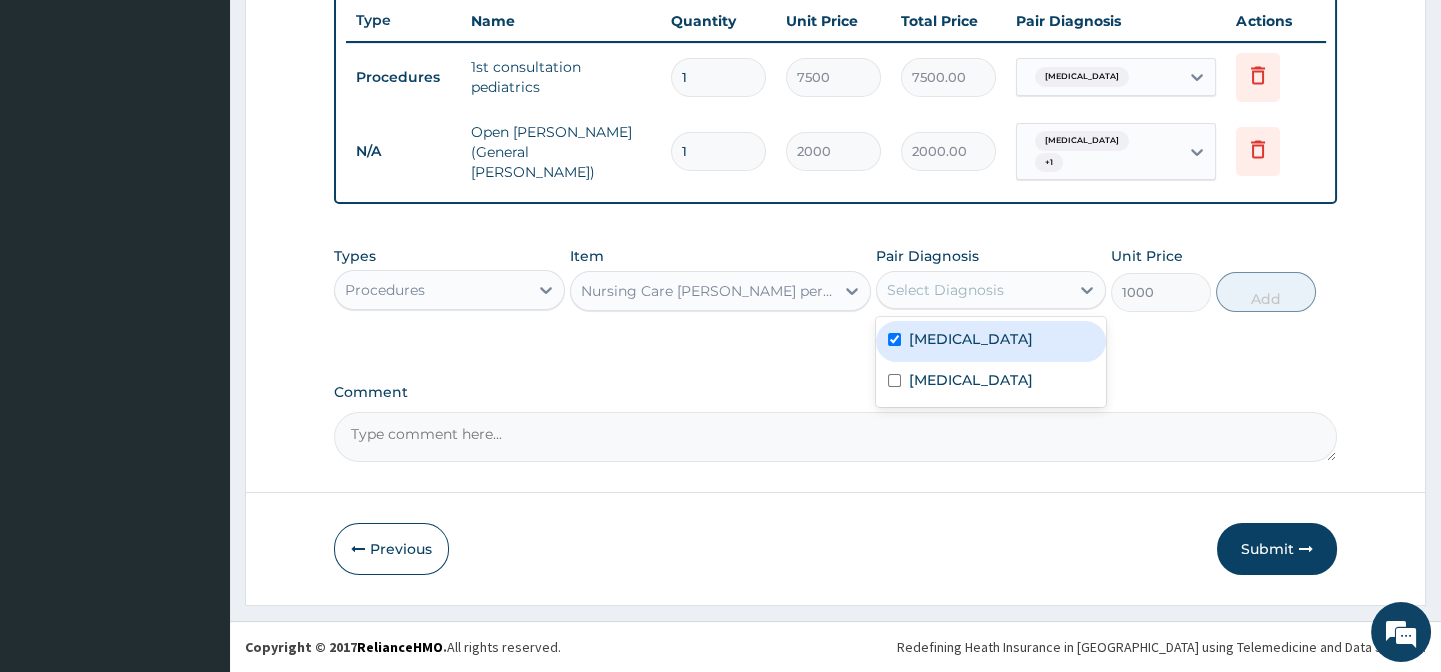 checkbox on "true" 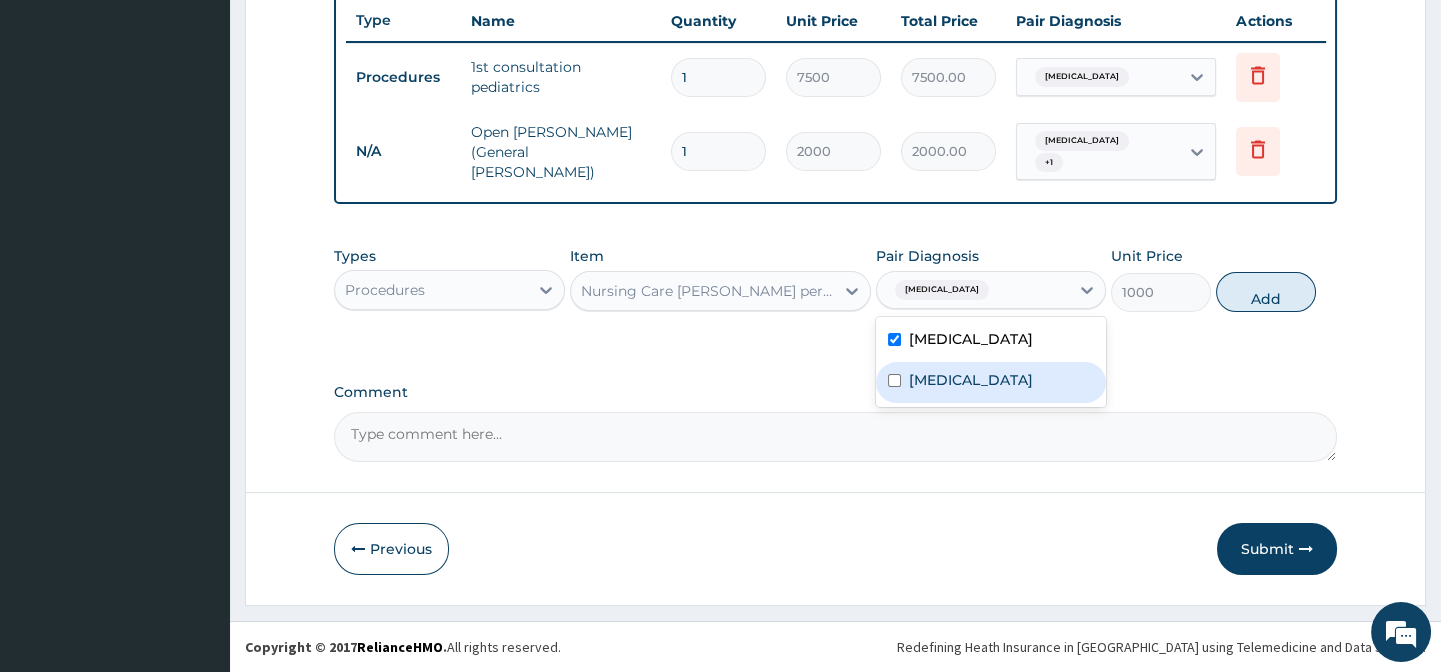 click at bounding box center (894, 380) 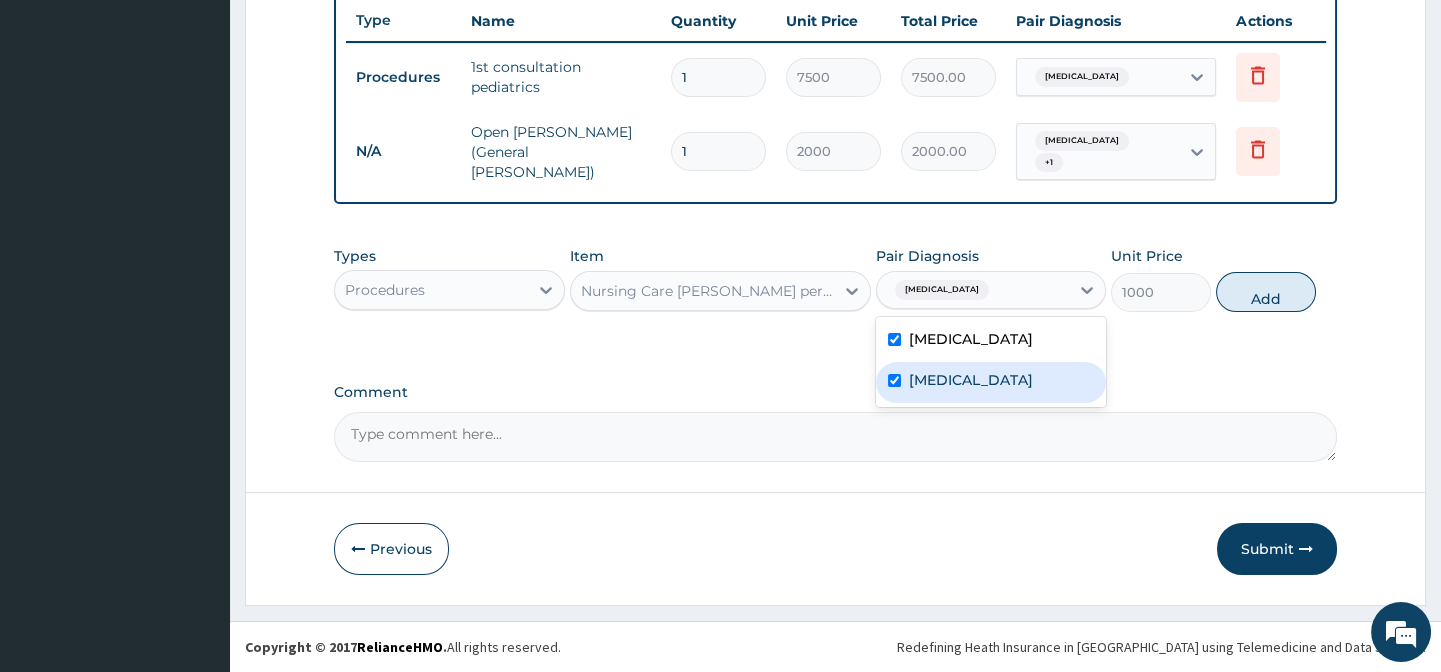 checkbox on "true" 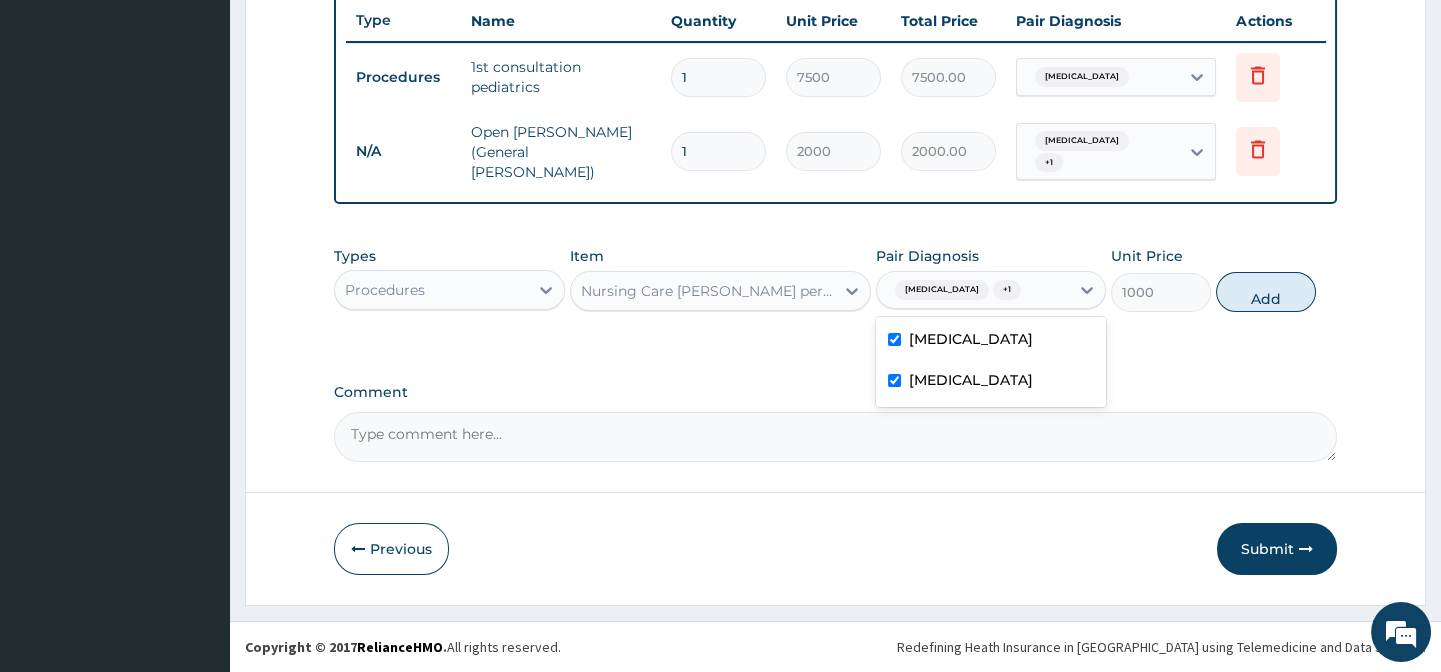click on "Comment" at bounding box center (835, 423) 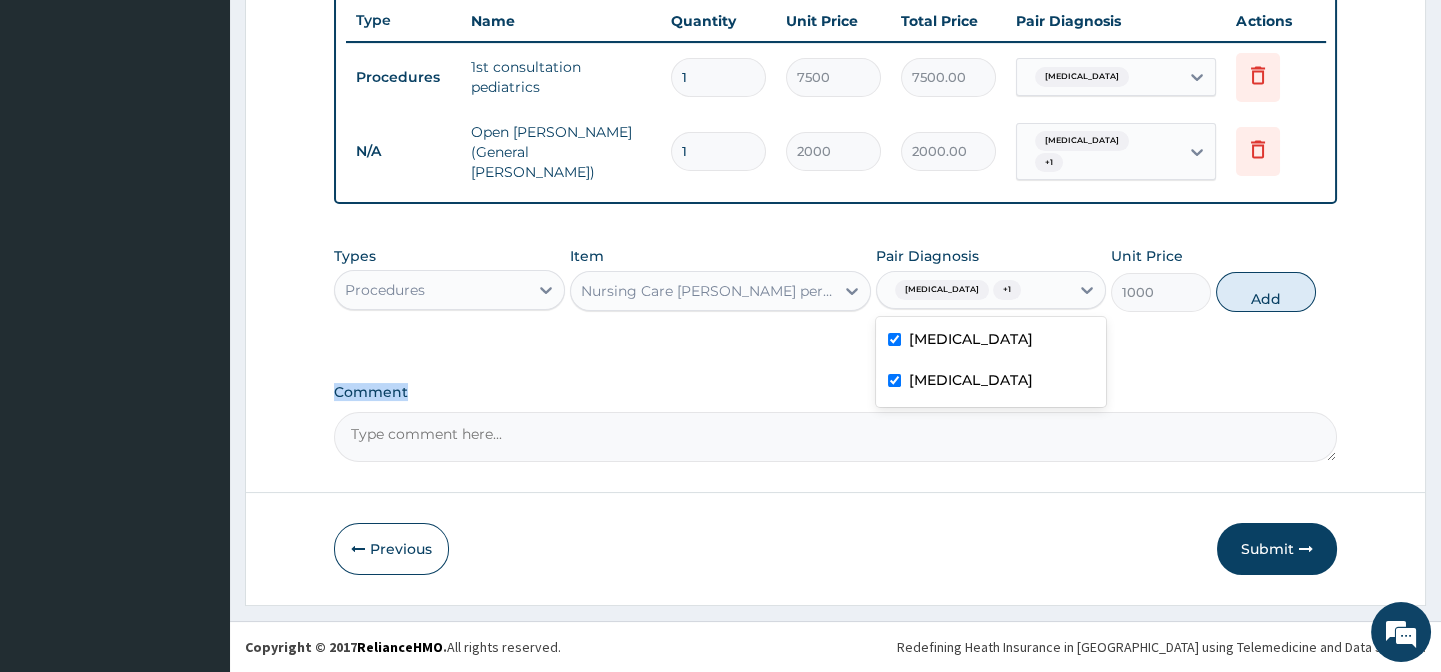 click on "Comment" at bounding box center (835, 423) 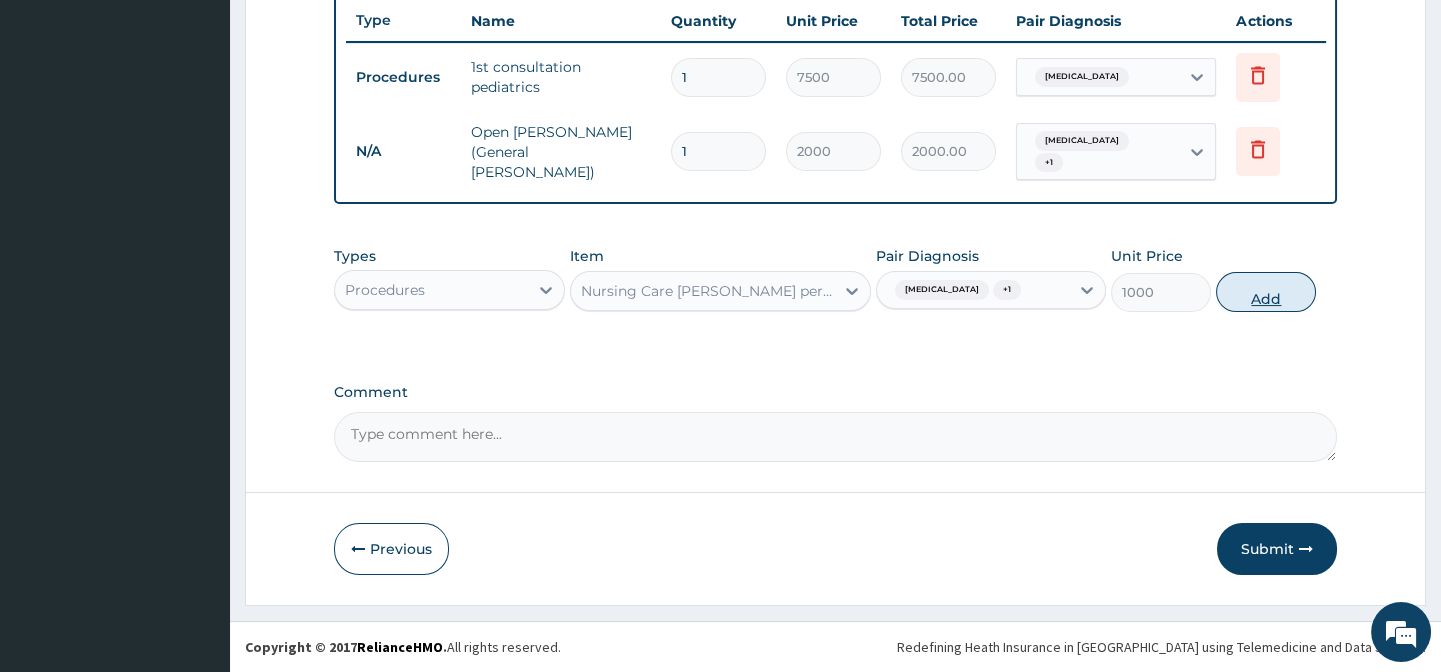 click on "Add" at bounding box center (1266, 292) 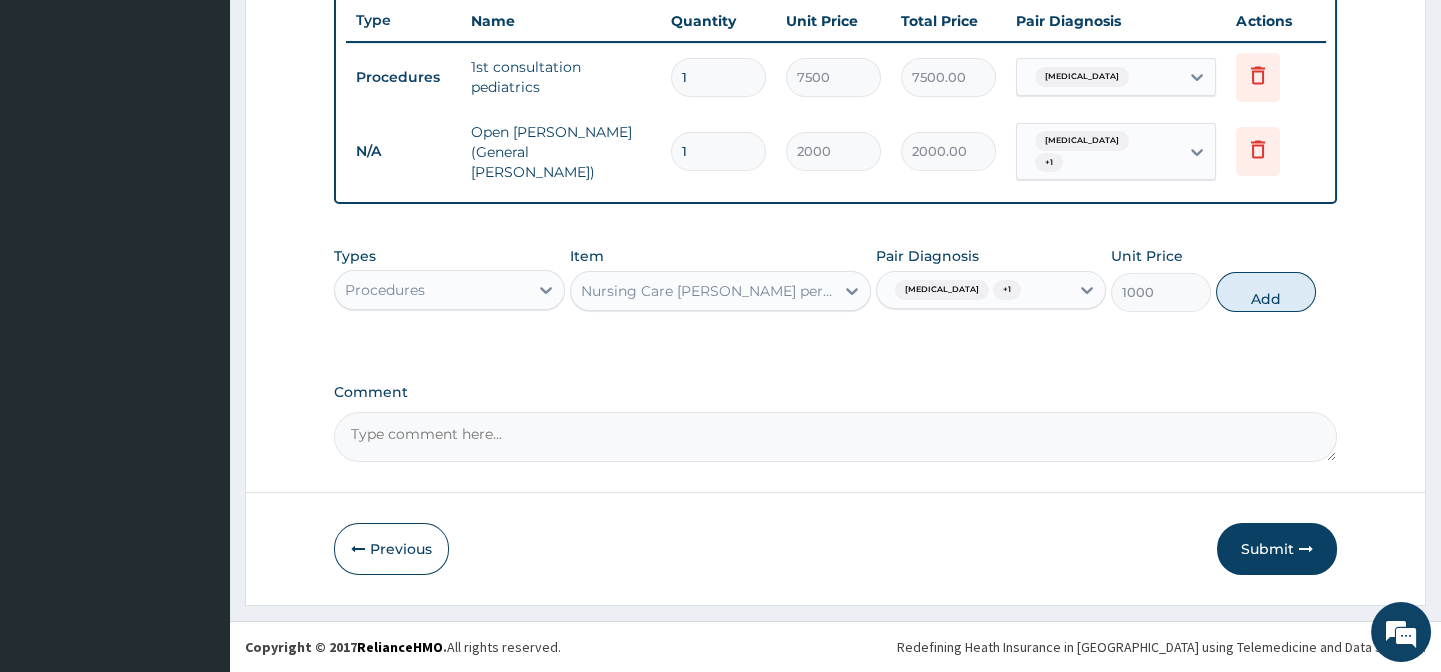type on "0" 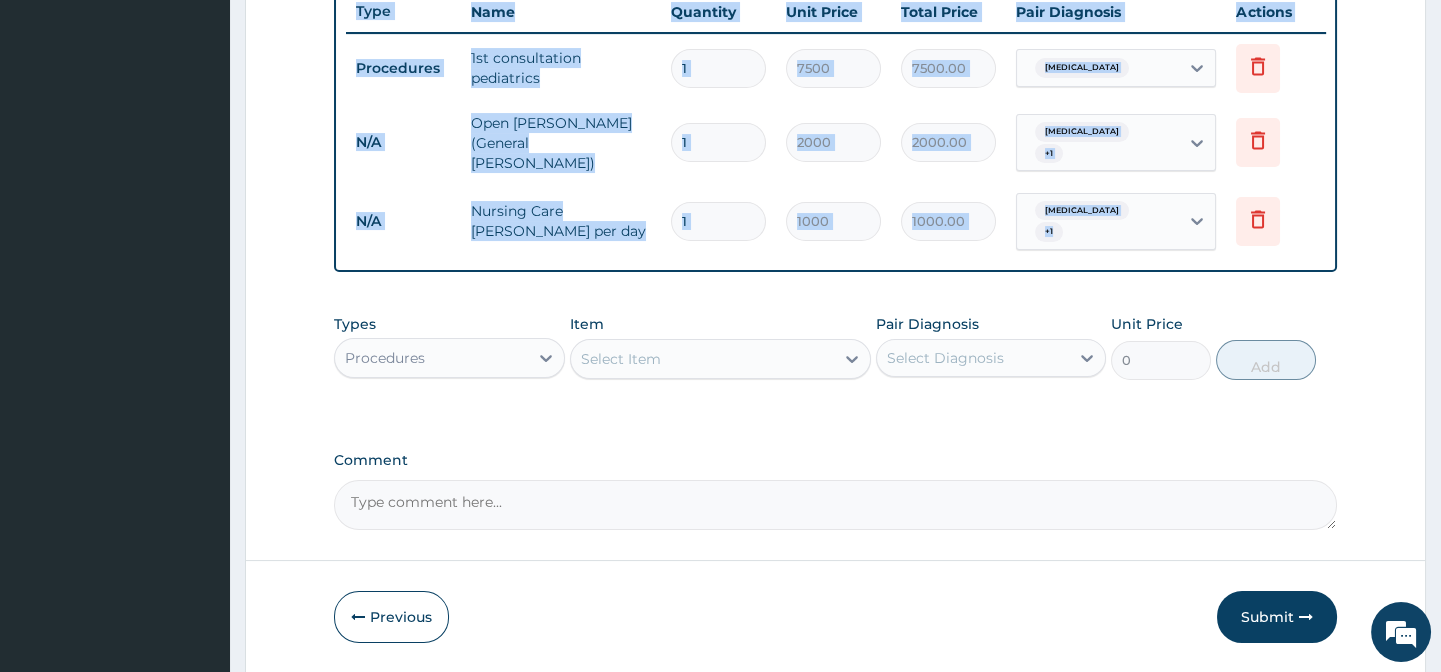 scroll, scrollTop: 841, scrollLeft: 0, axis: vertical 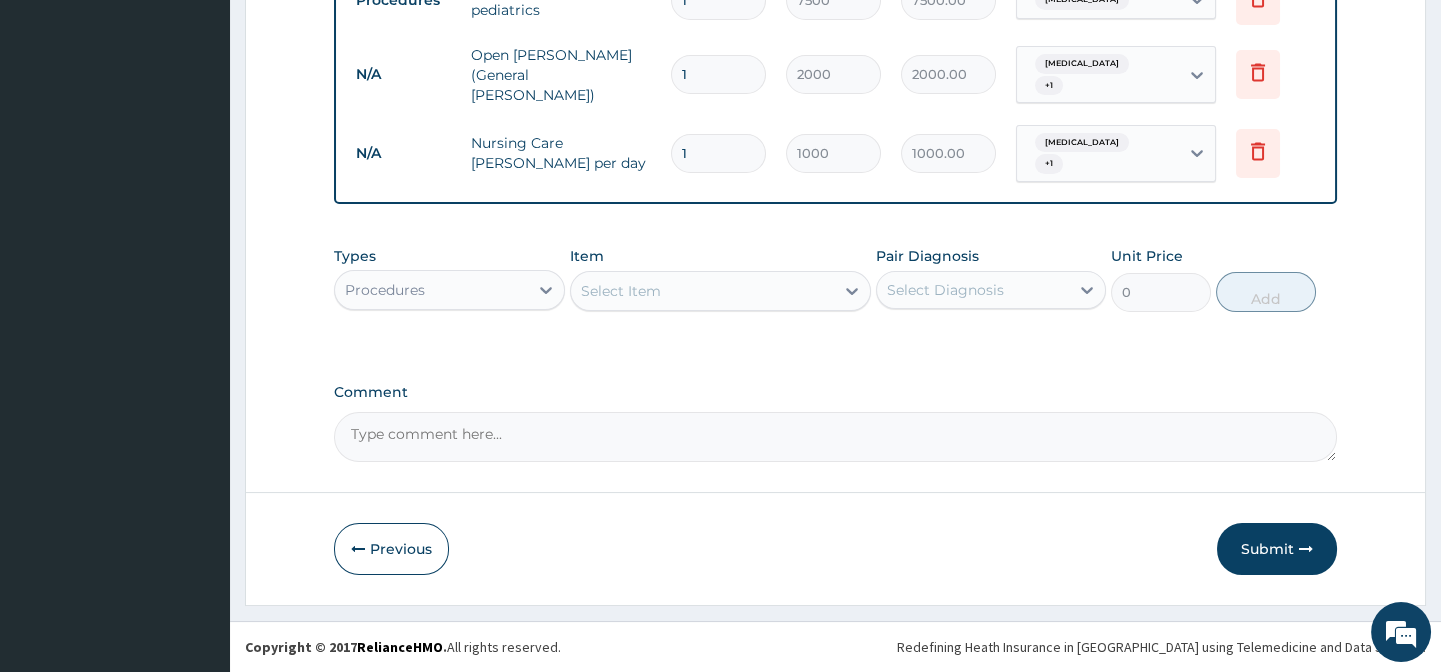 click on "Procedures" at bounding box center [431, 290] 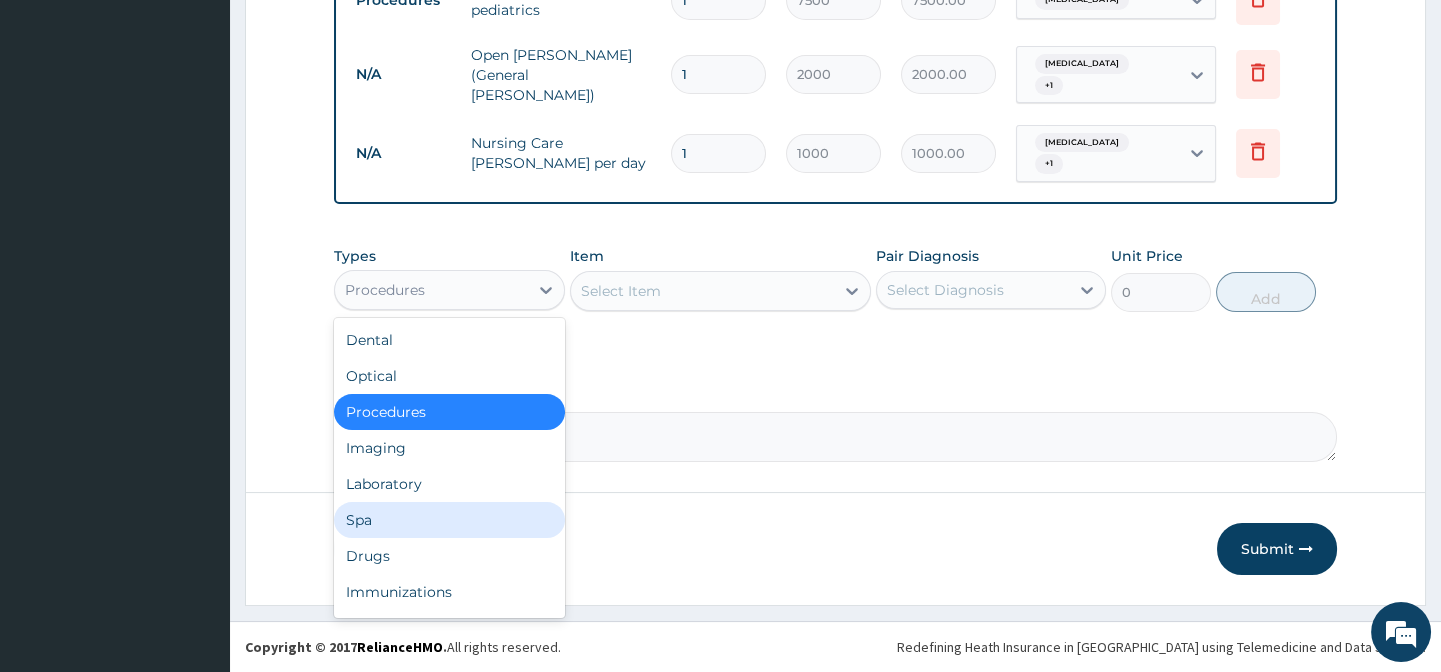 scroll, scrollTop: 68, scrollLeft: 0, axis: vertical 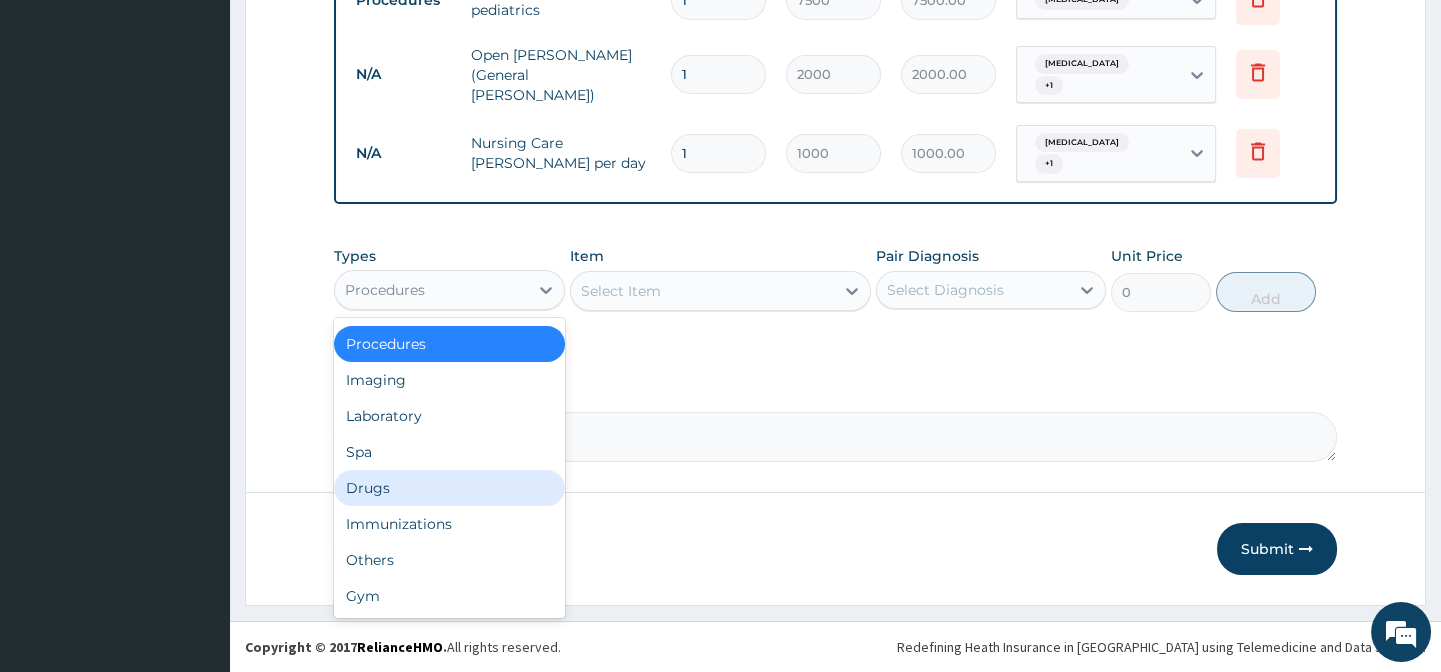 click on "Drugs" at bounding box center (449, 488) 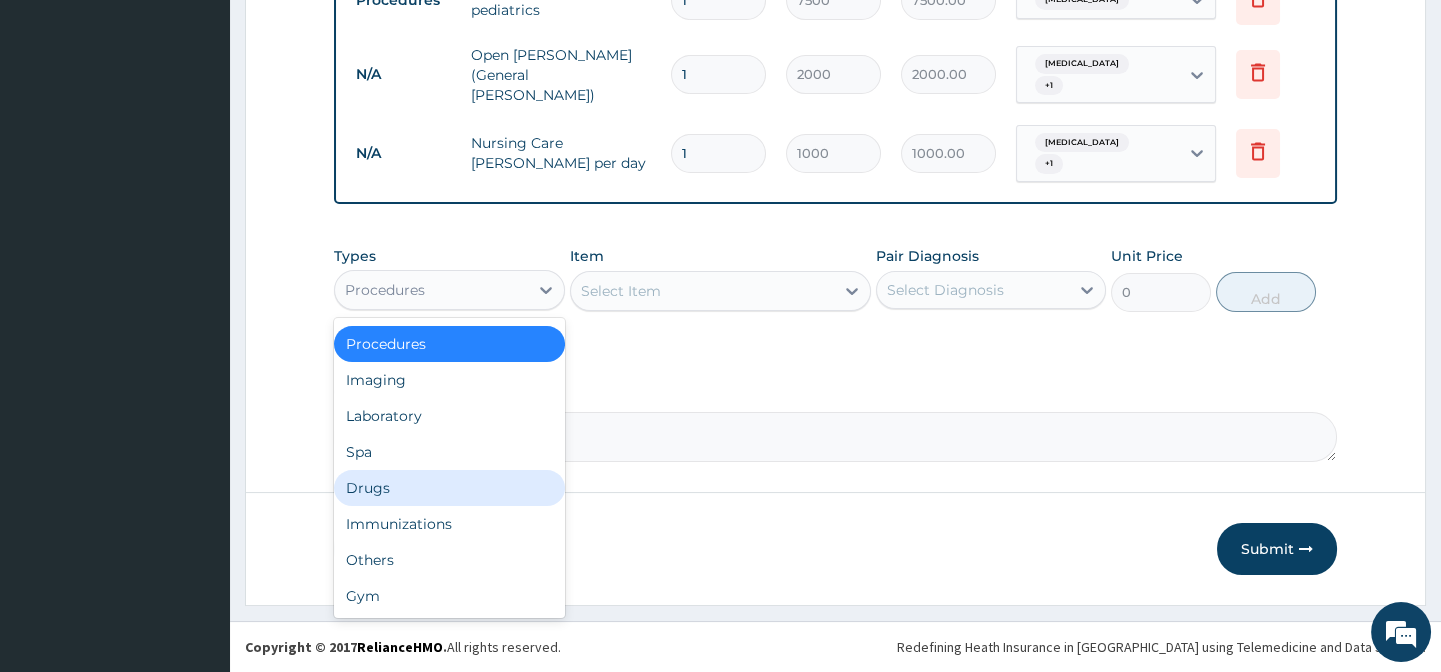 click on "Step  2  of 2 PA Code / Prescription Code PA/5EE504 Encounter Date 17-06-2025 Important Notice Please enter PA codes before entering items that are not attached to a PA code   All diagnoses entered must be linked to a claim item. Diagnosis & Claim Items that are visible but inactive cannot be edited because they were imported from an already approved PA code. Diagnosis Acute gastroenteritis confirmed Malaria Confirmed NB: All diagnosis must be linked to a claim item Claim Items Type Name Quantity Unit Price Total Price Pair Diagnosis Actions Procedures 1st consultation pediatrics 1 7500 7500.00 Acute gastroenteritis Delete N/A Open ward (General Ward) 1 2000 2000.00 Acute gastroenteritis  + 1 Delete N/A Nursing Care Ward per day 1 1000 1000.00 Acute gastroenteritis  + 1 Delete Types option Procedures, selected. Procedures Dental Optical Procedures Imaging Laboratory Spa Drugs Immunizations Others Gym Item Select Item Pair Diagnosis Select Diagnosis Unit Price 0 Add Comment     Previous   Submit" at bounding box center (835, -60) 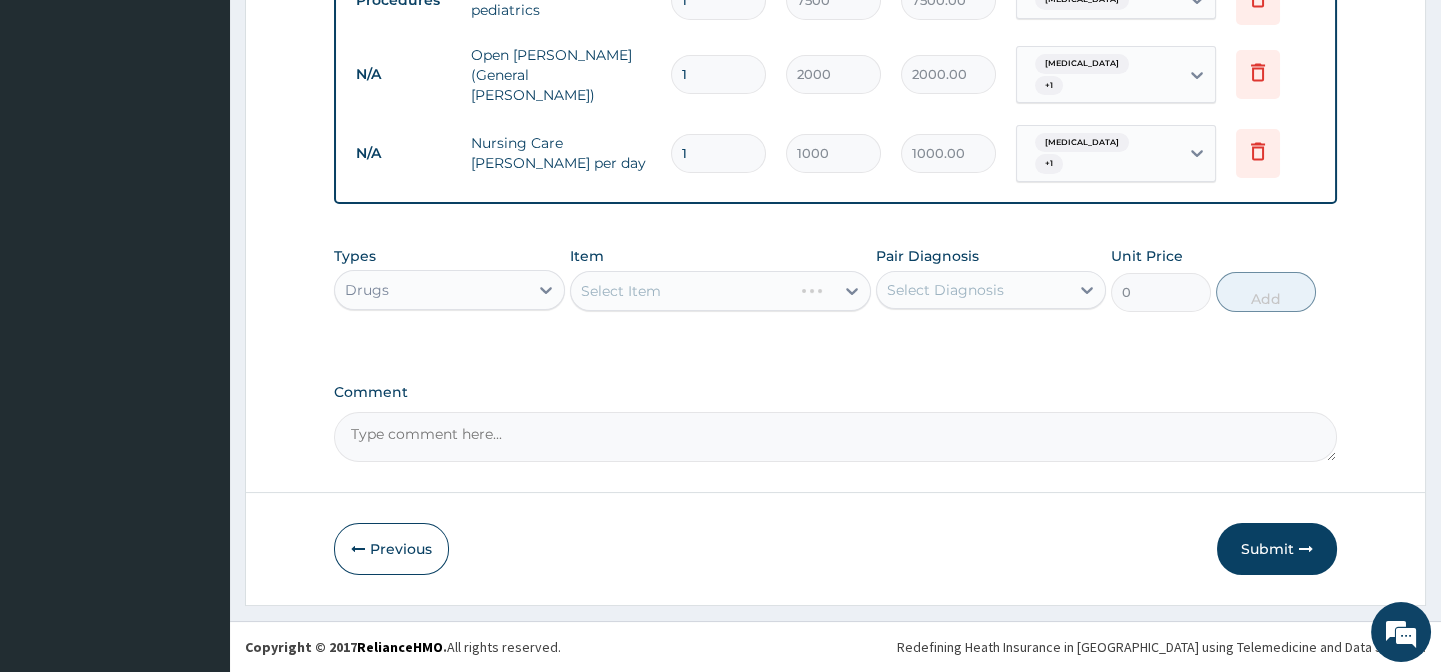 click on "Select Item" at bounding box center (720, 291) 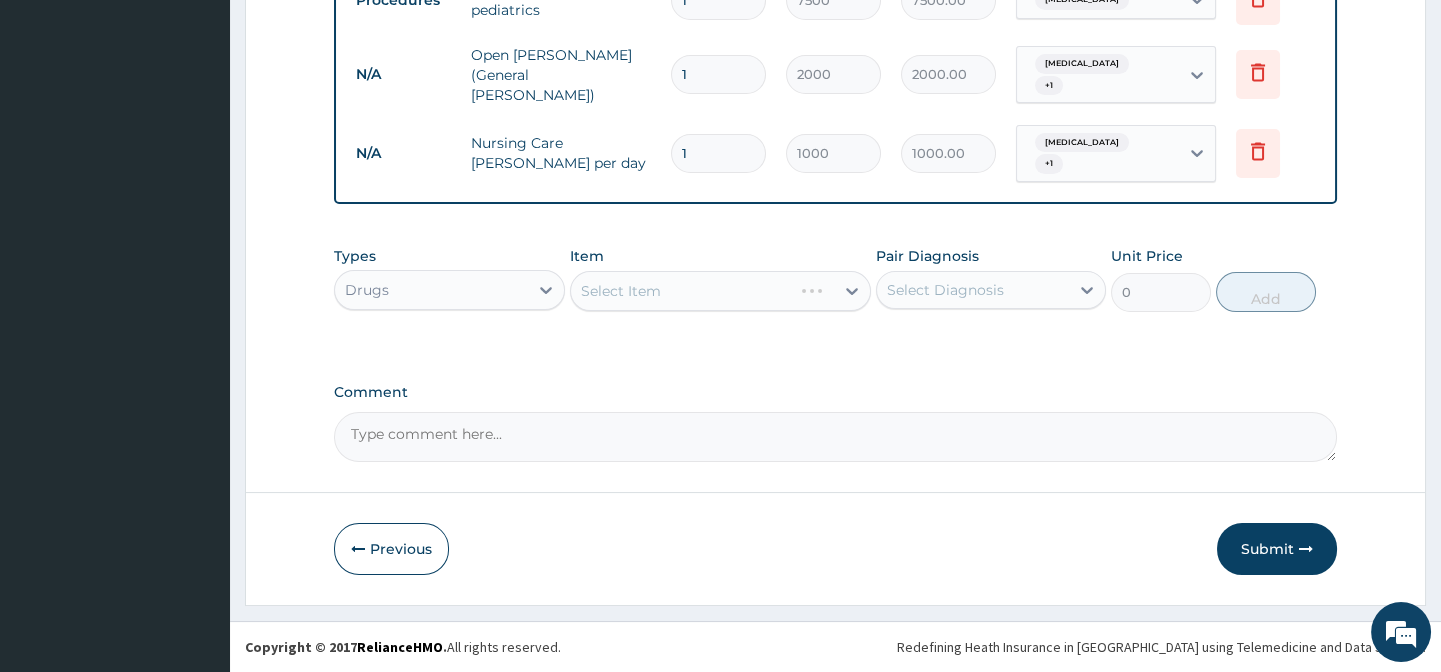 click on "Select Item" at bounding box center [720, 291] 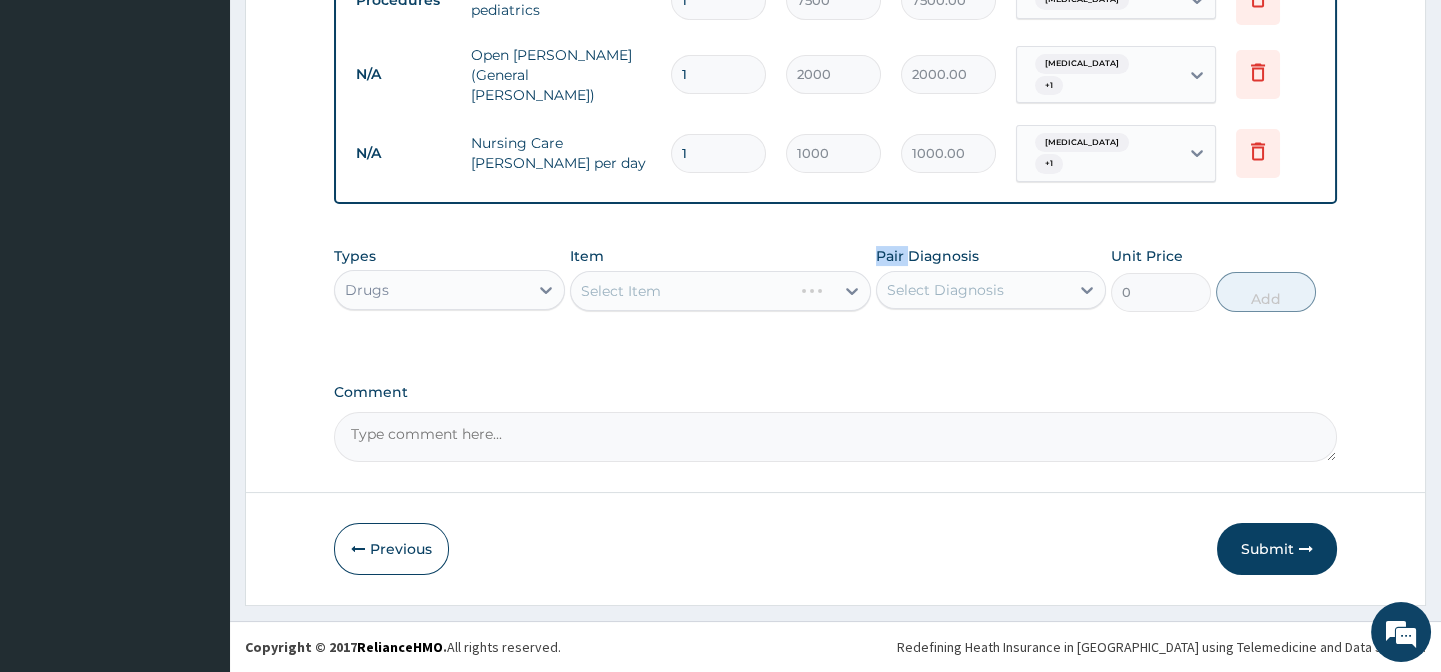 click on "Select Item" at bounding box center (720, 291) 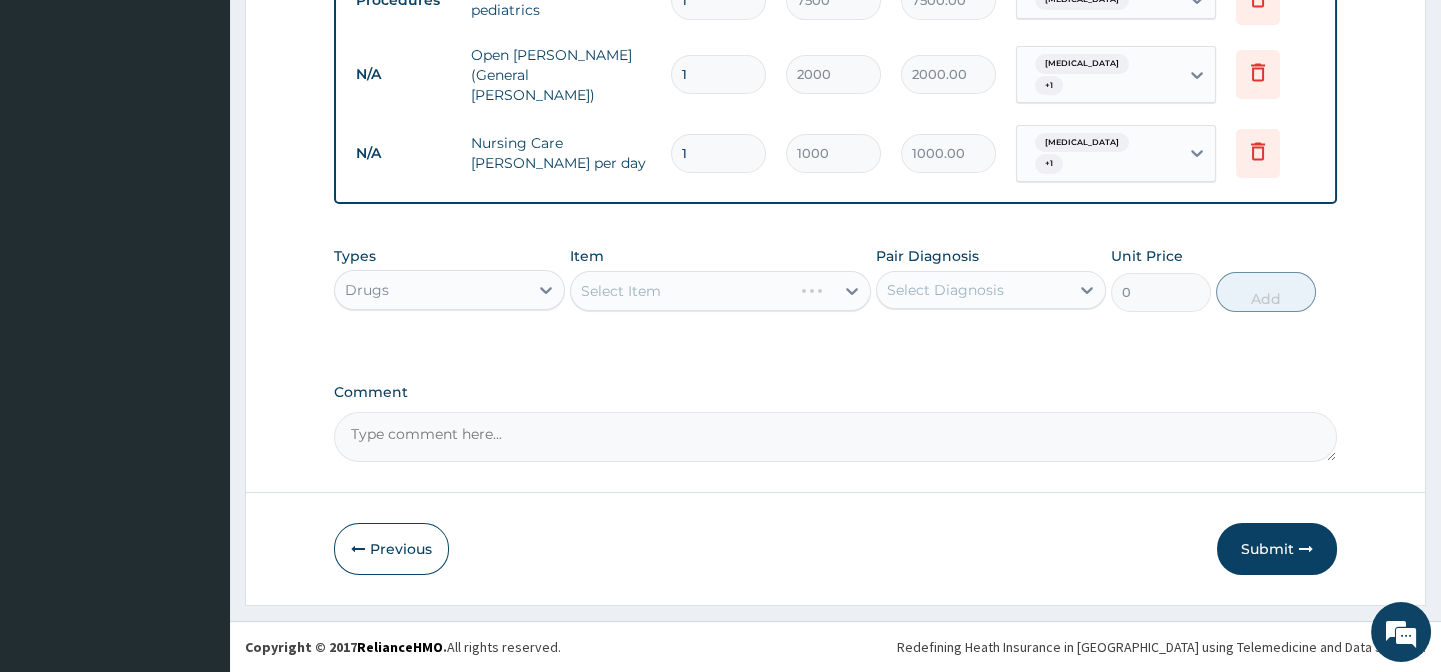 click on "Select Item" at bounding box center (720, 291) 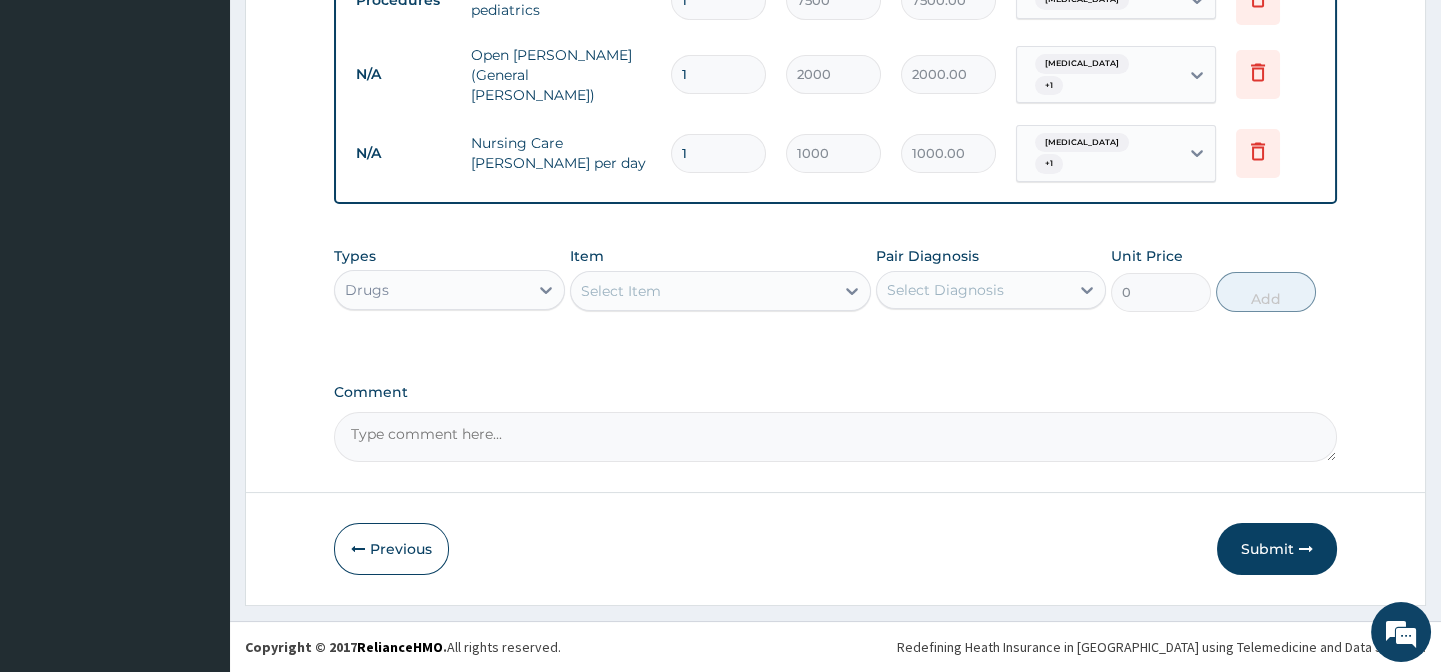 click on "Select Item" at bounding box center [702, 291] 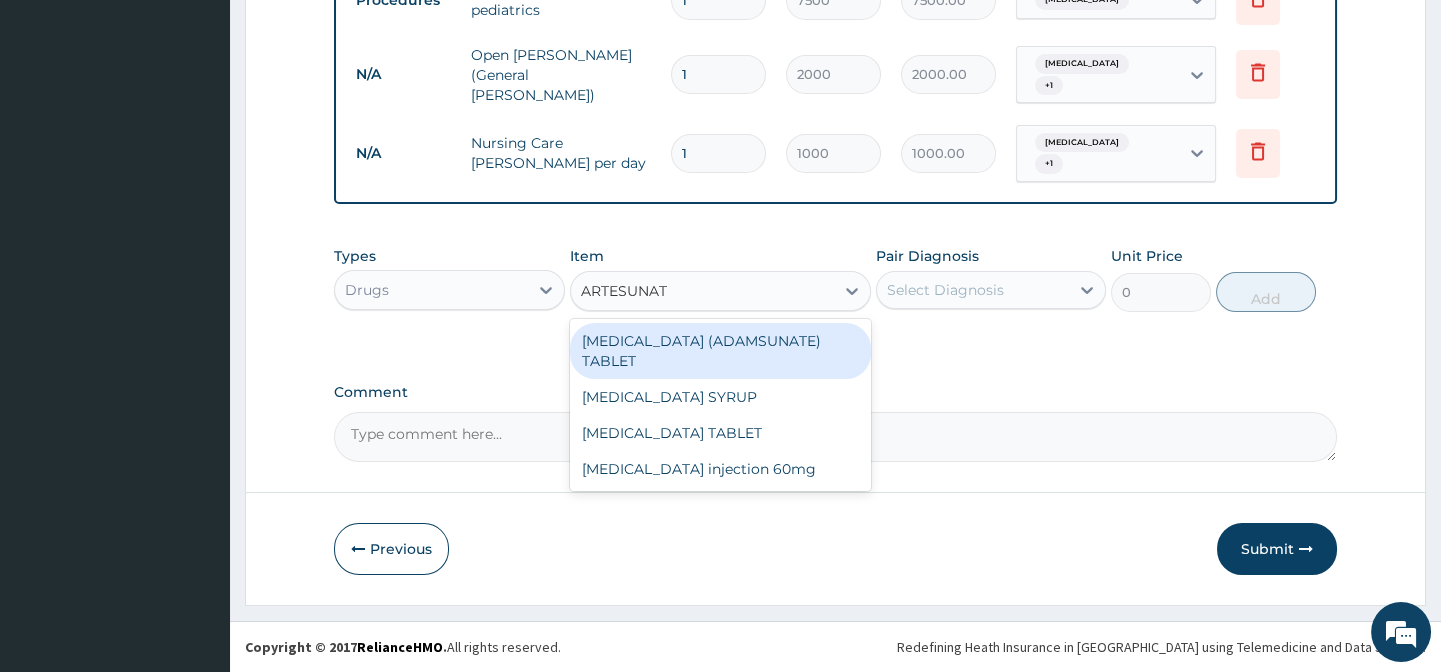 type on "ARTESUNATE" 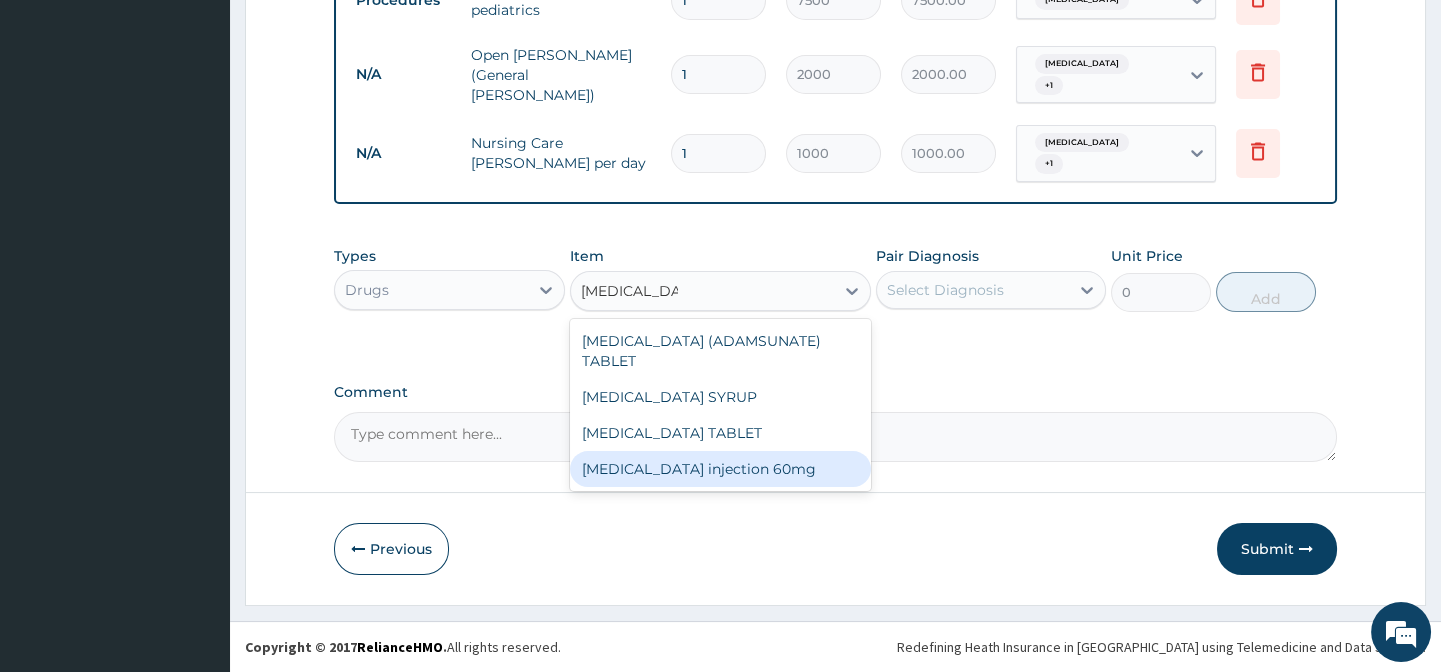 click on "[MEDICAL_DATA] injection 60mg" at bounding box center [720, 469] 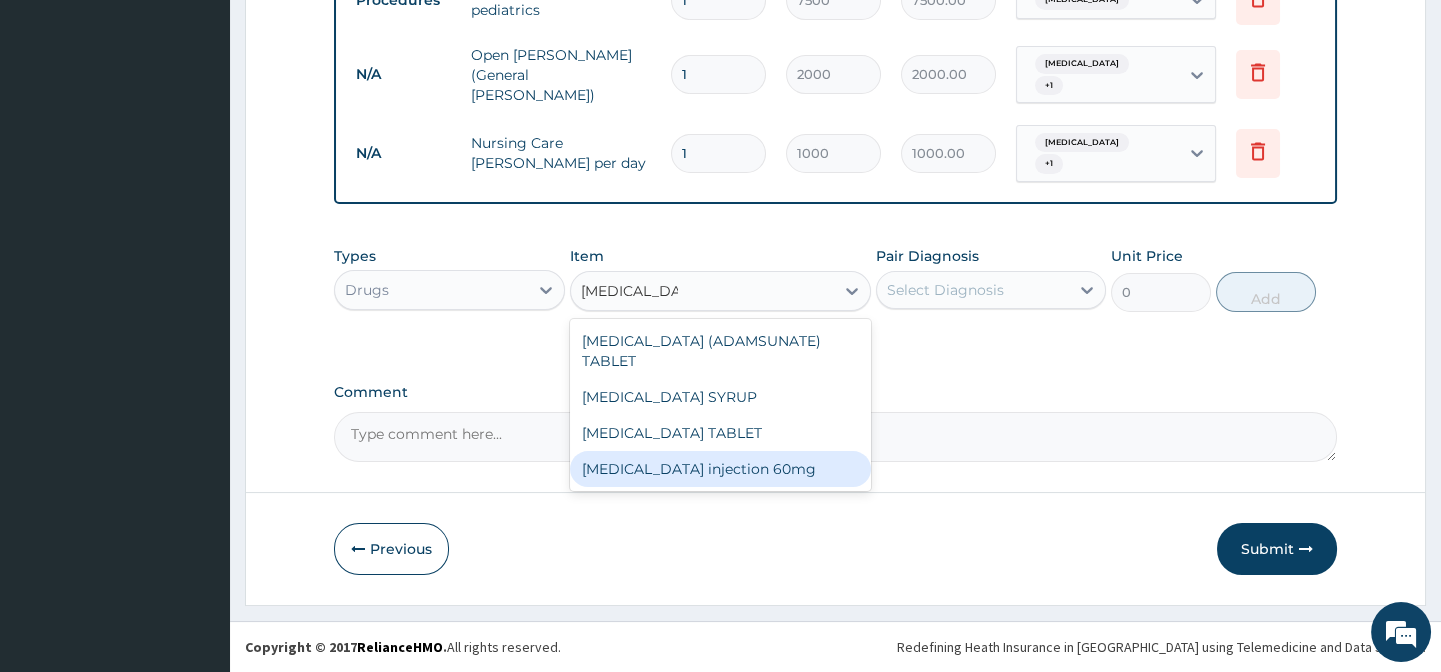 type 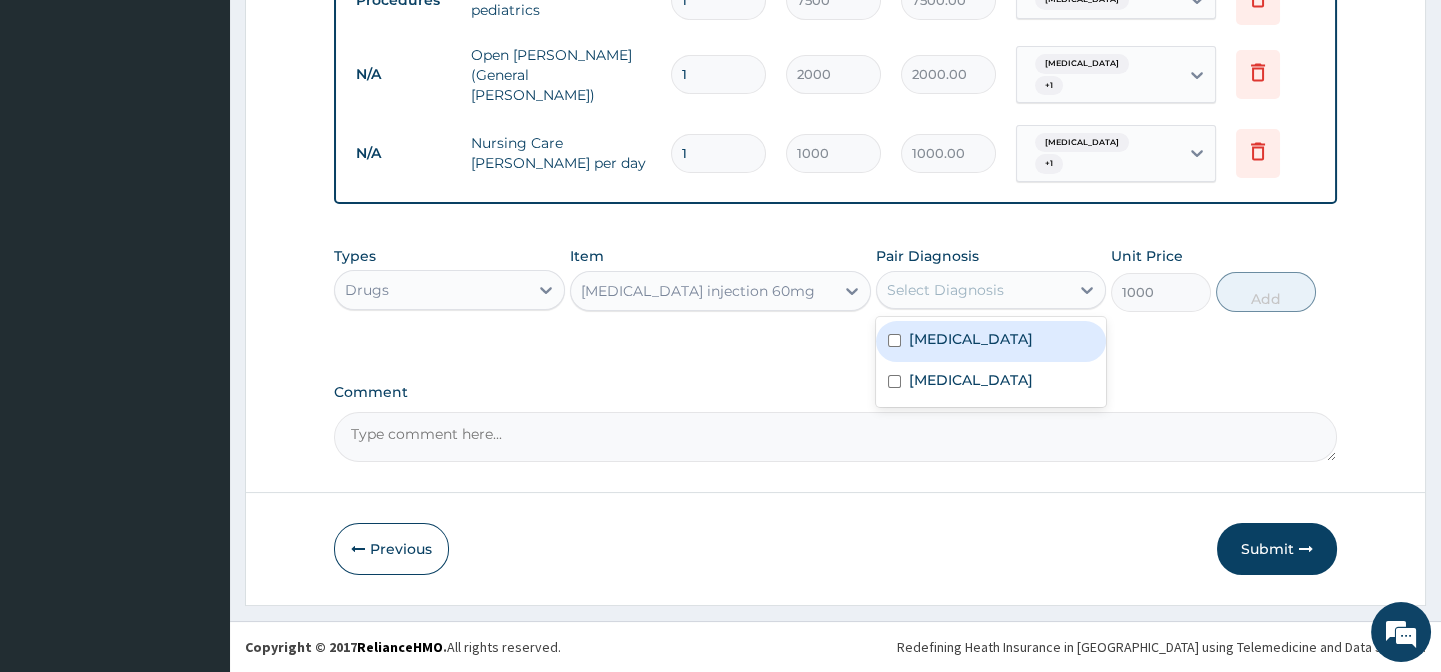 click on "Select Diagnosis" at bounding box center (945, 290) 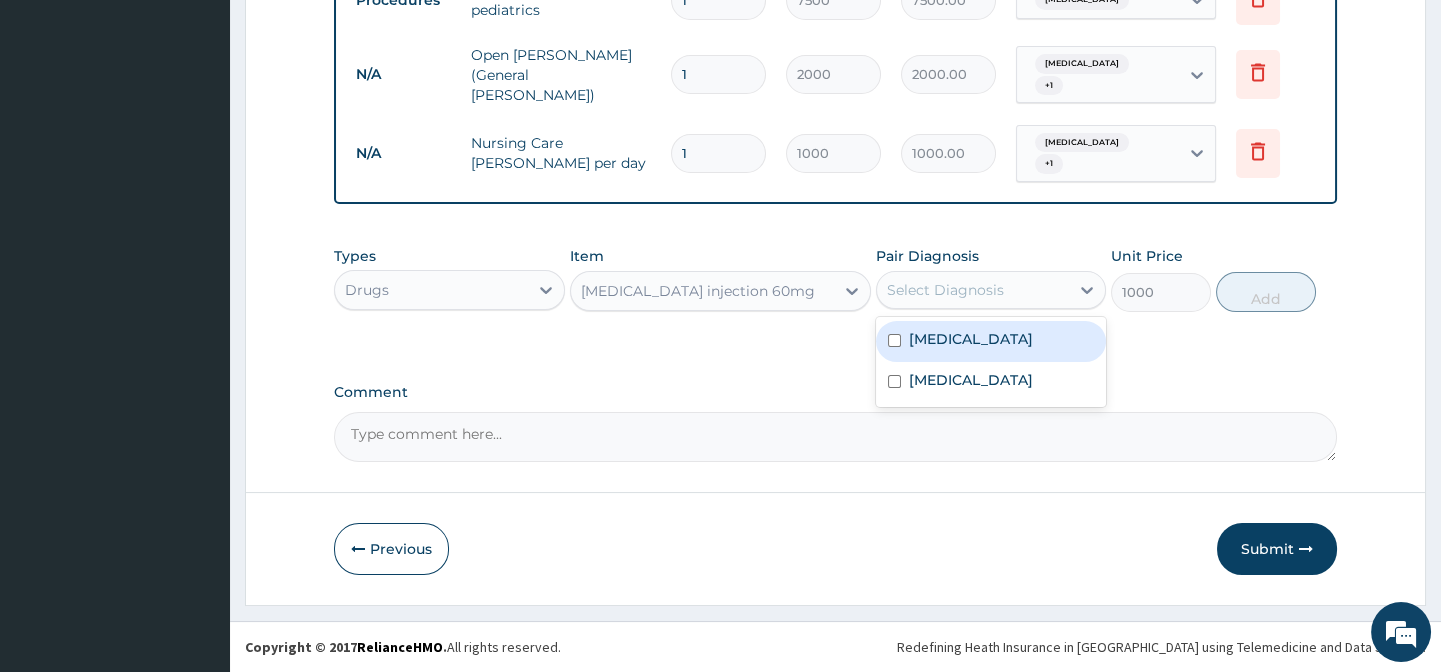 click at bounding box center [894, 340] 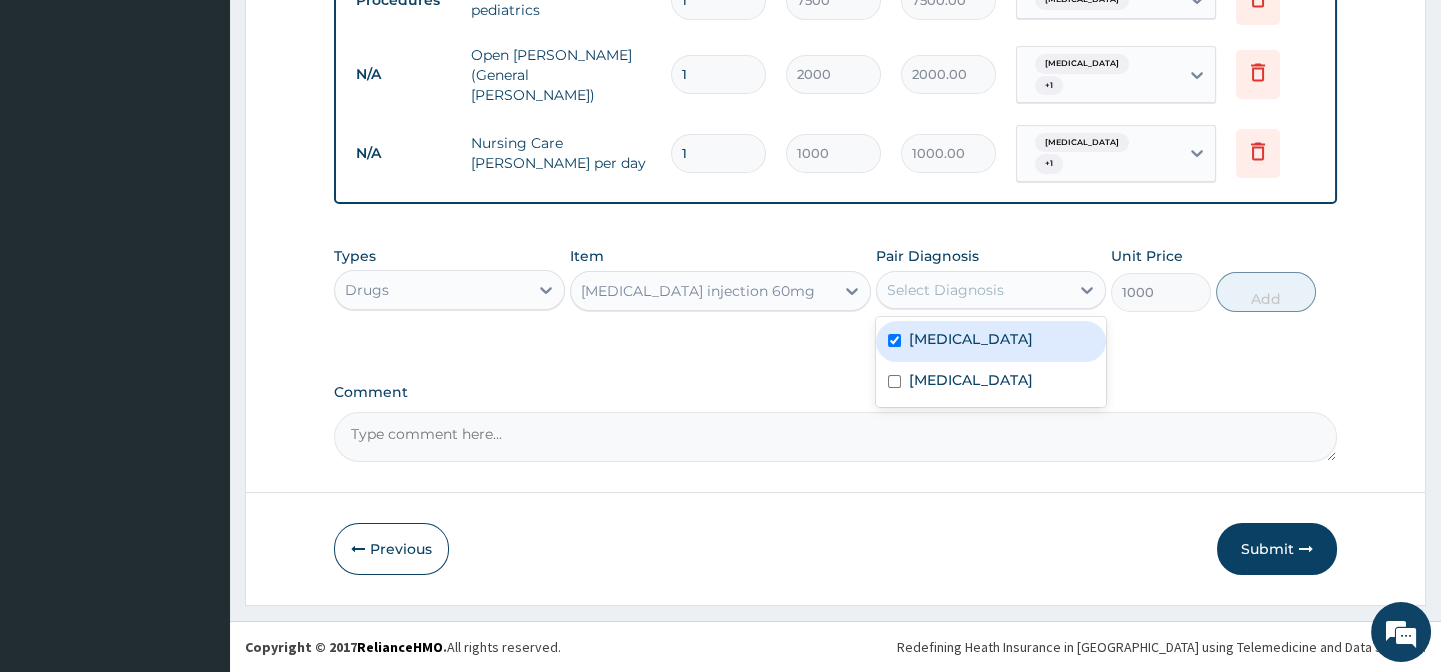 checkbox on "true" 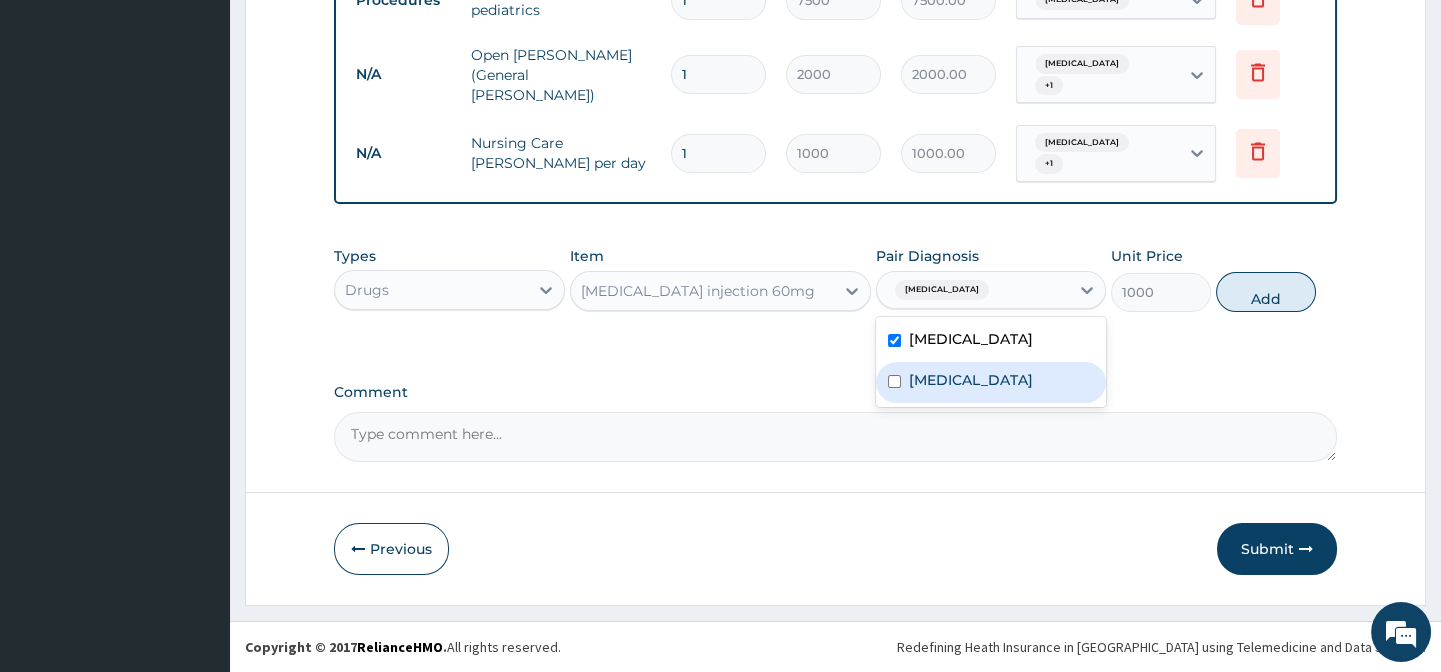 click at bounding box center [894, 381] 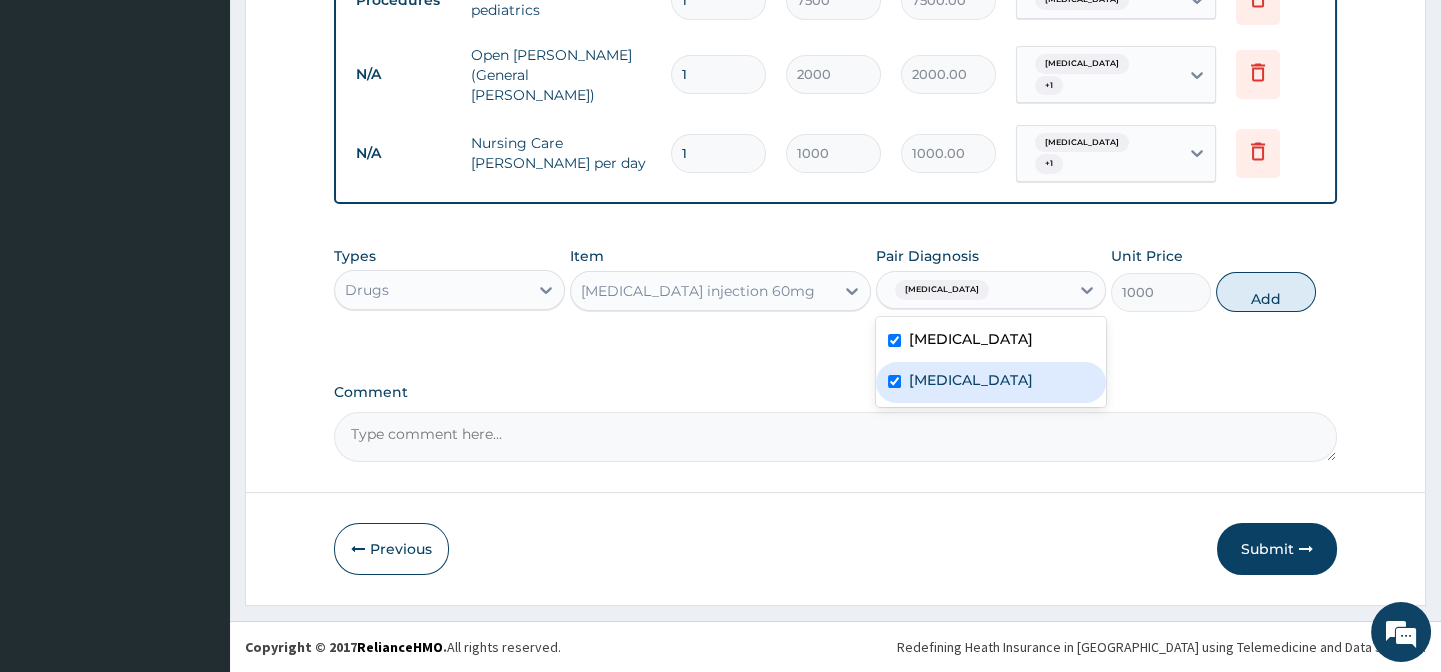 checkbox on "true" 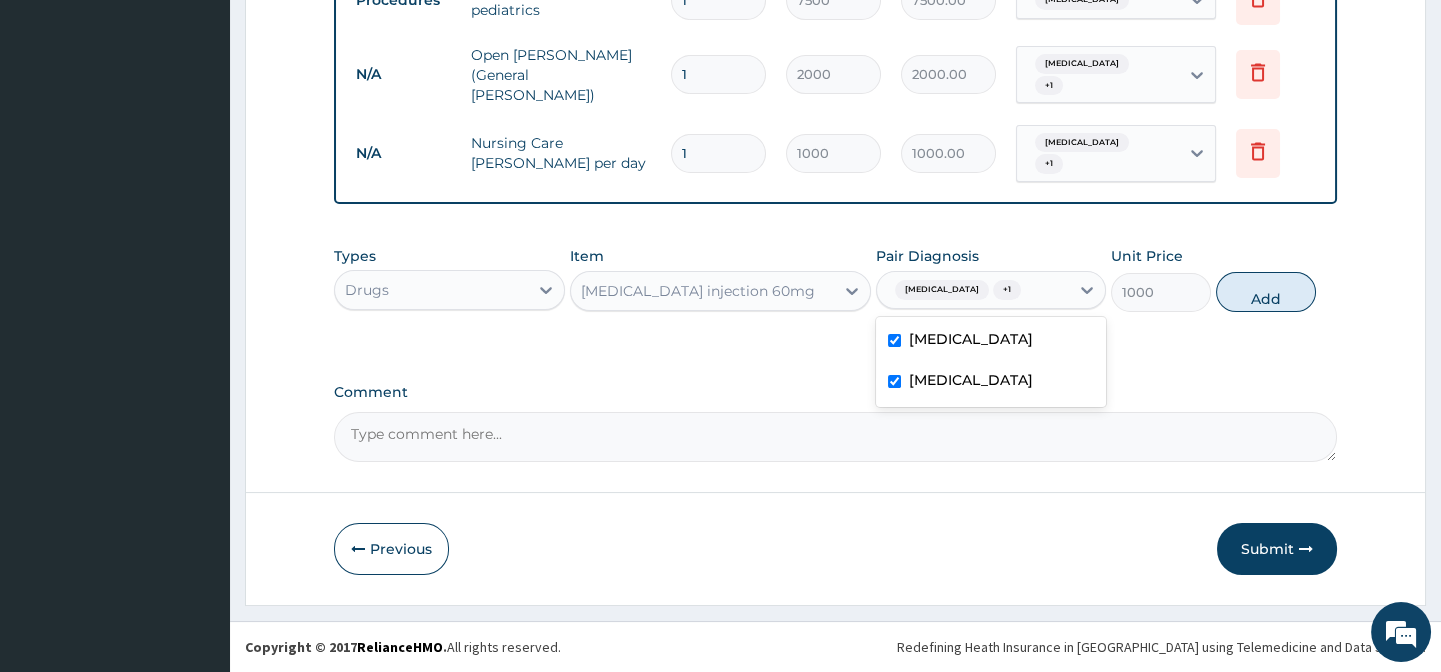 click on "PA Code / Prescription Code PA/5EE504 Encounter Date 17-06-2025 Important Notice Please enter PA codes before entering items that are not attached to a PA code   All diagnoses entered must be linked to a claim item. Diagnosis & Claim Items that are visible but inactive cannot be edited because they were imported from an already approved PA code. Diagnosis Acute gastroenteritis confirmed Malaria Confirmed NB: All diagnosis must be linked to a claim item Claim Items Type Name Quantity Unit Price Total Price Pair Diagnosis Actions Procedures 1st consultation pediatrics 1 7500 7500.00 Acute gastroenteritis Delete N/A Open ward (General Ward) 1 2000 2000.00 Acute gastroenteritis  + 1 Delete N/A Nursing Care Ward per day 1 1000 1000.00 Acute gastroenteritis  + 1 Delete Types Drugs Item Artesunate injection 60mg Pair Diagnosis option Malaria, selected. Acute gastroenteritis  + 1 Acute gastroenteritis Malaria Unit Price 1000 Add Comment" at bounding box center [835, -90] 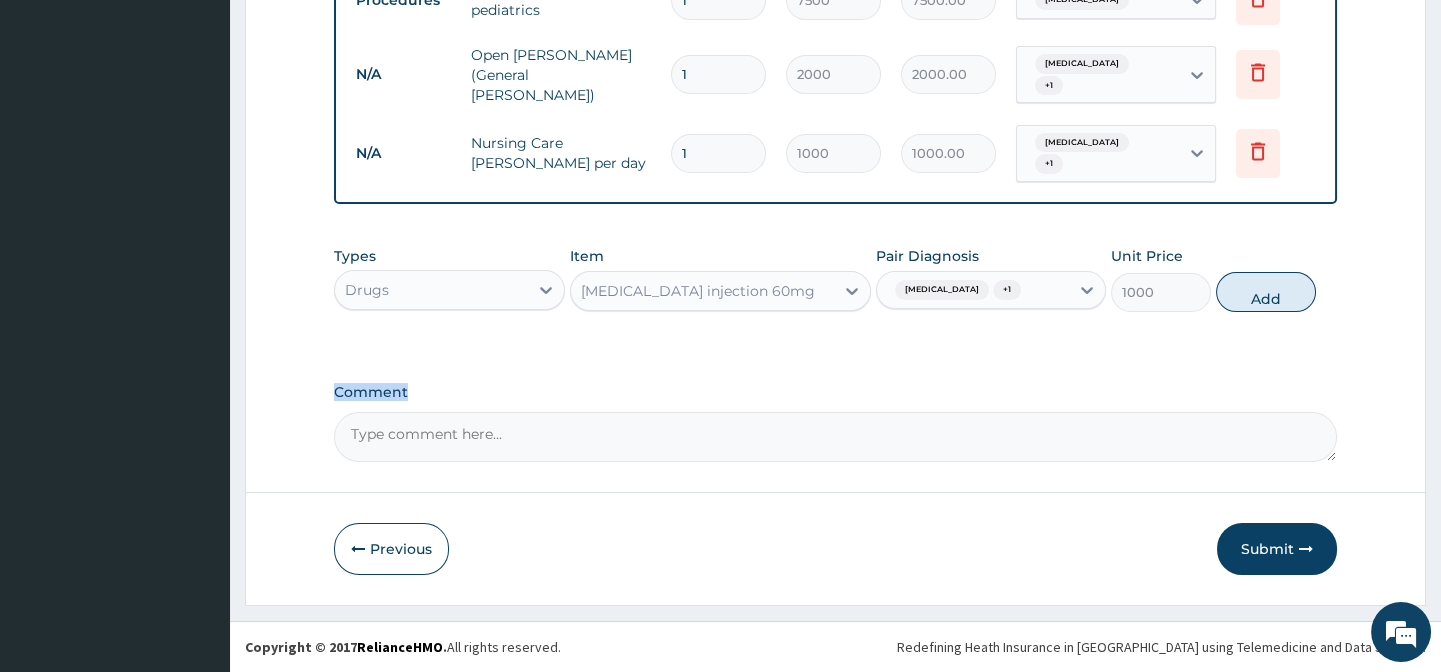 click on "PA Code / Prescription Code PA/5EE504 Encounter Date 17-06-2025 Important Notice Please enter PA codes before entering items that are not attached to a PA code   All diagnoses entered must be linked to a claim item. Diagnosis & Claim Items that are visible but inactive cannot be edited because they were imported from an already approved PA code. Diagnosis Acute gastroenteritis confirmed Malaria Confirmed NB: All diagnosis must be linked to a claim item Claim Items Type Name Quantity Unit Price Total Price Pair Diagnosis Actions Procedures 1st consultation pediatrics 1 7500 7500.00 Acute gastroenteritis Delete N/A Open ward (General Ward) 1 2000 2000.00 Acute gastroenteritis  + 1 Delete N/A Nursing Care Ward per day 1 1000 1000.00 Acute gastroenteritis  + 1 Delete Types Drugs Item Artesunate injection 60mg Pair Diagnosis Acute gastroenteritis  + 1 Unit Price 1000 Add Comment" at bounding box center (835, -90) 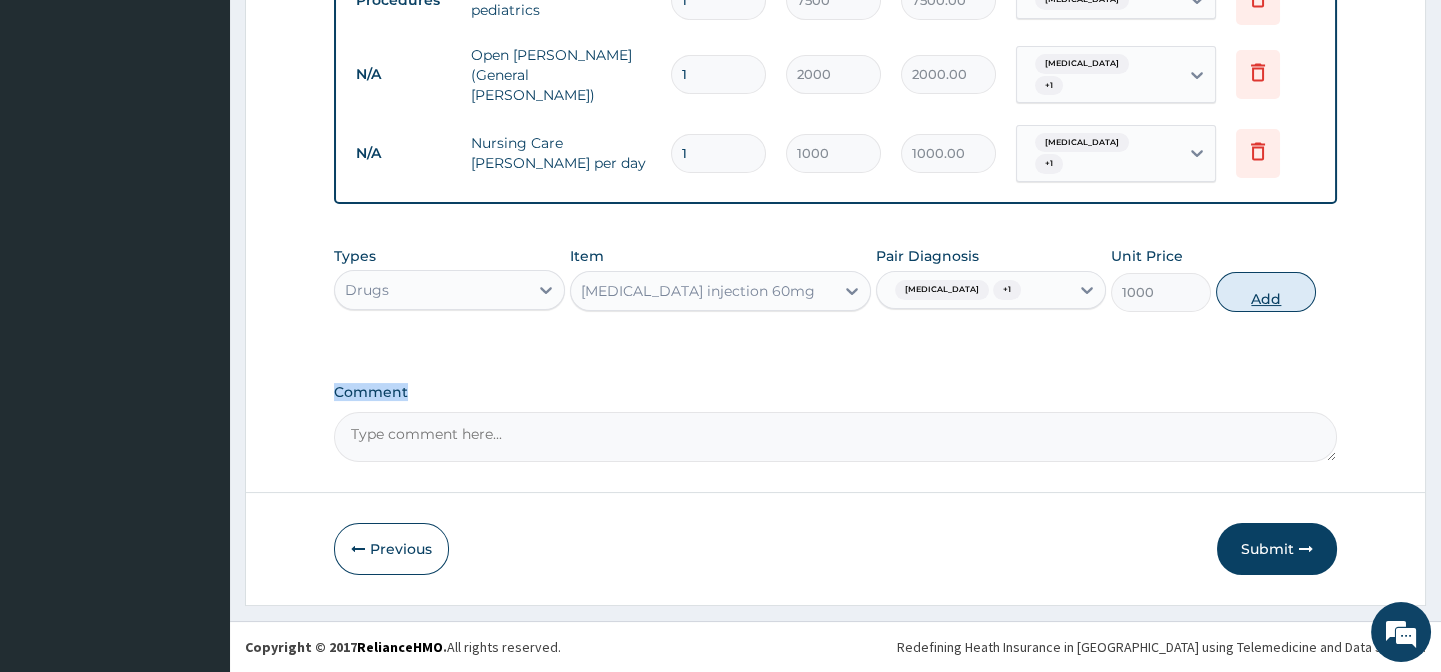 click on "Add" at bounding box center [1266, 292] 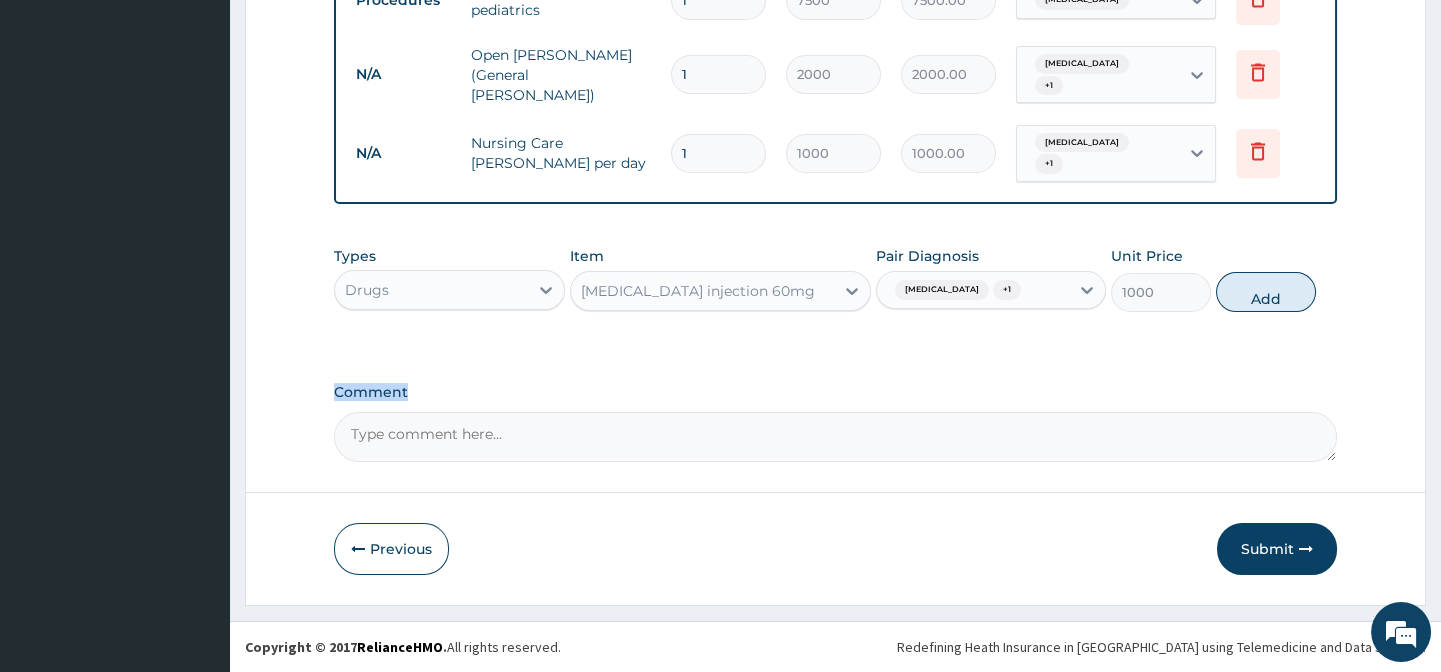 drag, startPoint x: 1268, startPoint y: 290, endPoint x: 1200, endPoint y: 291, distance: 68.007355 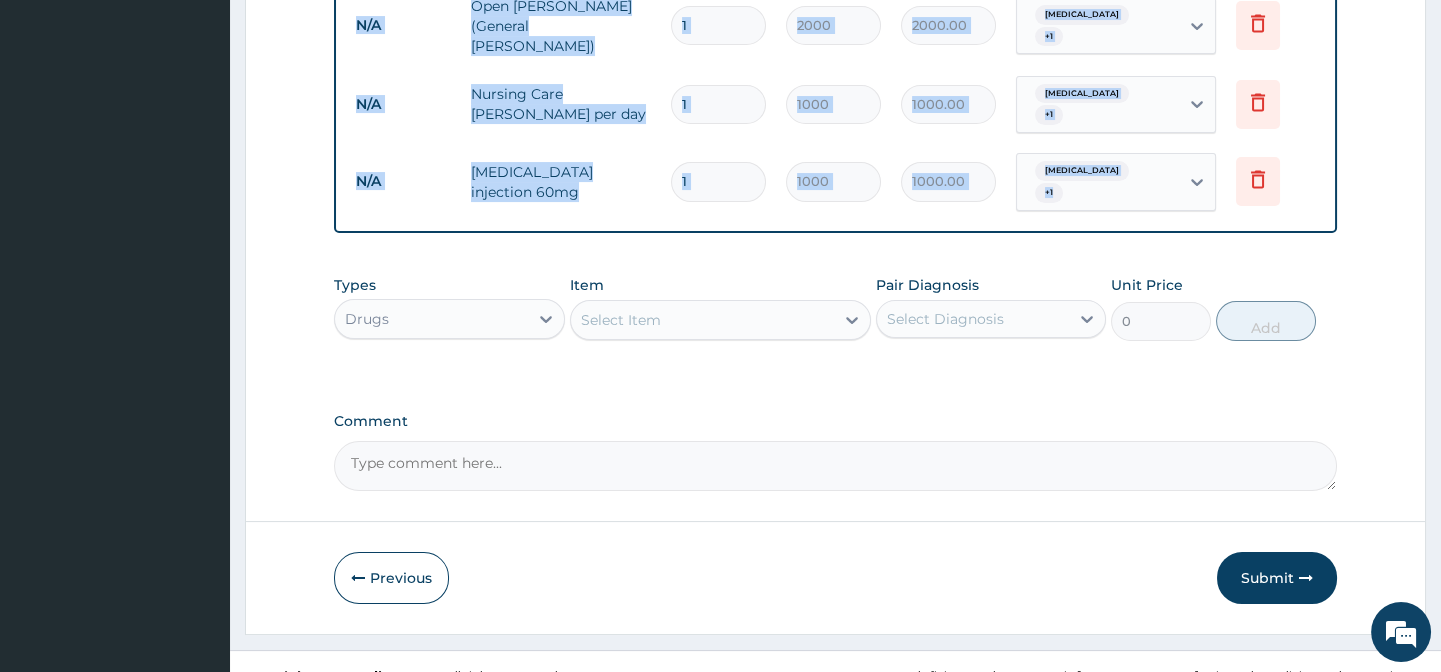 scroll, scrollTop: 919, scrollLeft: 0, axis: vertical 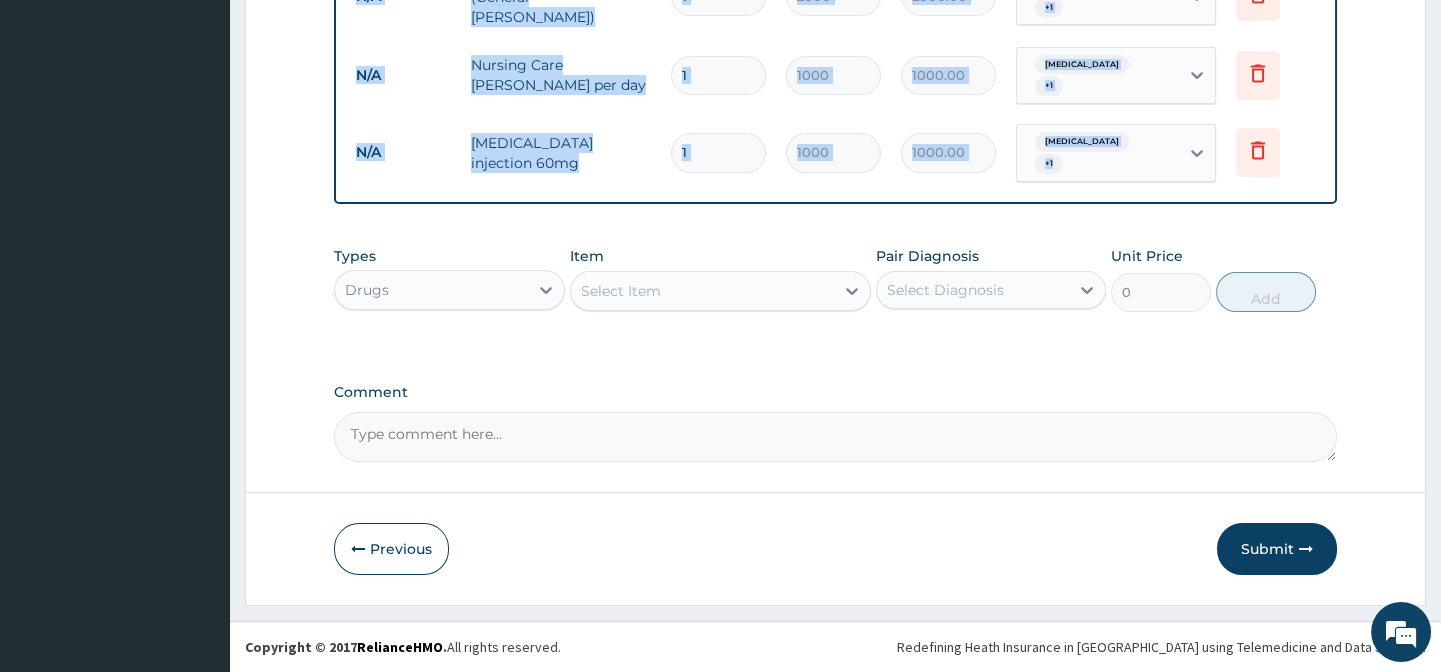click on "Select Item" at bounding box center (702, 291) 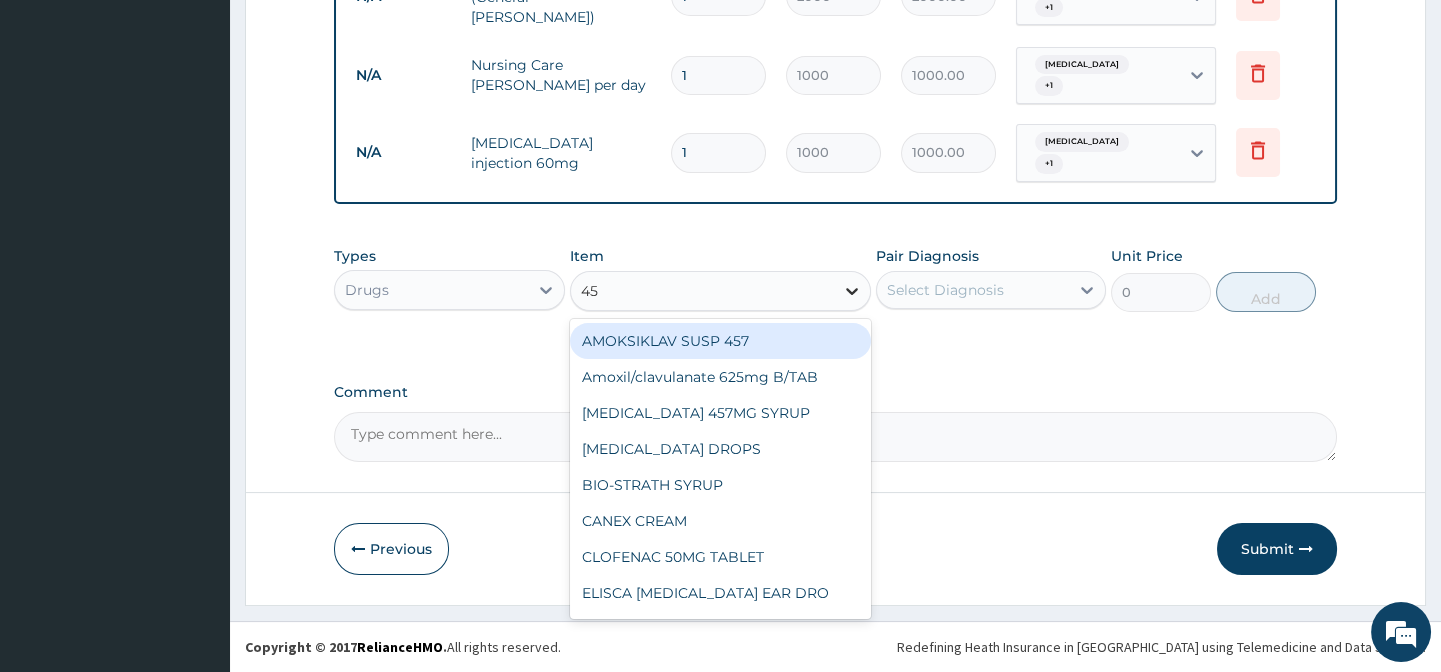 type on "457" 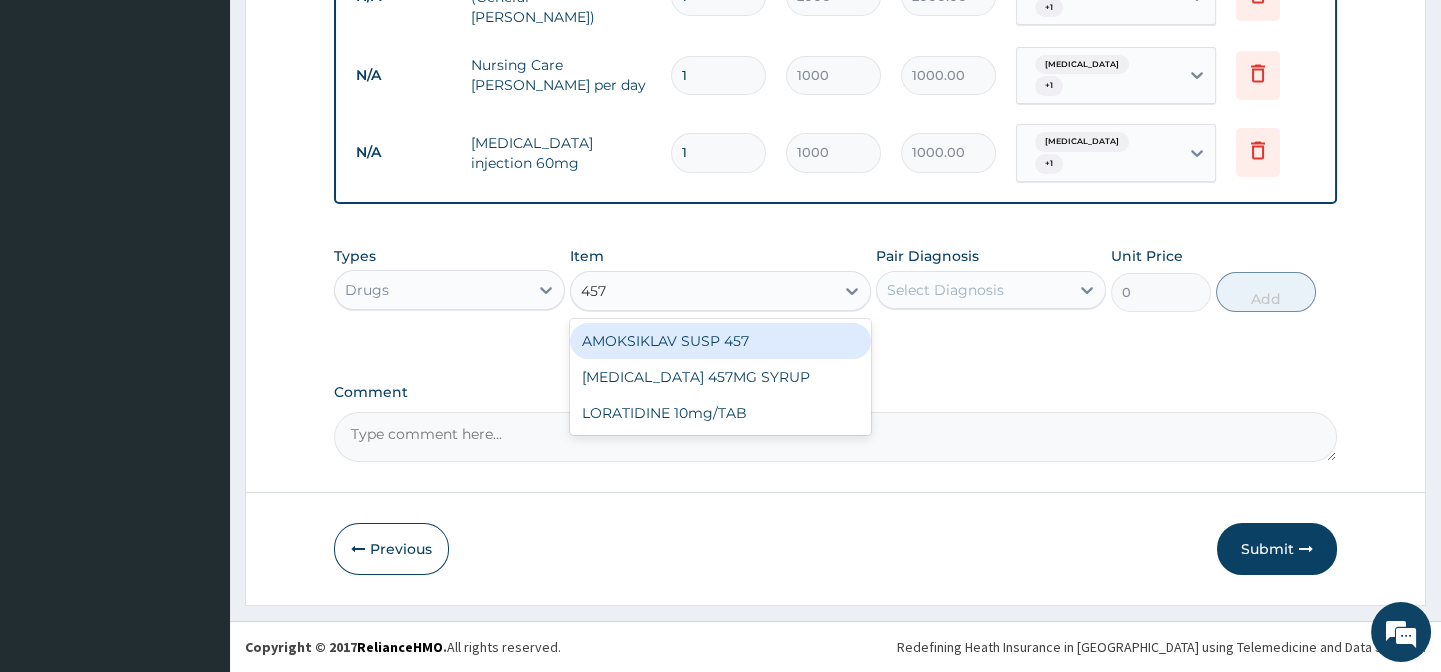 click on "AMOKSIKLAV SUSP 457" at bounding box center [720, 341] 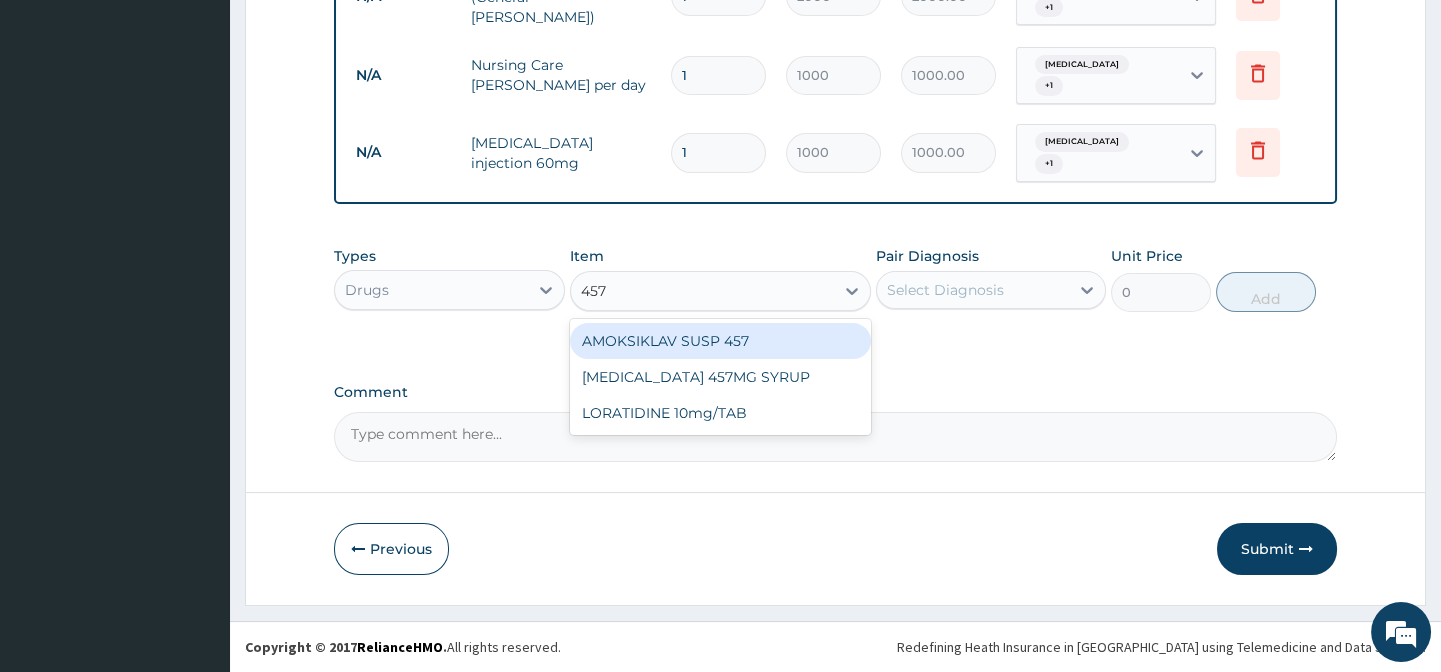 type 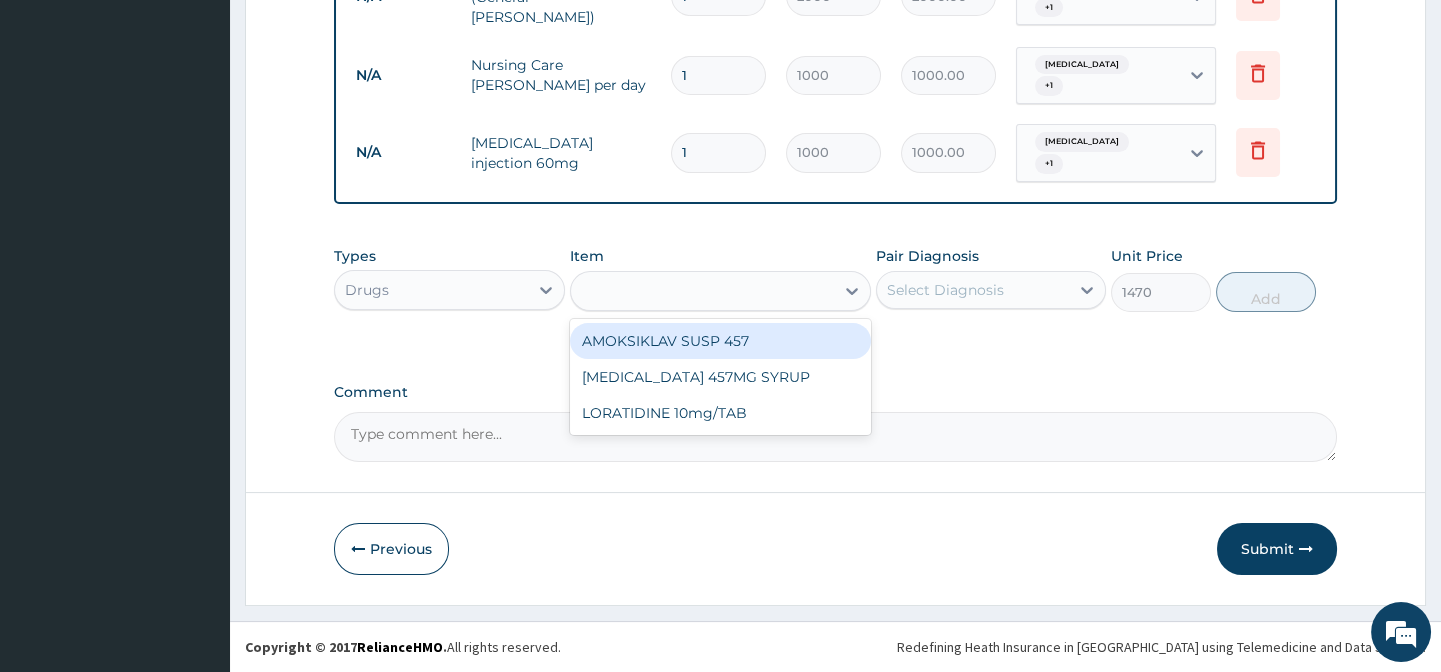 click on "Types Drugs Item option Artesunate injection 60mg, selected. option AMOKSIKLAV SUSP 457 focused, 64 of 1081. 3 results available for search term 457. Use Up and Down to choose options, press Enter to select the currently focused option, press Escape to exit the menu, press Tab to select the option and exit the menu. 457 AMOKSIKLAV SUSP 457 AUGMENTIN 457MG SYRUP LORATIDINE 10mg/TAB Pair Diagnosis Select Diagnosis Unit Price 1470 Add" at bounding box center (835, 294) 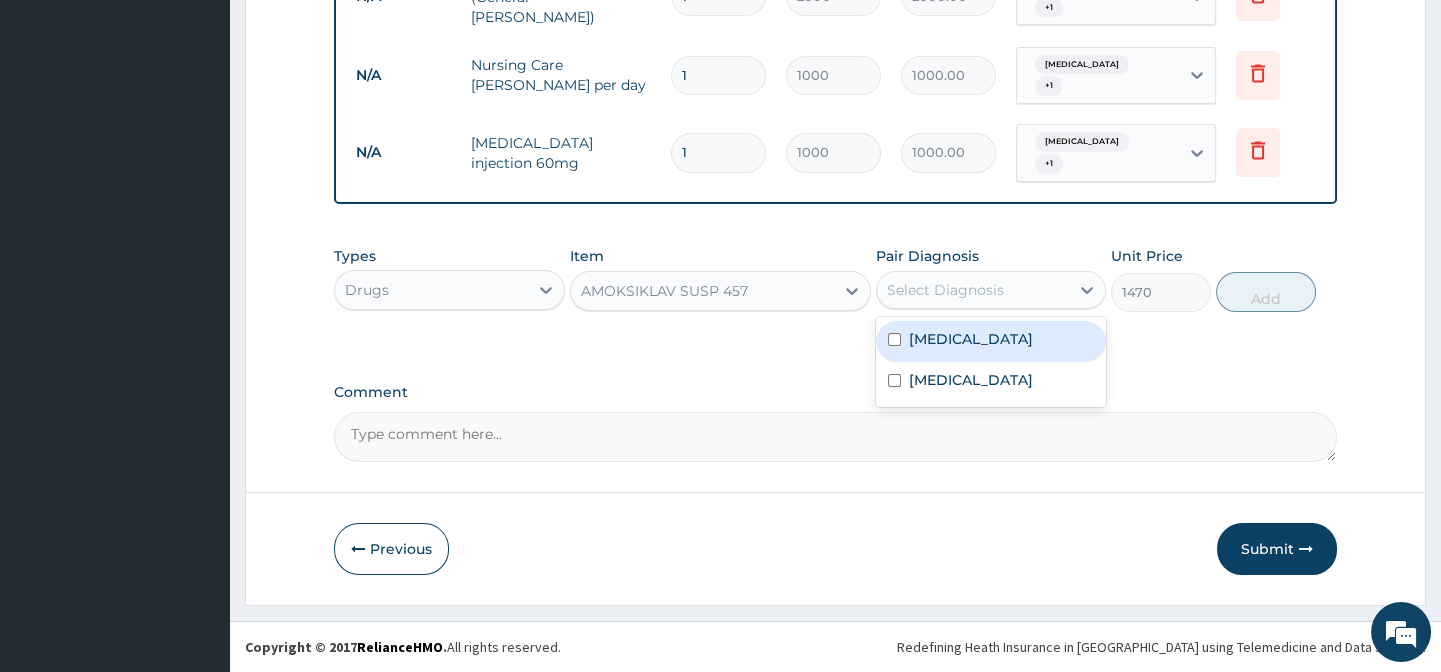 click on "Select Diagnosis" at bounding box center (945, 290) 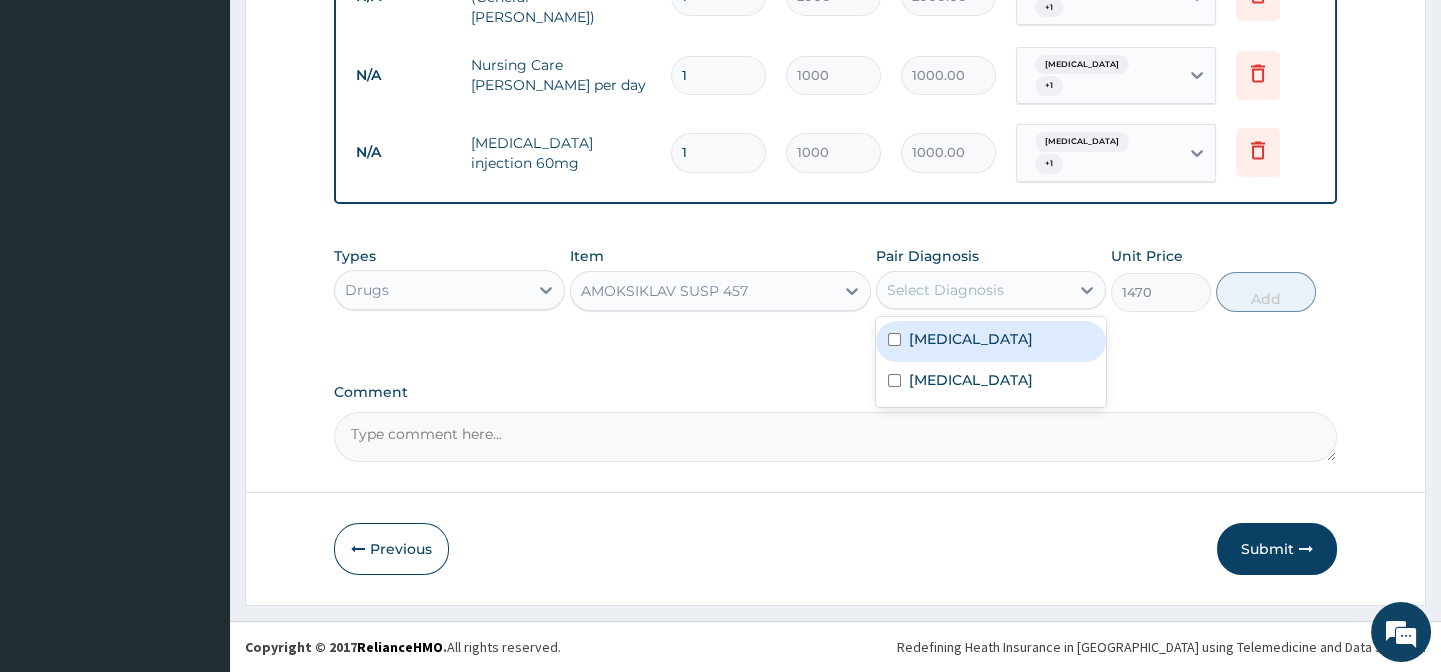 click at bounding box center (894, 339) 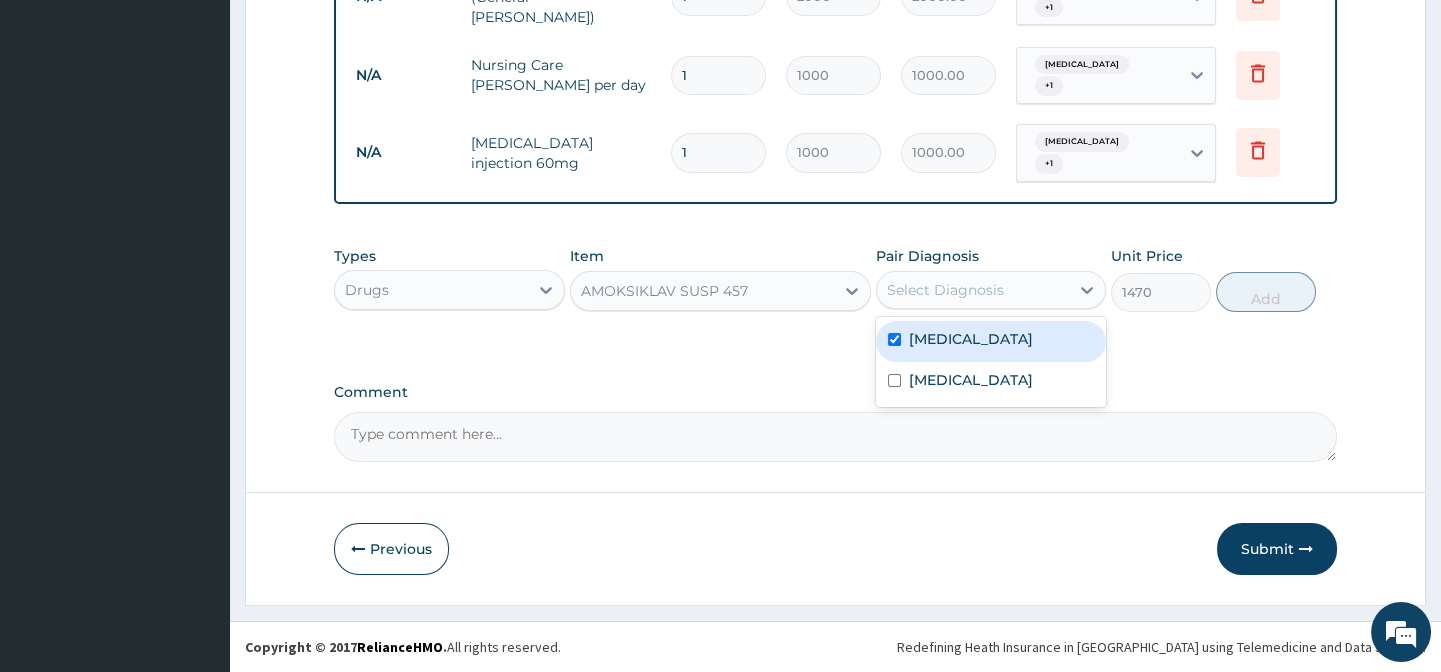 checkbox on "true" 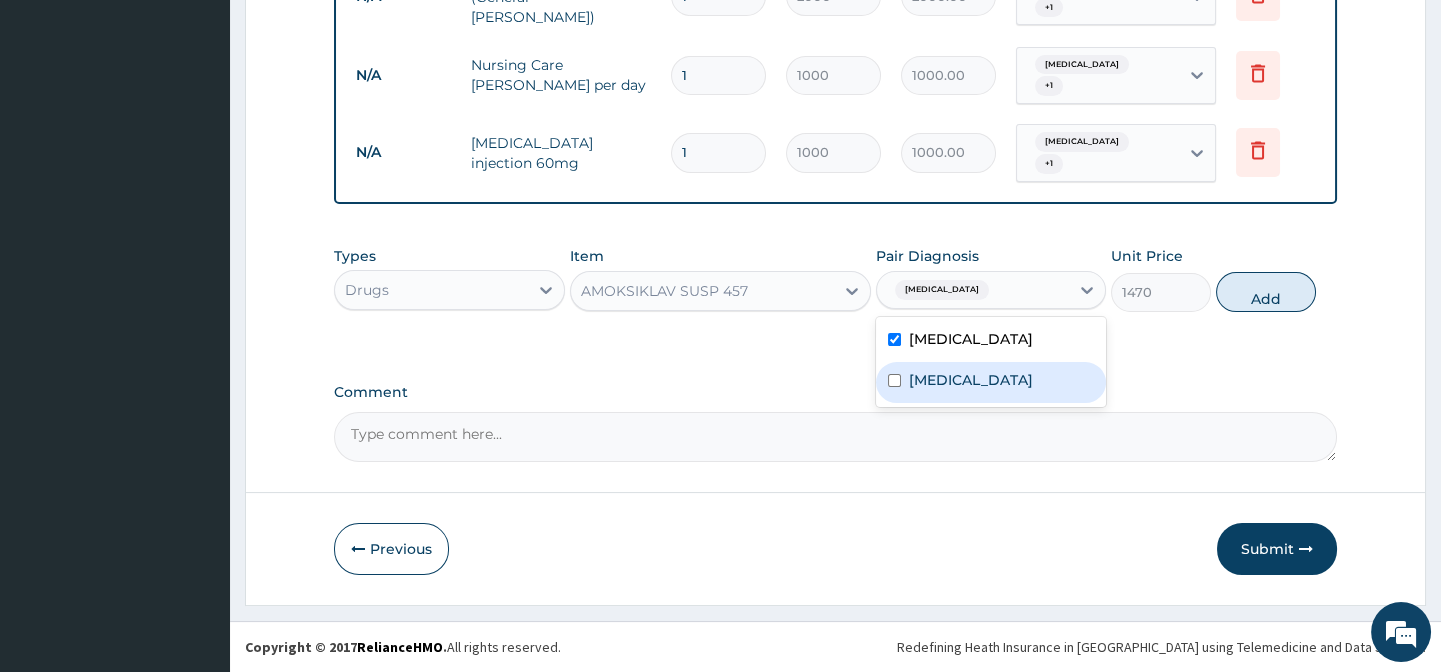 click at bounding box center (894, 380) 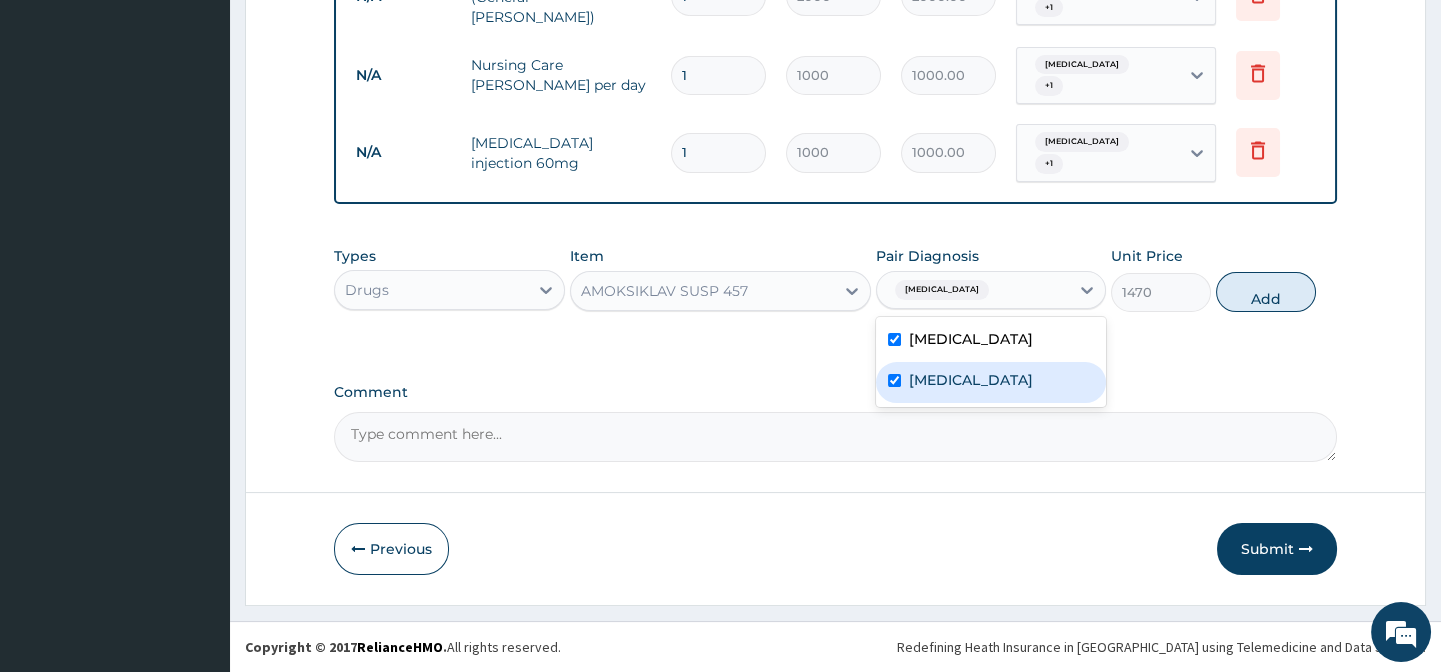checkbox on "true" 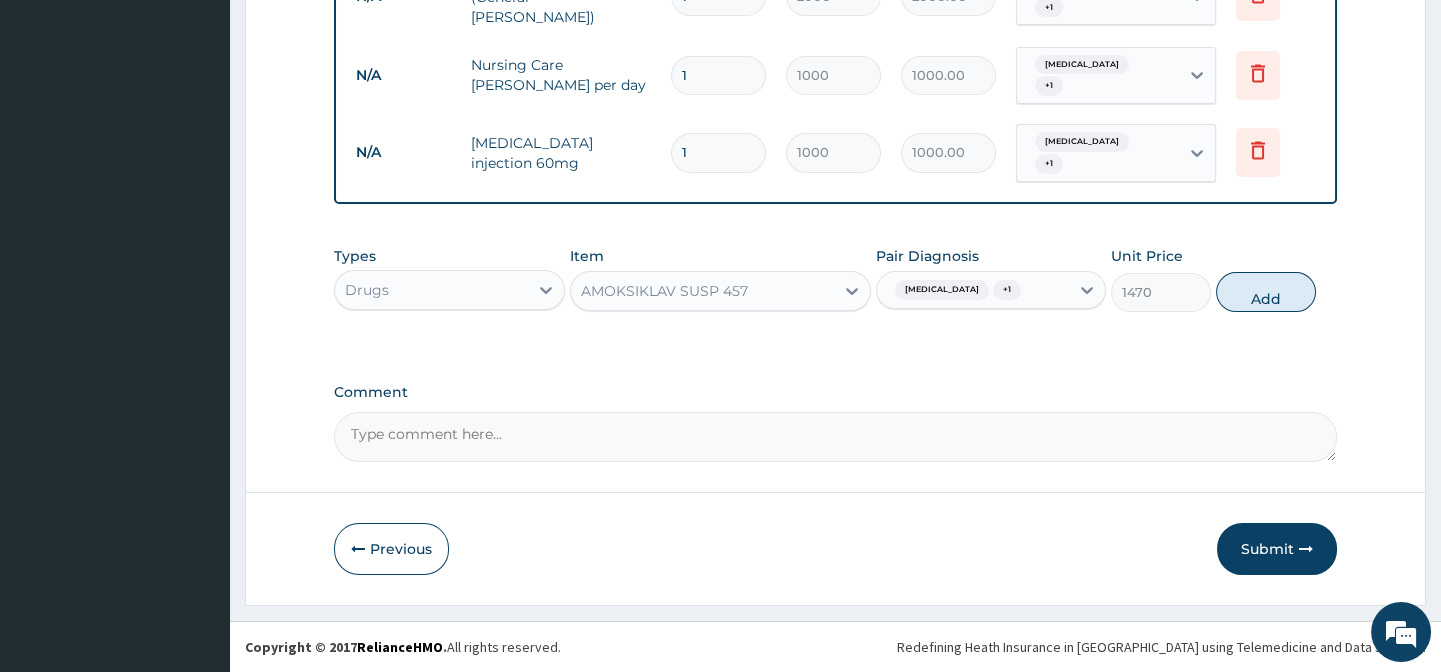click on "Comment" at bounding box center [835, 392] 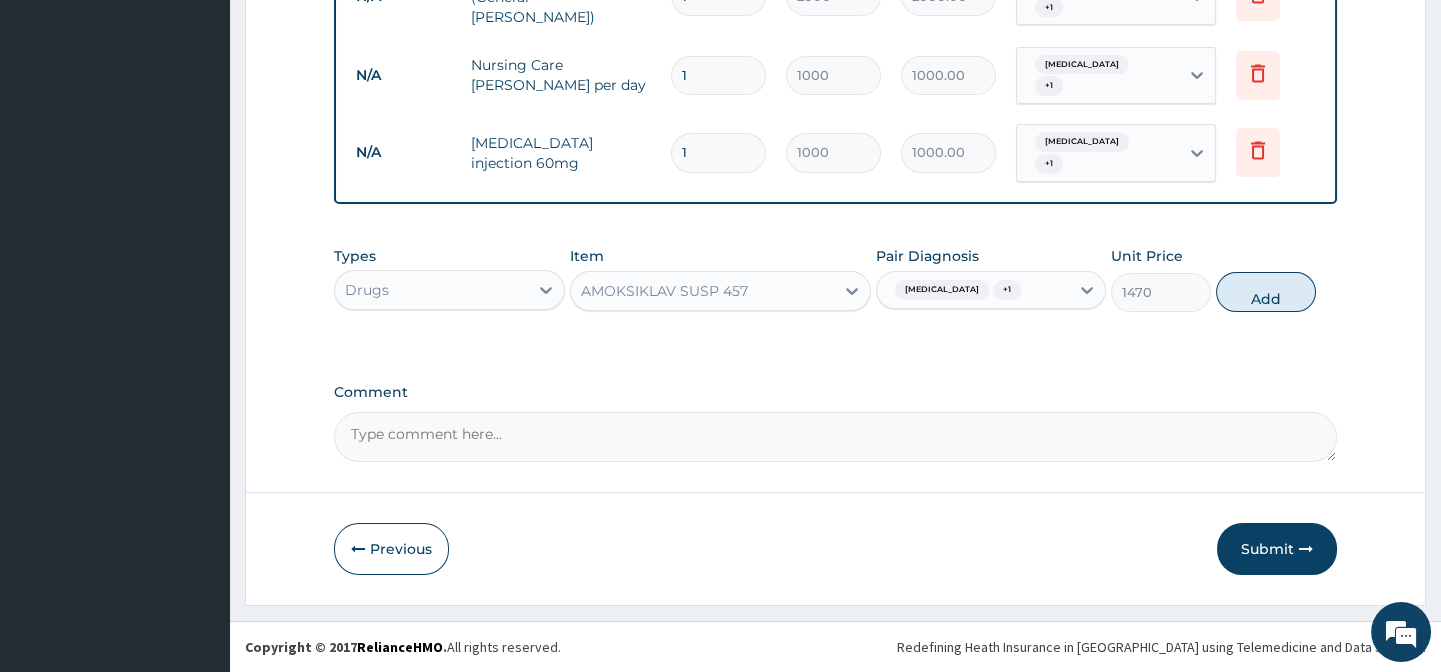 click on "Comment" at bounding box center [835, 437] 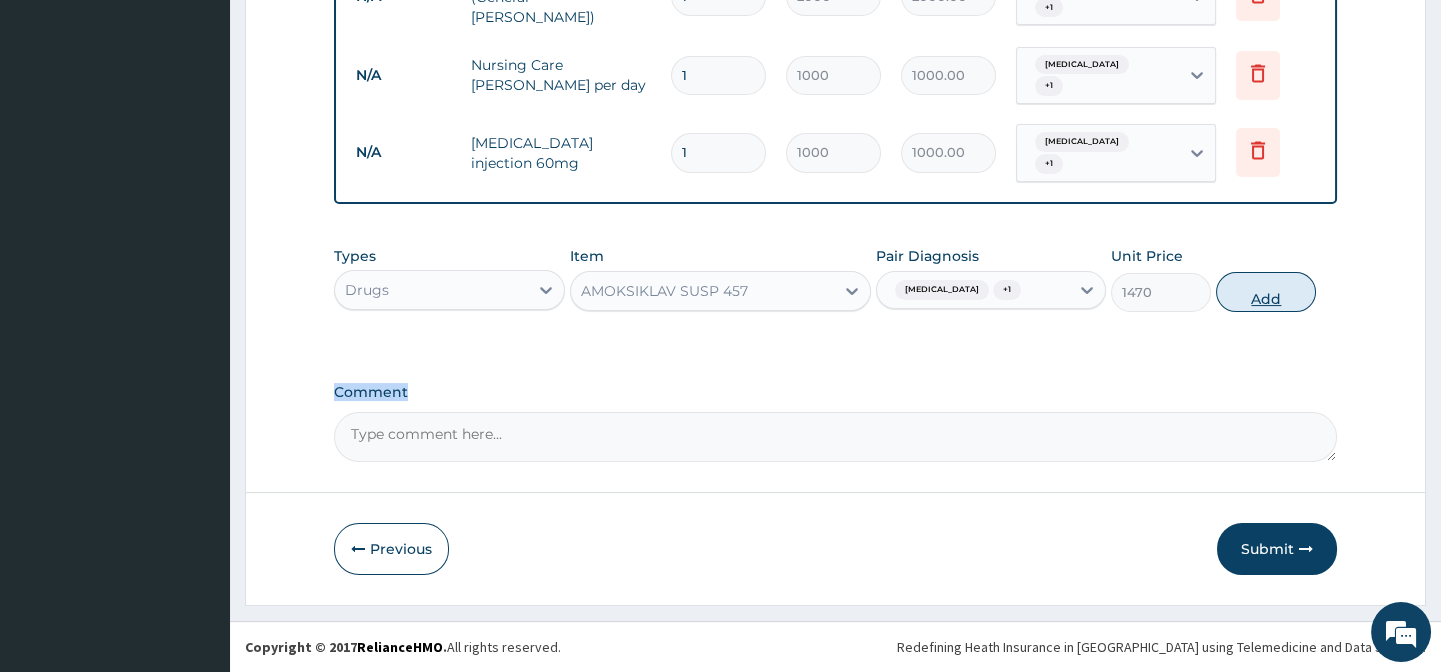 click on "Add" at bounding box center (1266, 292) 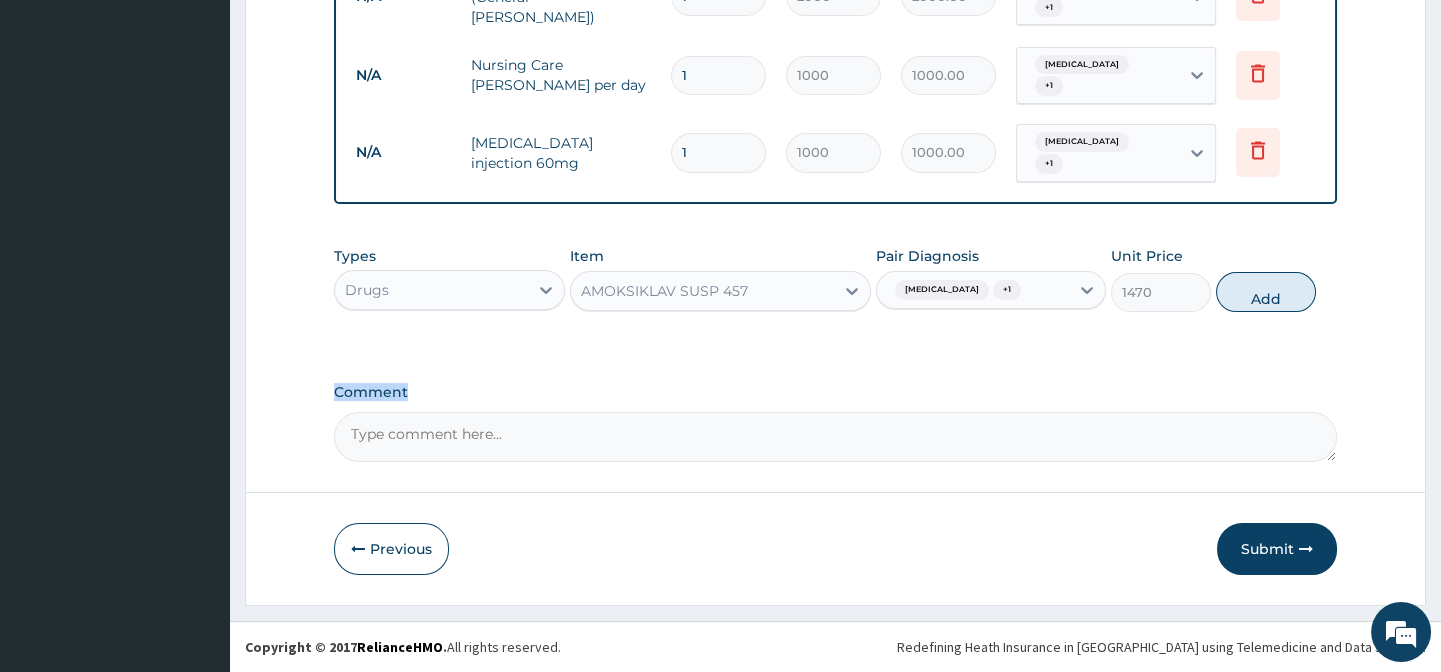 click on "PA Code / Prescription Code PA/5EE504 Encounter Date 17-06-2025 Important Notice Please enter PA codes before entering items that are not attached to a PA code   All diagnoses entered must be linked to a claim item. Diagnosis & Claim Items that are visible but inactive cannot be edited because they were imported from an already approved PA code. Diagnosis Acute gastroenteritis confirmed Malaria Confirmed NB: All diagnosis must be linked to a claim item Claim Items Type Name Quantity Unit Price Total Price Pair Diagnosis Actions Procedures 1st consultation pediatrics 1 7500 7500.00 Acute gastroenteritis Delete N/A Open ward (General Ward) 1 2000 2000.00 Acute gastroenteritis  + 1 Delete N/A Nursing Care Ward per day 1 1000 1000.00 Acute gastroenteritis  + 1 Delete N/A Artesunate injection 60mg 1 1000 1000.00 Acute gastroenteritis  + 1 Delete Types Drugs Item AMOKSIKLAV SUSP 457 Pair Diagnosis Acute gastroenteritis  + 1 Unit Price 1470 Add Comment" at bounding box center (835, -129) 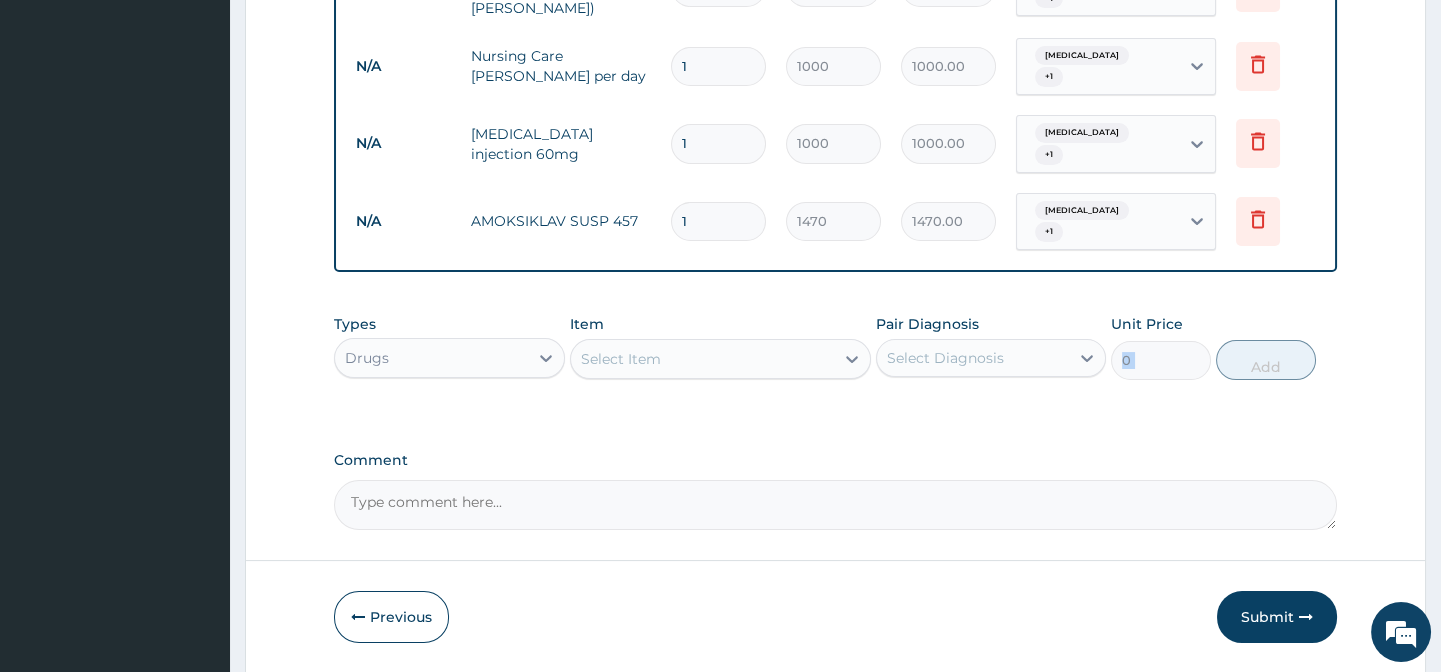 click on "Select Item" at bounding box center [702, 359] 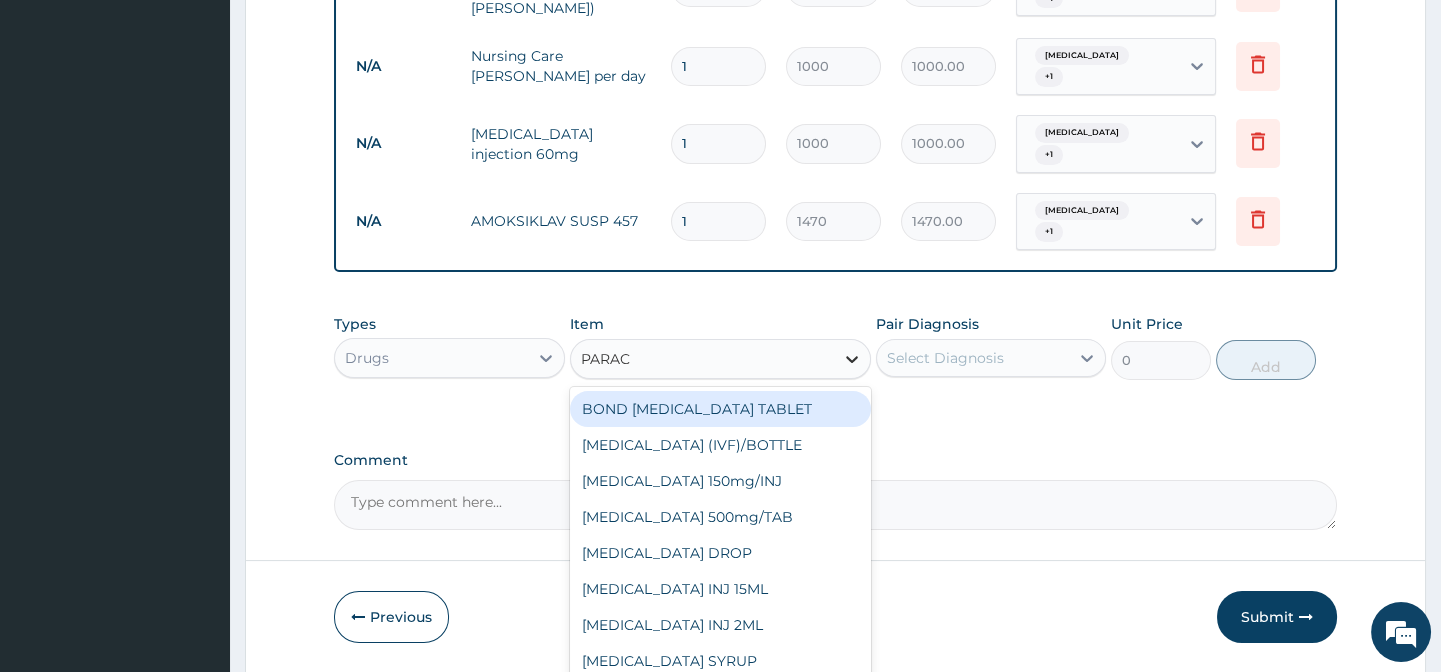 type on "PARACE" 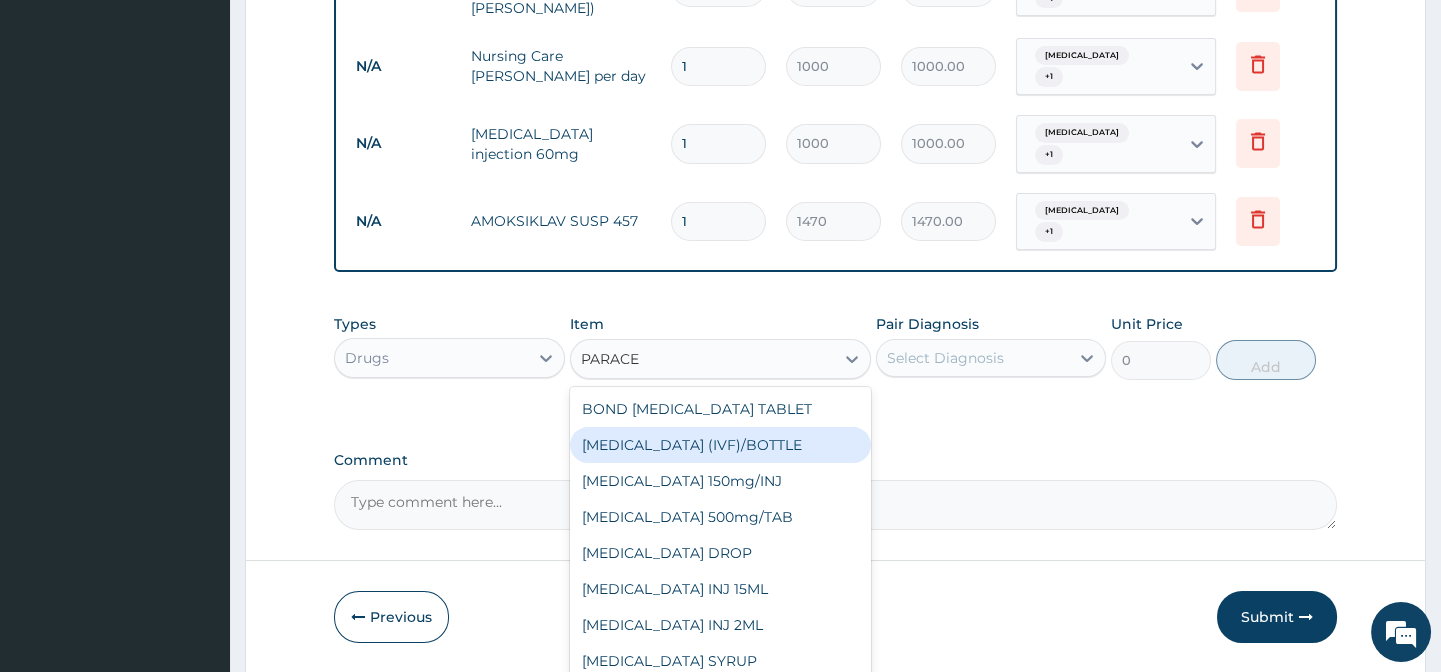 scroll, scrollTop: 31, scrollLeft: 0, axis: vertical 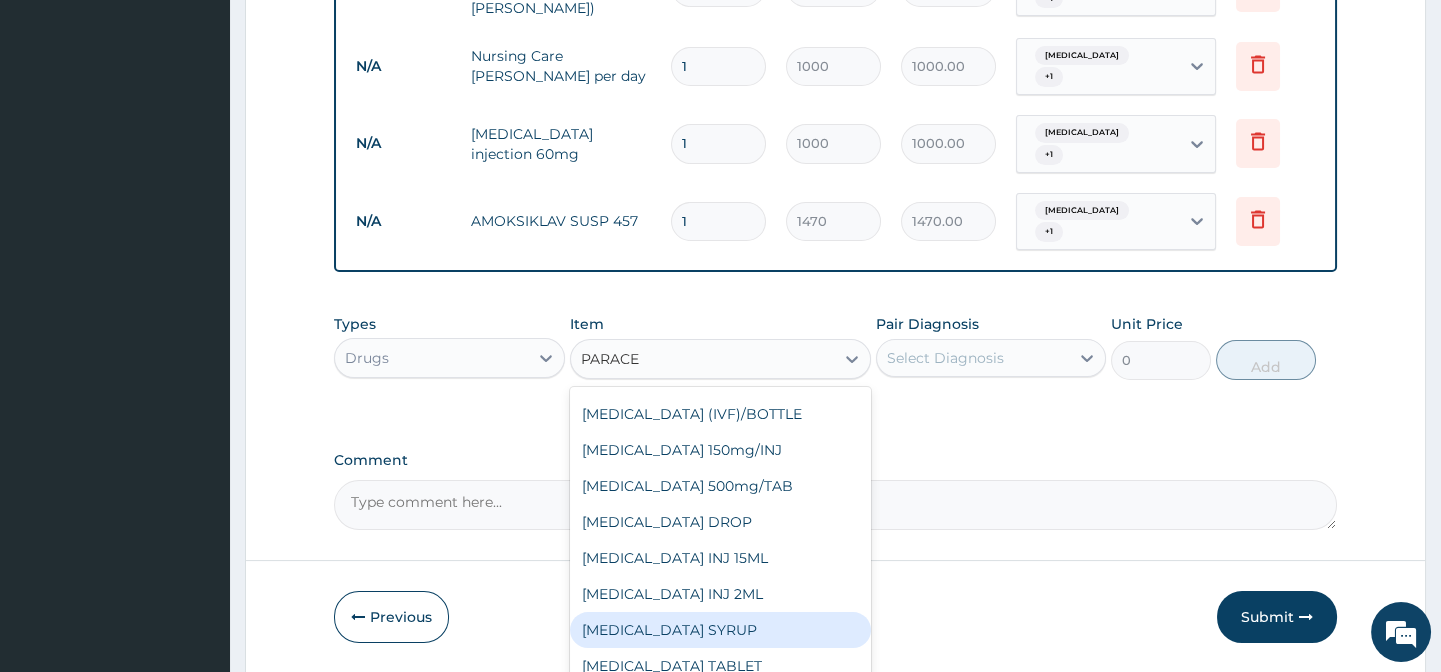 click on "PARACETAMOL SYRUP" at bounding box center (720, 630) 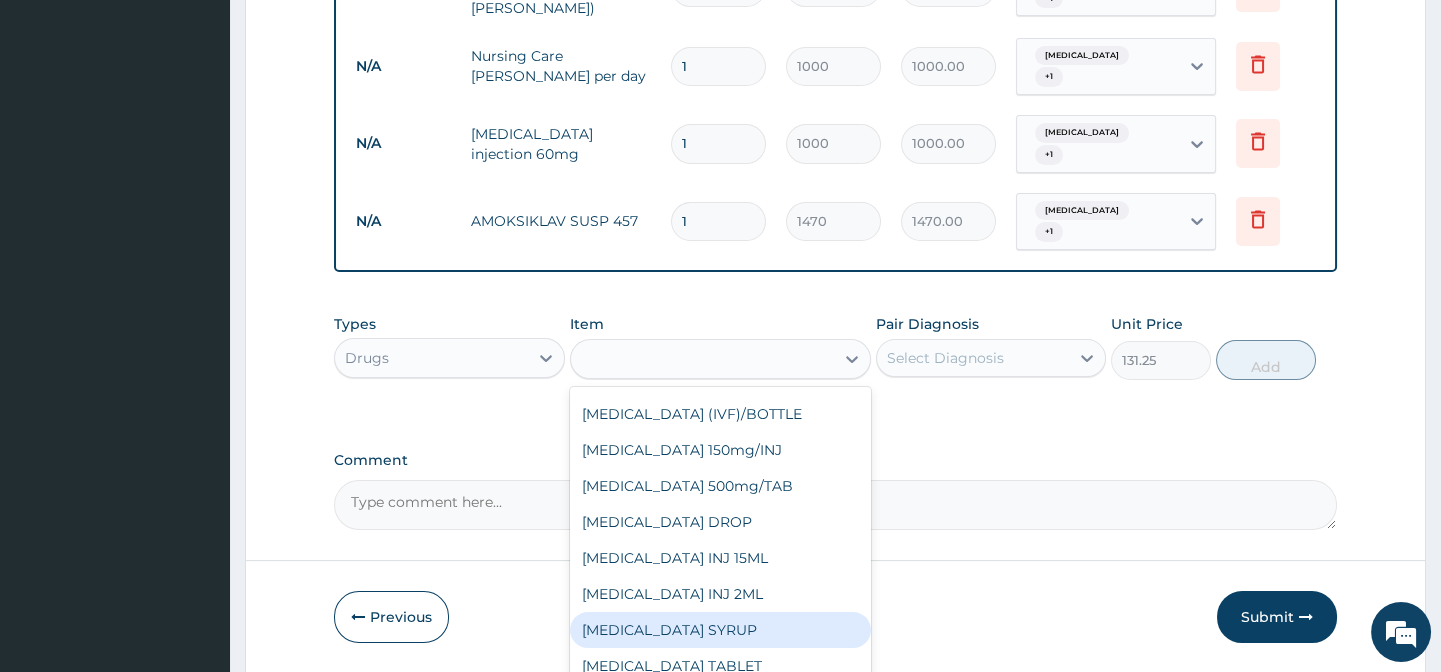 click on "Previous   Submit" at bounding box center (835, 617) 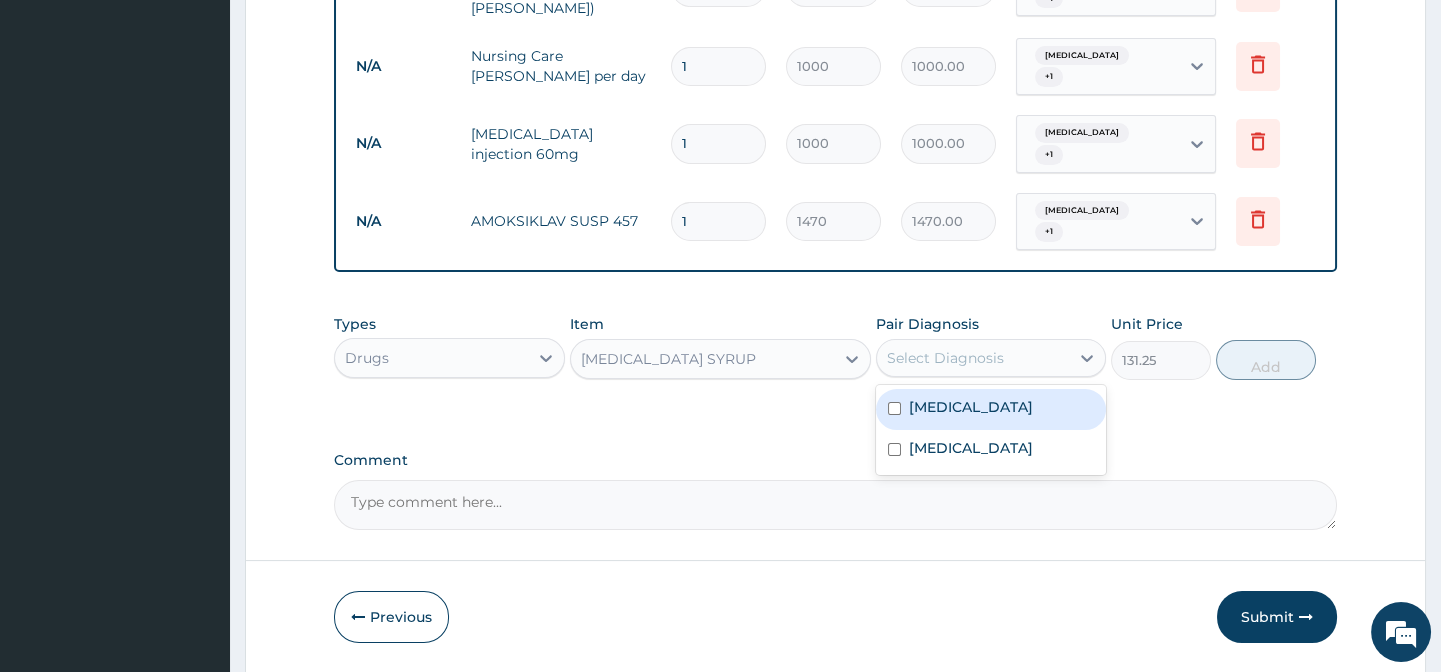 click on "Select Diagnosis" at bounding box center [945, 358] 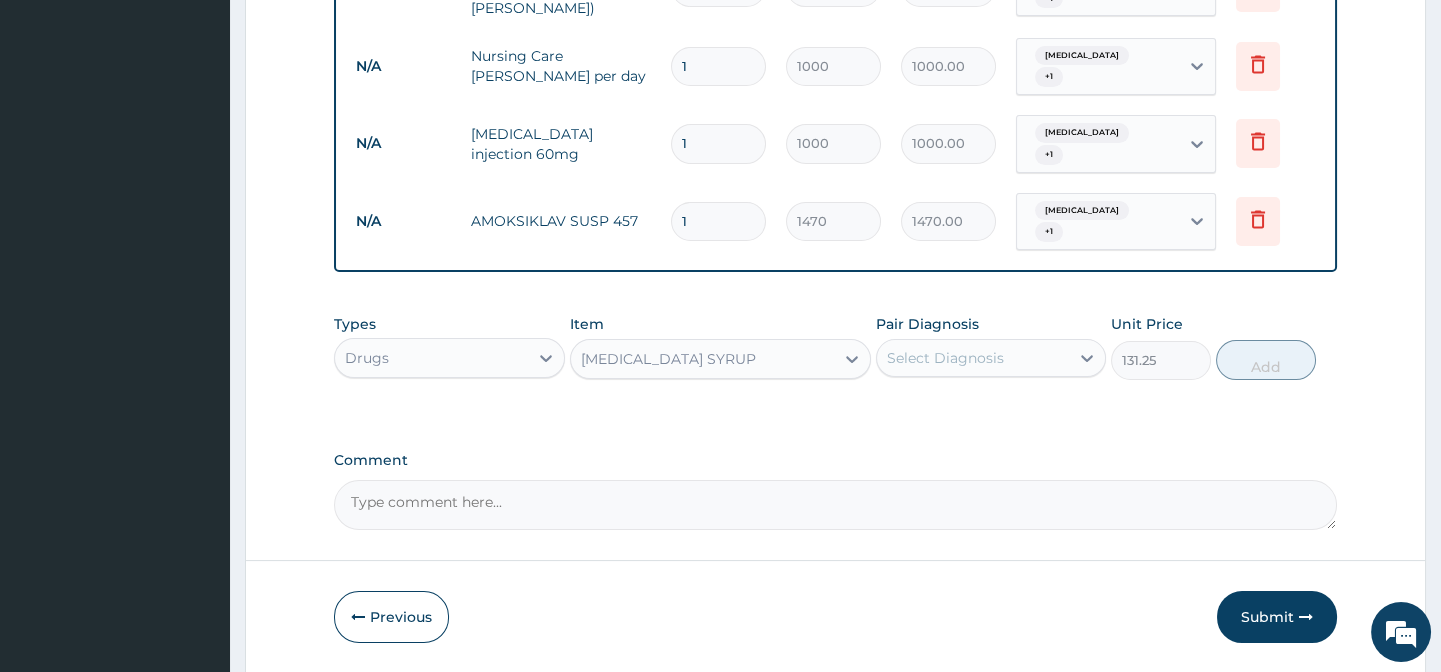click on "Select Diagnosis" at bounding box center [945, 358] 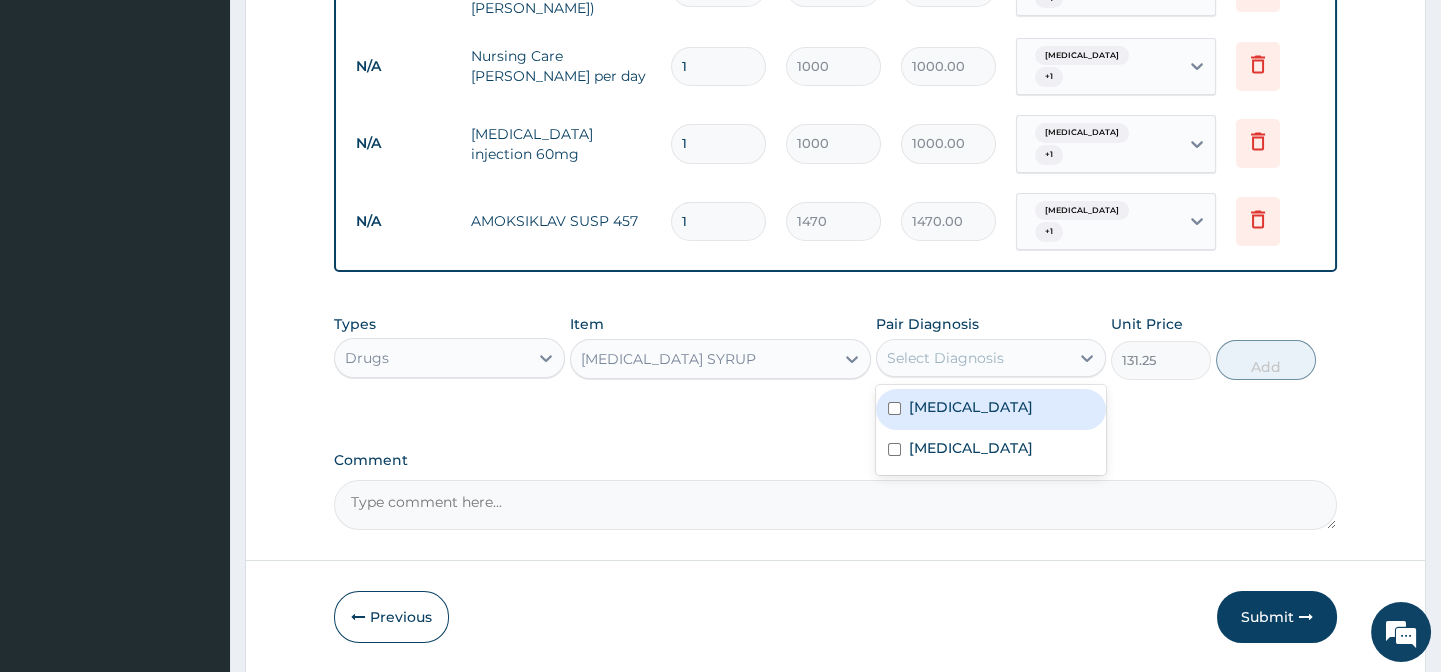 click at bounding box center [894, 408] 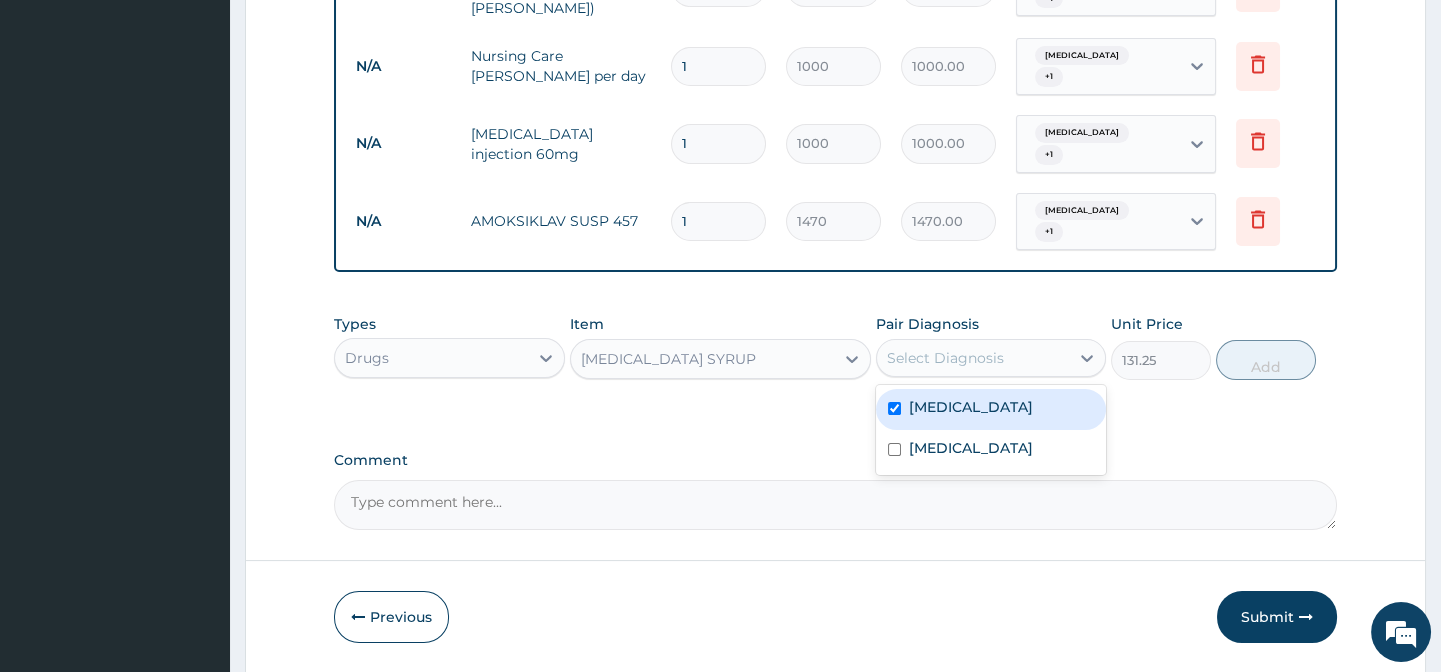 checkbox on "true" 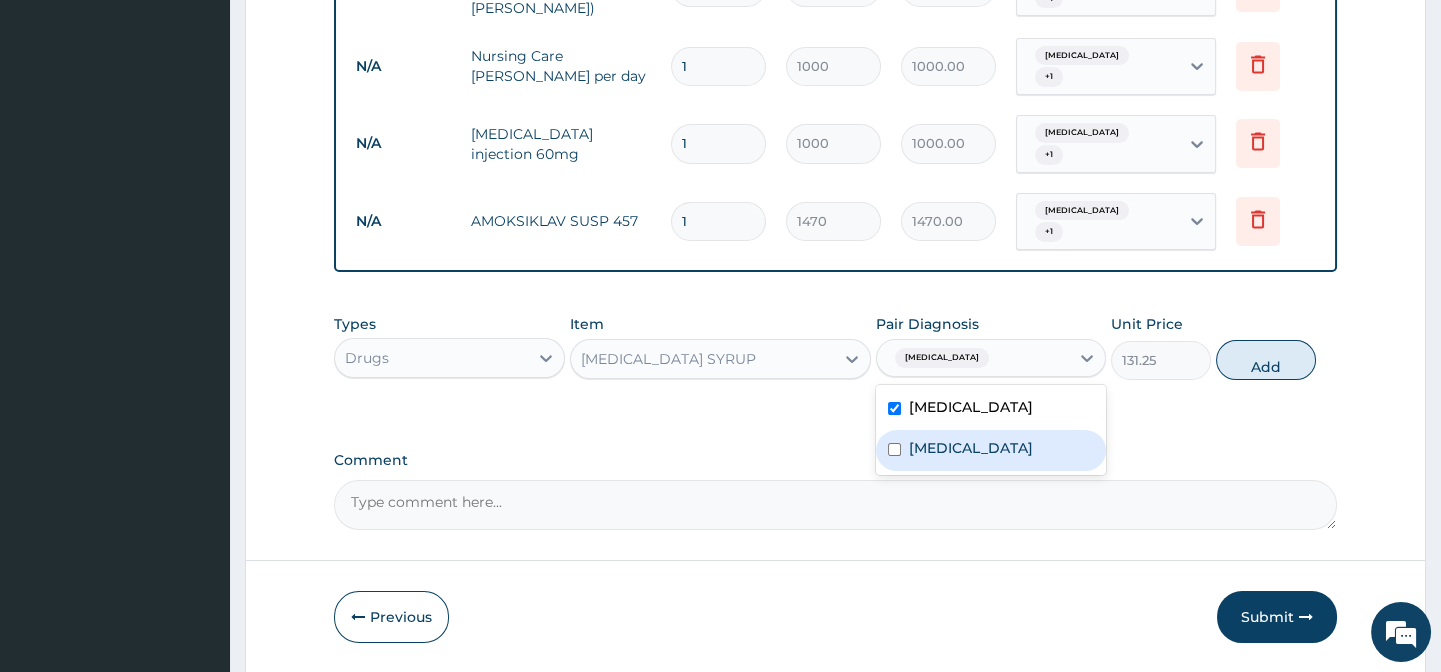 click at bounding box center (894, 449) 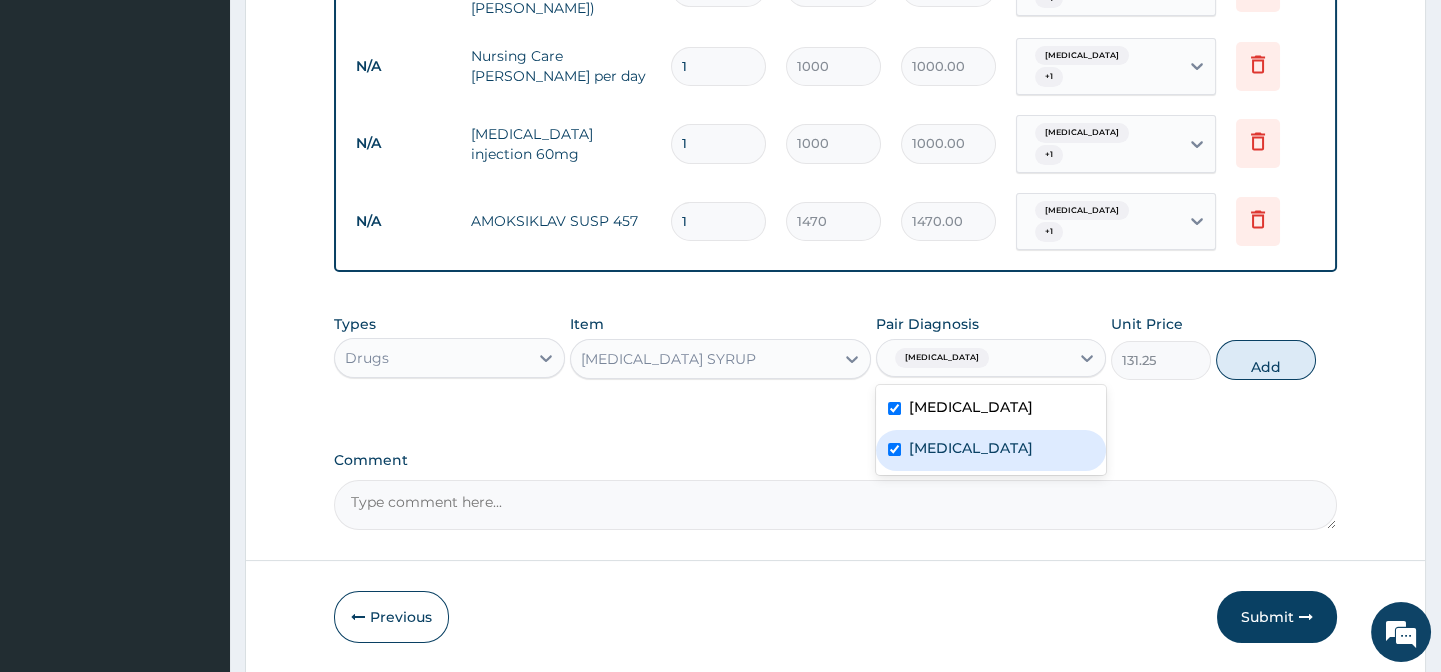 checkbox on "true" 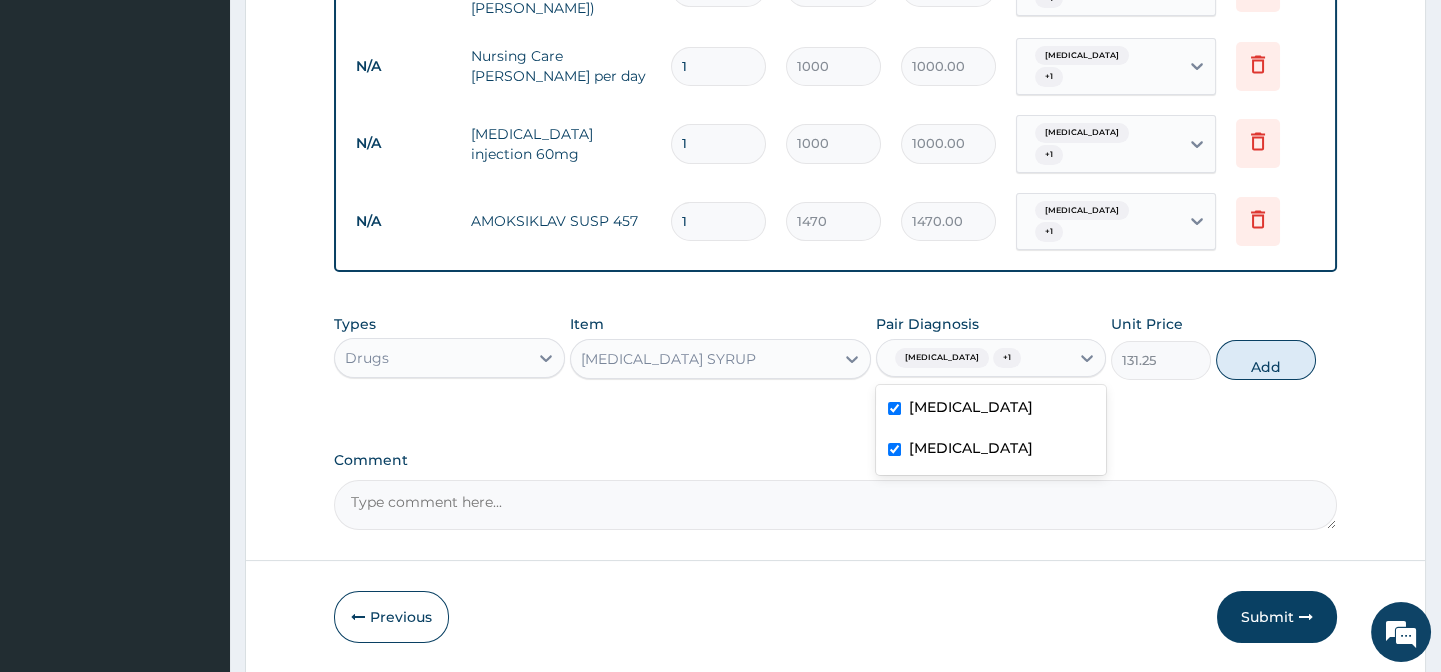click on "Comment" at bounding box center (835, 505) 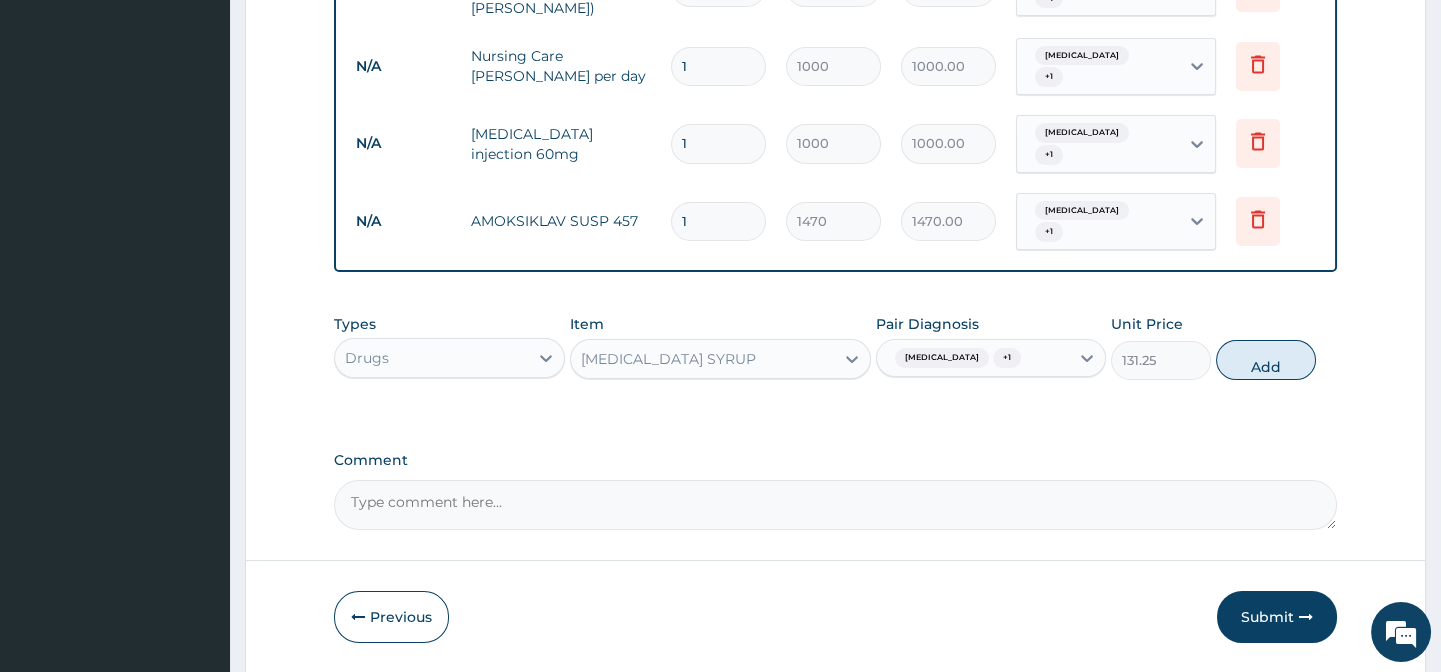 click on "Comment" at bounding box center [835, 505] 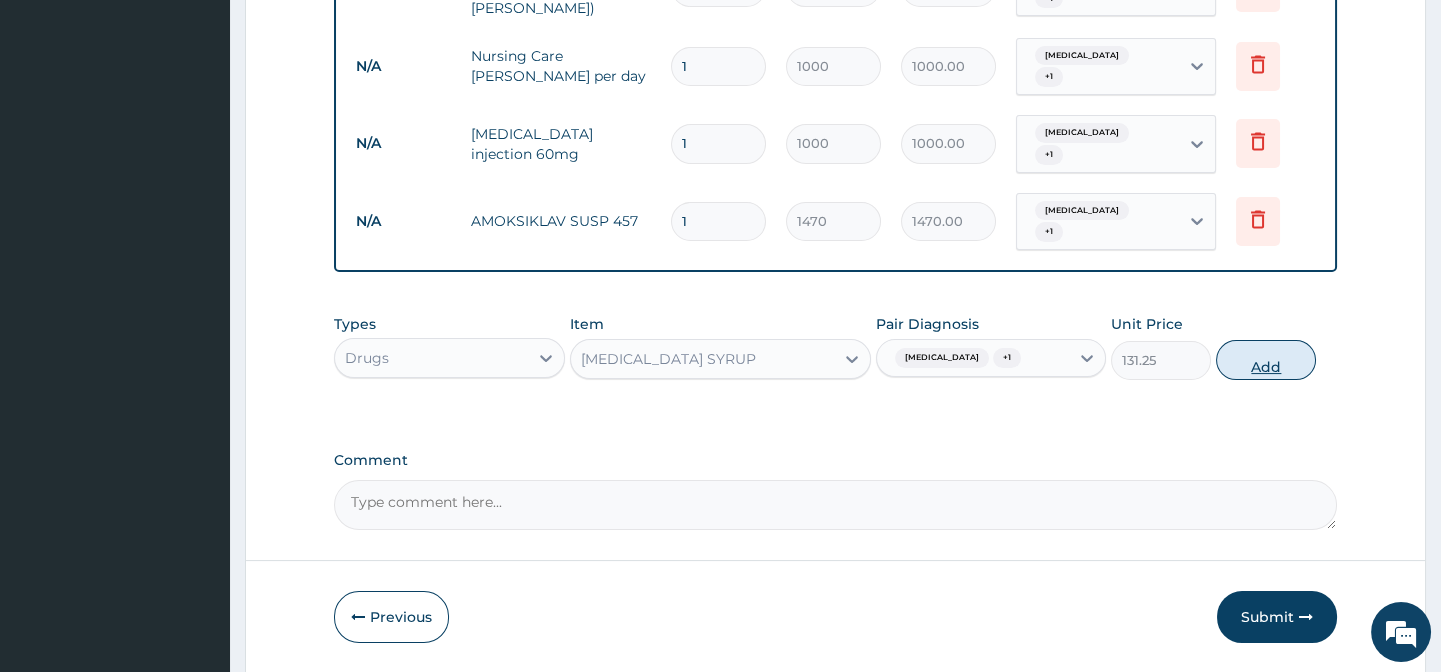 click on "Add" at bounding box center (1266, 360) 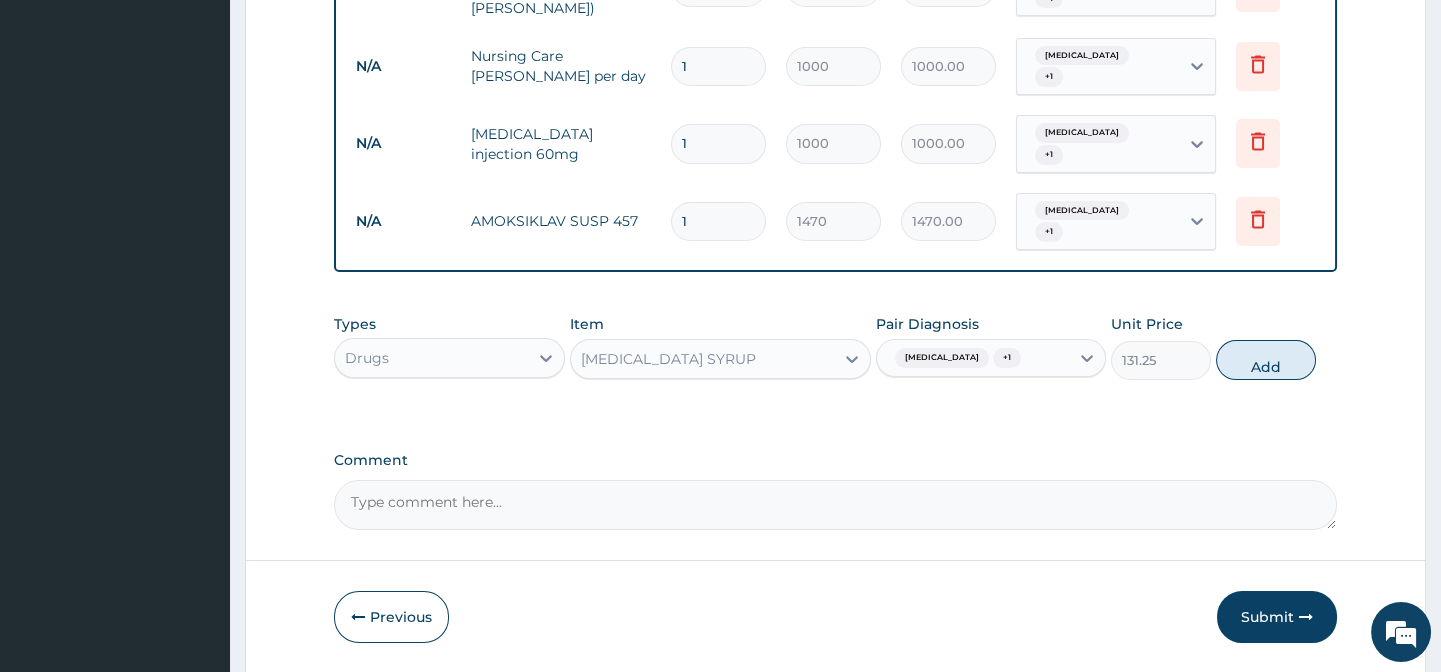 type on "0" 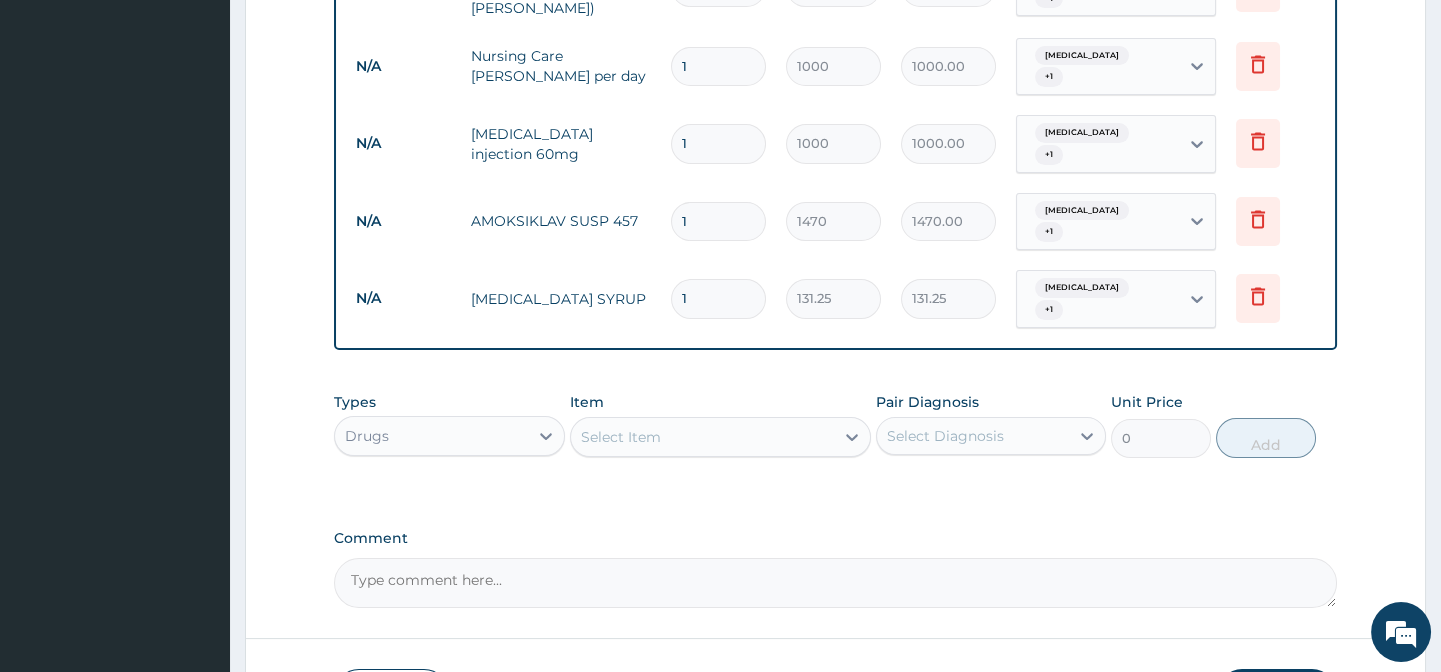 click on "Select Item" at bounding box center [702, 437] 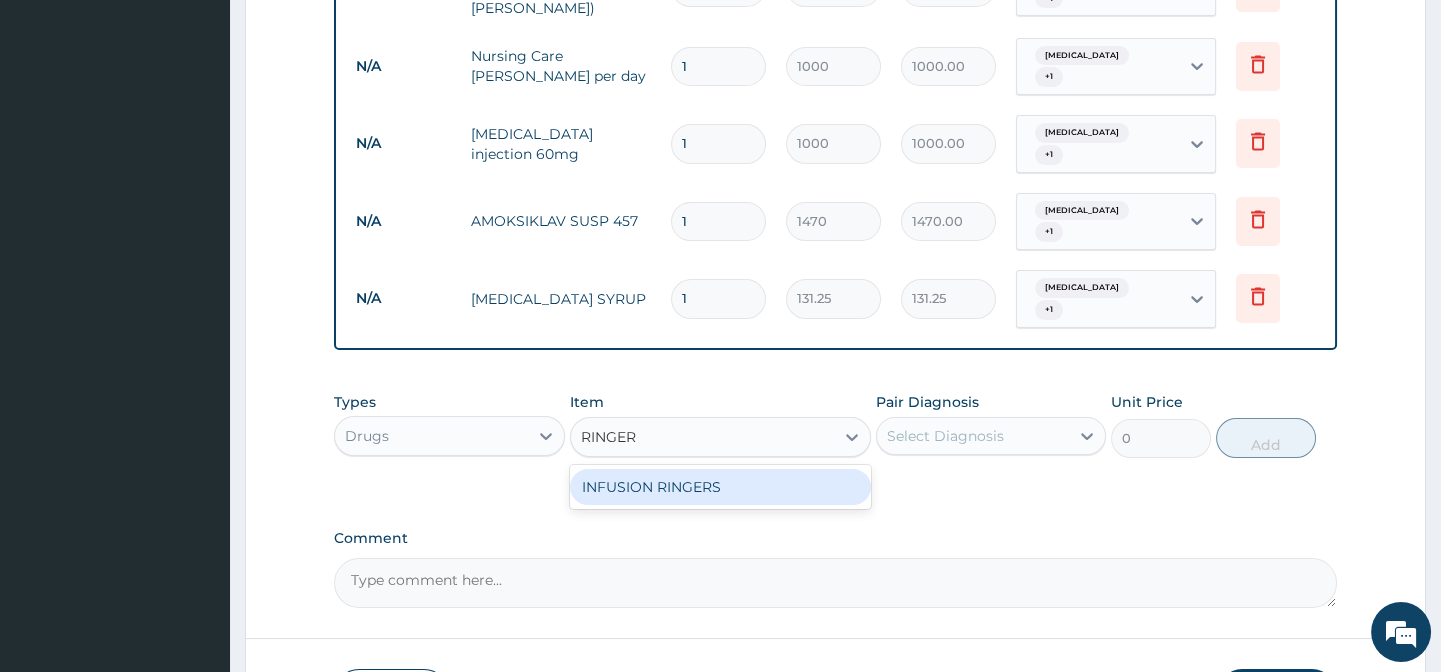 click on "INFUSION RINGERS" at bounding box center [720, 487] 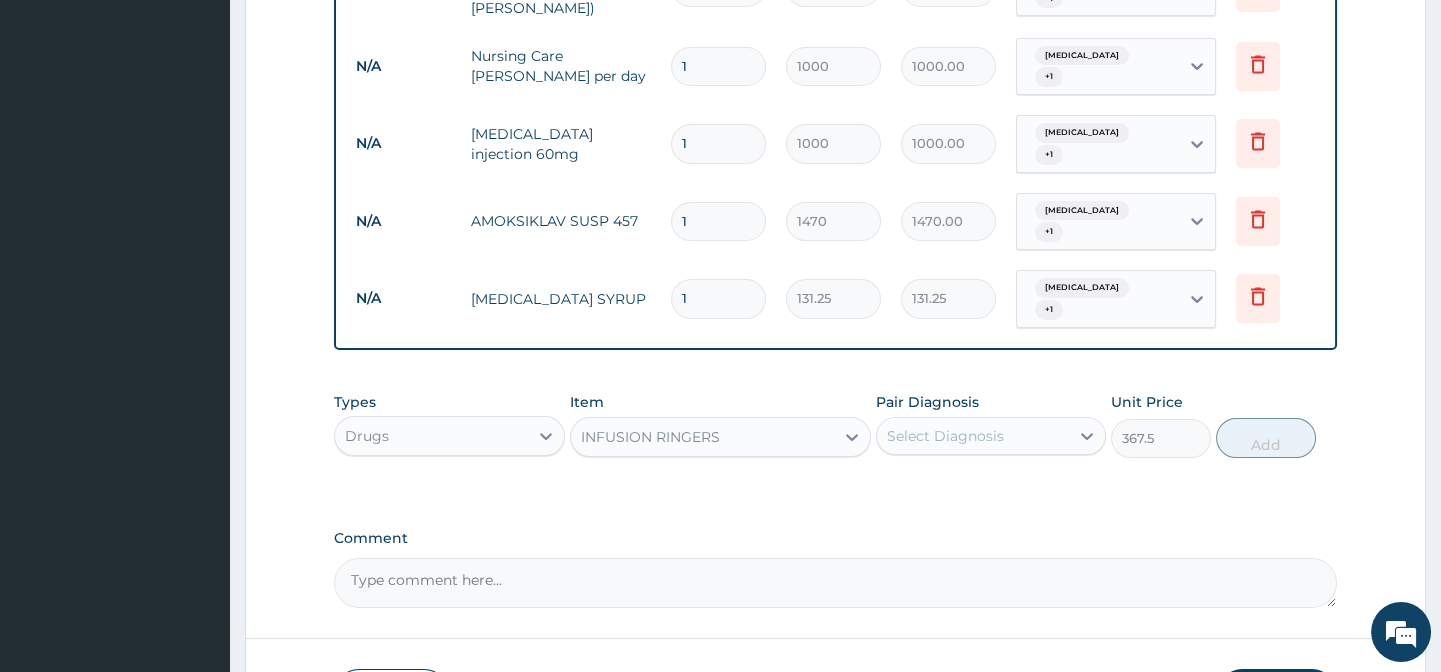 click on "Select Diagnosis" at bounding box center (945, 436) 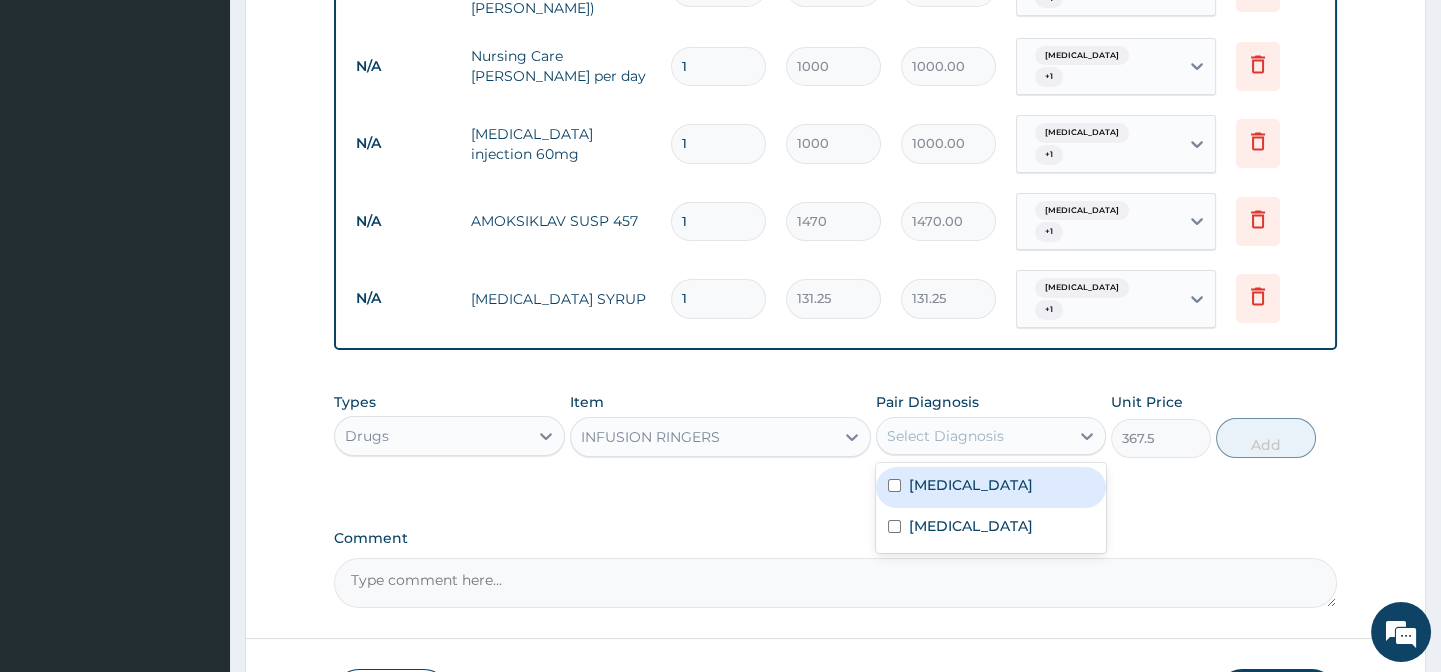 click on "Select Diagnosis" at bounding box center (973, 436) 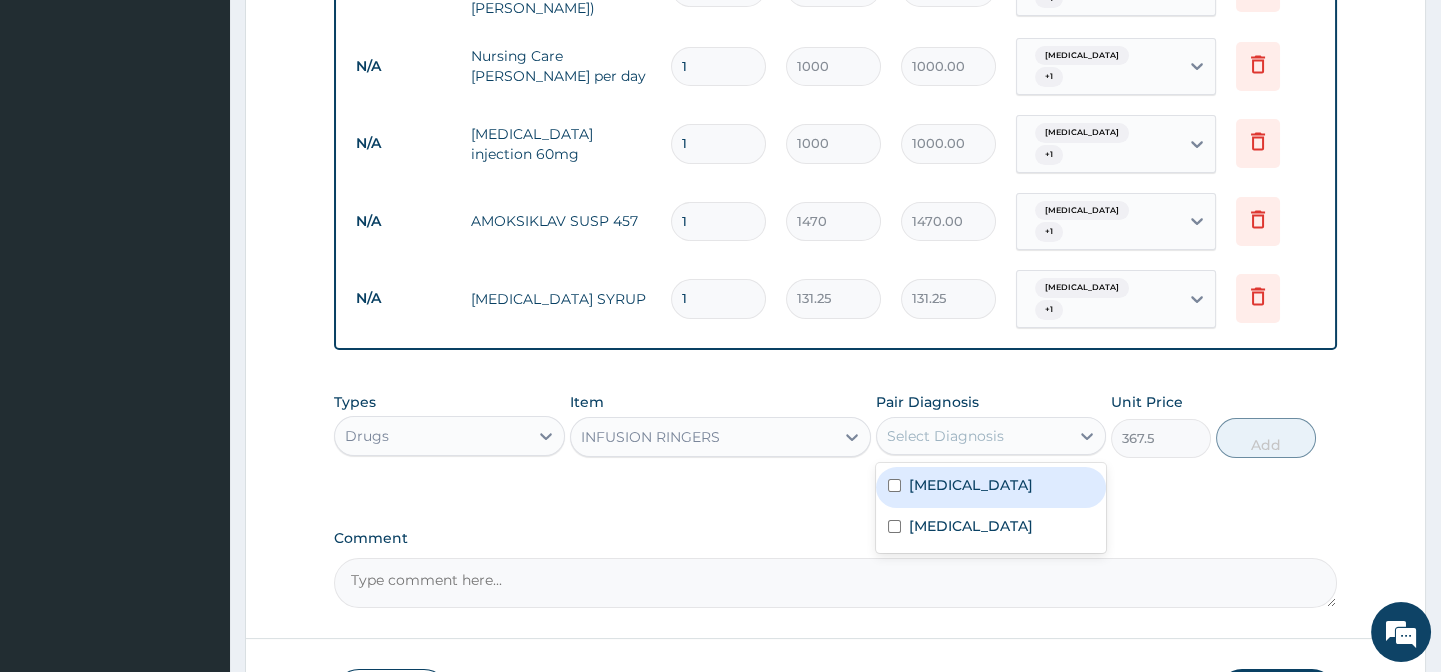 click on "Select Diagnosis" at bounding box center (973, 436) 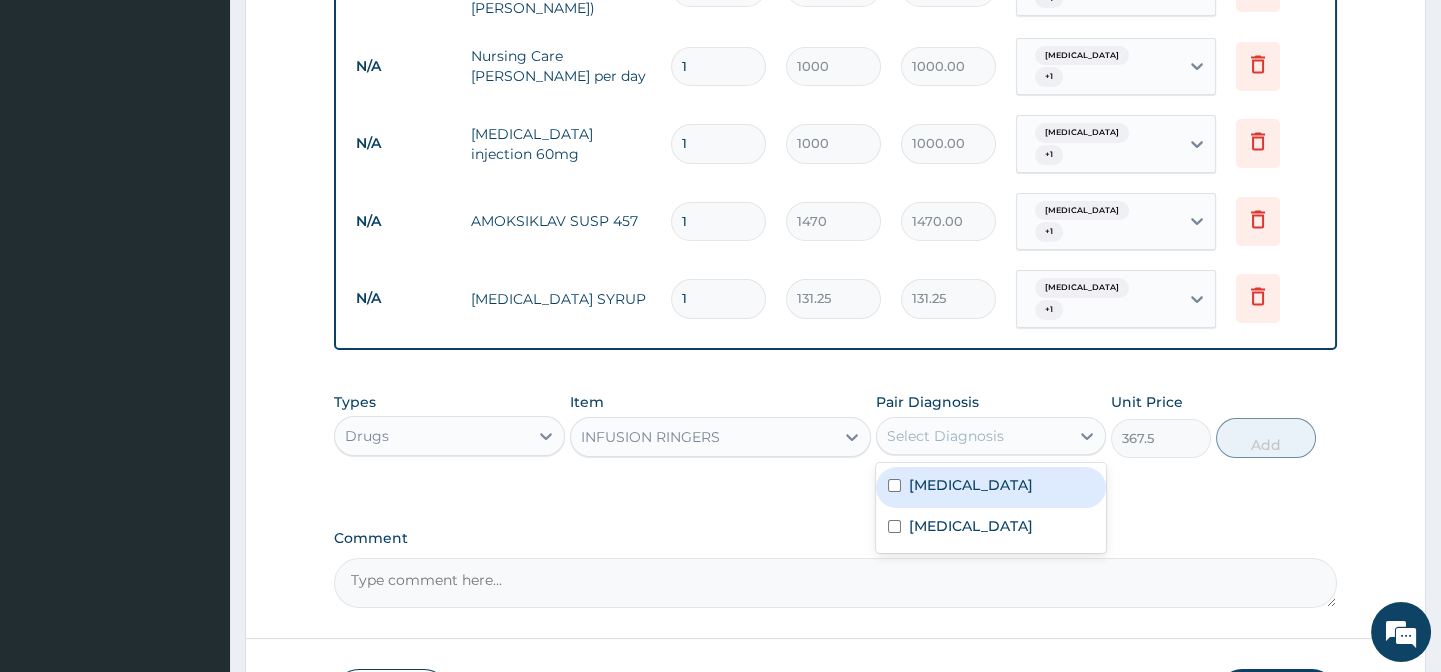 click at bounding box center (894, 485) 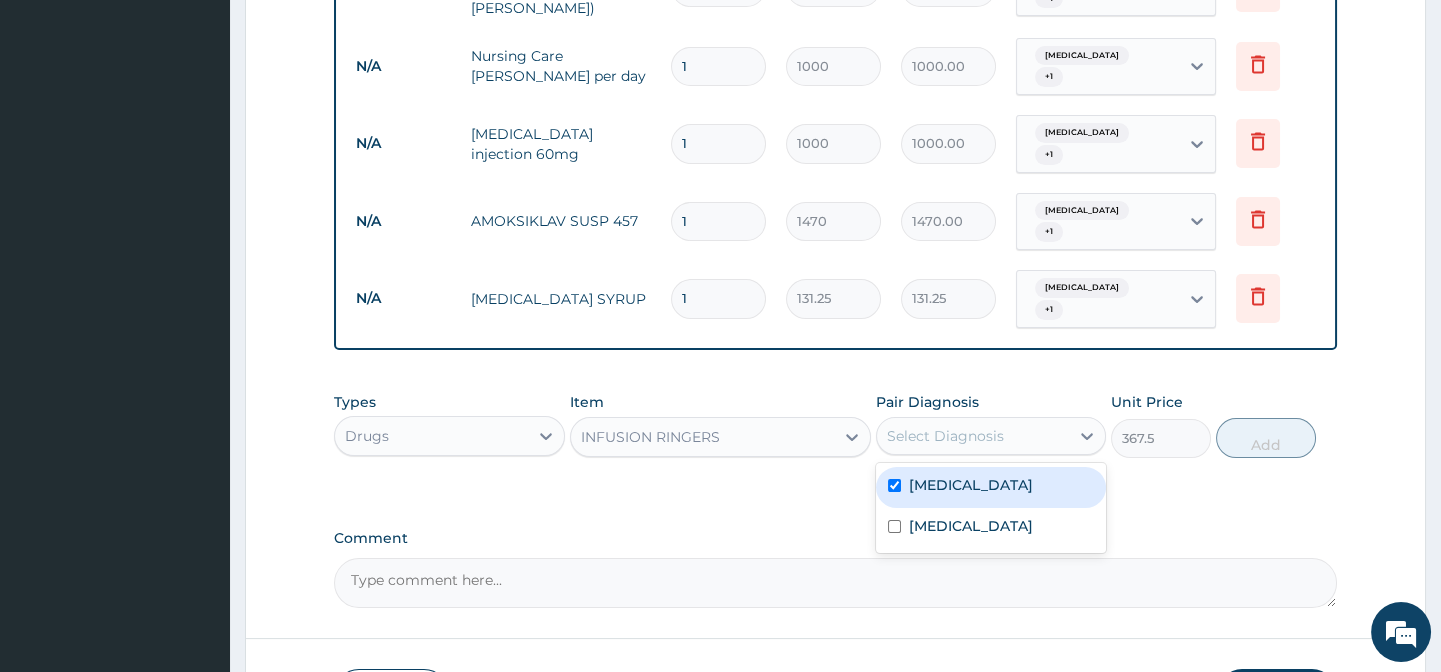click at bounding box center [894, 485] 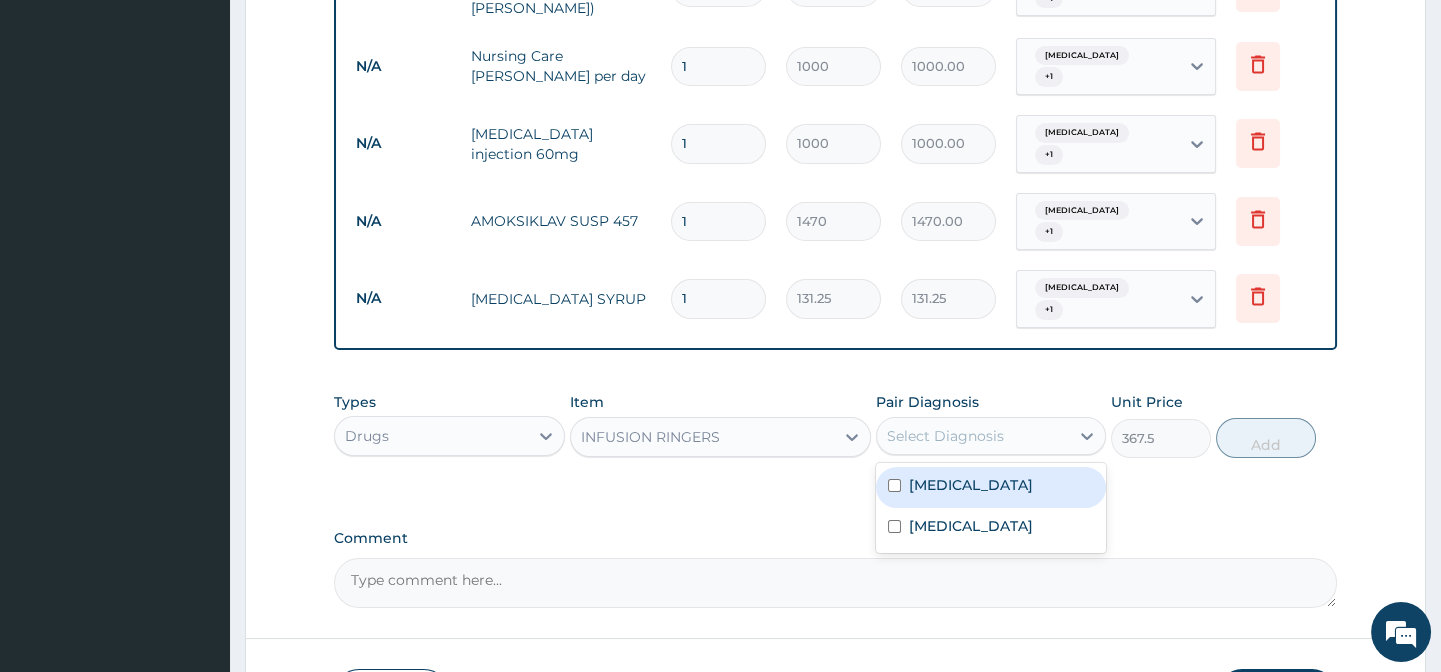 click at bounding box center (894, 485) 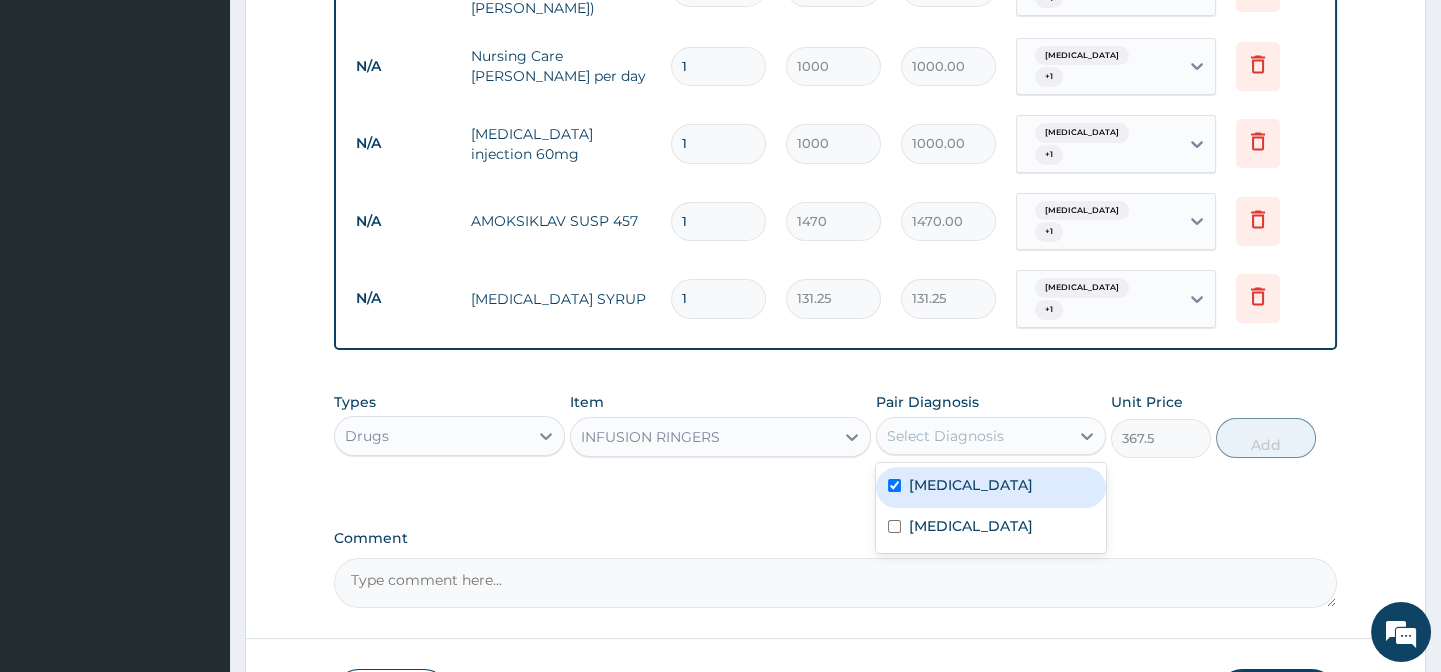 checkbox on "true" 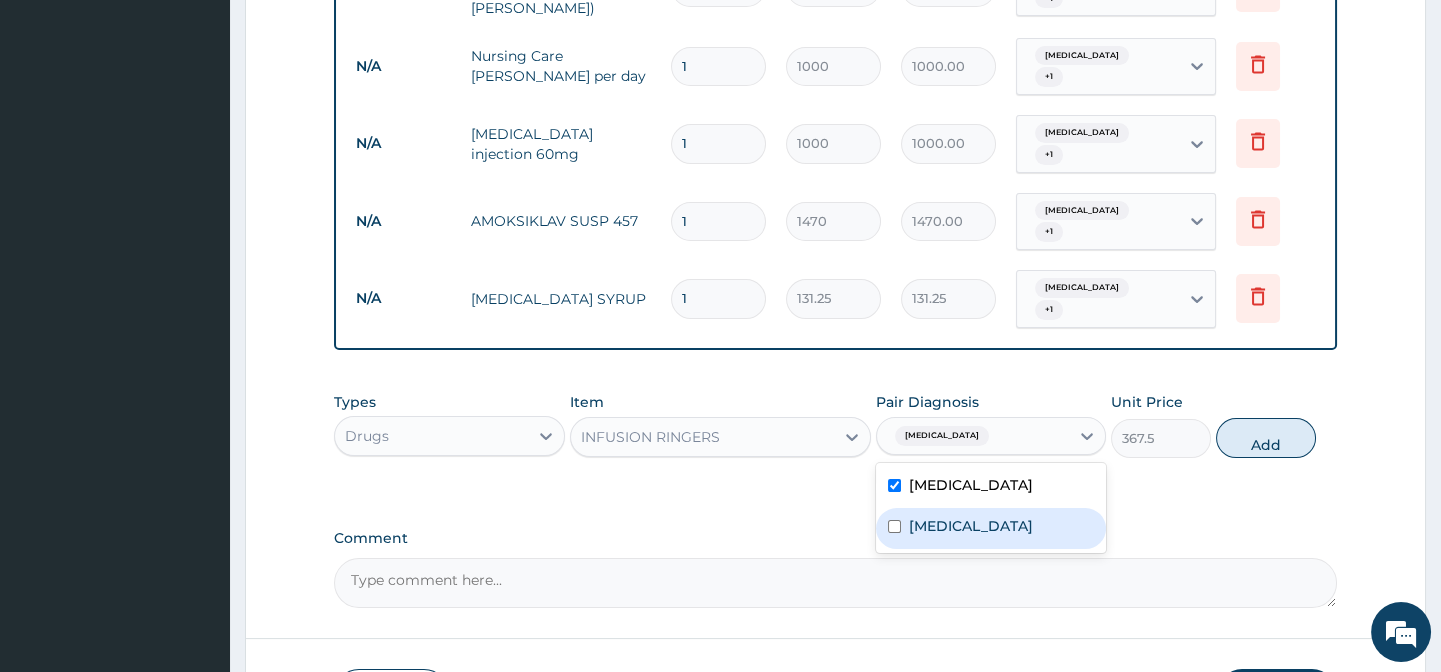 click at bounding box center (894, 526) 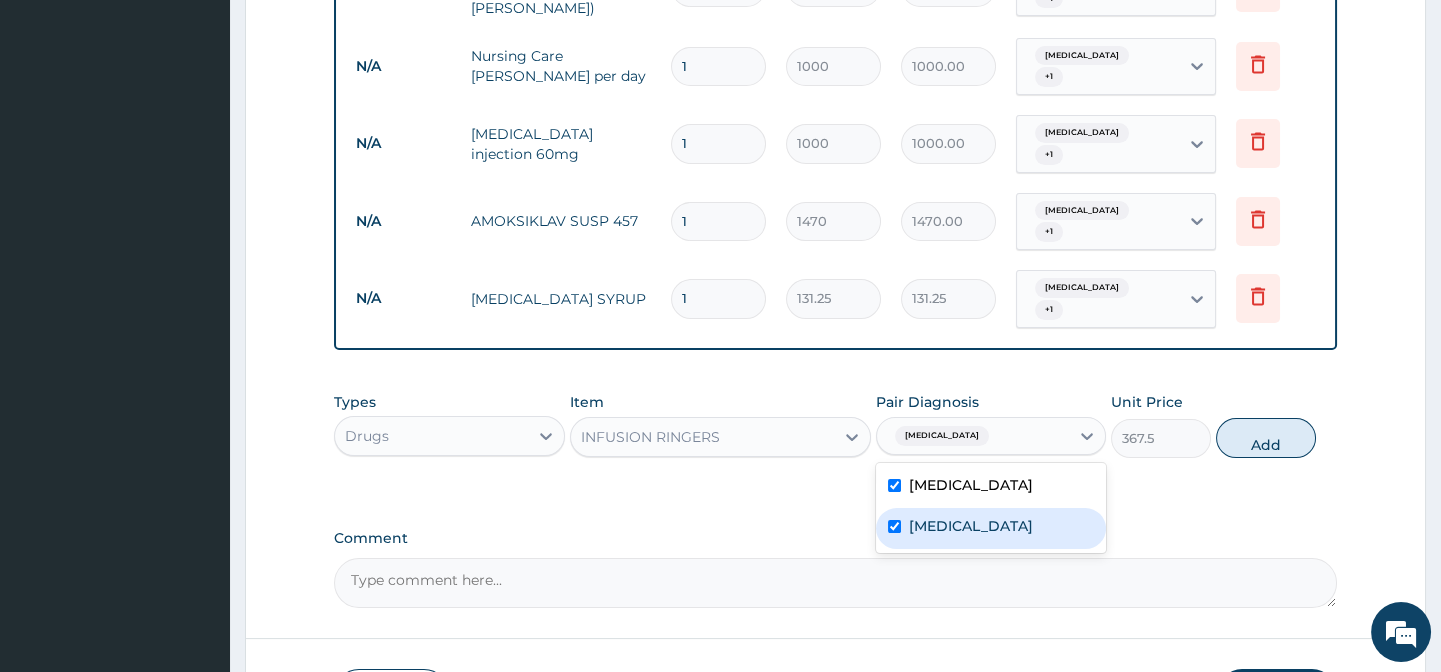 click at bounding box center (894, 526) 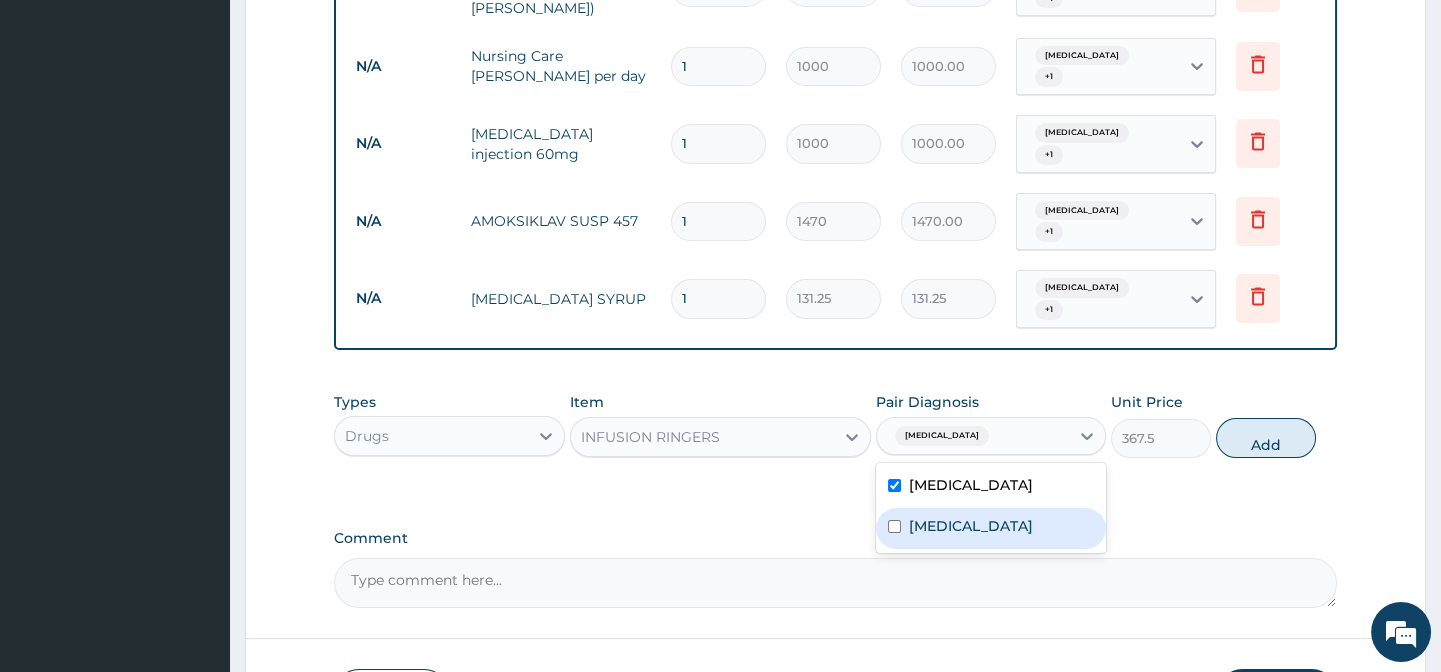 click at bounding box center (894, 526) 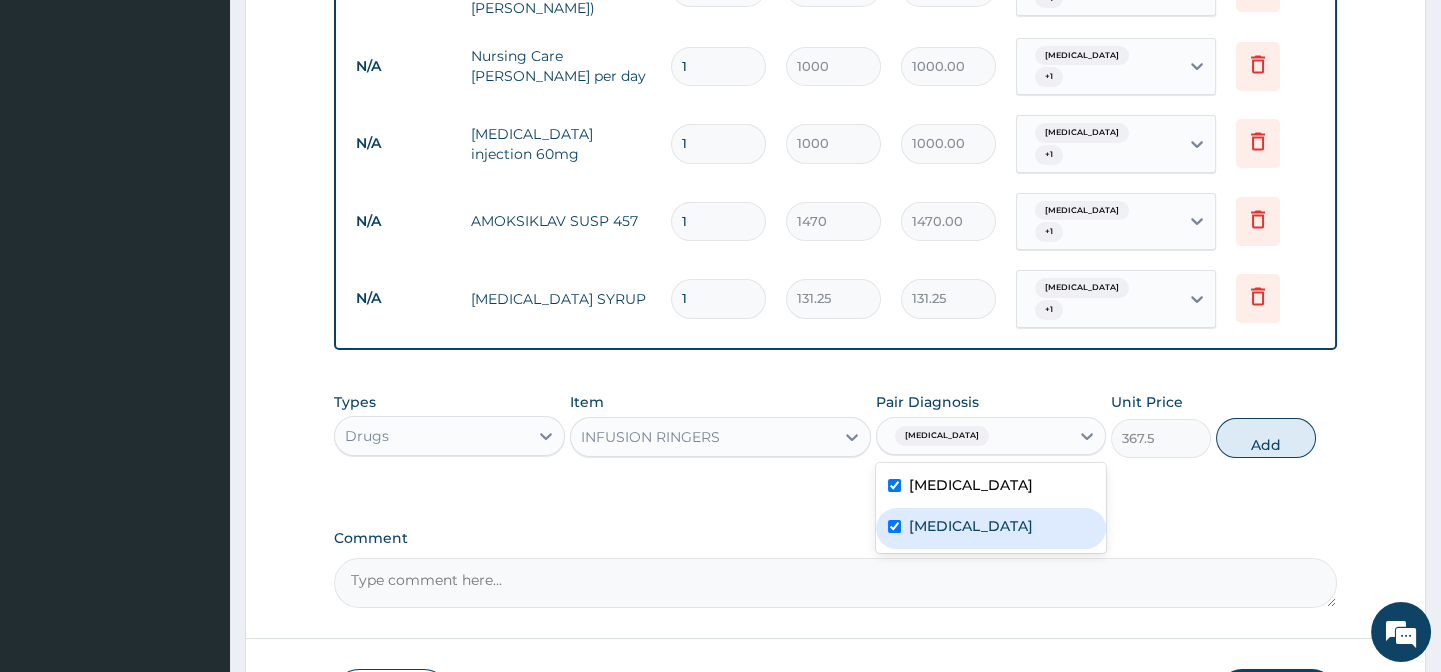 checkbox on "true" 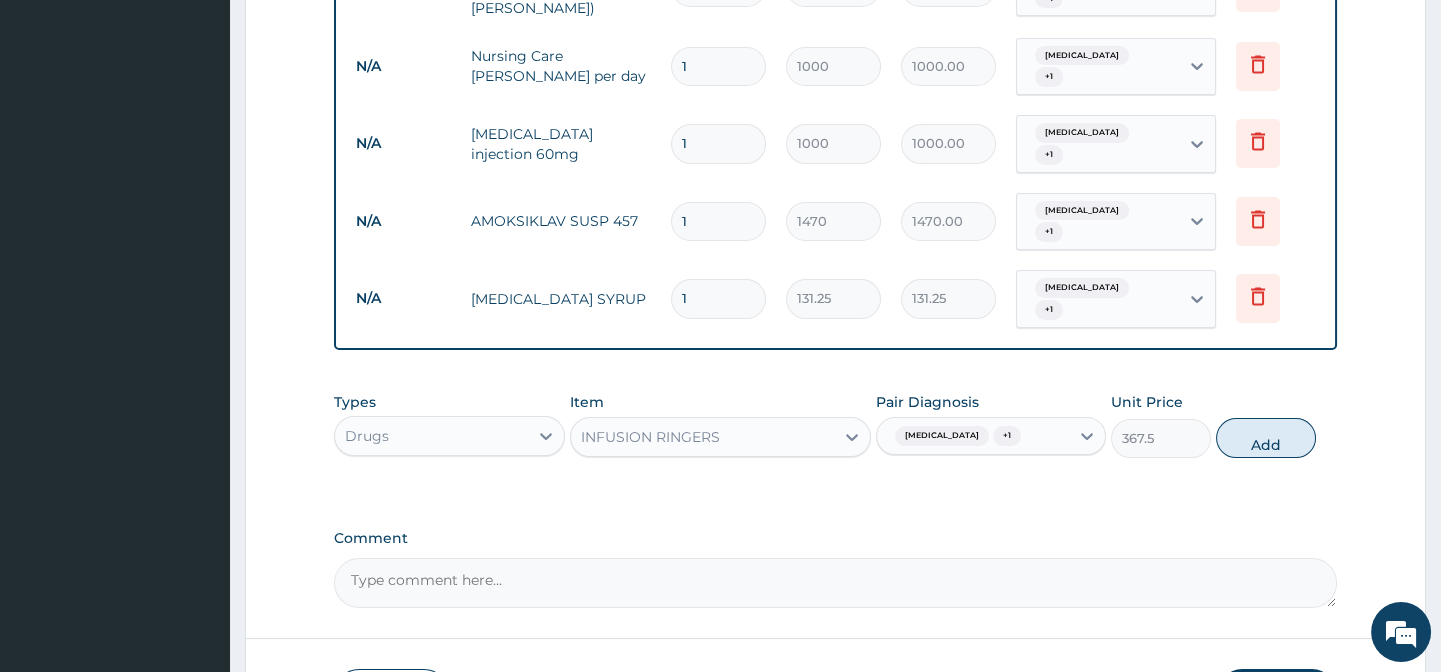 click on "PA Code / Prescription Code PA/5EE504 Encounter Date 17-06-2025 Important Notice Please enter PA codes before entering items that are not attached to a PA code   All diagnoses entered must be linked to a claim item. Diagnosis & Claim Items that are visible but inactive cannot be edited because they were imported from an already approved PA code. Diagnosis Acute gastroenteritis confirmed Malaria Confirmed NB: All diagnosis must be linked to a claim item Claim Items Type Name Quantity Unit Price Total Price Pair Diagnosis Actions Procedures 1st consultation pediatrics 1 7500 7500.00 Acute gastroenteritis Delete N/A Open ward (General Ward) 1 2000 2000.00 Acute gastroenteritis  + 1 Delete N/A Nursing Care Ward per day 1 1000 1000.00 Acute gastroenteritis  + 1 Delete N/A Artesunate injection 60mg 1 1000 1000.00 Acute gastroenteritis  + 1 Delete N/A AMOKSIKLAV SUSP 457 1 1470 1470.00 Acute gastroenteritis  + 1 Delete N/A PARACETAMOL SYRUP 1 131.25 131.25 Acute gastroenteritis  + 1 Delete Types Drugs Item  + 1 Add" at bounding box center (835, -60) 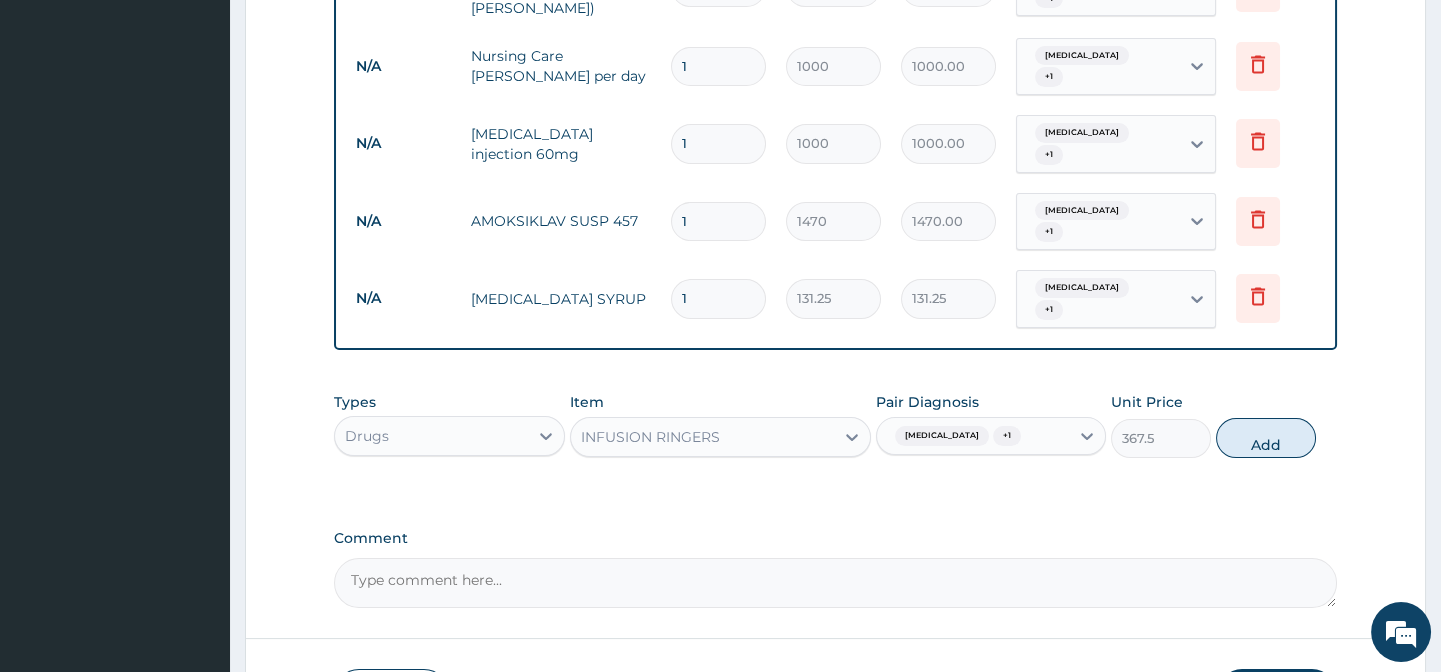 drag, startPoint x: 1238, startPoint y: 530, endPoint x: 1237, endPoint y: 504, distance: 26.019224 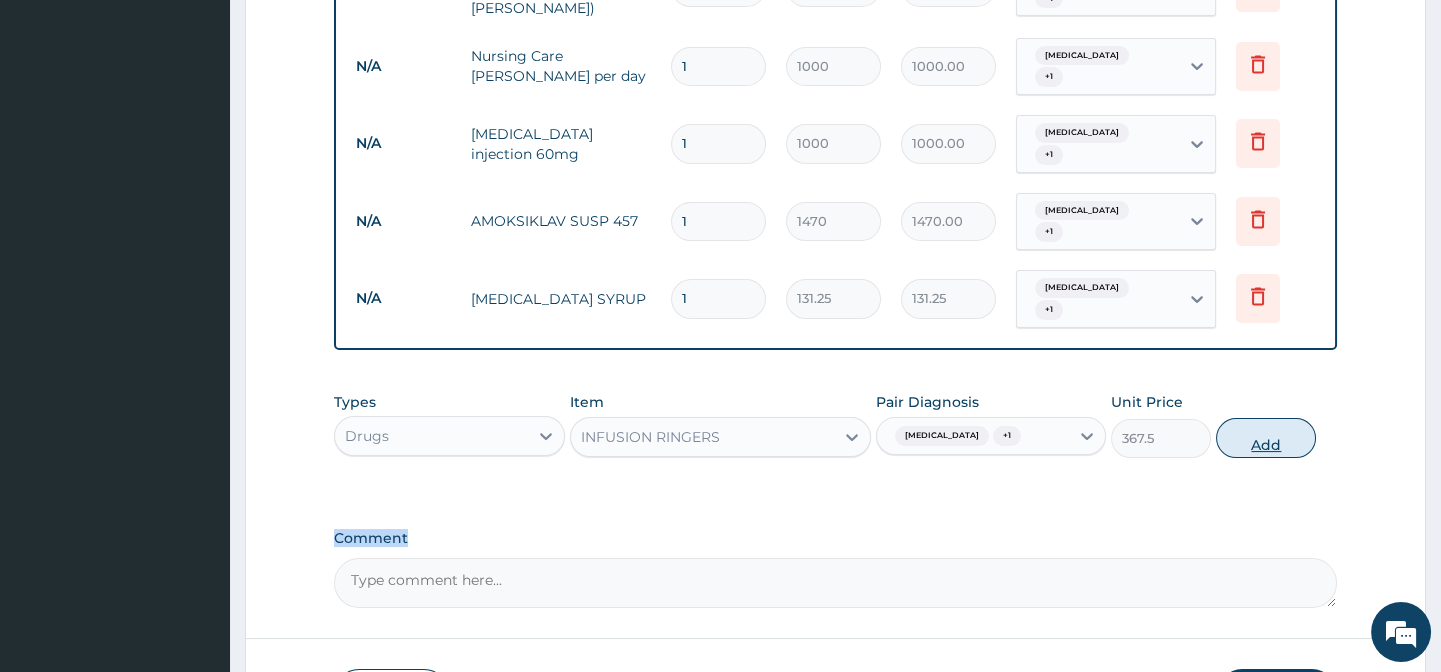 click on "Add" at bounding box center [1266, 438] 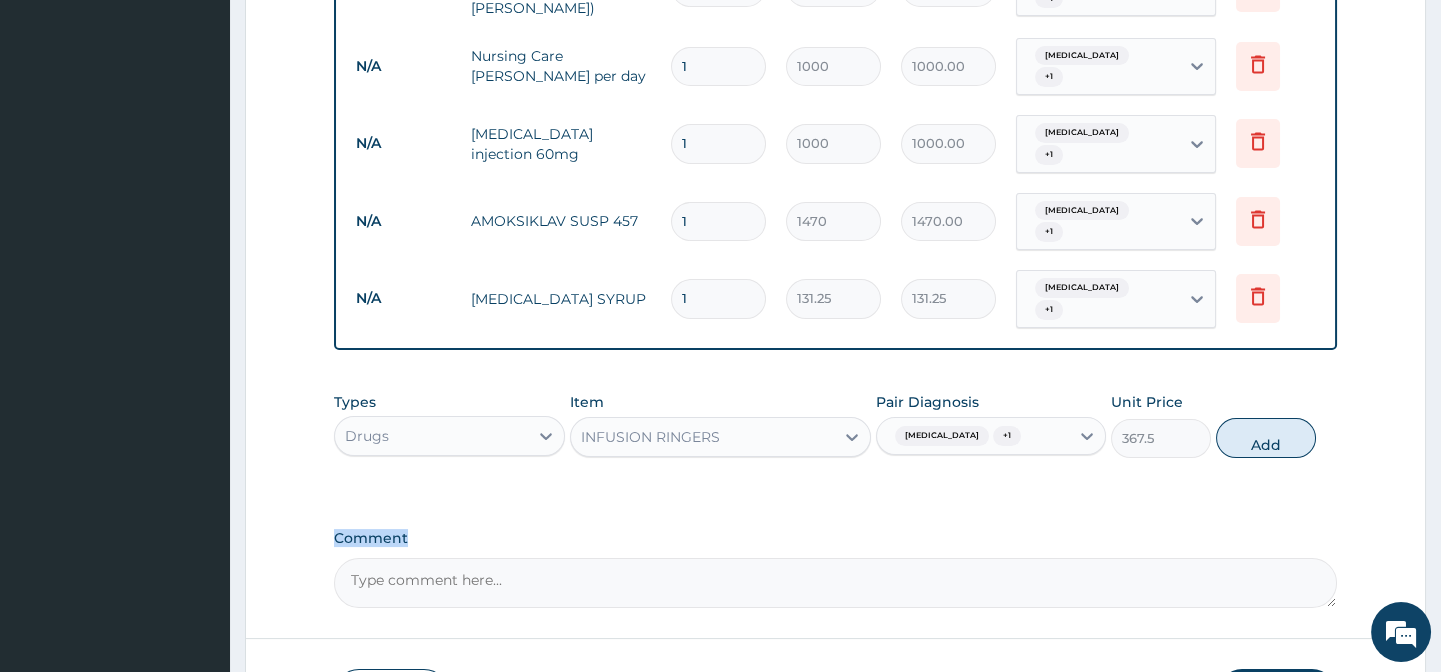 type on "0" 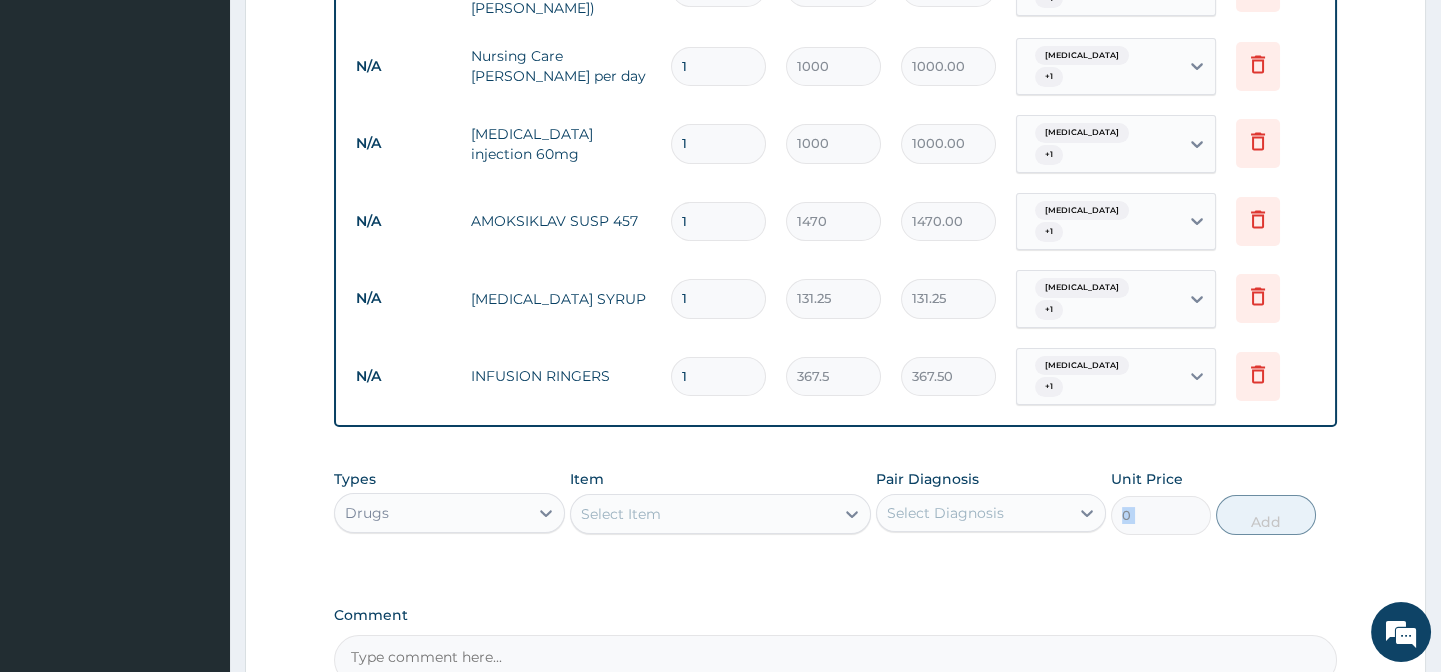 click on "Select Item" at bounding box center [720, 514] 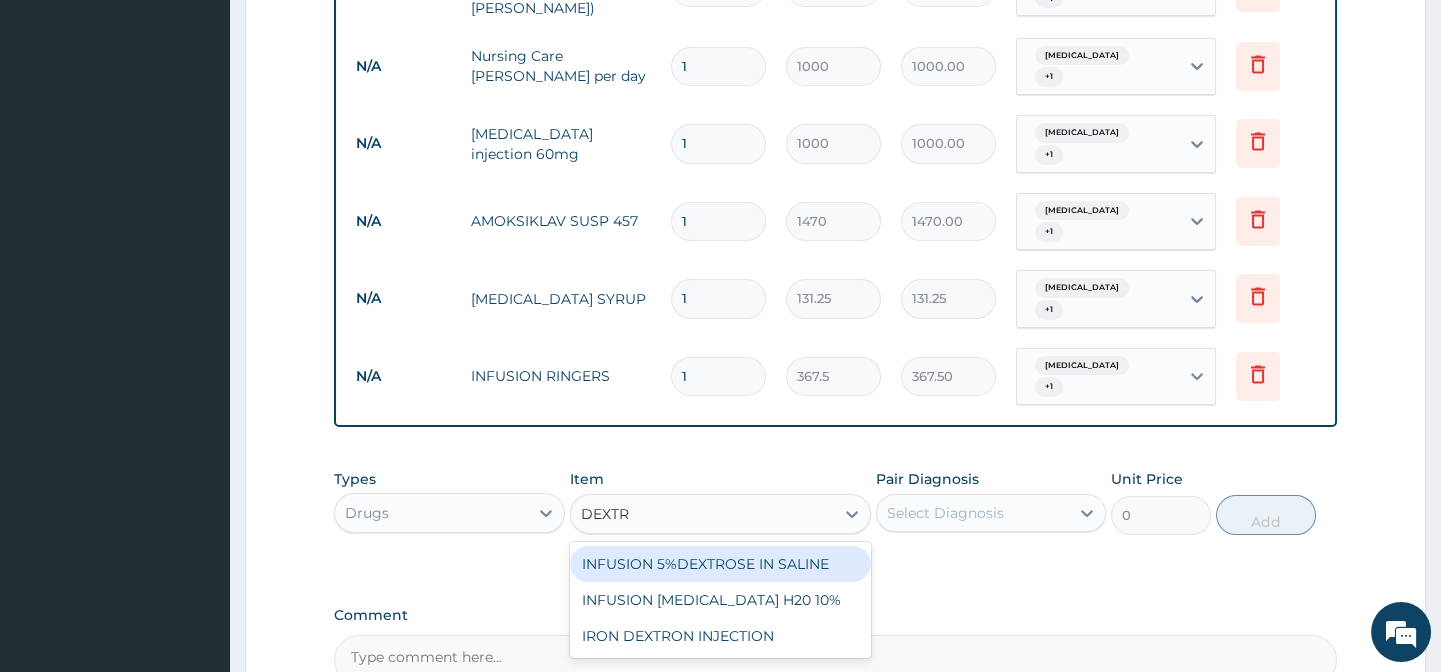 type on "DEXTRO" 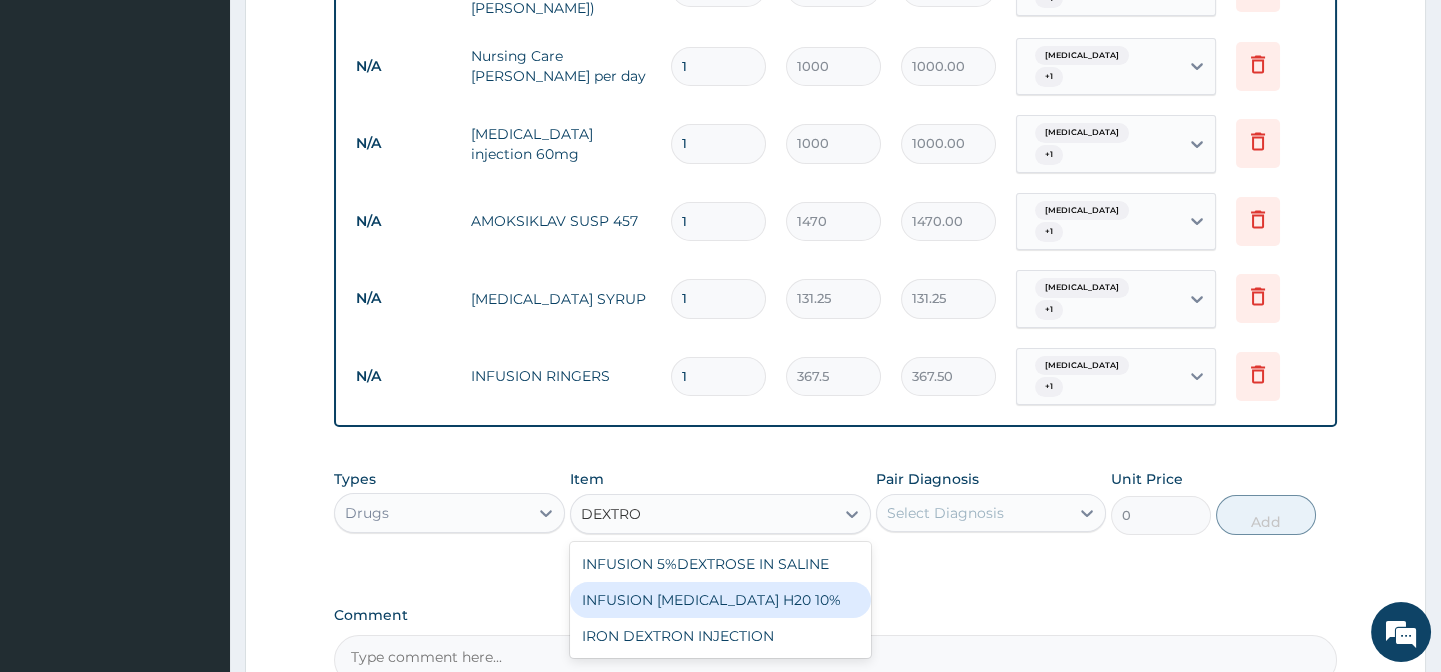 click on "INFUSION DEXTROSE H20 10%" at bounding box center (720, 600) 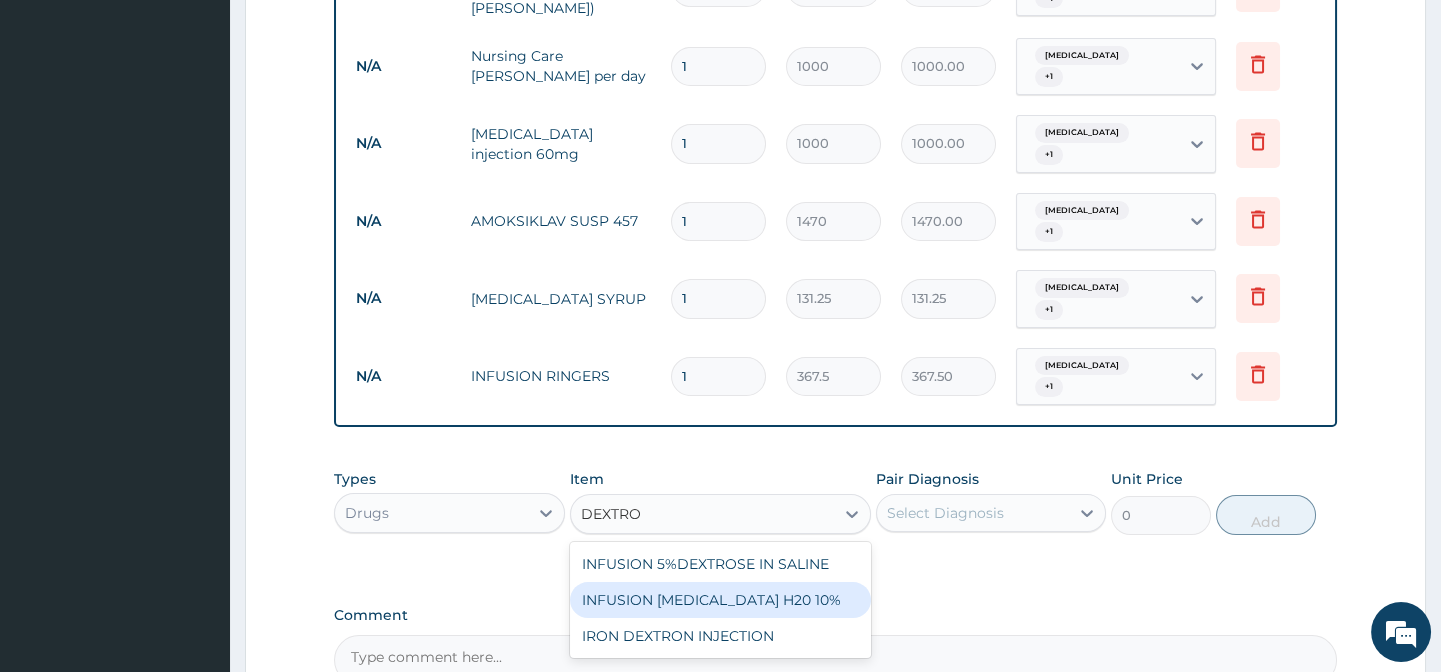type 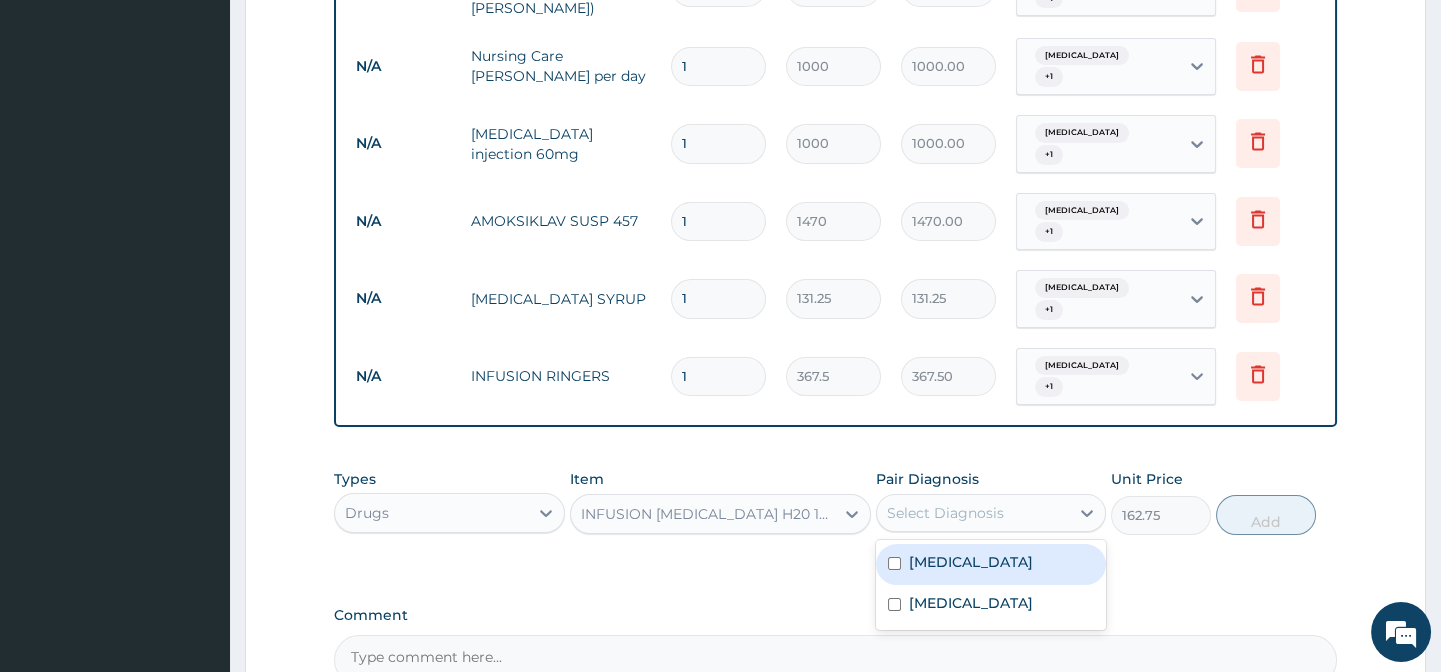 click on "Select Diagnosis" at bounding box center [945, 513] 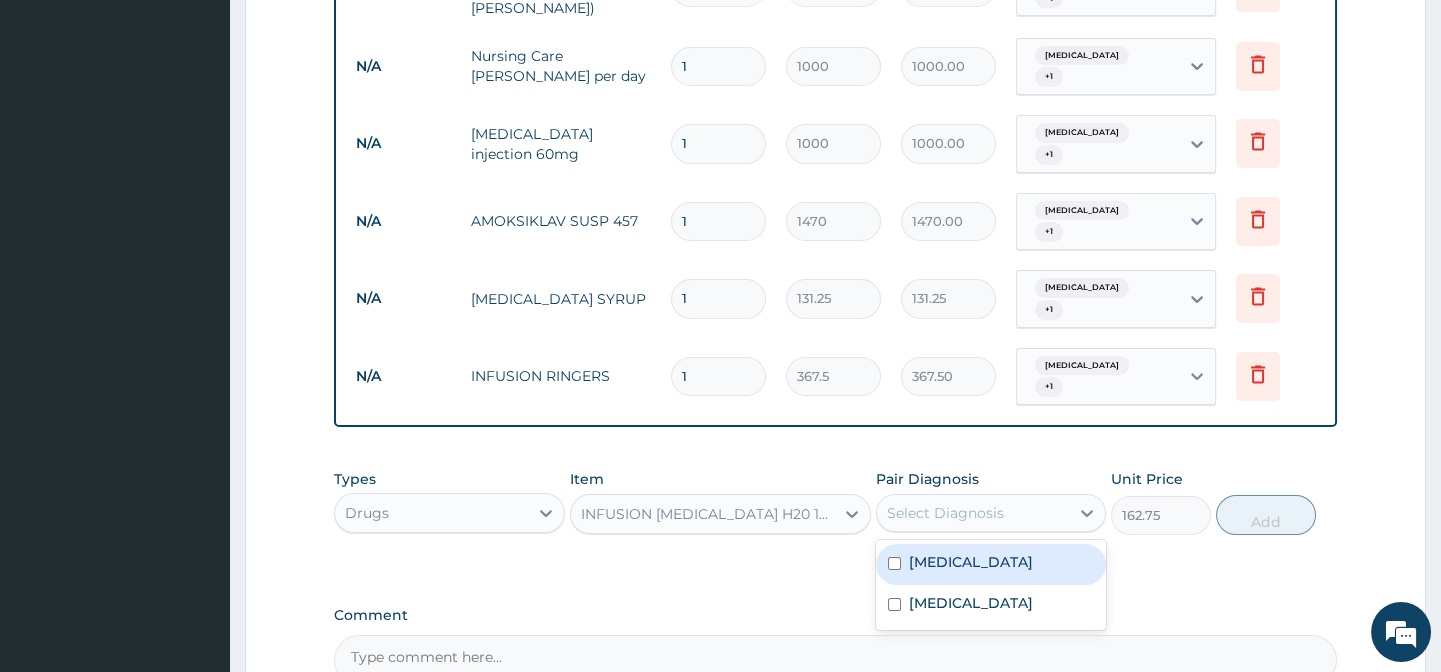 click at bounding box center (894, 563) 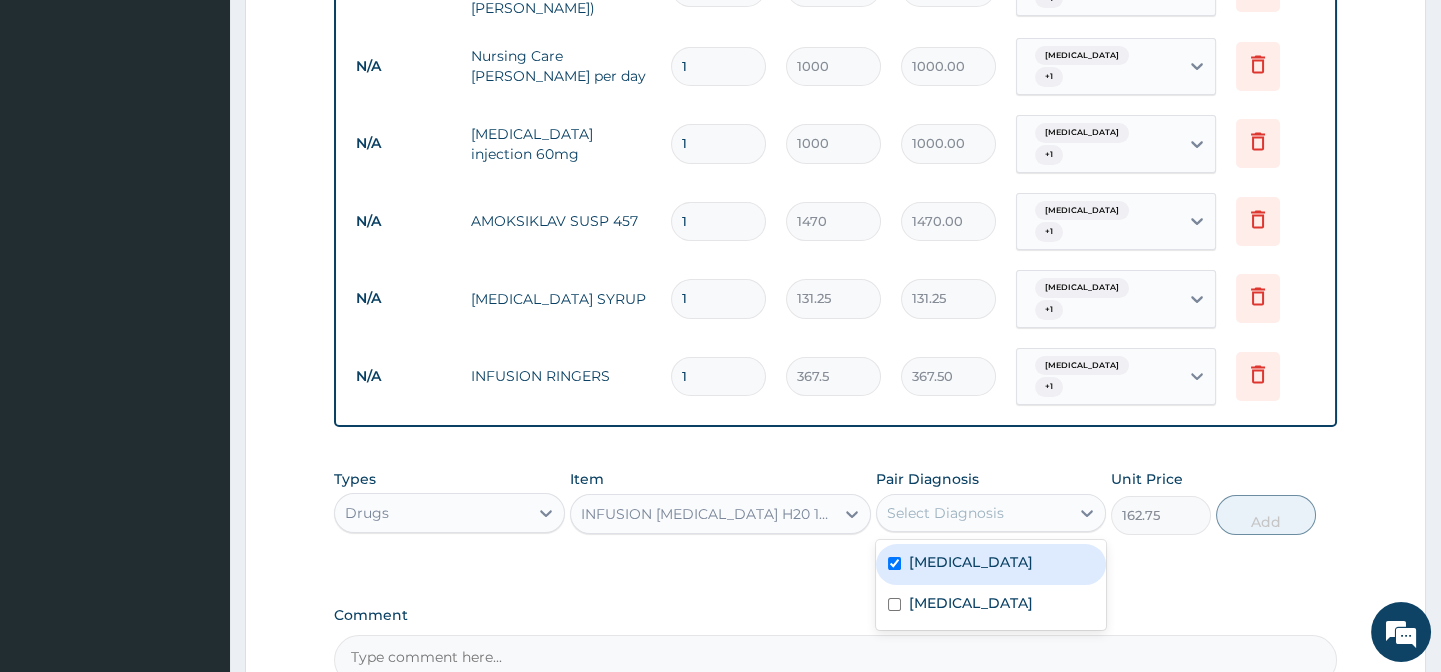 click at bounding box center (894, 563) 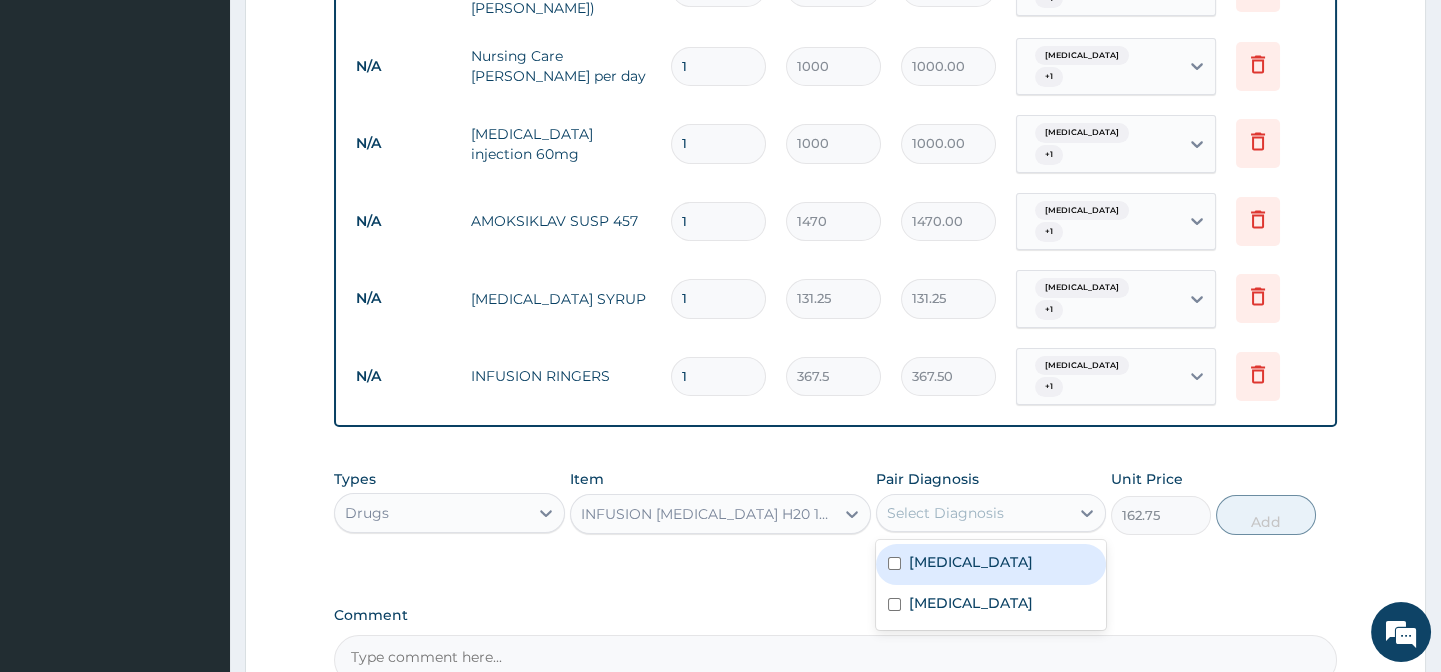 click at bounding box center [894, 563] 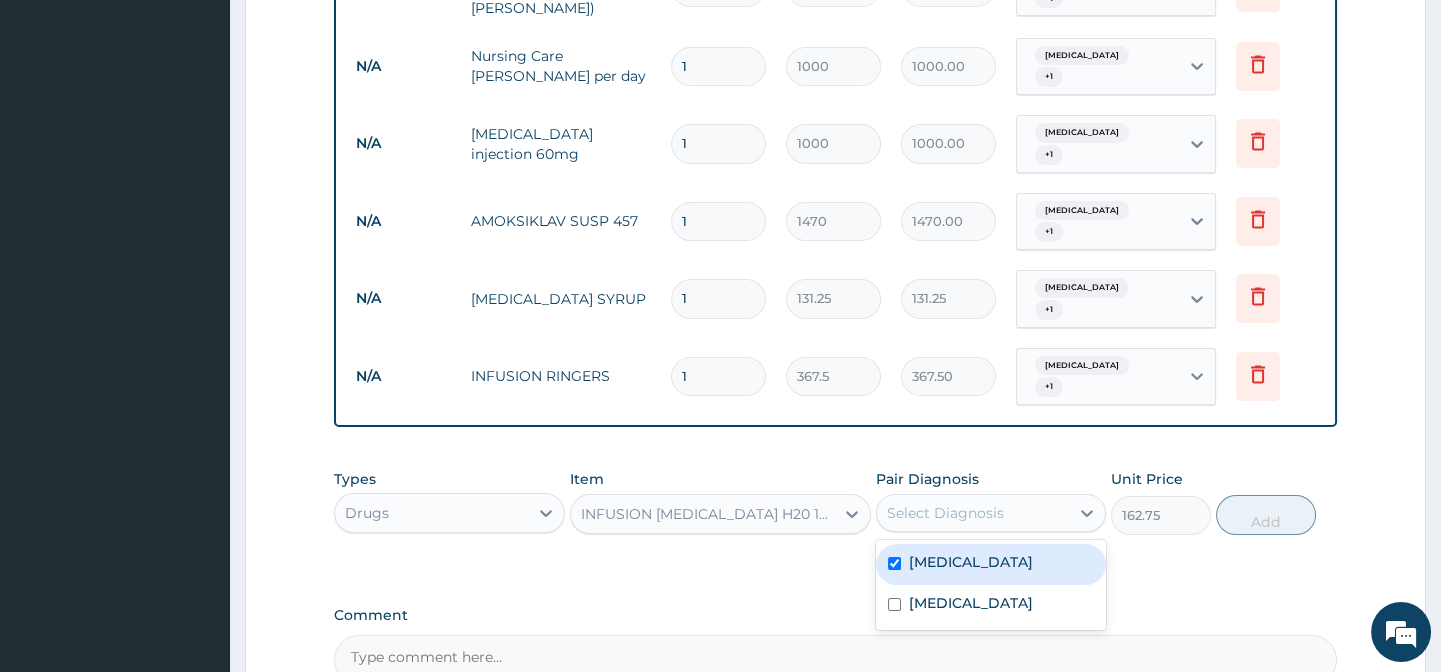 checkbox on "true" 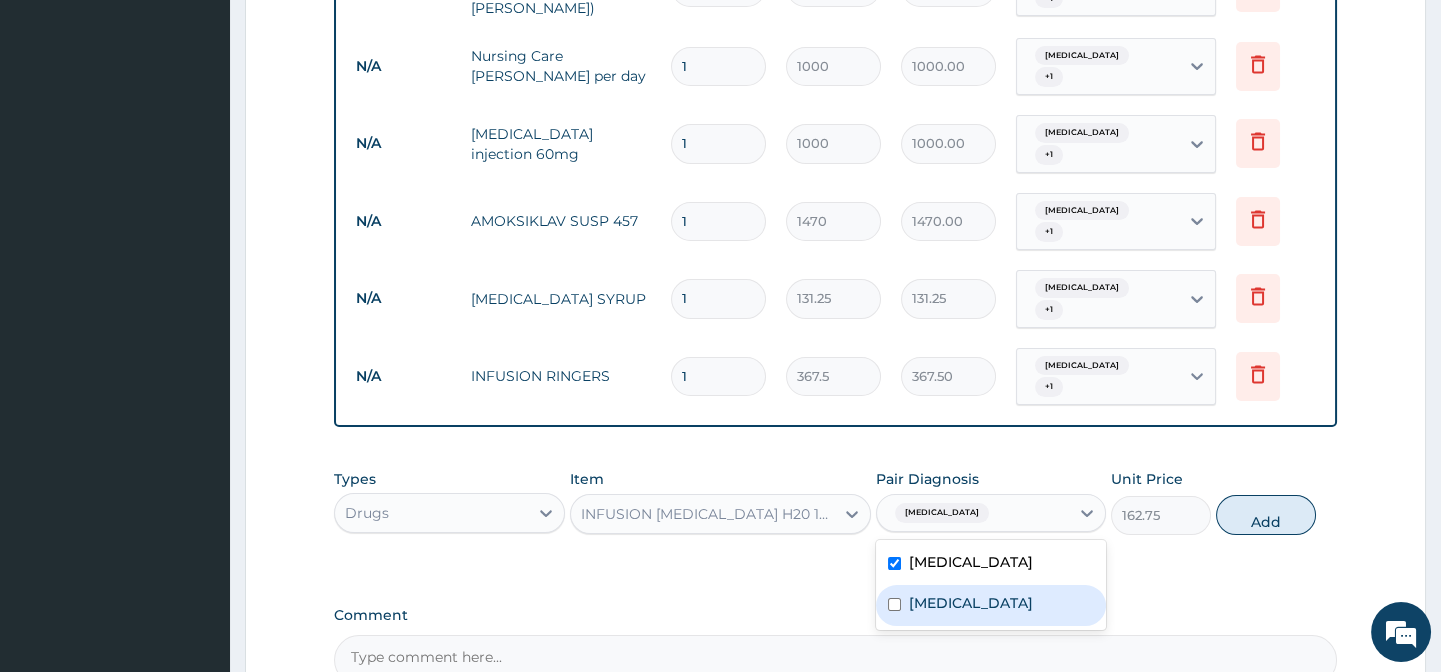 click at bounding box center [894, 604] 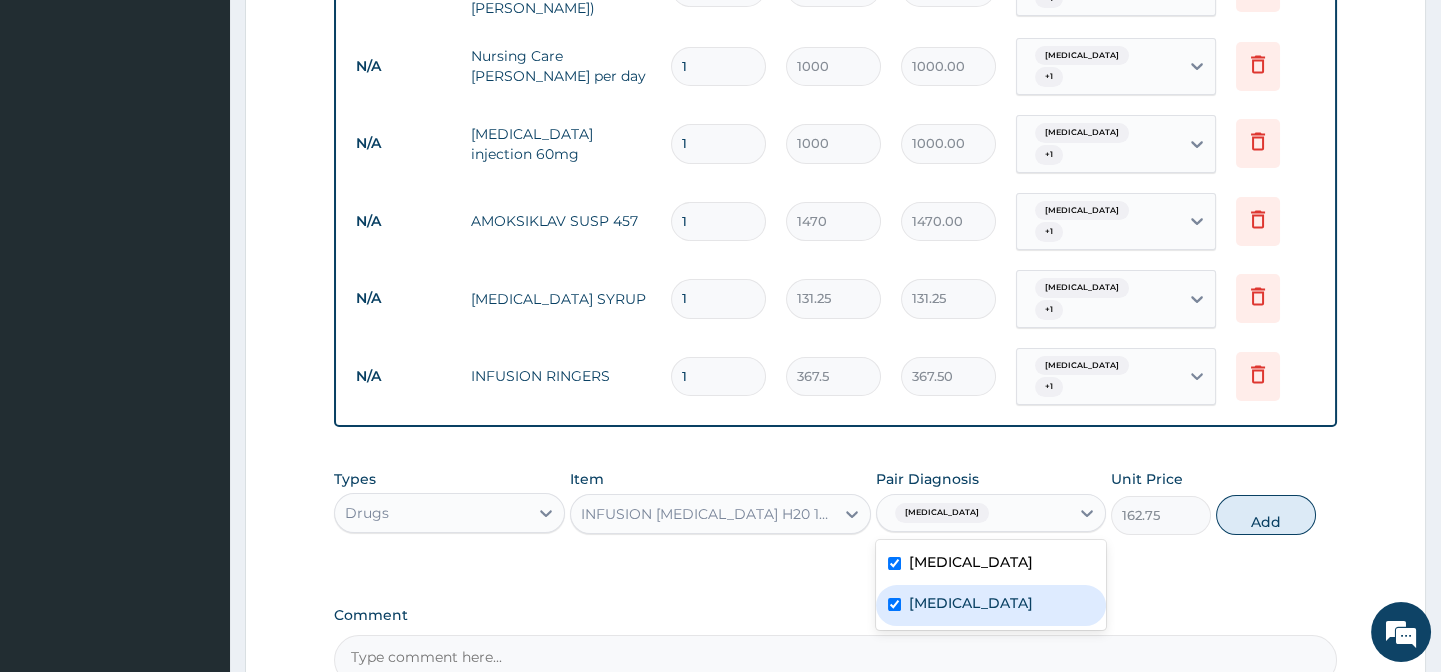 click at bounding box center (894, 604) 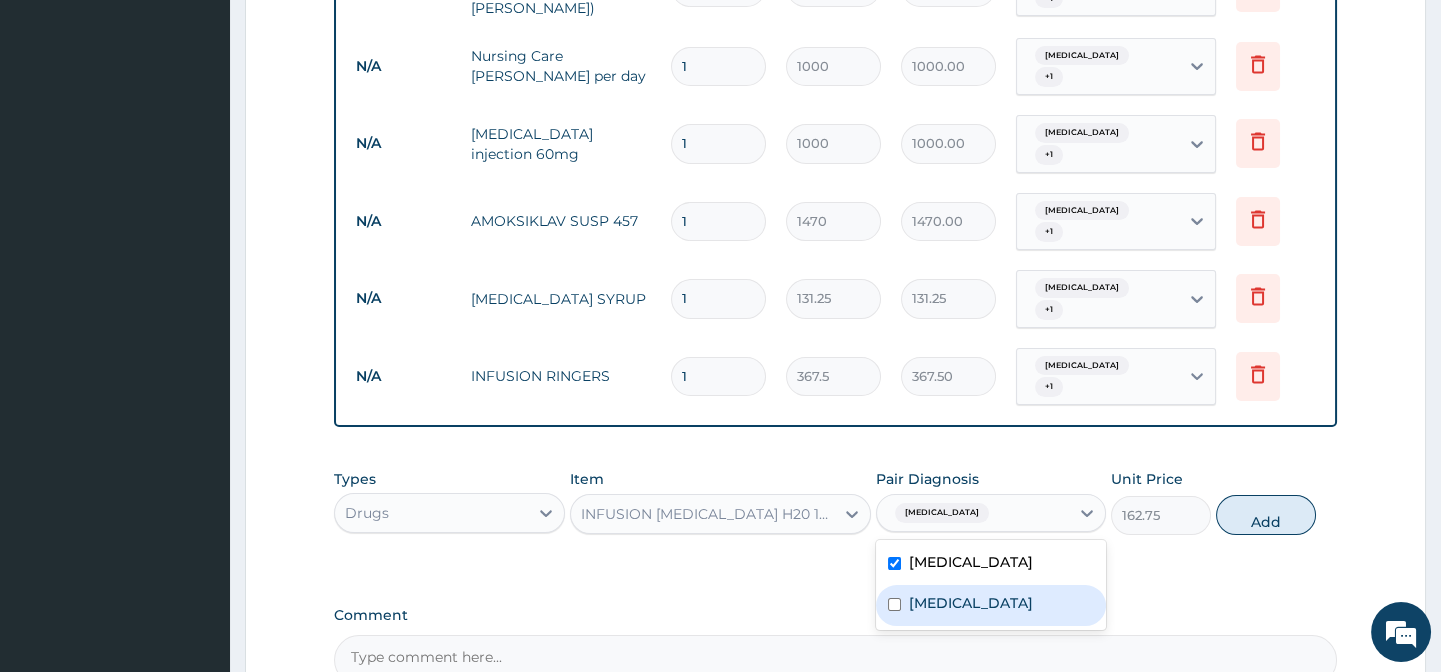 click at bounding box center (894, 604) 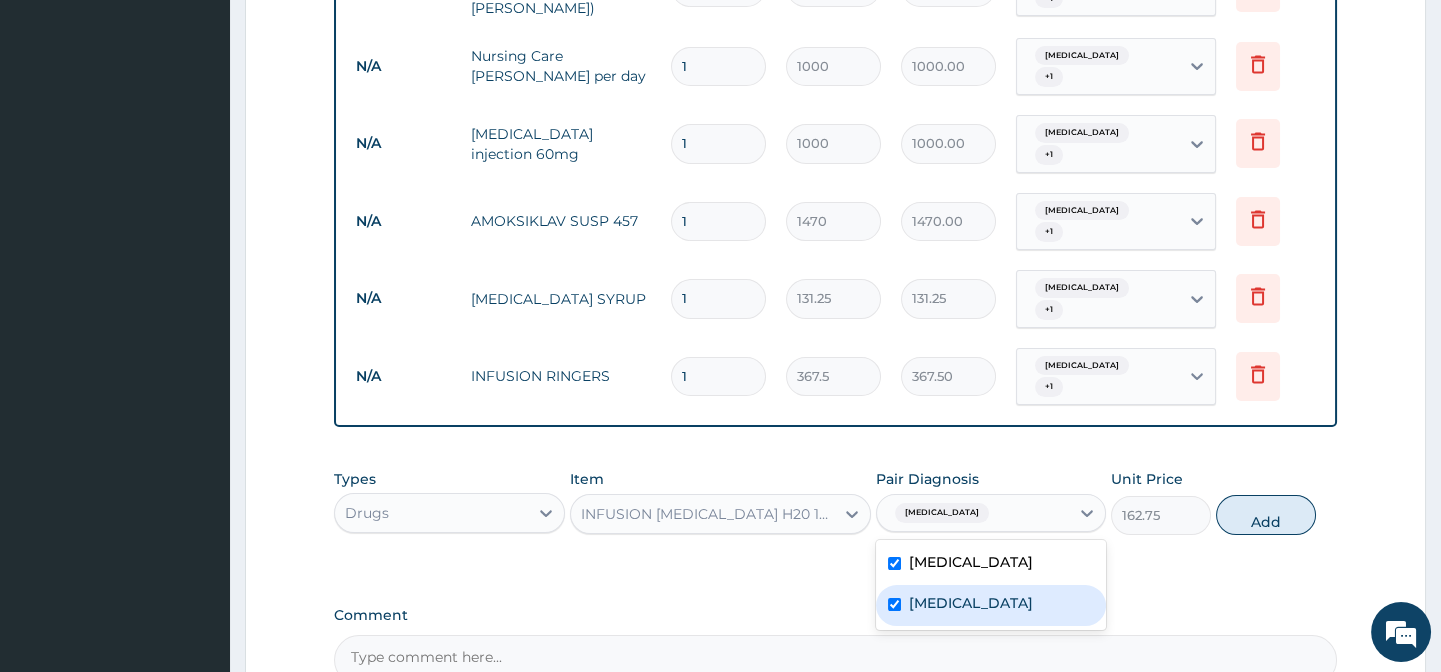 checkbox on "true" 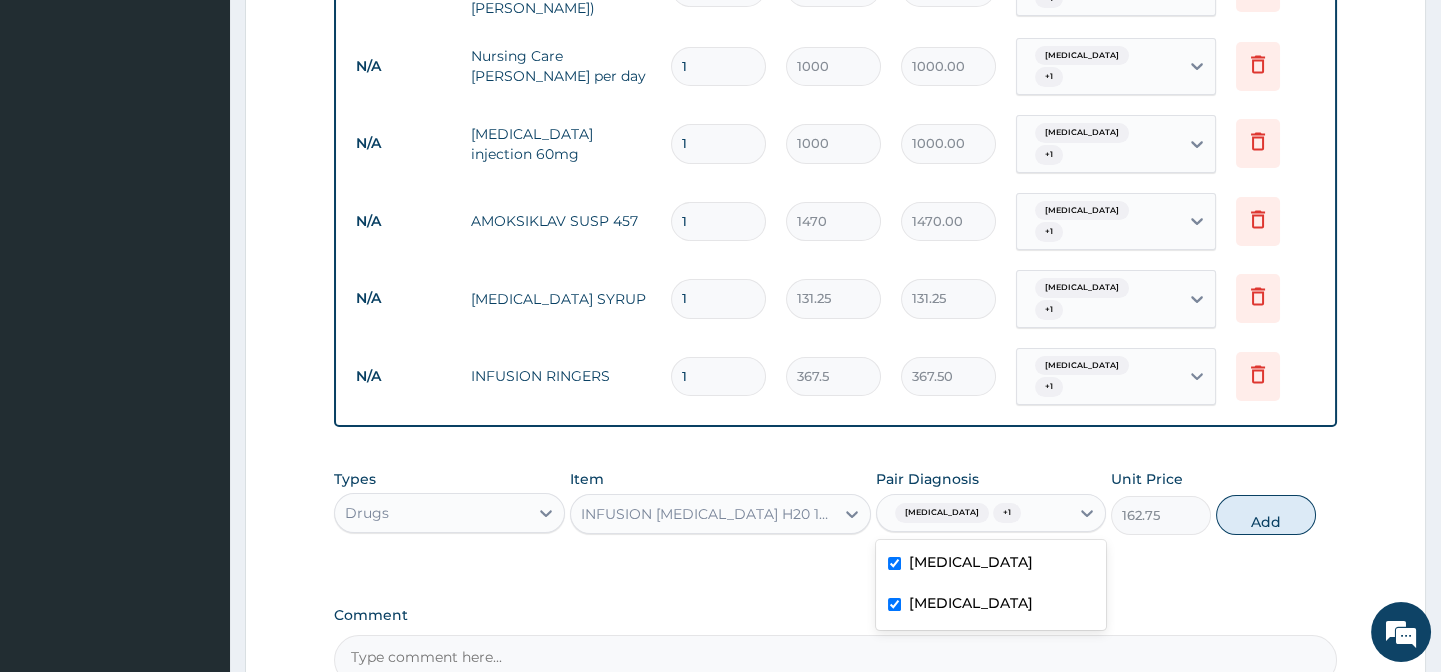 click on "Comment" at bounding box center [835, 615] 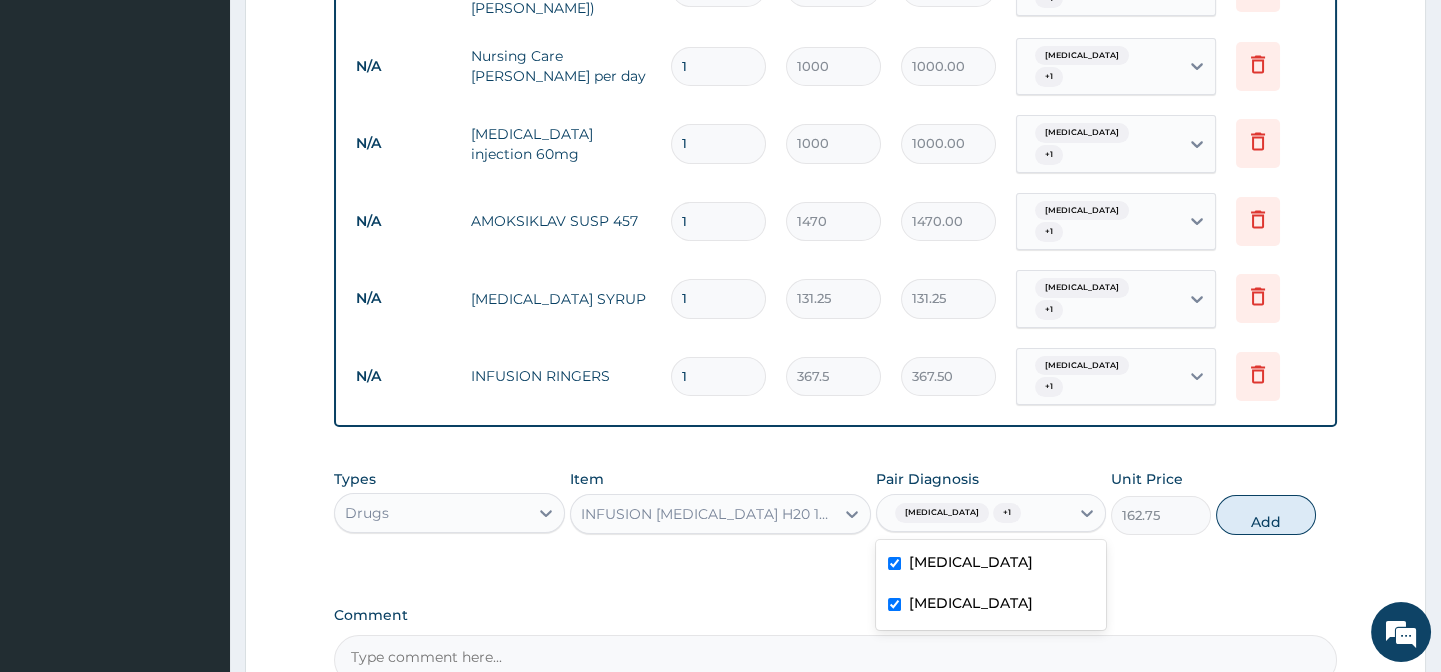 click on "Comment" at bounding box center (835, 660) 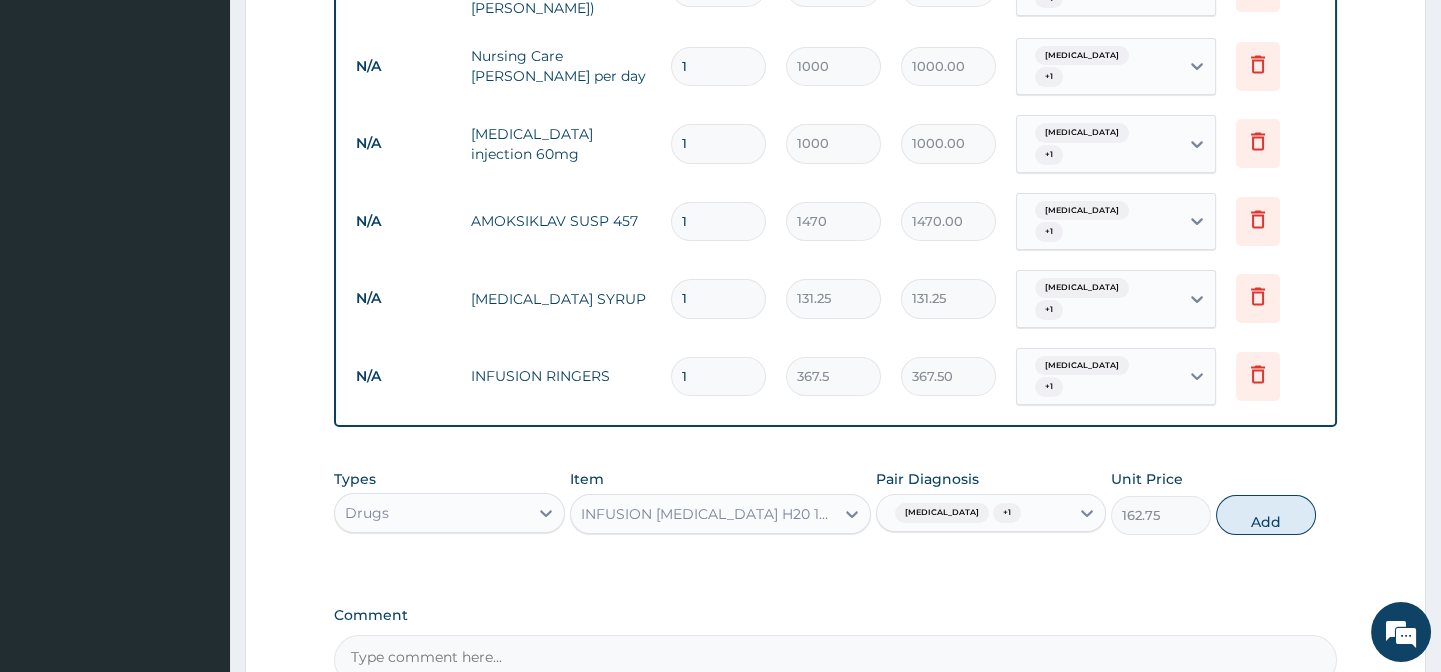 scroll, scrollTop: 922, scrollLeft: 0, axis: vertical 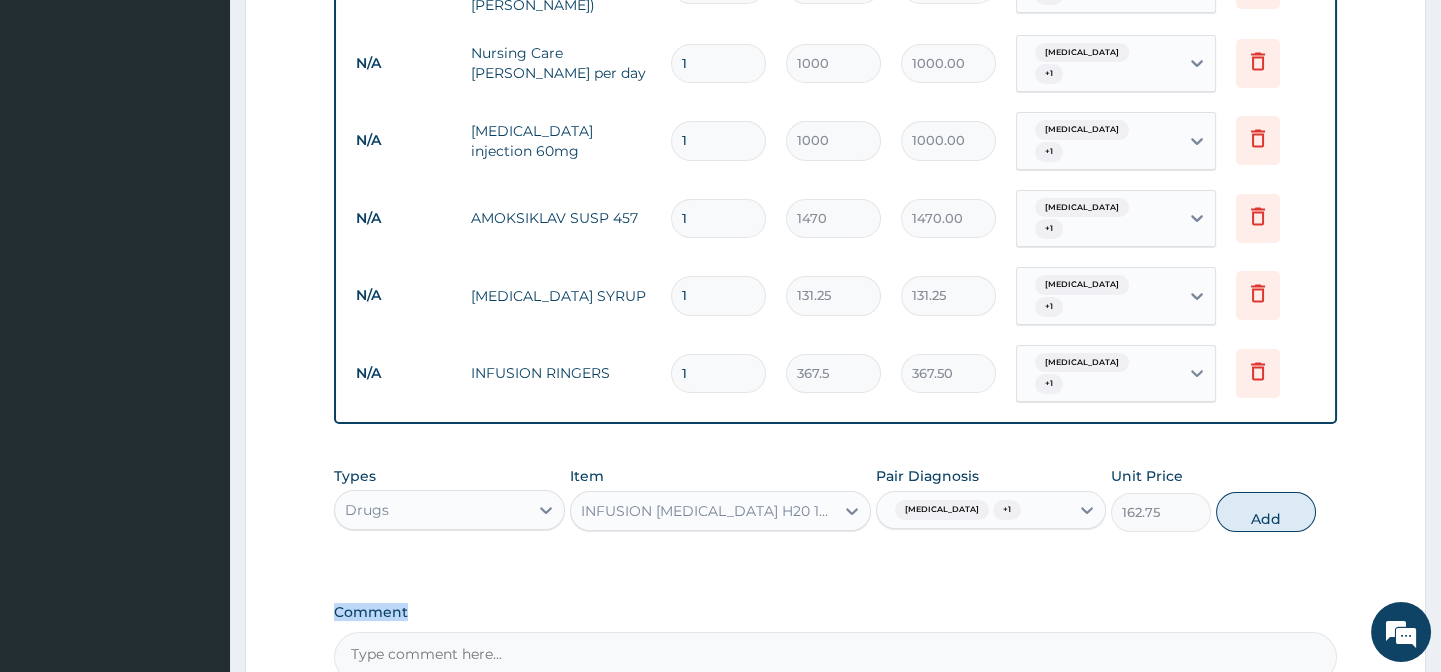 click on "Add" at bounding box center (1266, 512) 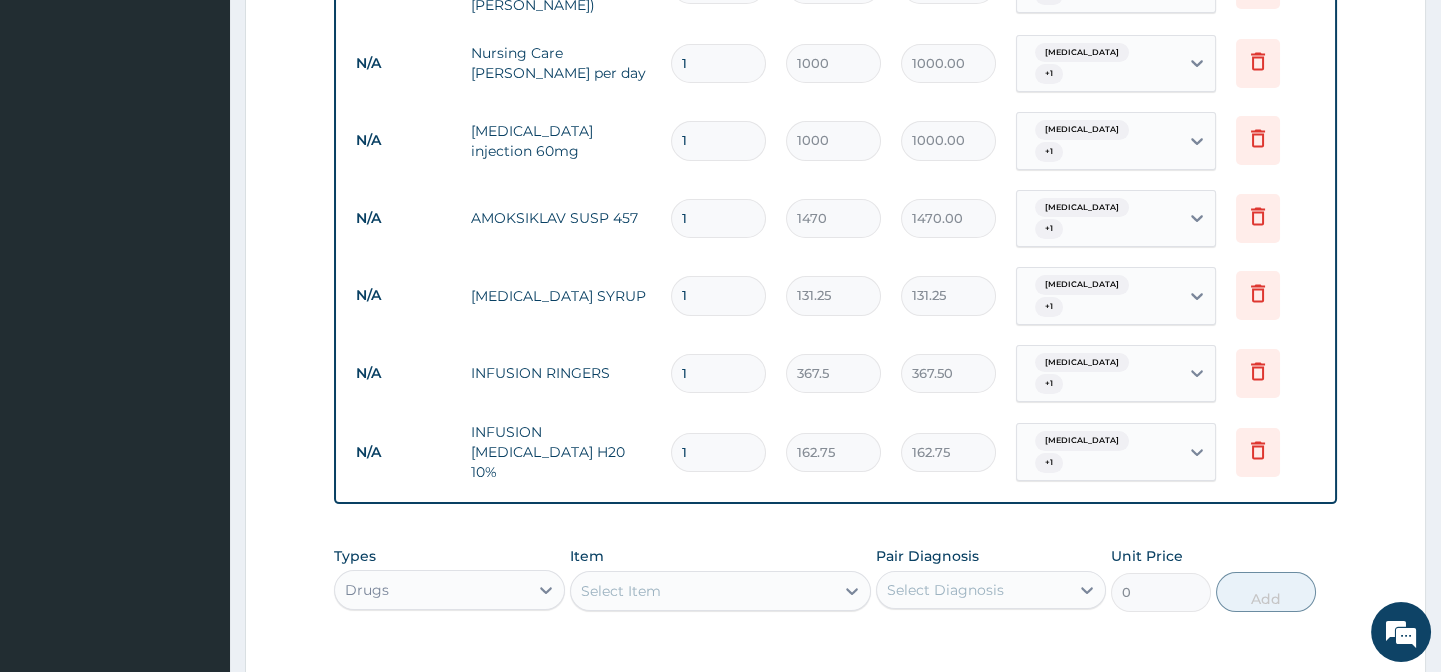 click on "Types Drugs Item Select Item Pair Diagnosis Select Diagnosis Unit Price 0 Add" at bounding box center (835, 579) 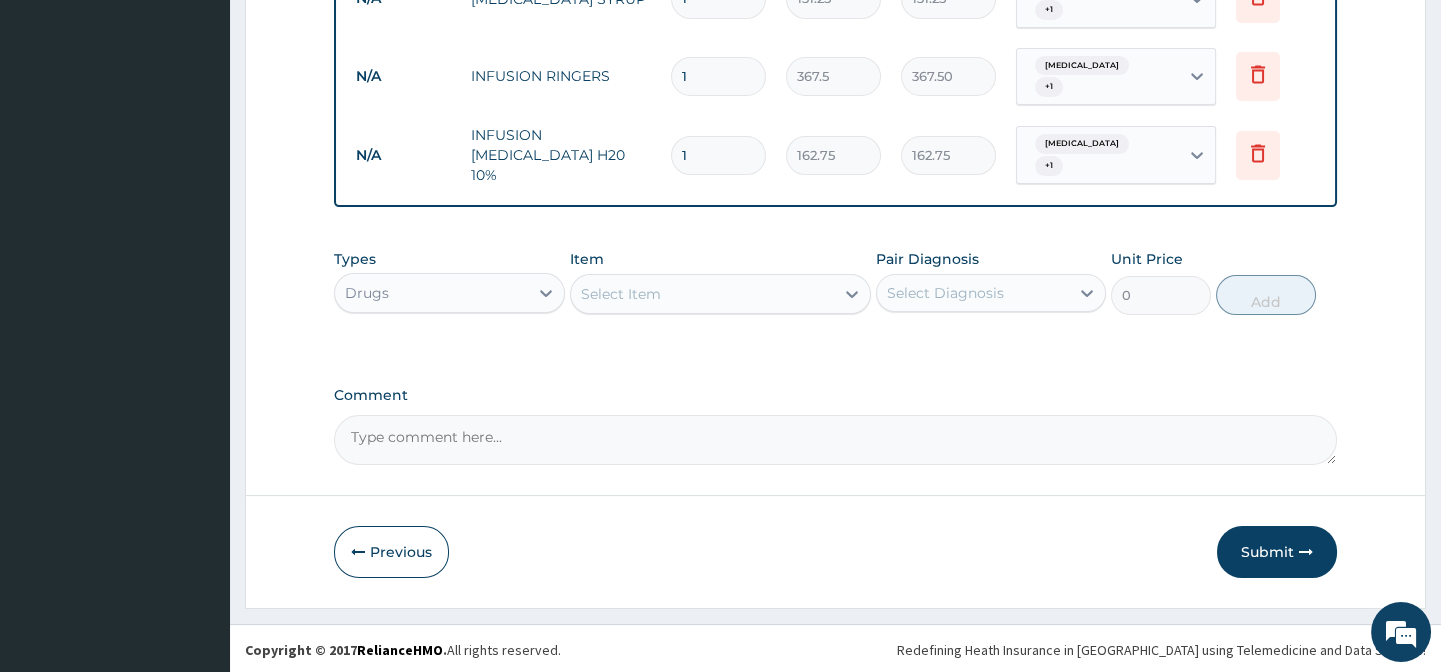 scroll, scrollTop: 1228, scrollLeft: 0, axis: vertical 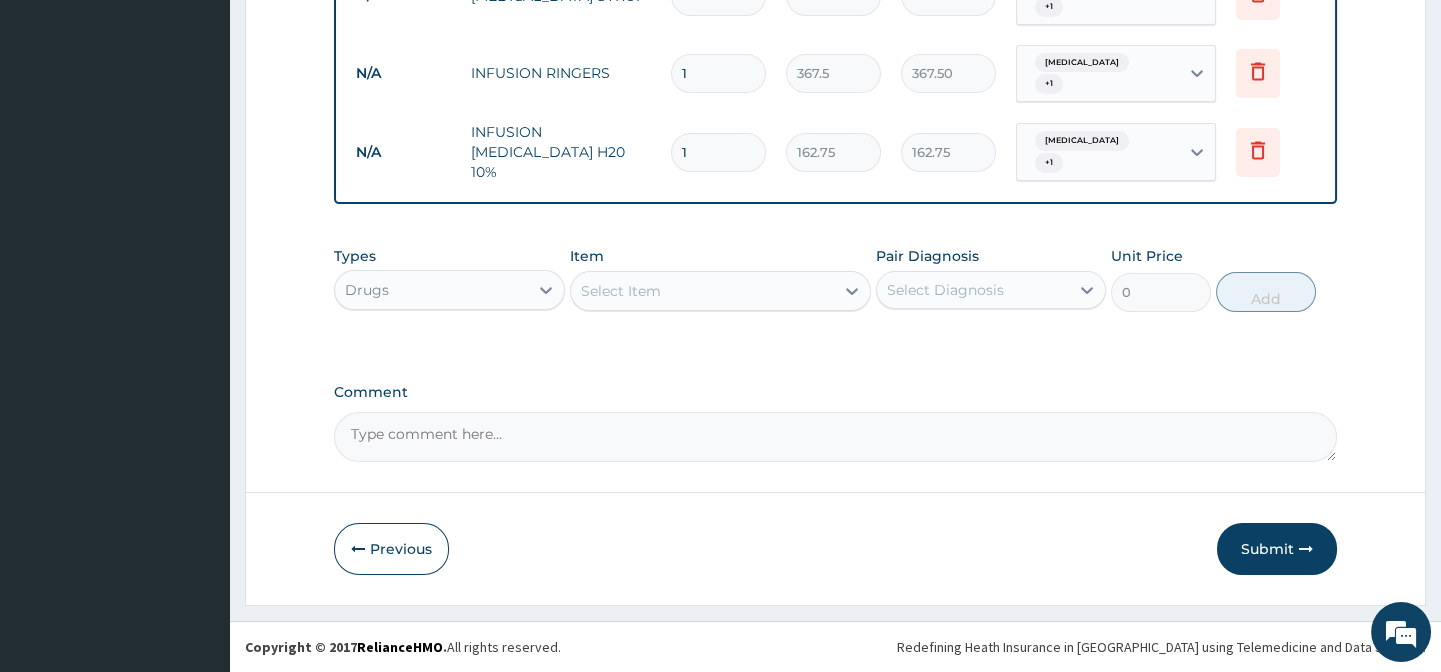 click on "Select Item" at bounding box center (702, 291) 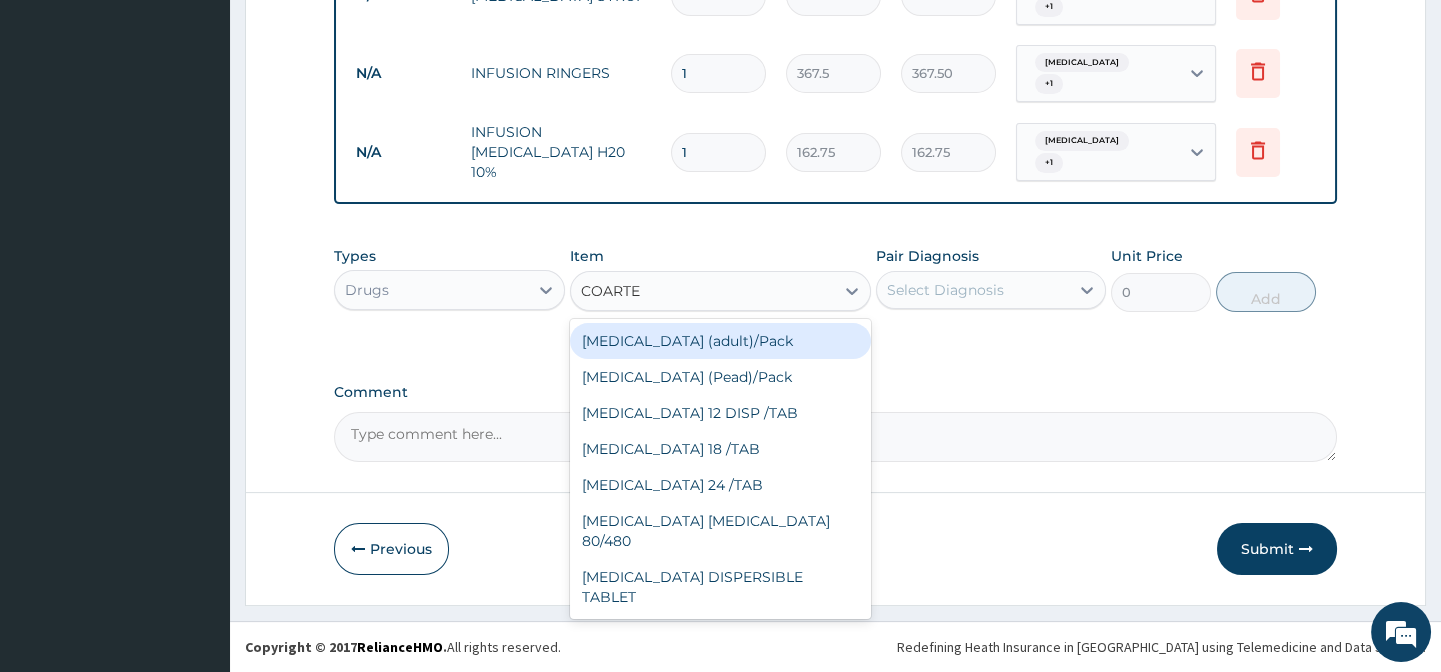 type on "COARTEM" 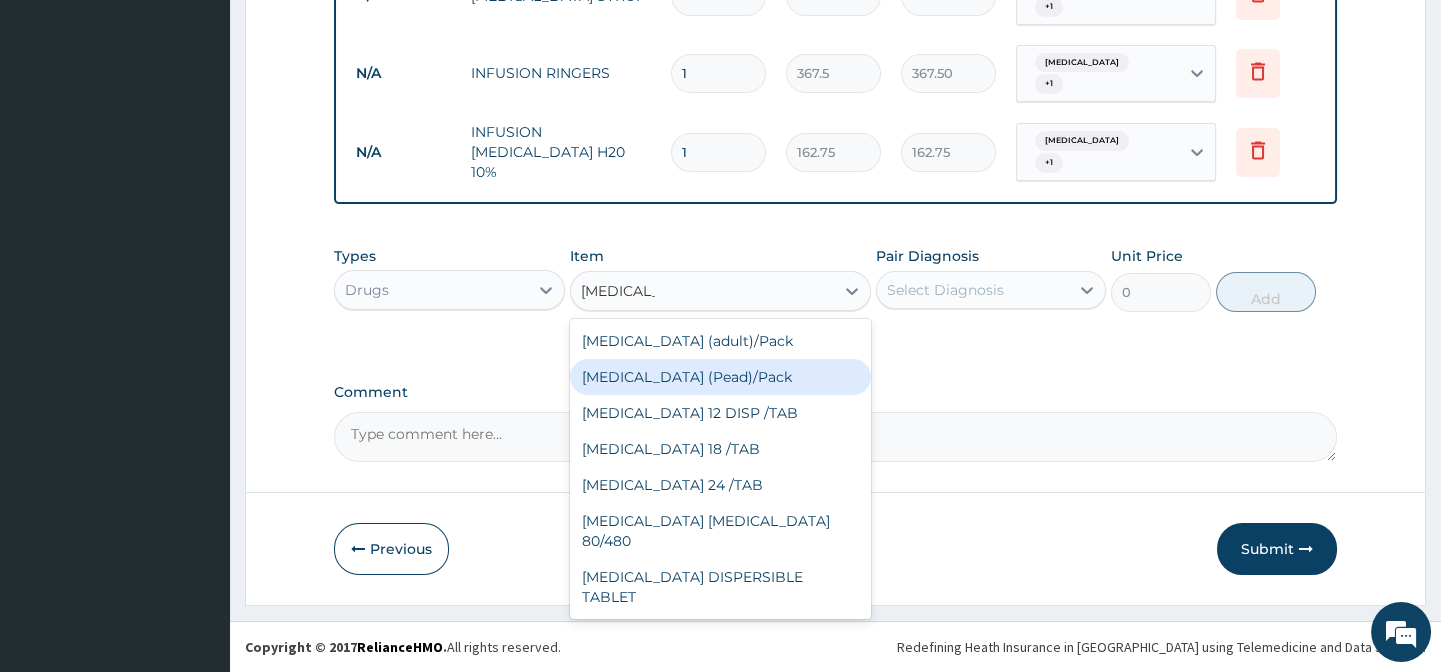 click on "Coartem (Pead)/Pack" at bounding box center (720, 377) 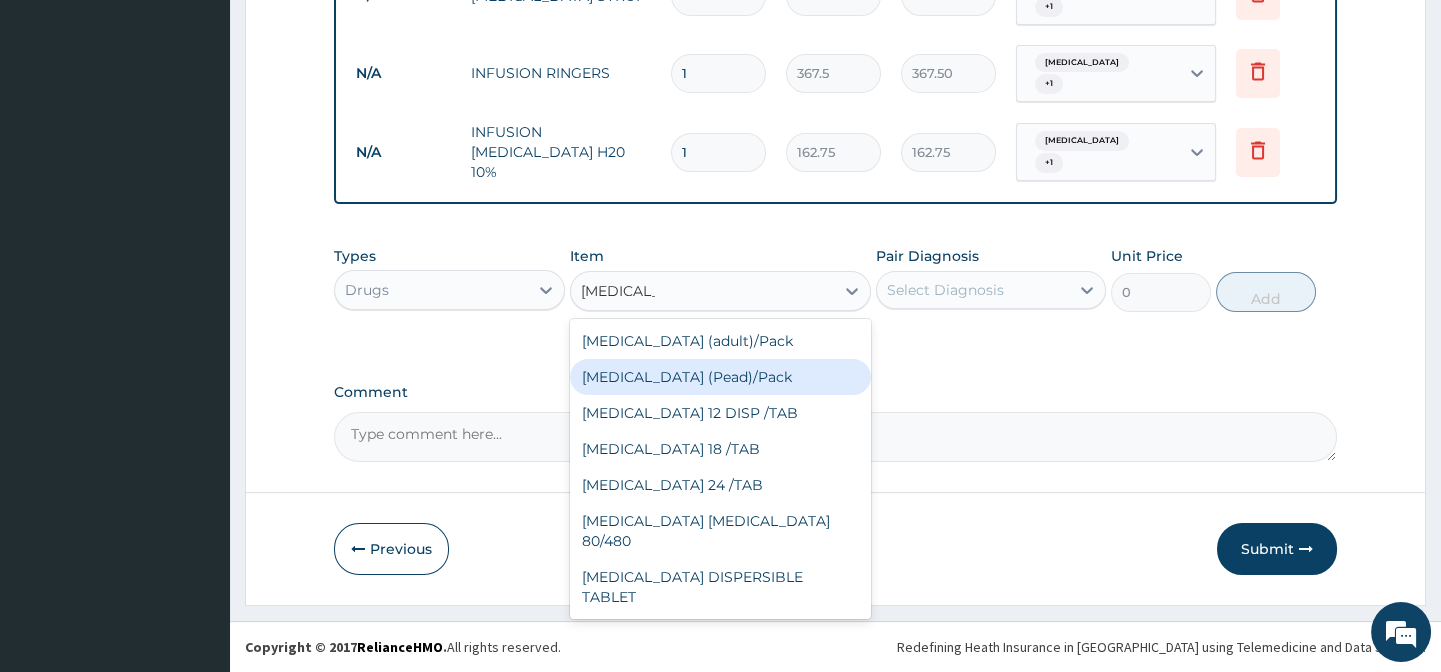 type 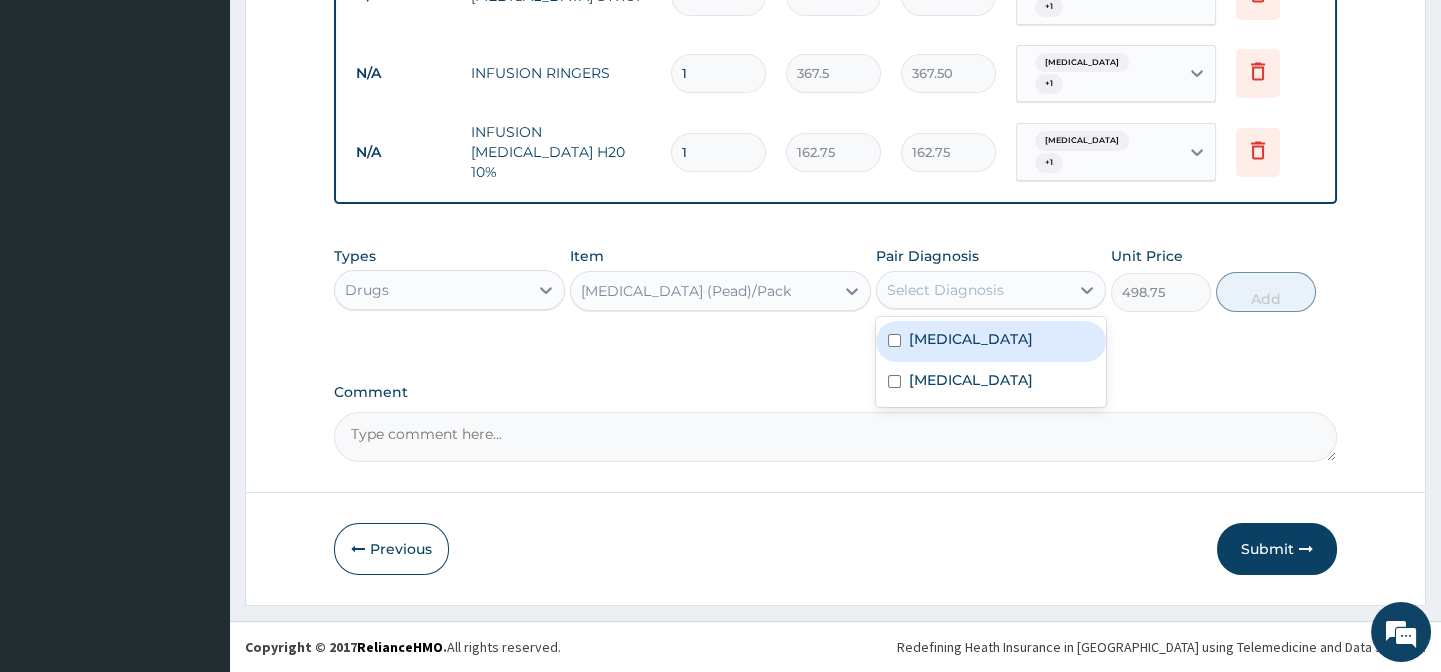 click on "Select Diagnosis" at bounding box center (945, 290) 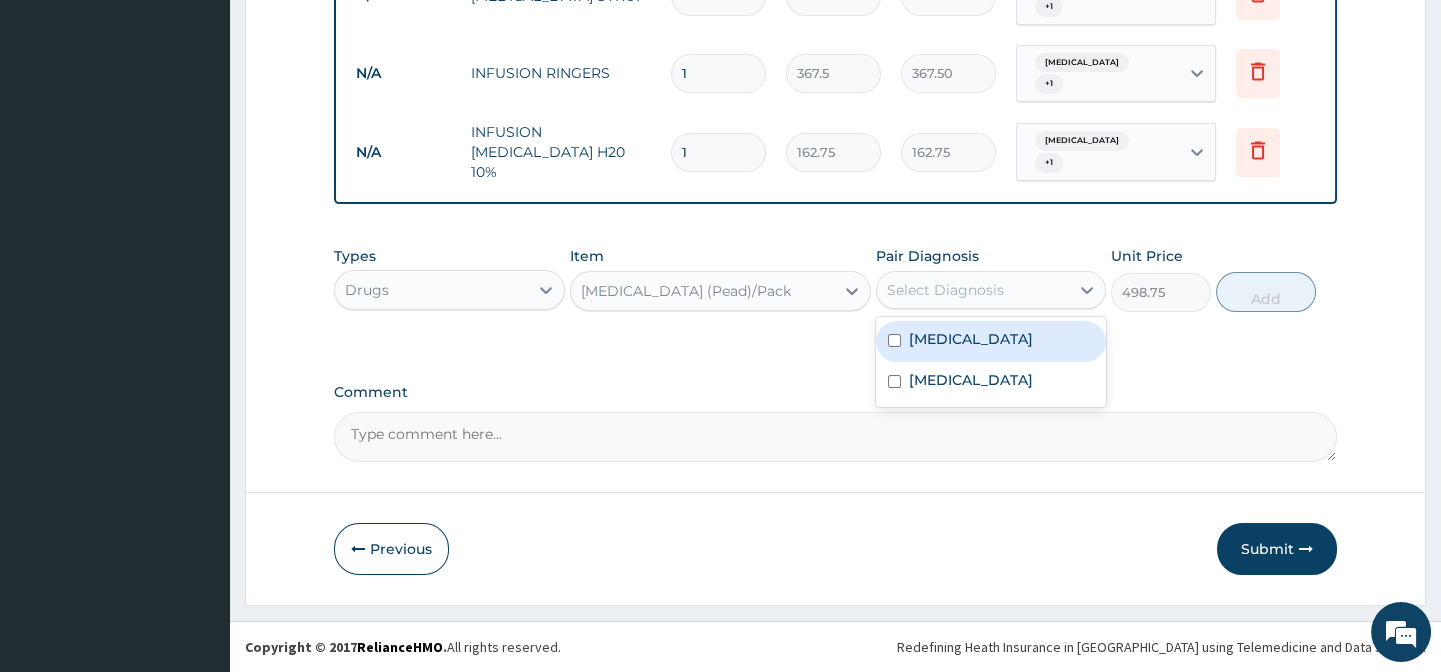 click on "Select Diagnosis" at bounding box center [945, 290] 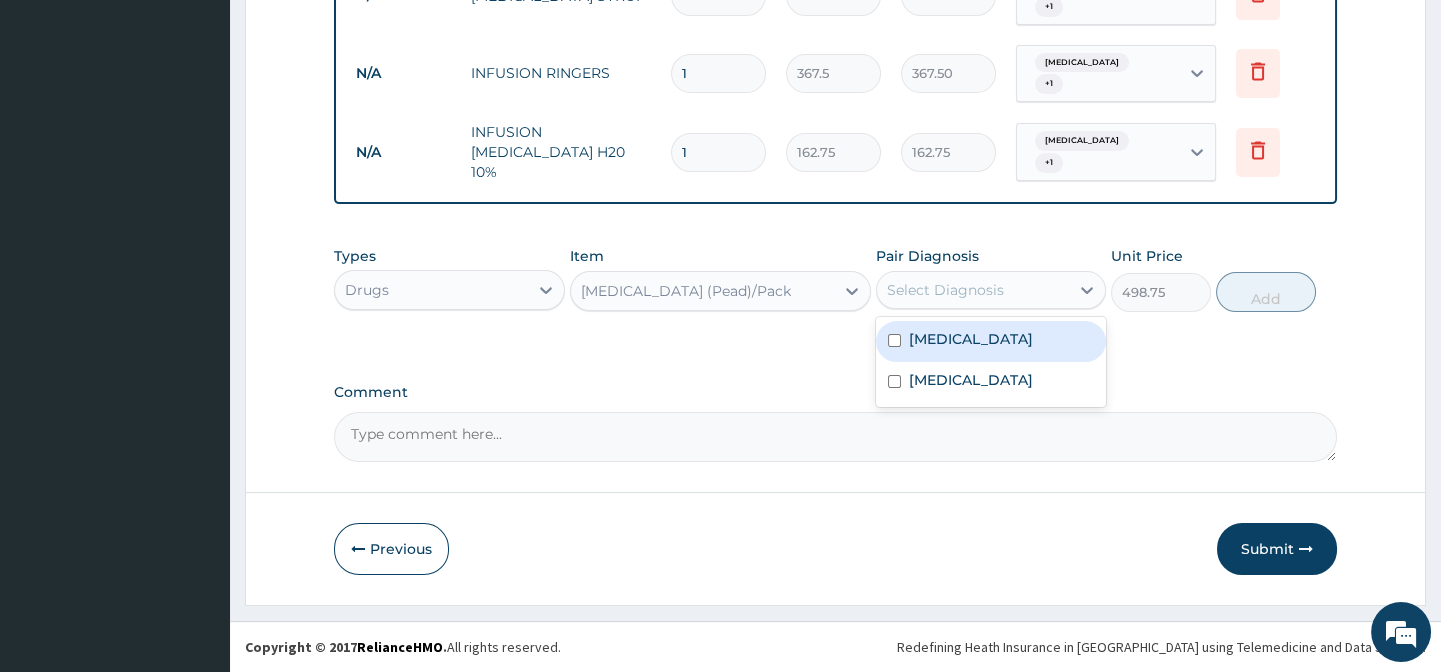 click at bounding box center (894, 340) 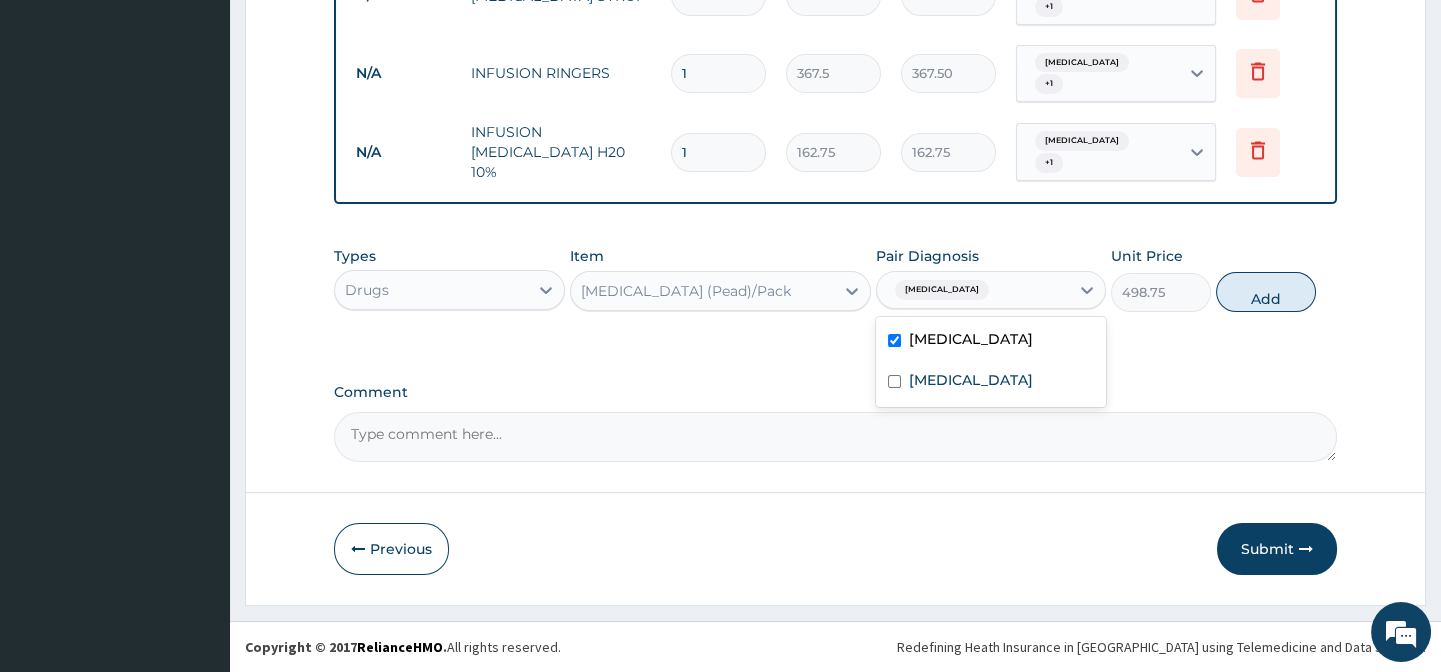 click at bounding box center [894, 340] 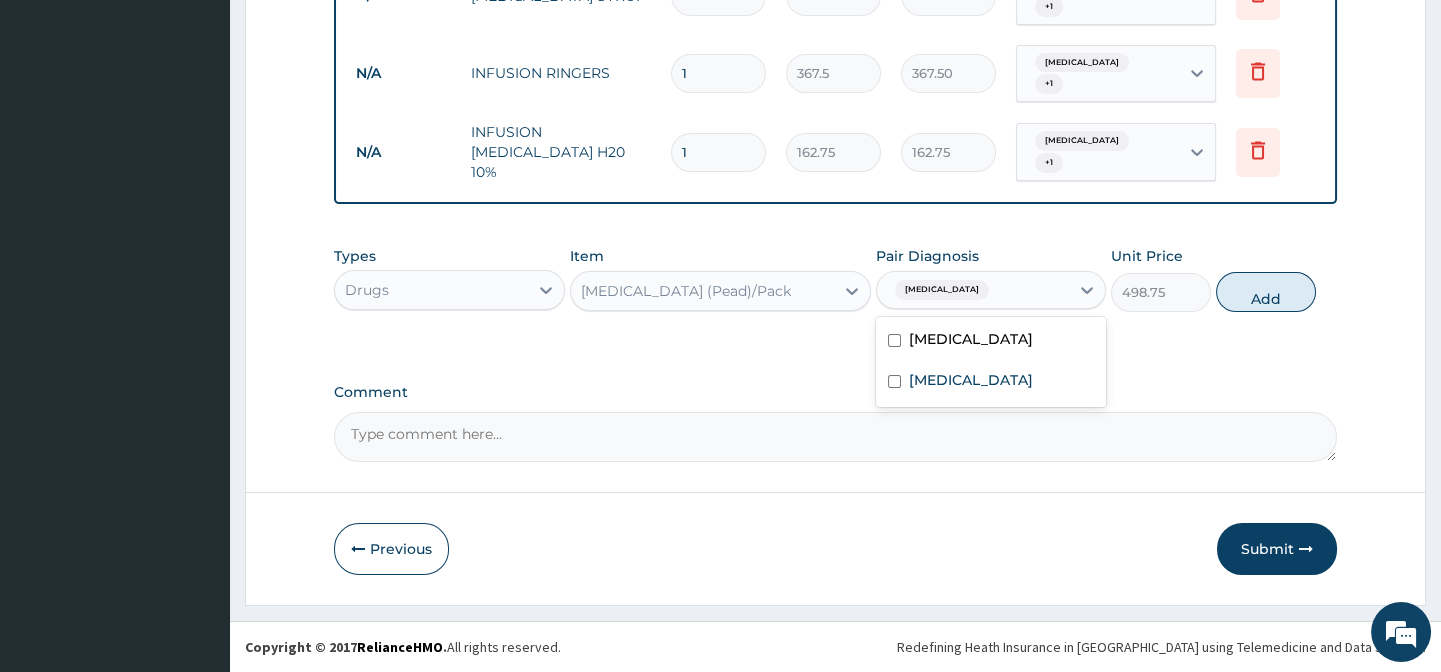 click at bounding box center (894, 340) 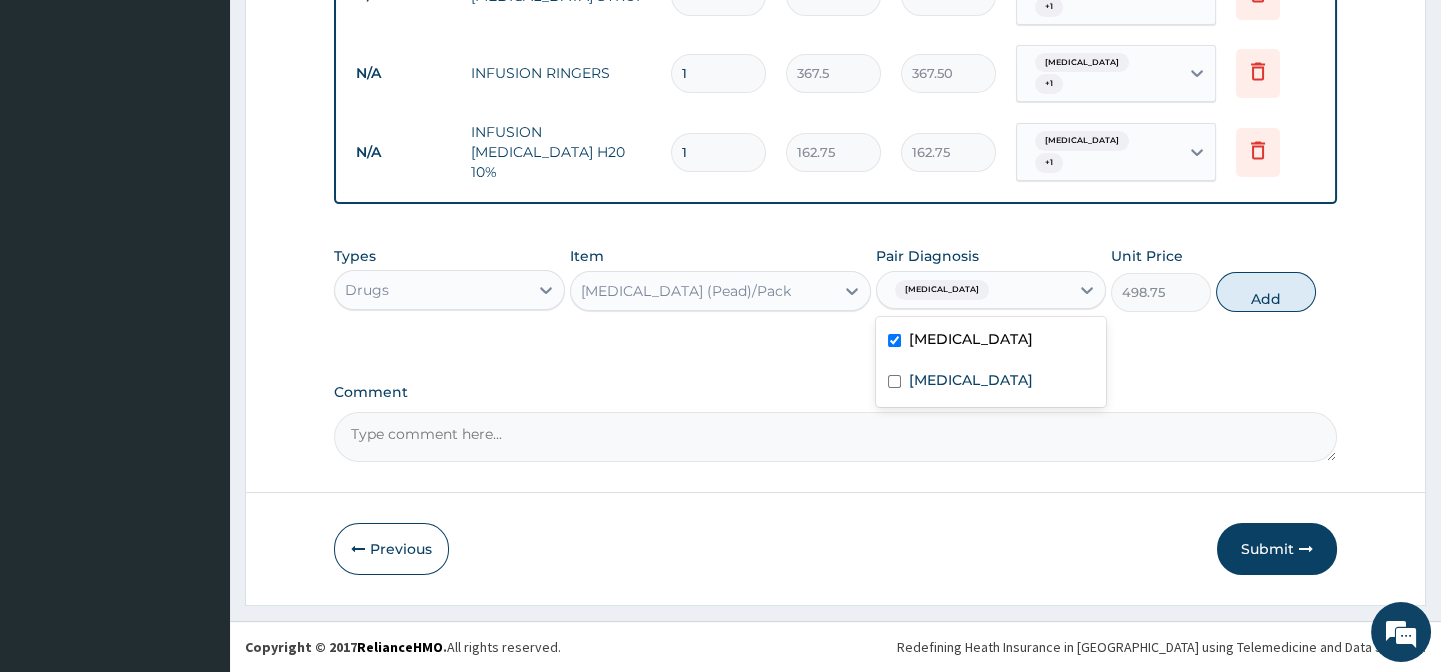 checkbox on "true" 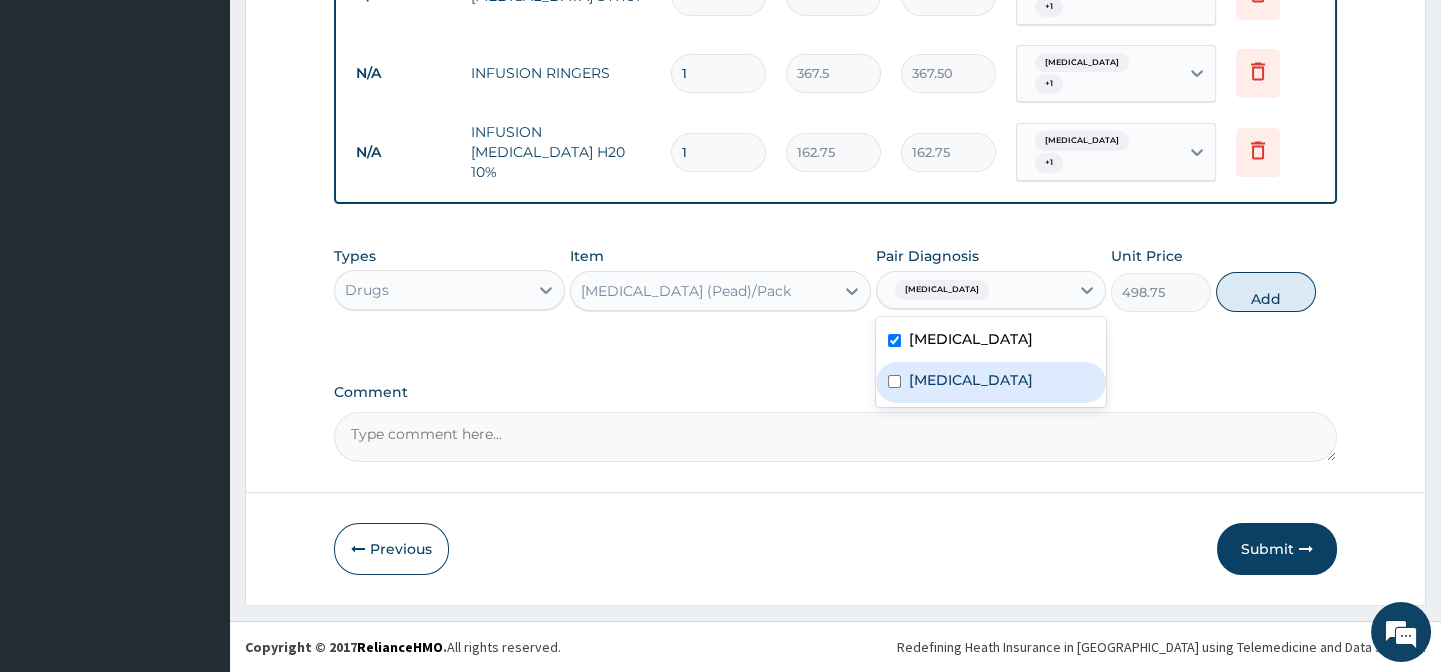 click at bounding box center [894, 381] 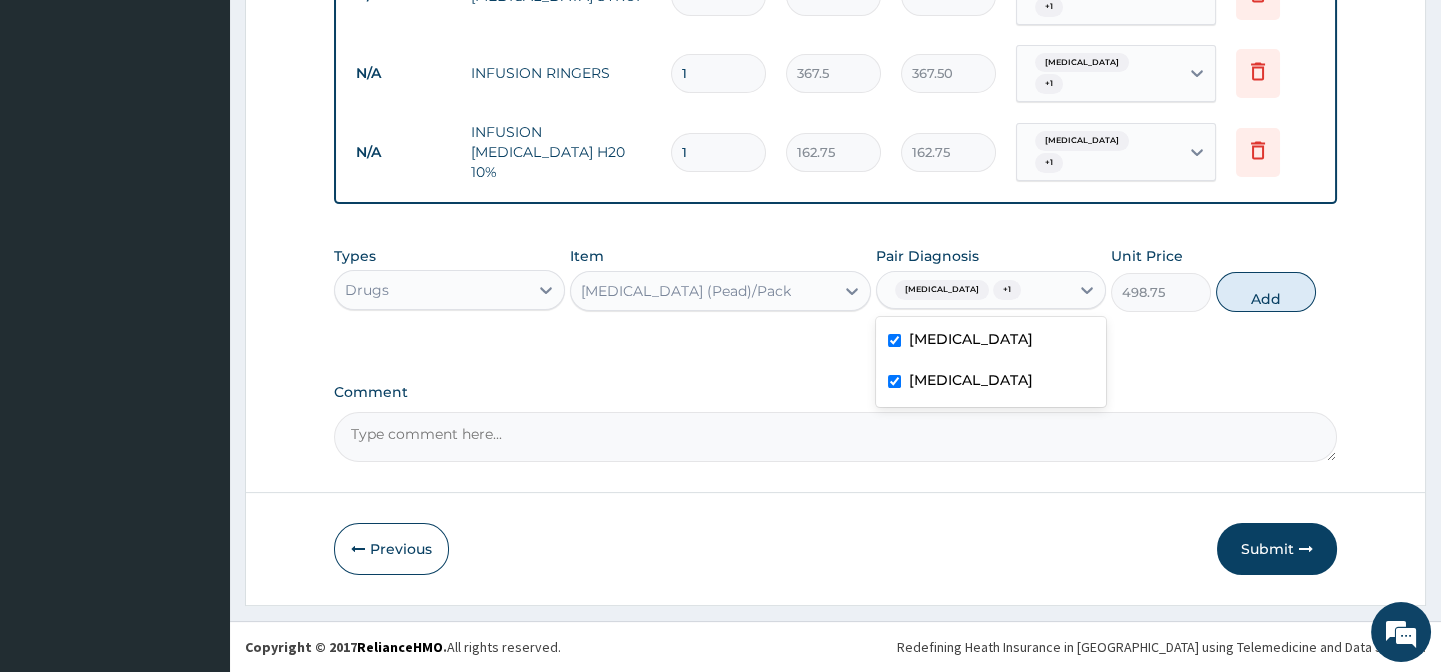 click at bounding box center [894, 381] 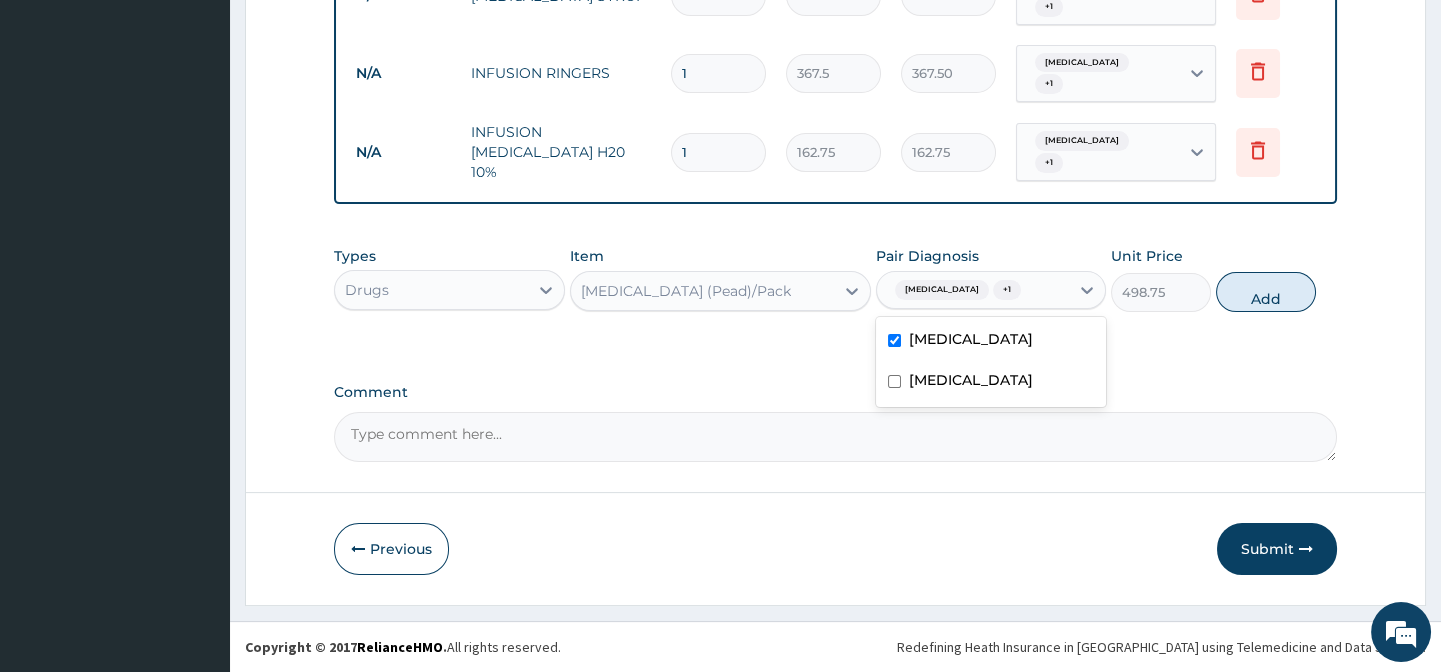 click at bounding box center [894, 381] 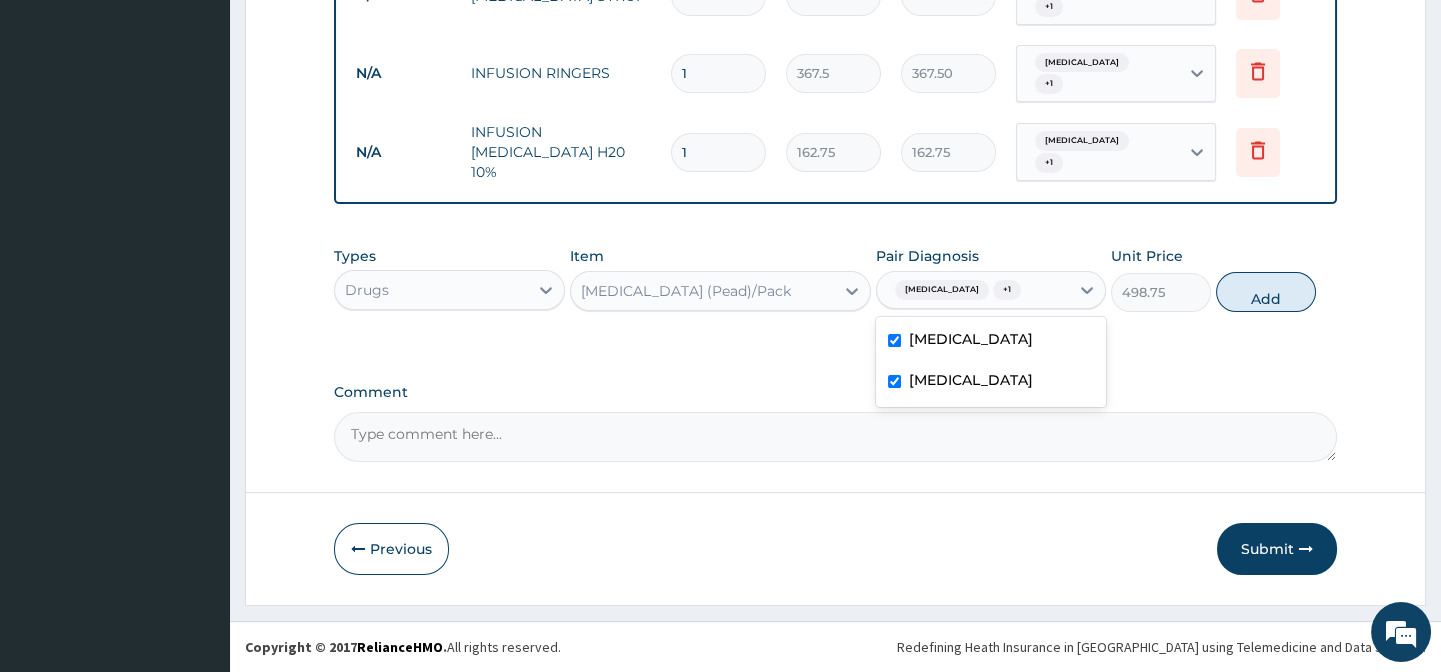 checkbox on "true" 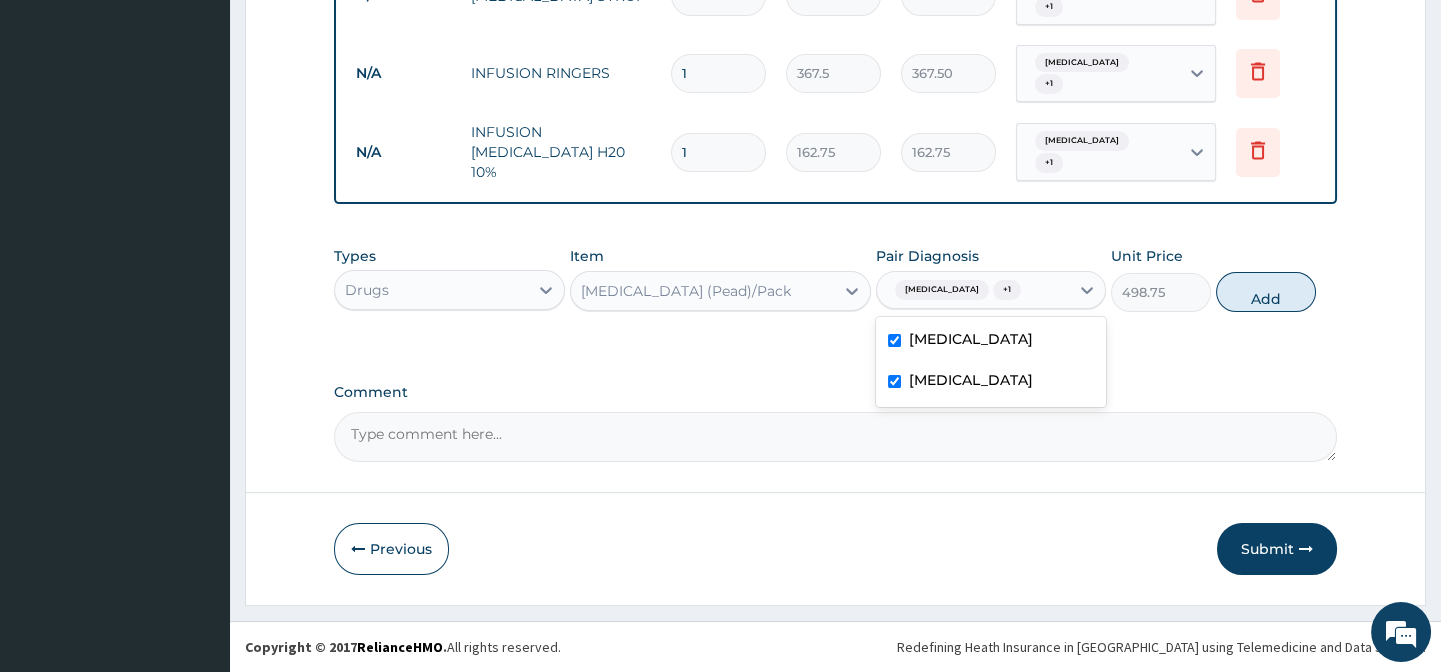click on "PA Code / Prescription Code PA/5EE504 Encounter Date 17-06-2025 Important Notice Please enter PA codes before entering items that are not attached to a PA code   All diagnoses entered must be linked to a claim item. Diagnosis & Claim Items that are visible but inactive cannot be edited because they were imported from an already approved PA code. Diagnosis Acute gastroenteritis confirmed Malaria Confirmed NB: All diagnosis must be linked to a claim item Claim Items Type Name Quantity Unit Price Total Price Pair Diagnosis Actions Procedures 1st consultation pediatrics 1 7500 7500.00 Acute gastroenteritis Delete N/A Open ward (General Ward) 1 2000 2000.00 Acute gastroenteritis  + 1 Delete N/A Nursing Care Ward per day 1 1000 1000.00 Acute gastroenteritis  + 1 Delete N/A Artesunate injection 60mg 1 1000 1000.00 Acute gastroenteritis  + 1 Delete N/A AMOKSIKLAV SUSP 457 1 1470 1470.00 Acute gastroenteritis  + 1 Delete N/A PARACETAMOL SYRUP 1 131.25 131.25 Acute gastroenteritis  + 1 Delete N/A INFUSION RINGERS 1  +" at bounding box center [835, -285] 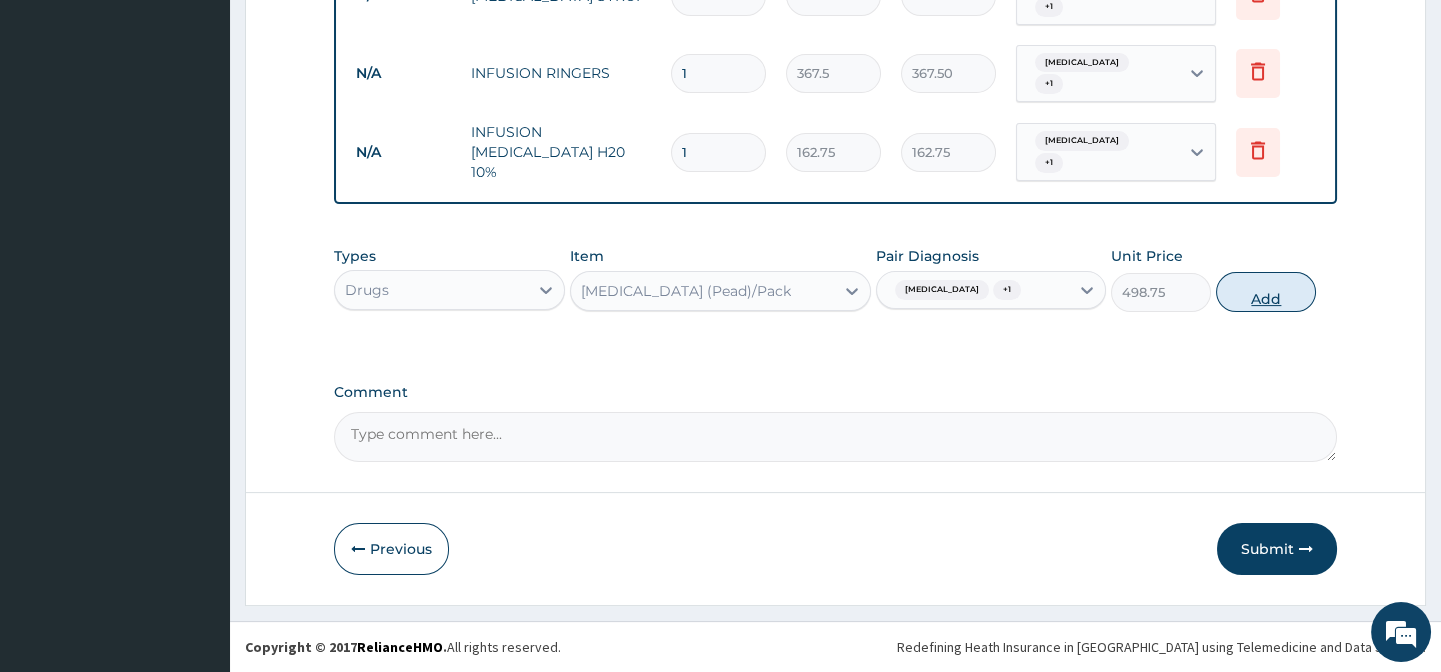 click on "Add" at bounding box center (1266, 292) 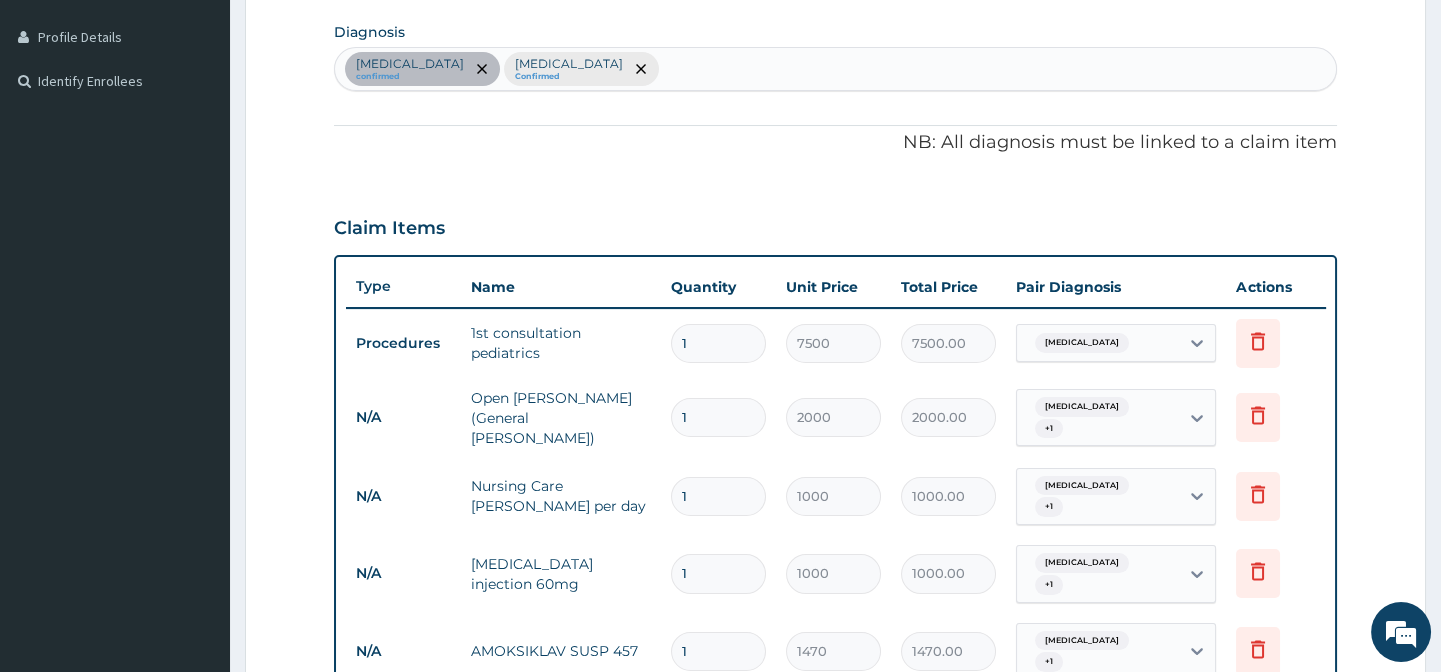 scroll, scrollTop: 487, scrollLeft: 0, axis: vertical 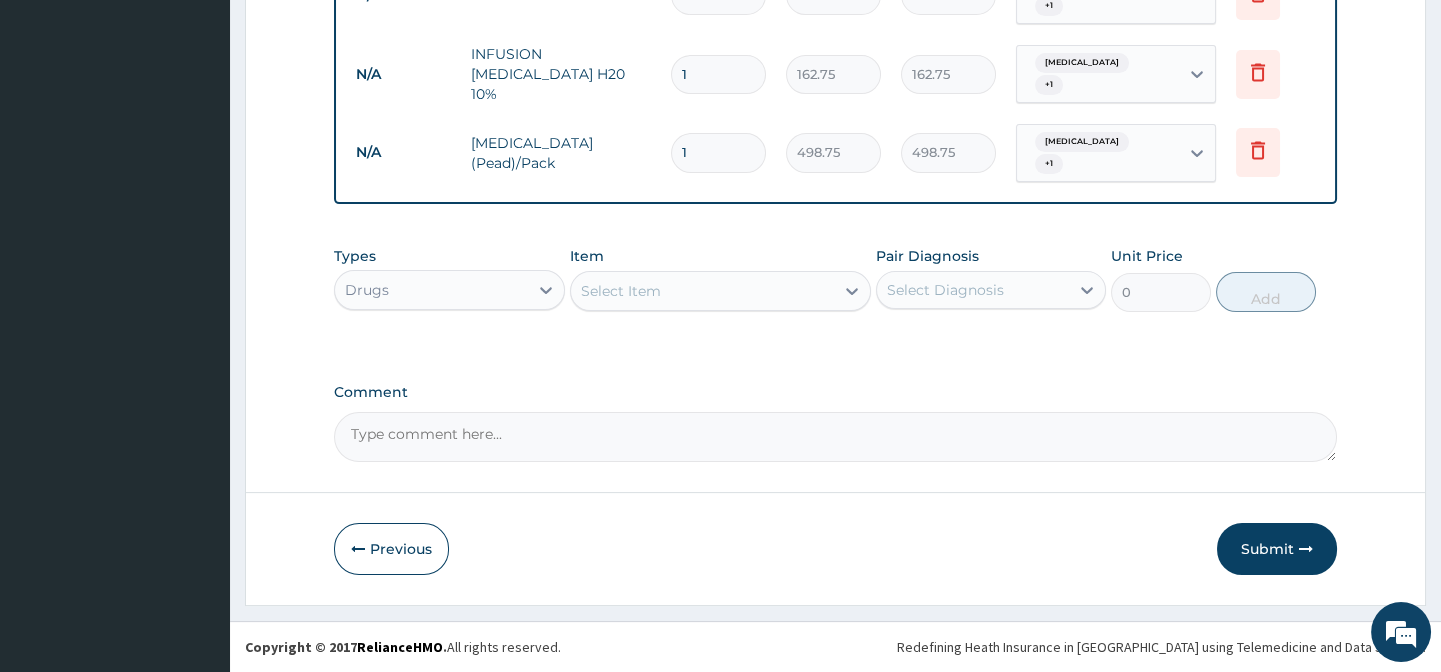click on "Select Item" at bounding box center [702, 291] 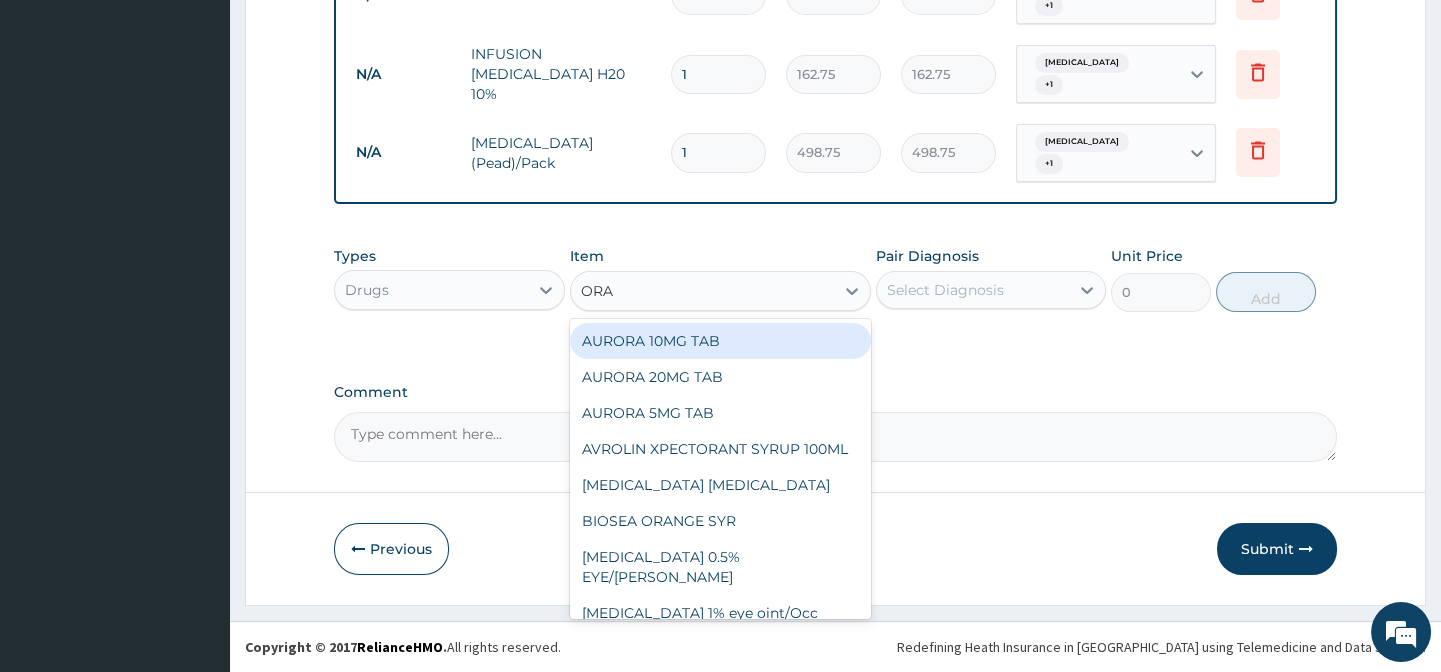 type on "ORAL" 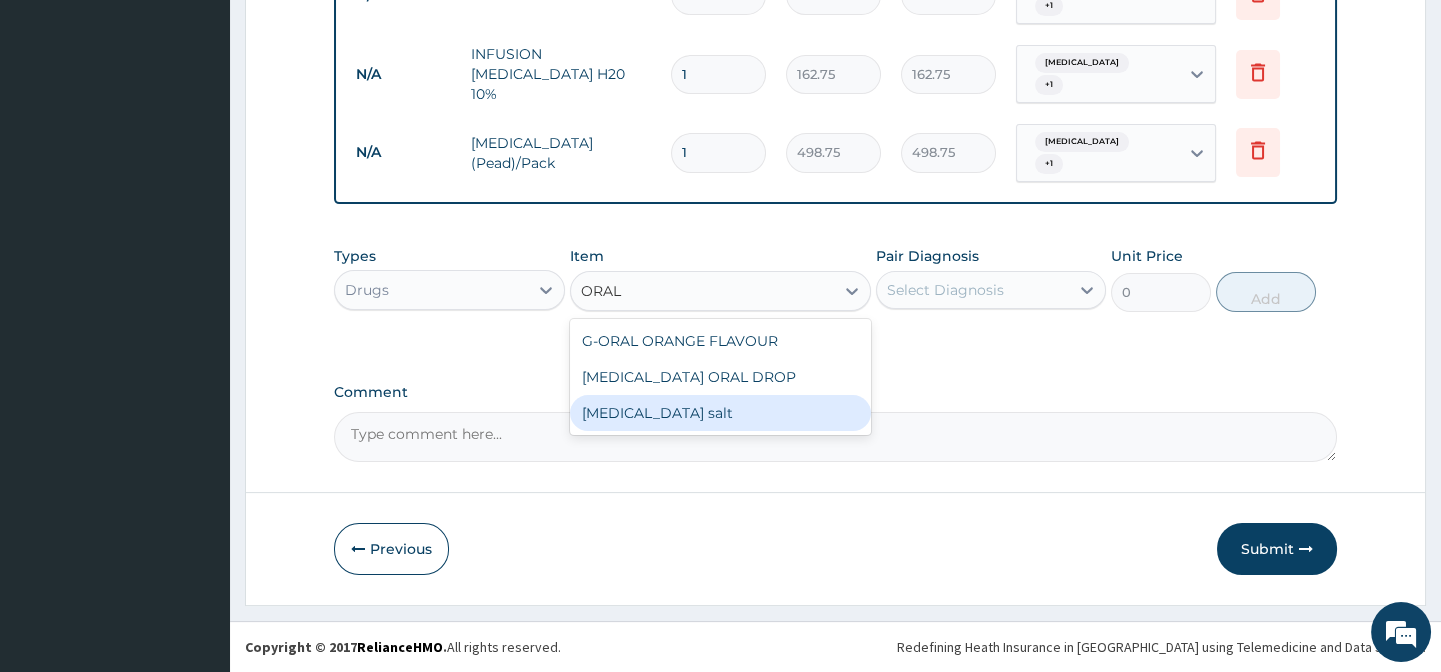 click on "Oral rehydration salt" at bounding box center (720, 413) 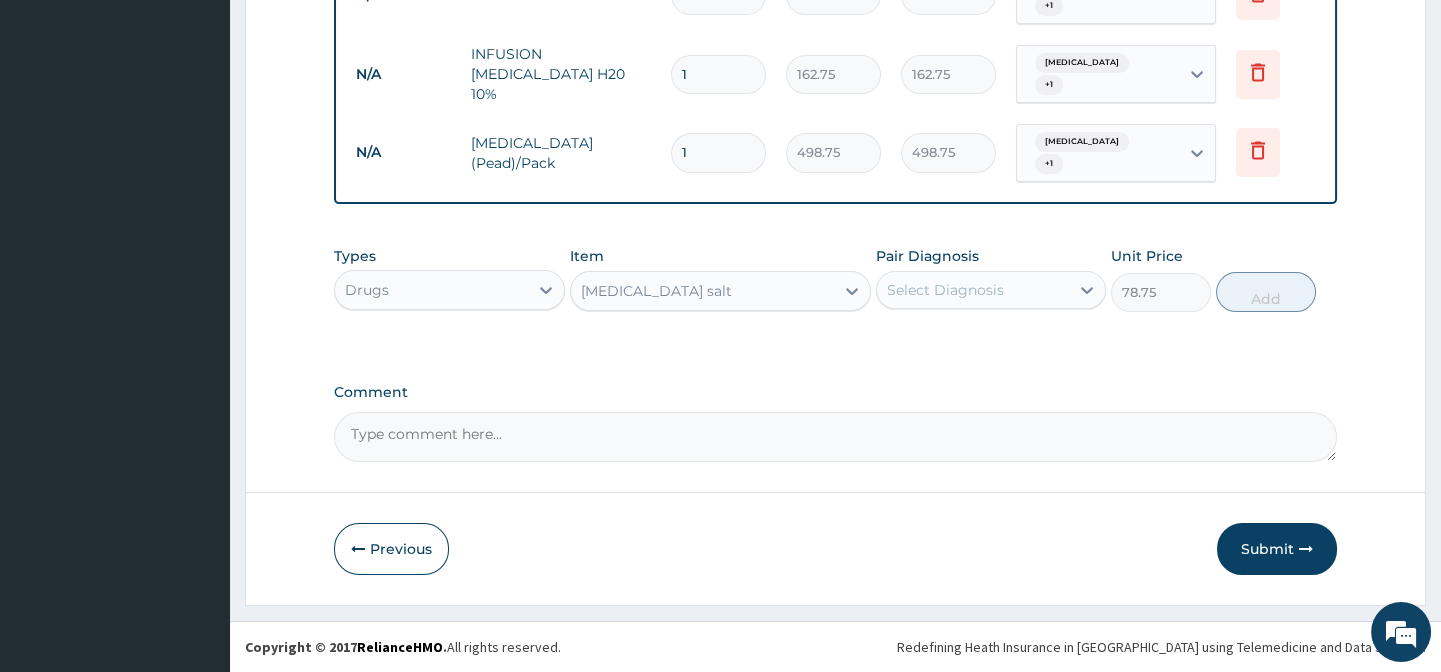 click on "Select Diagnosis" at bounding box center (945, 290) 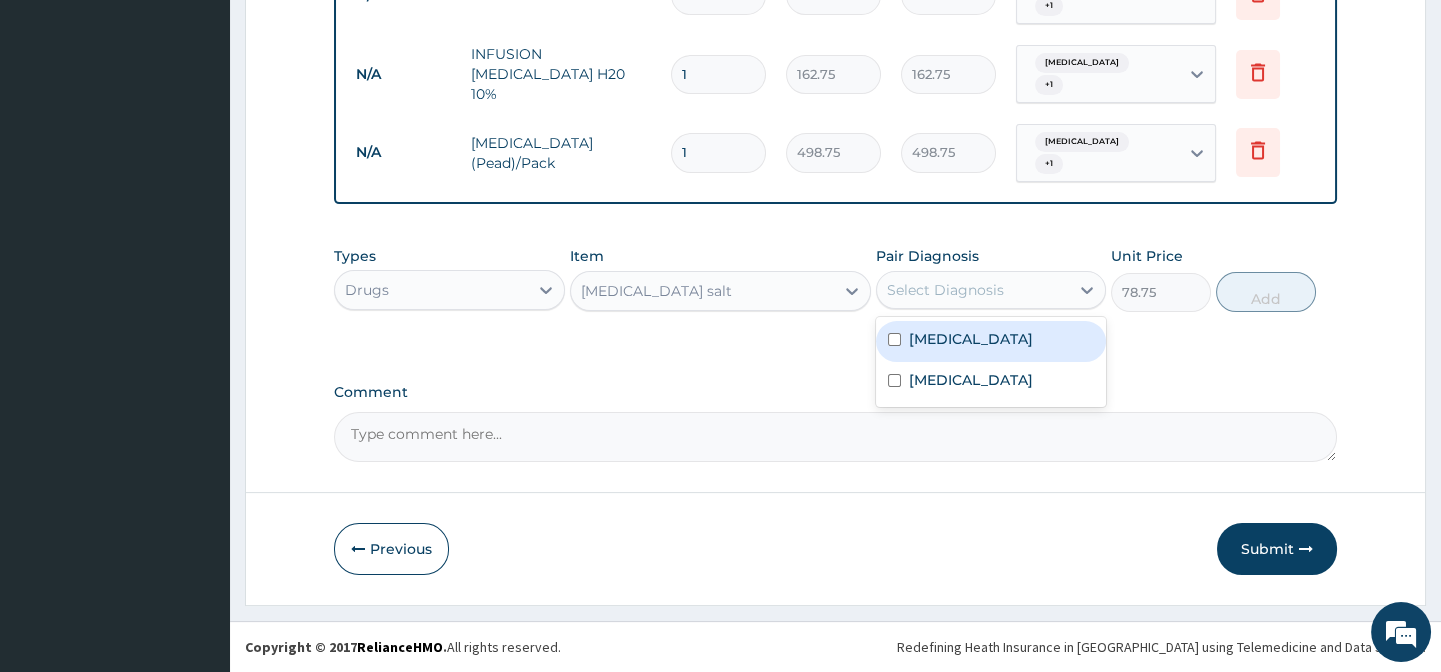 click at bounding box center [894, 339] 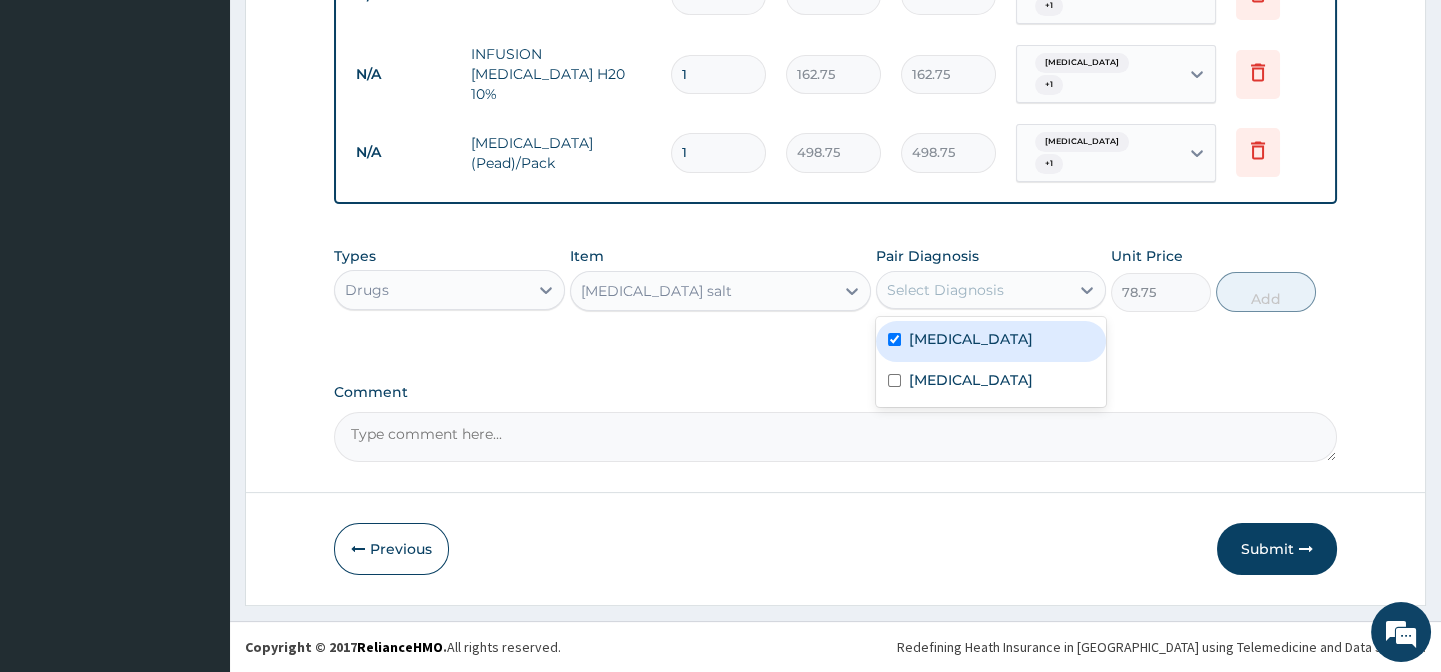 checkbox on "true" 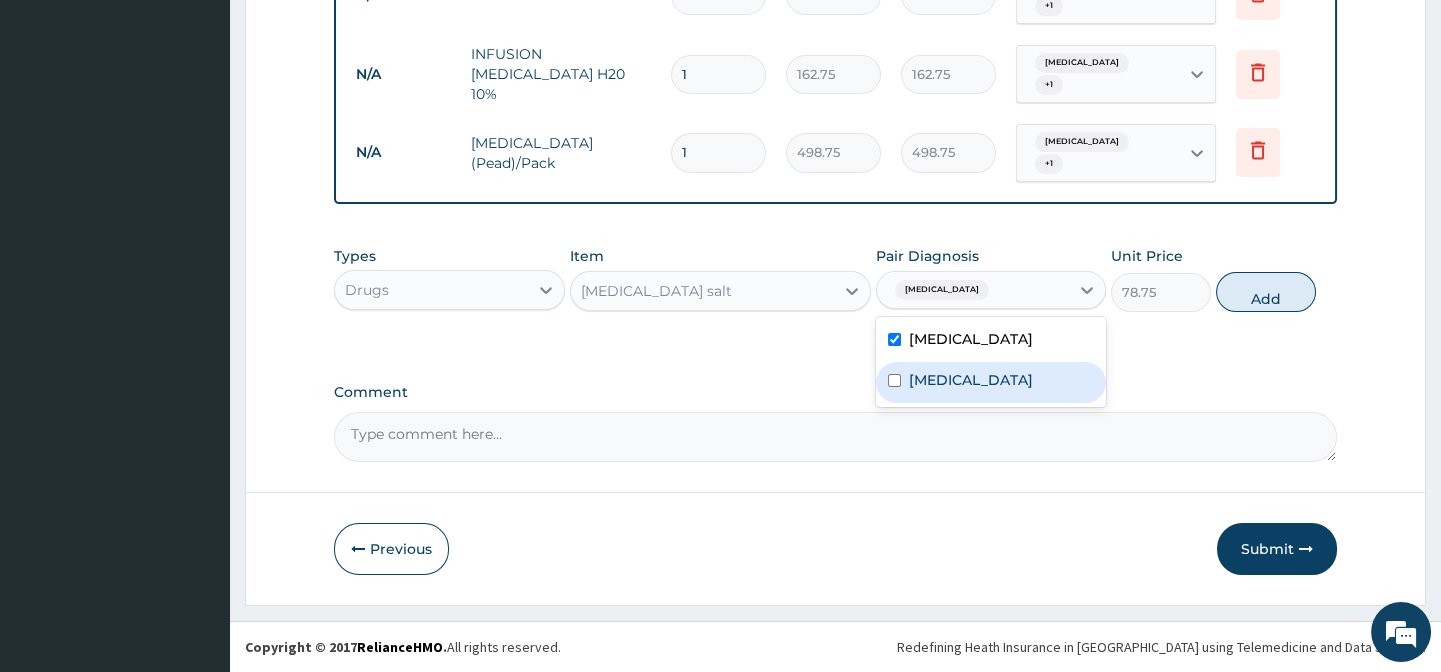 click at bounding box center [894, 380] 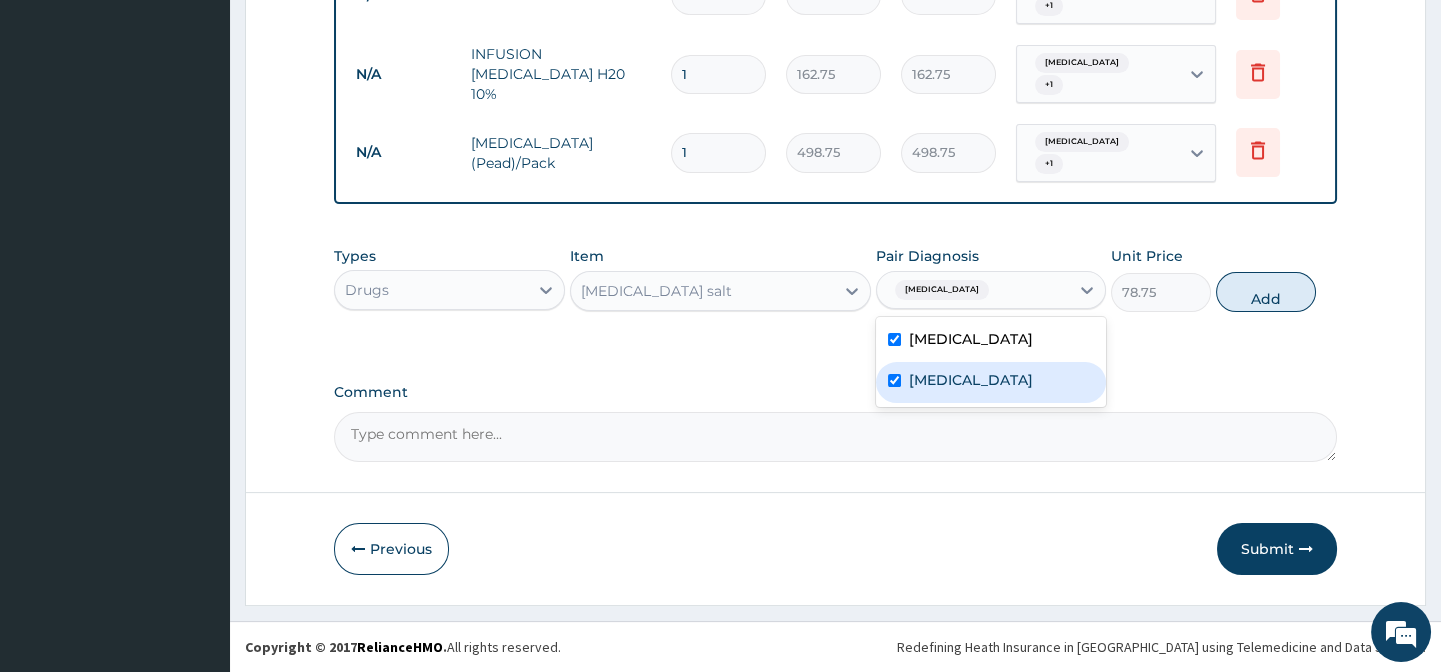 click at bounding box center [894, 380] 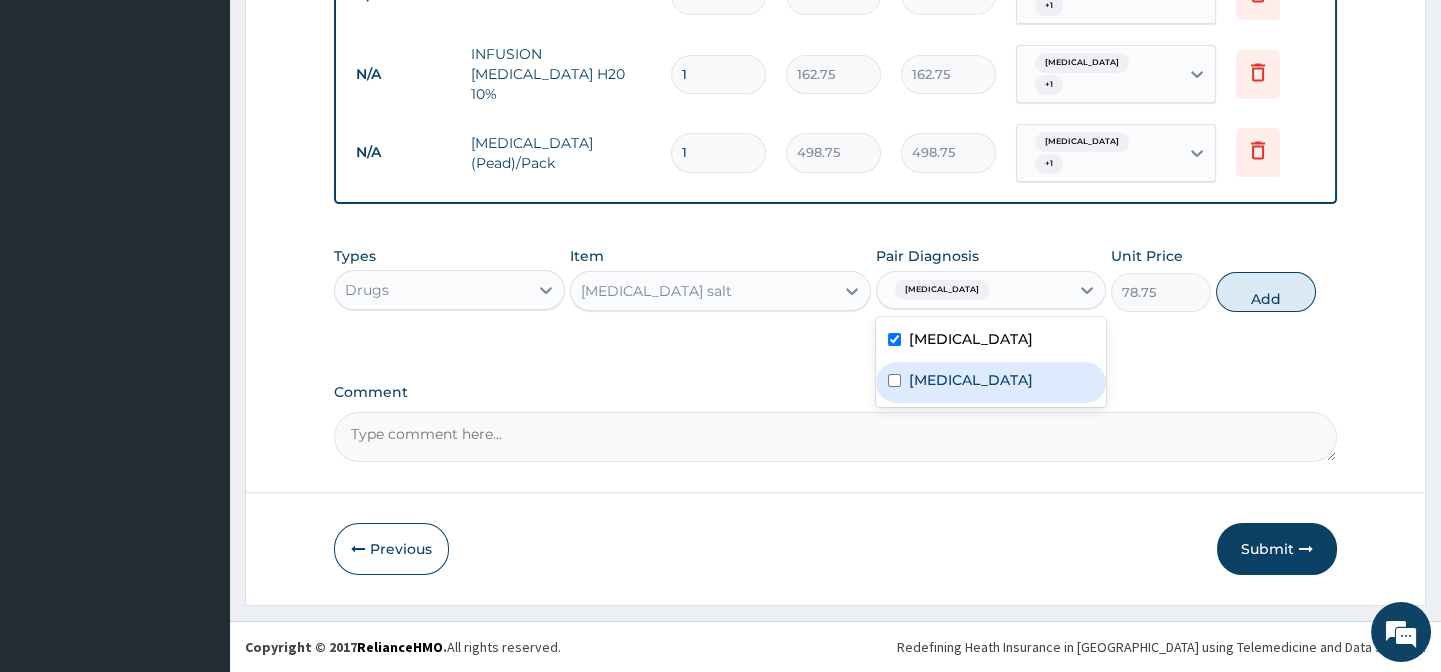 click at bounding box center [894, 380] 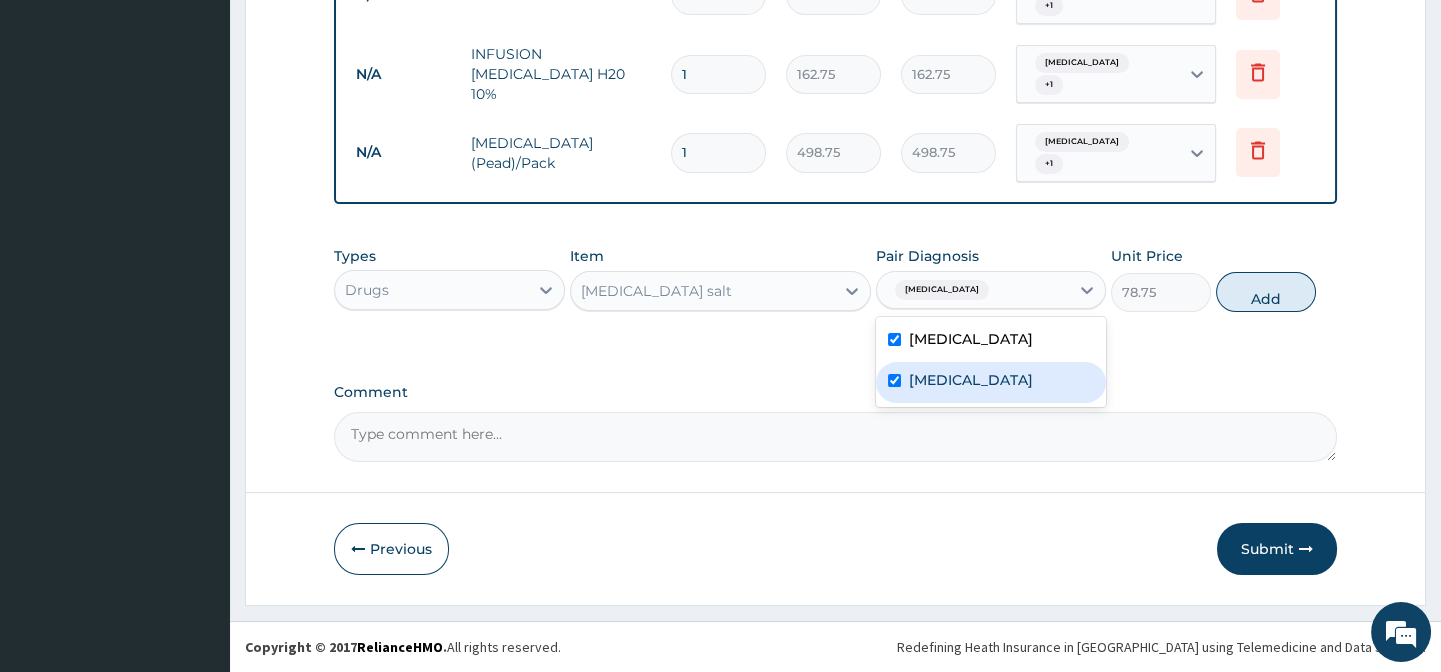 checkbox on "true" 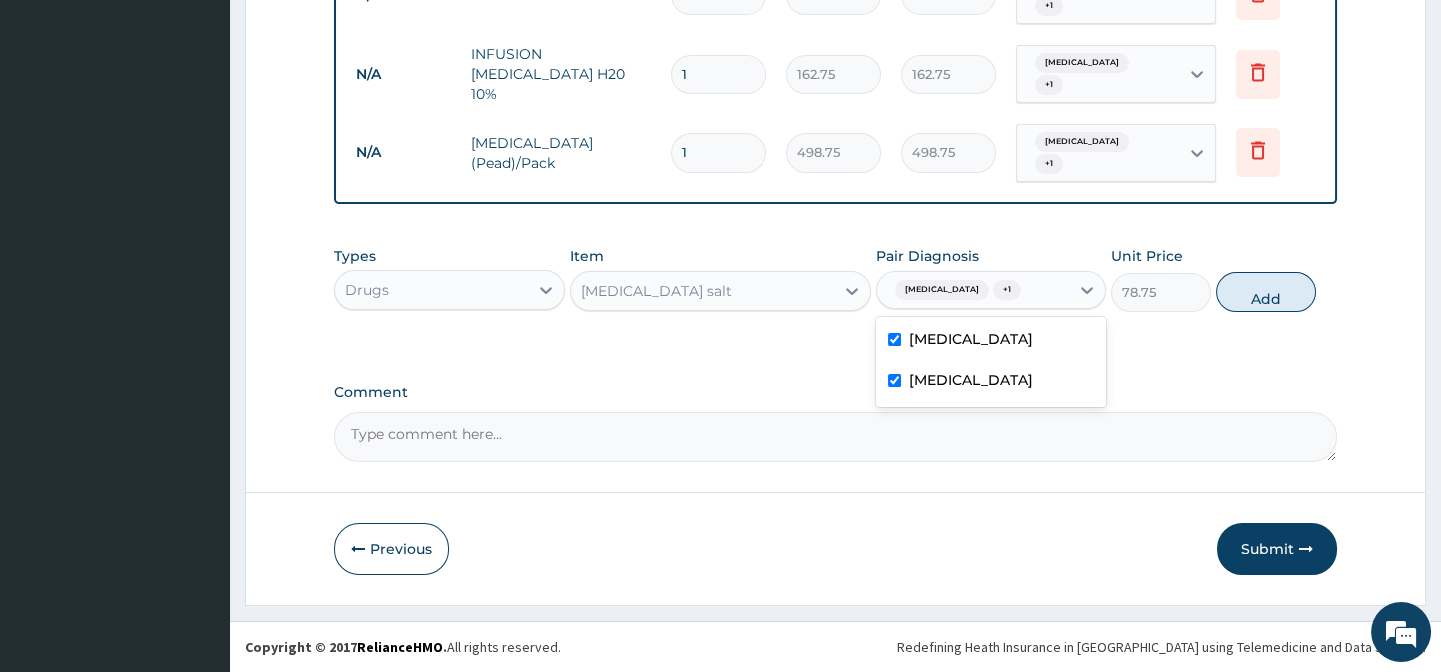 click on "Comment" at bounding box center [835, 392] 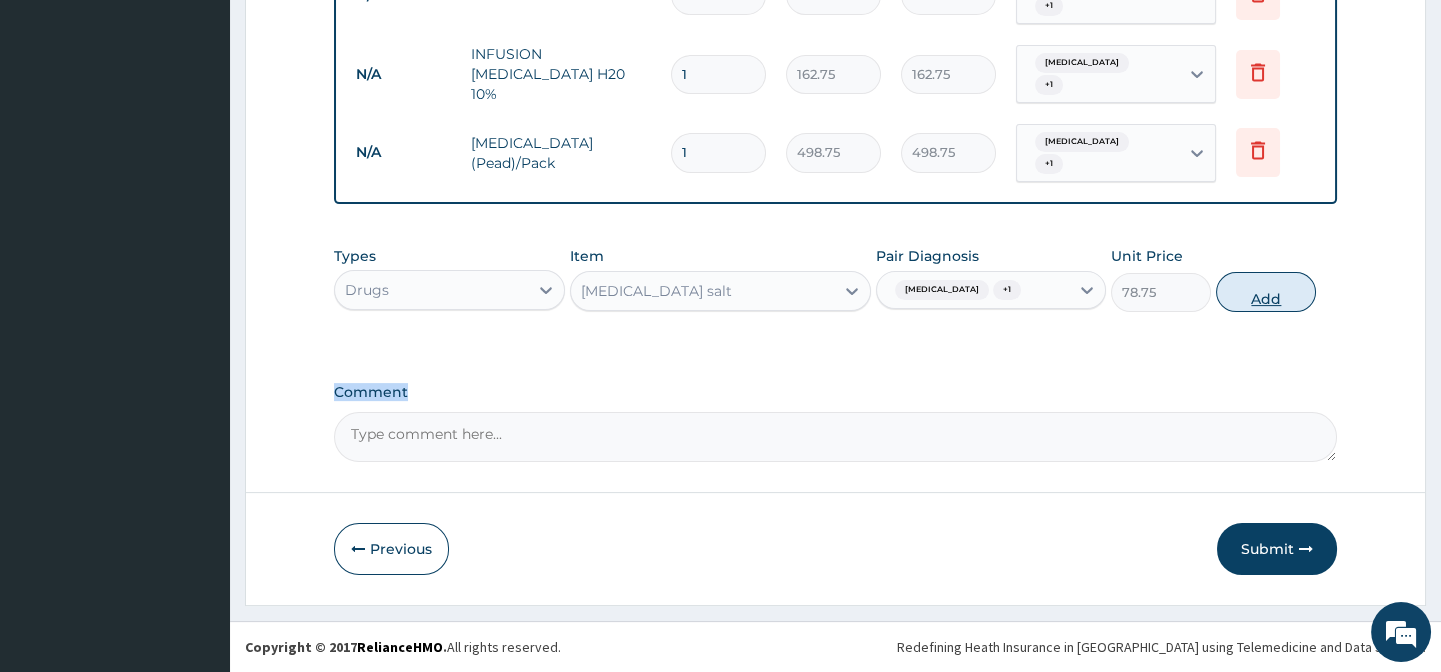 click on "Add" at bounding box center [1266, 292] 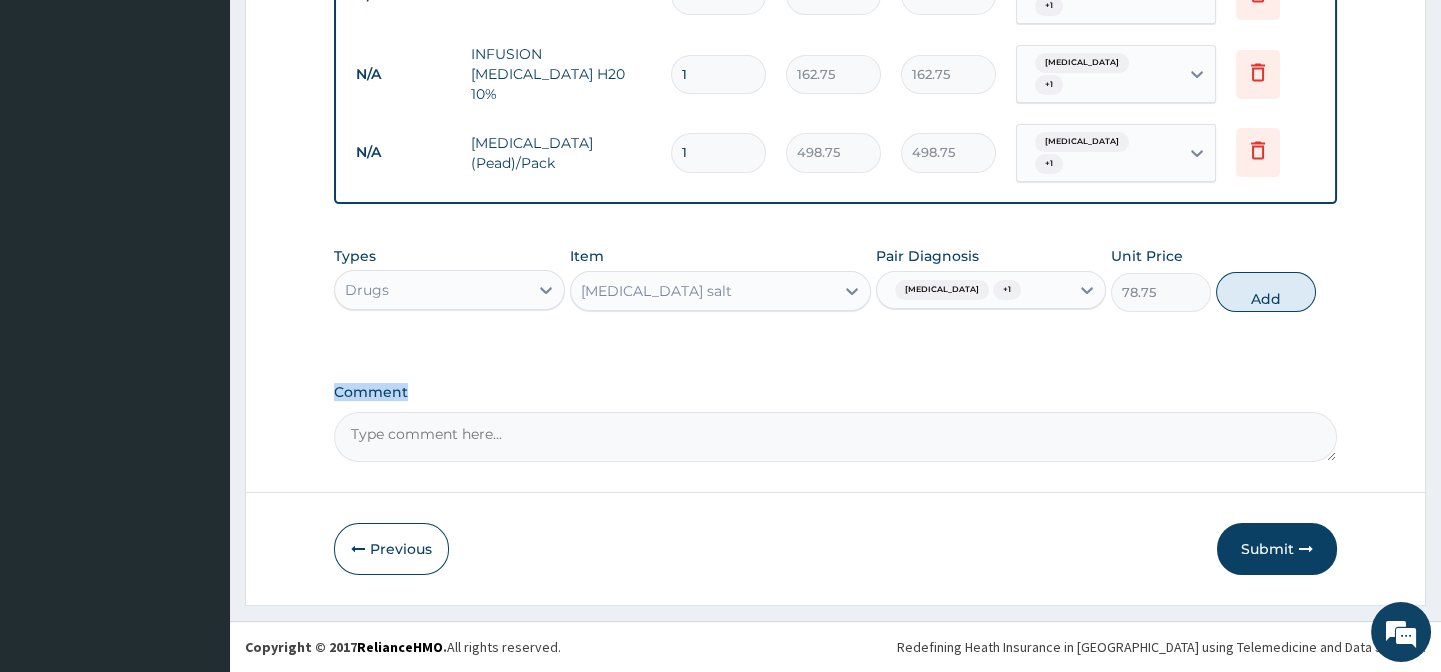 click on "PA Code / Prescription Code PA/5EE504 Encounter Date 17-06-2025 Important Notice Please enter PA codes before entering items that are not attached to a PA code   All diagnoses entered must be linked to a claim item. Diagnosis & Claim Items that are visible but inactive cannot be edited because they were imported from an already approved PA code. Diagnosis Acute gastroenteritis confirmed Malaria Confirmed NB: All diagnosis must be linked to a claim item Claim Items Type Name Quantity Unit Price Total Price Pair Diagnosis Actions Procedures 1st consultation pediatrics 1 7500 7500.00 Acute gastroenteritis Delete N/A Open ward (General Ward) 1 2000 2000.00 Acute gastroenteritis  + 1 Delete N/A Nursing Care Ward per day 1 1000 1000.00 Acute gastroenteritis  + 1 Delete N/A Artesunate injection 60mg 1 1000 1000.00 Acute gastroenteritis  + 1 Delete N/A AMOKSIKLAV SUSP 457 1 1470 1470.00 Acute gastroenteritis  + 1 Delete N/A PARACETAMOL SYRUP 1 131.25 131.25 Acute gastroenteritis  + 1 Delete N/A INFUSION RINGERS 1  +" at bounding box center [835, -324] 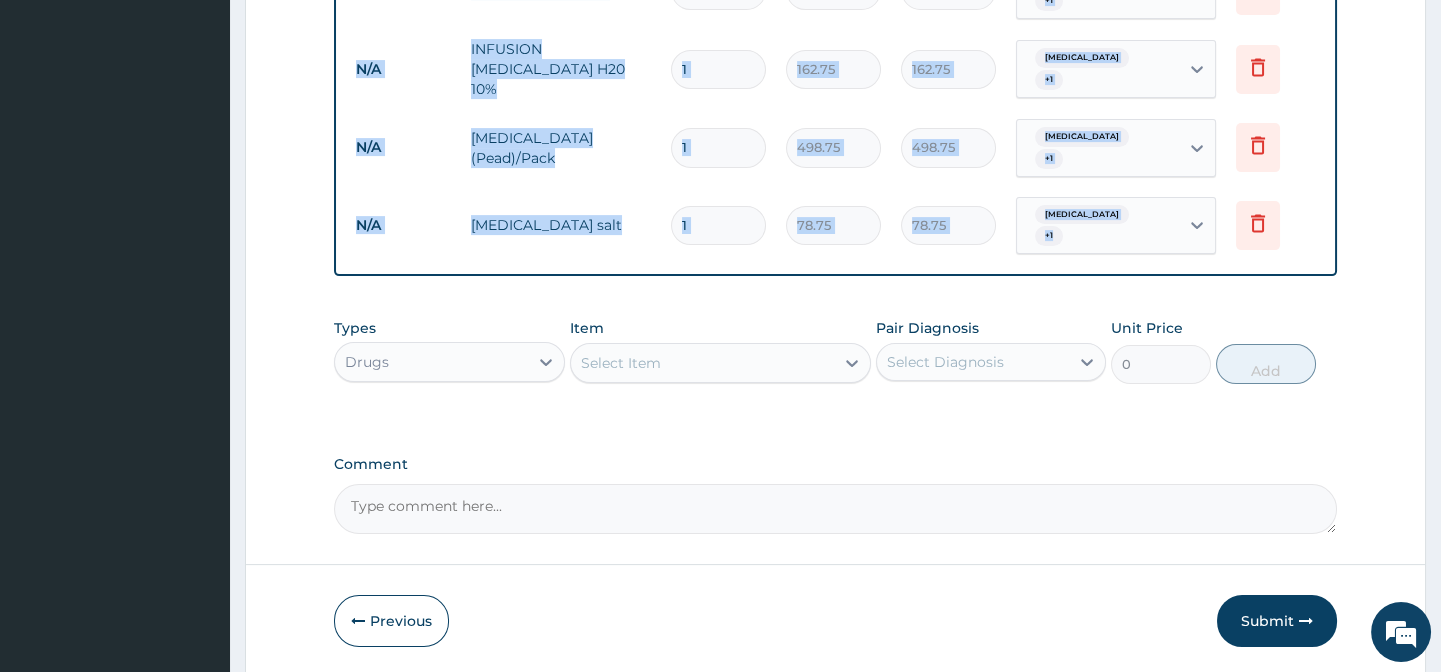 click on "1" at bounding box center (718, 225) 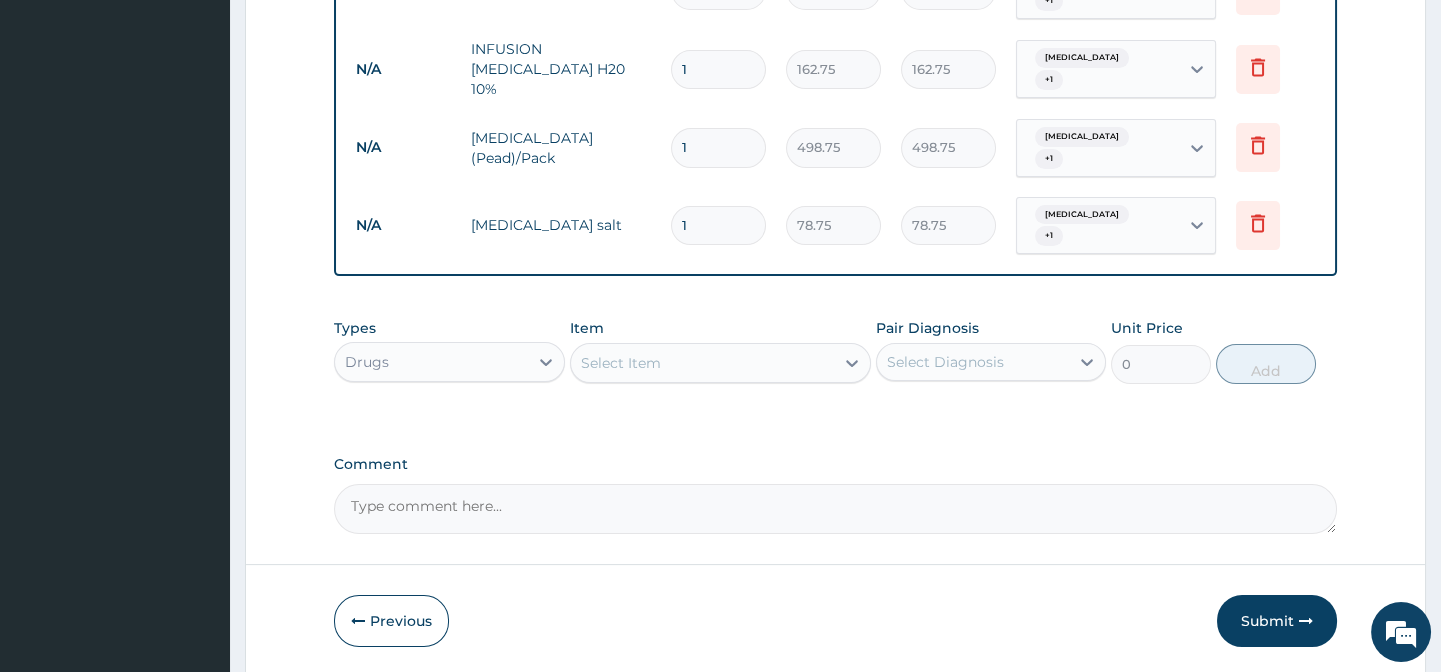 type 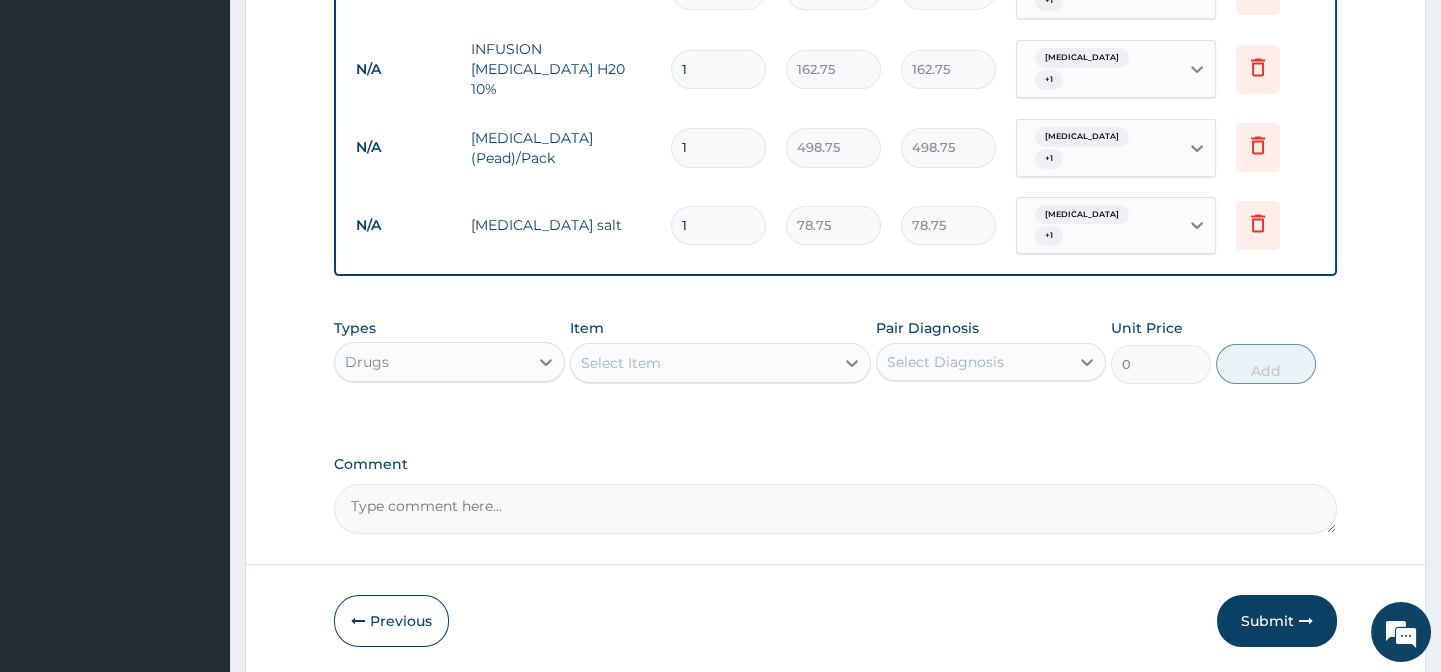 type on "0.00" 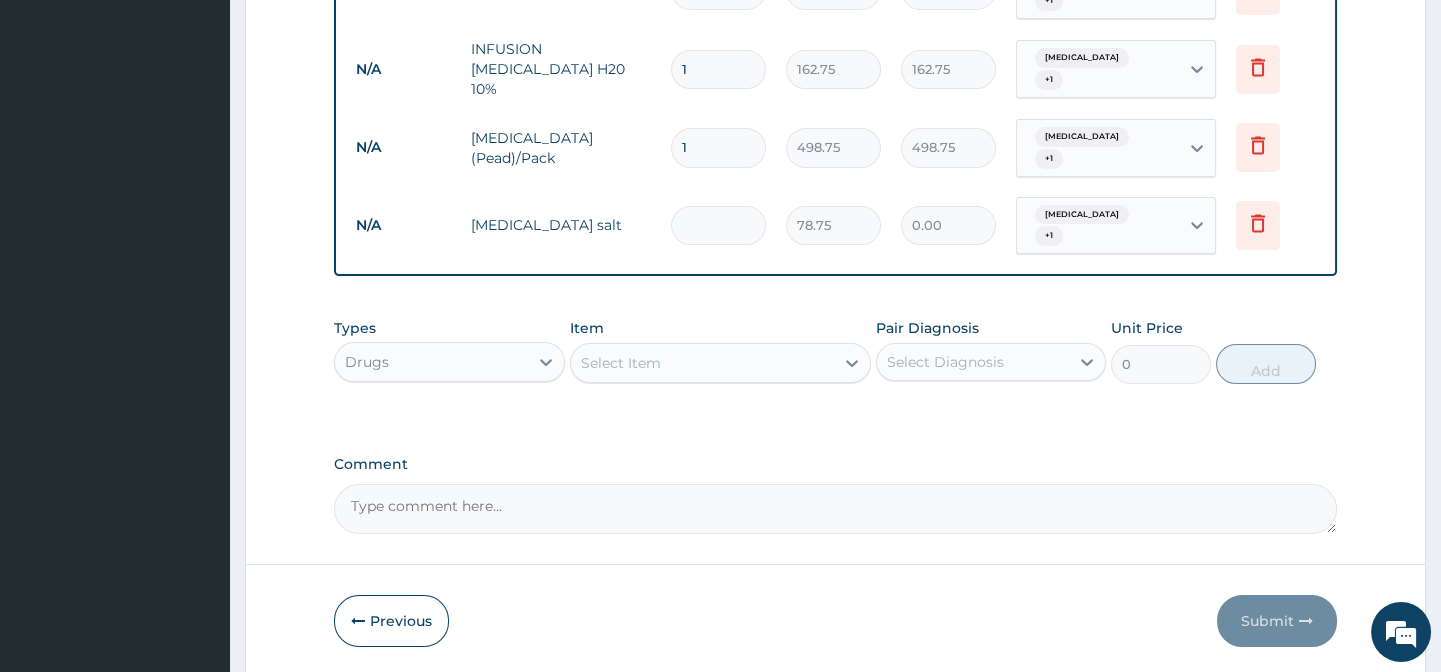type on "2" 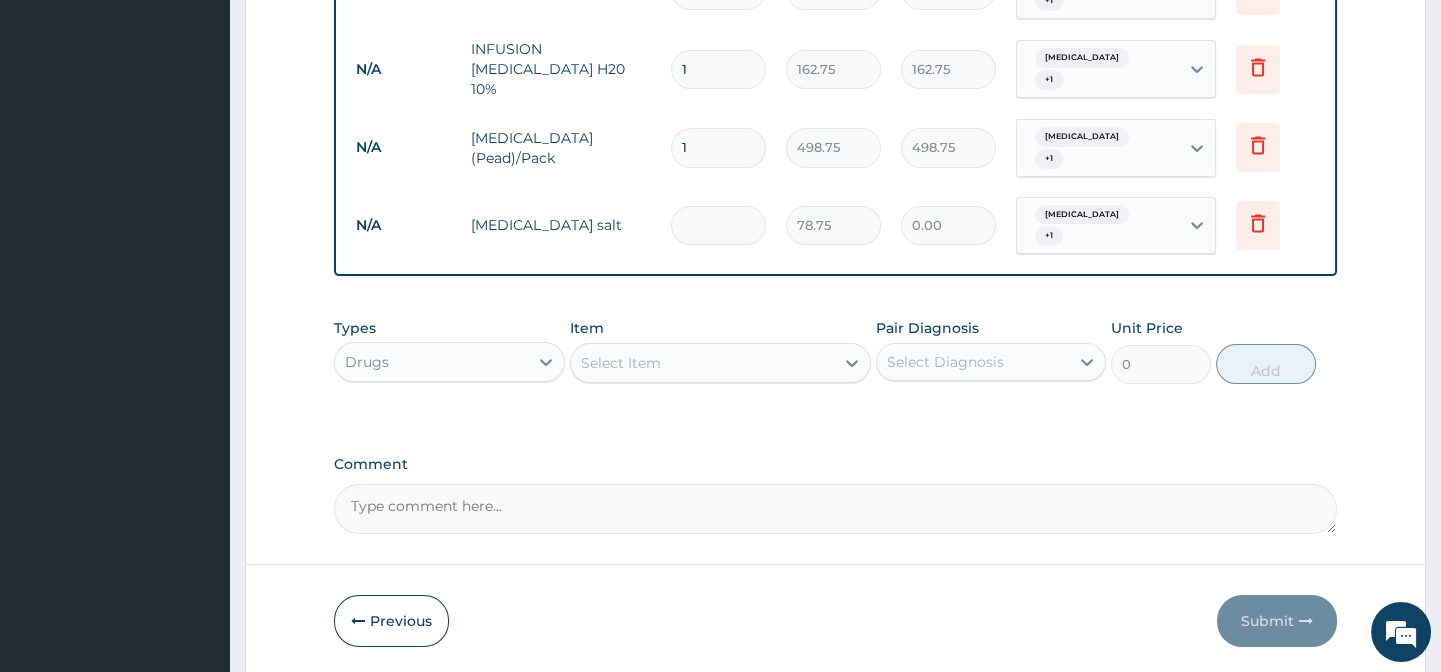 type on "157.50" 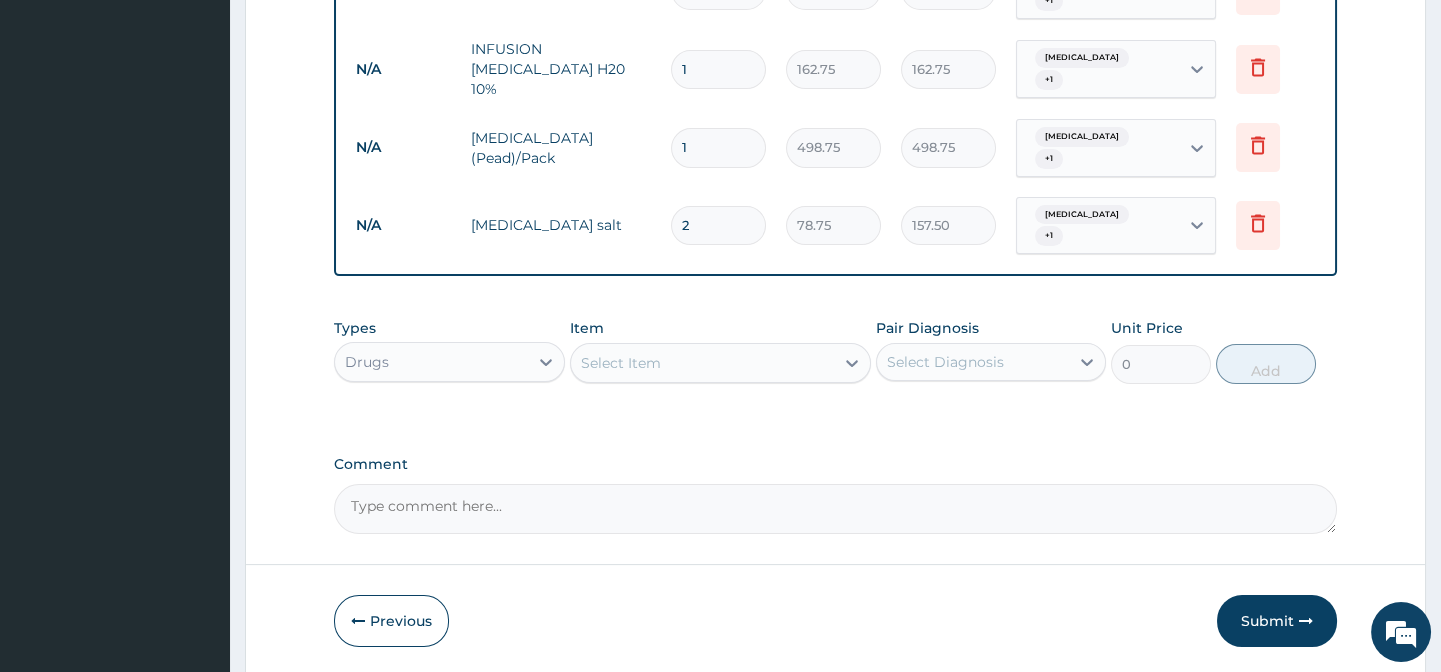 scroll, scrollTop: 1382, scrollLeft: 0, axis: vertical 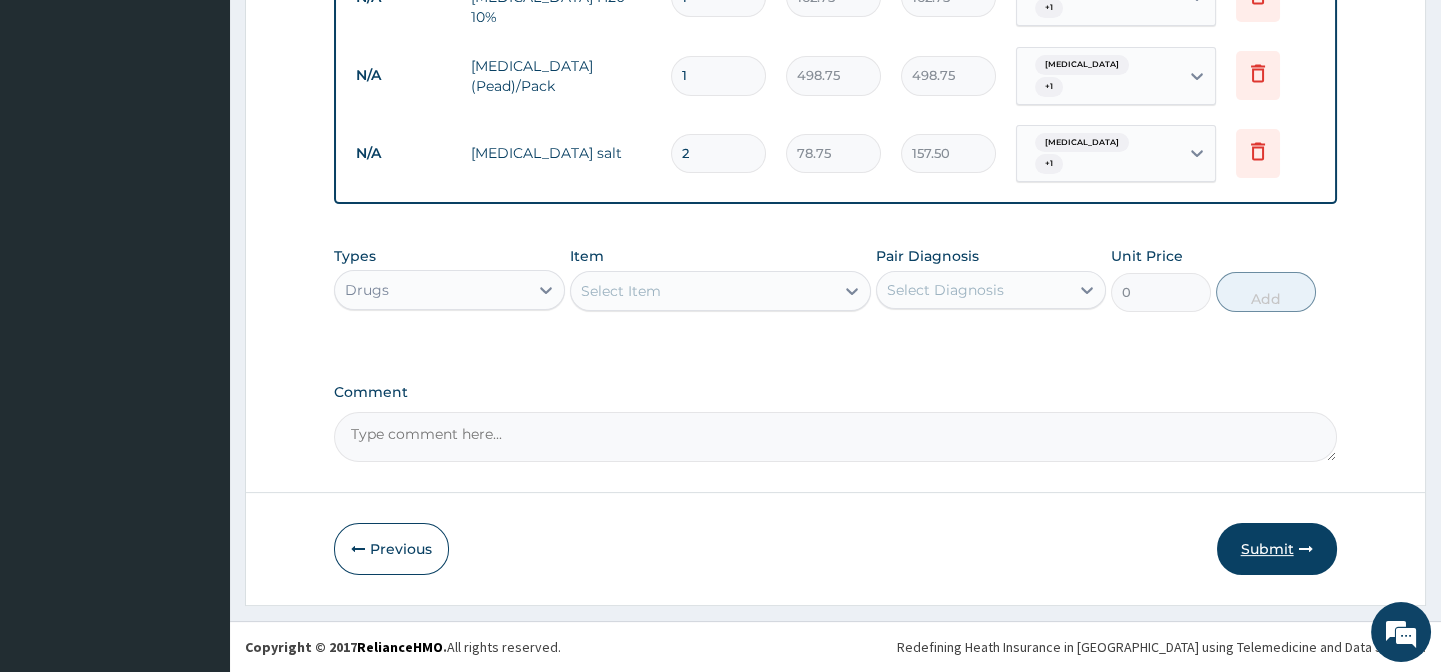 click on "Submit" at bounding box center (1277, 549) 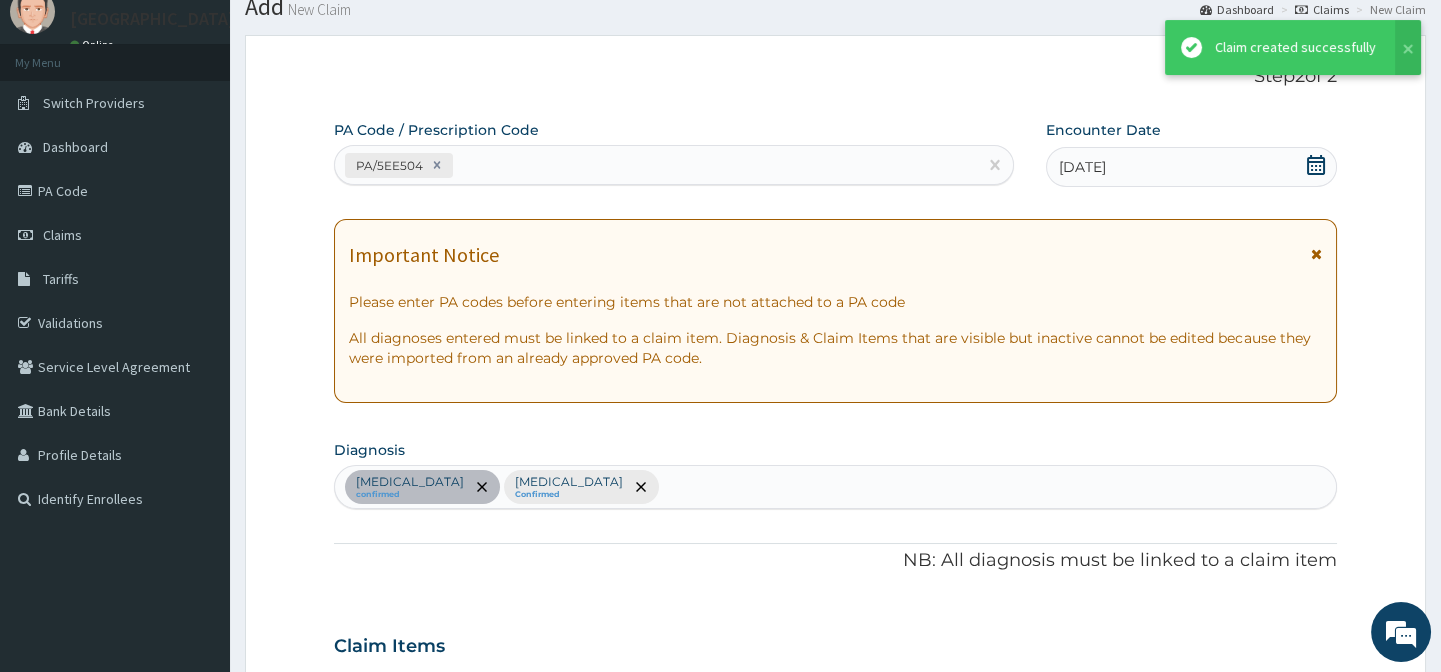 scroll, scrollTop: 1382, scrollLeft: 0, axis: vertical 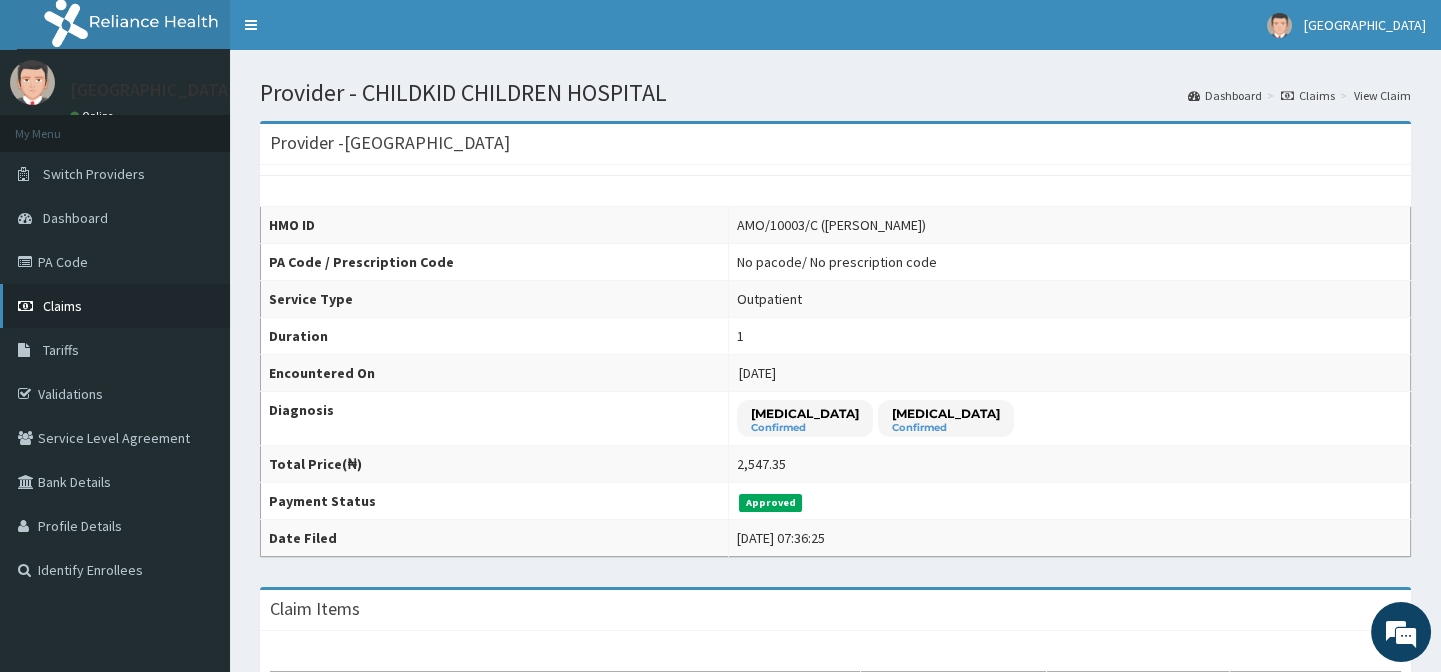 click on "Claims" at bounding box center [62, 306] 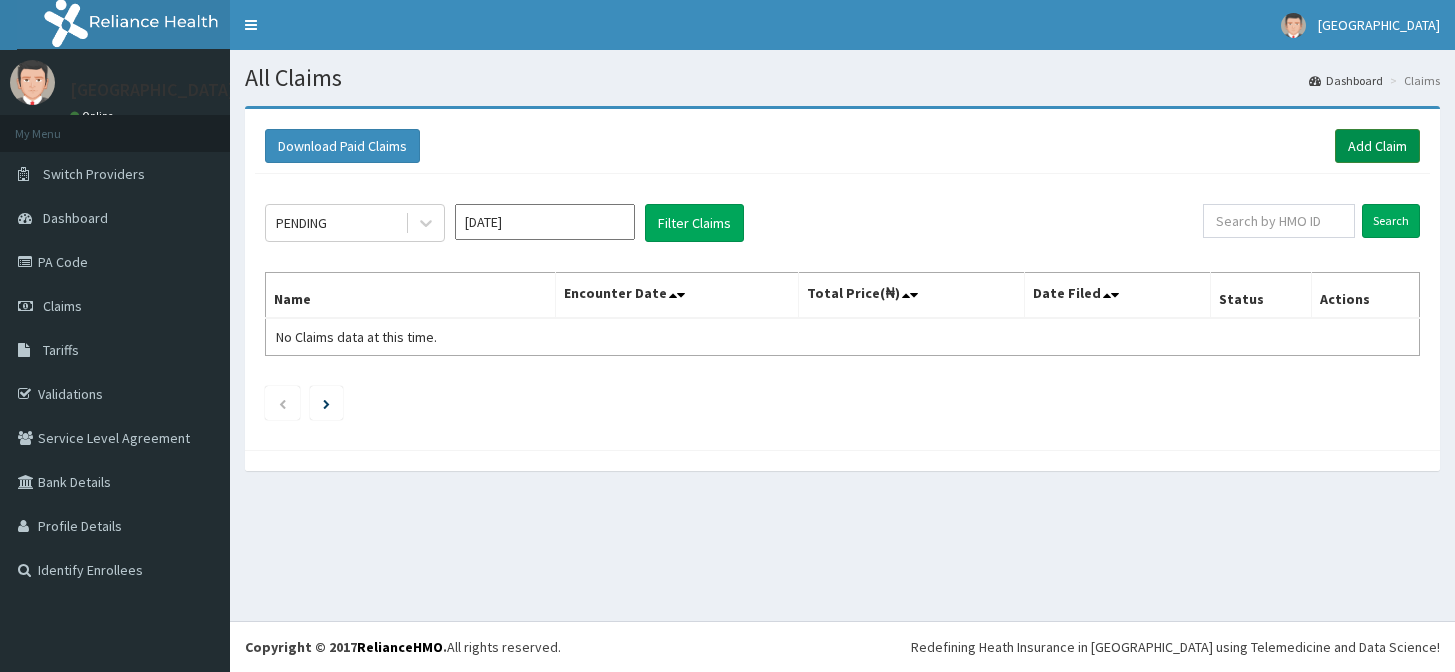 scroll, scrollTop: 0, scrollLeft: 0, axis: both 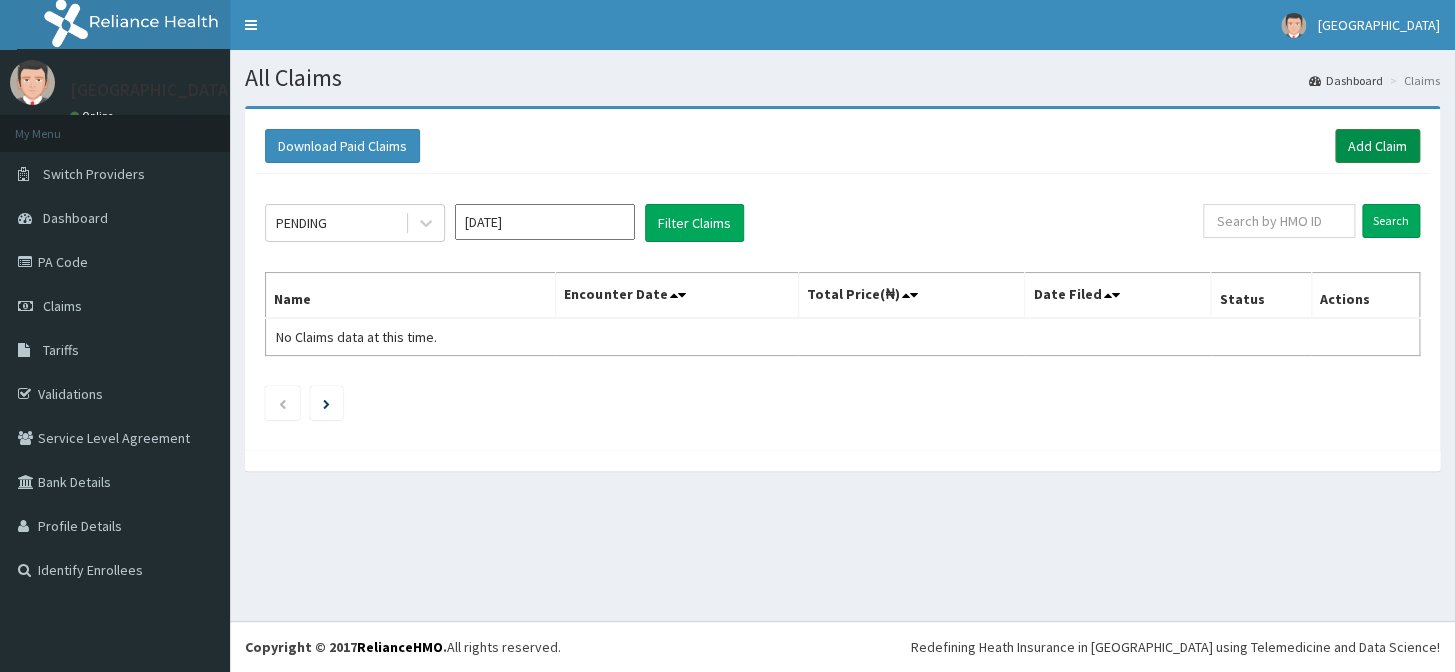 click on "Add Claim" at bounding box center [1377, 146] 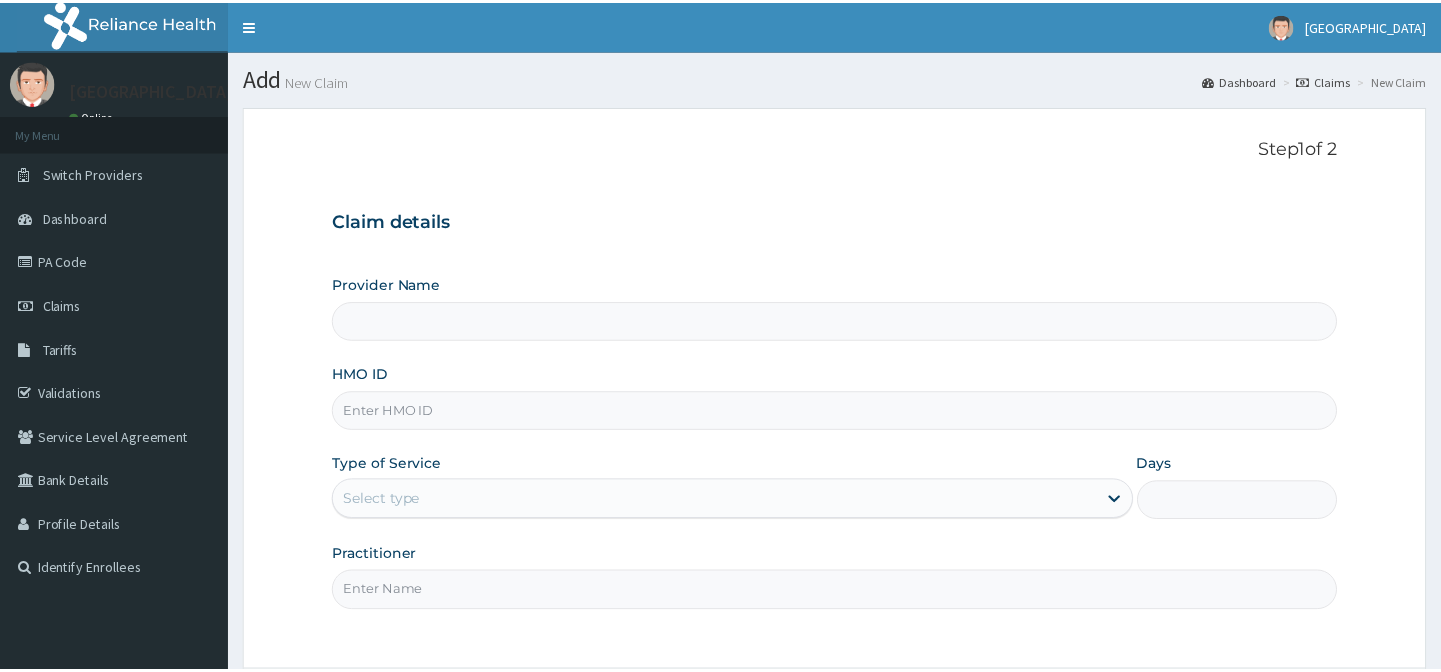 scroll, scrollTop: 0, scrollLeft: 0, axis: both 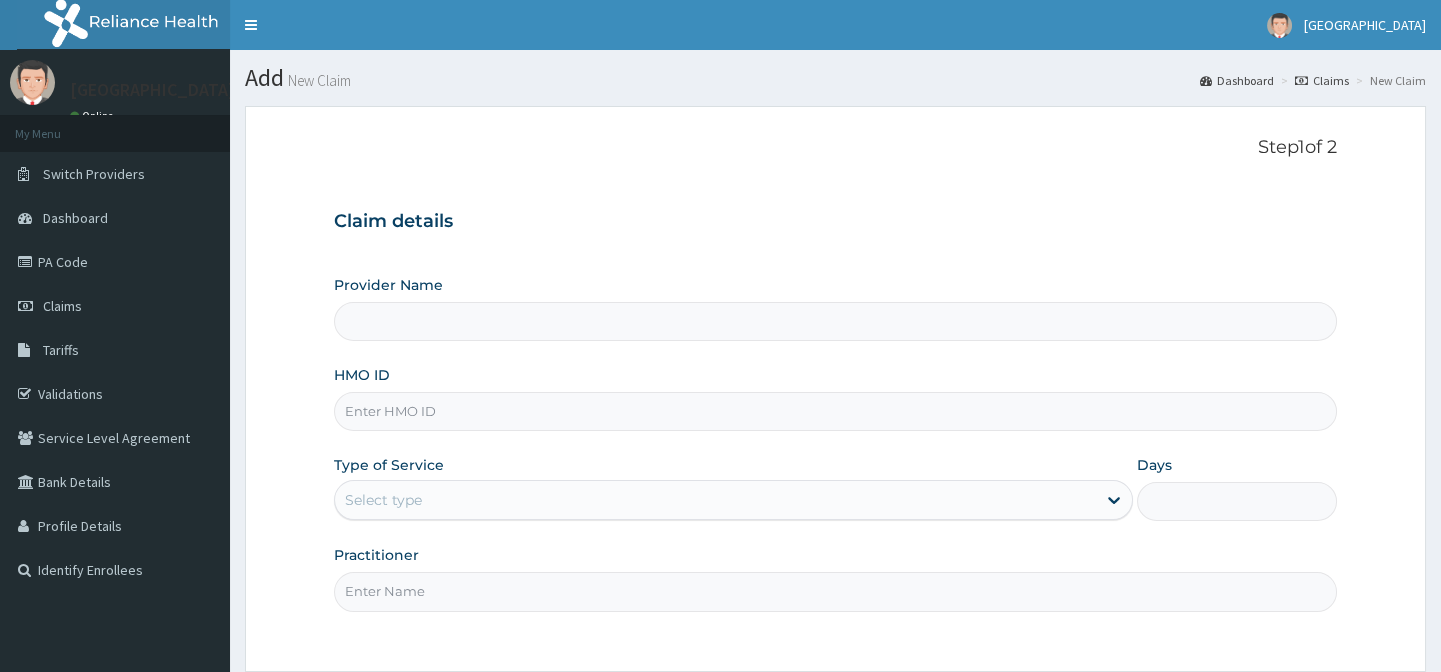 type on "[GEOGRAPHIC_DATA]" 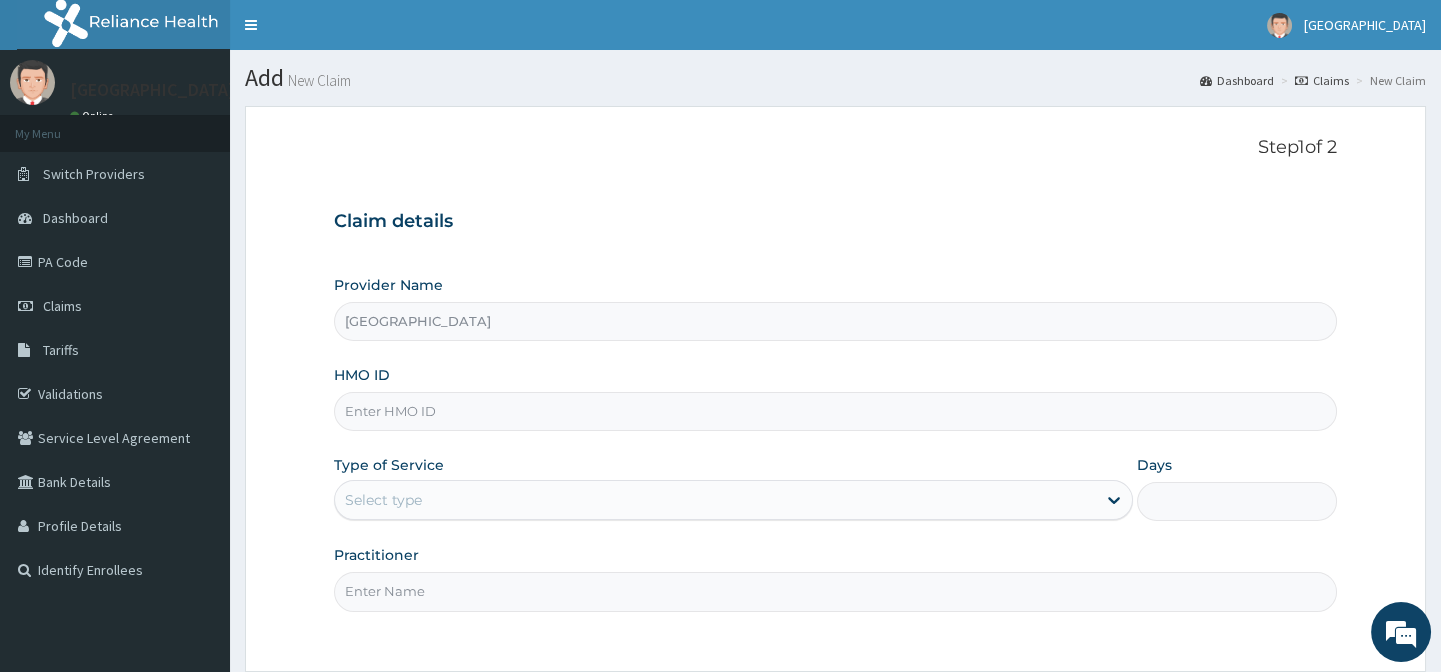 scroll, scrollTop: 0, scrollLeft: 0, axis: both 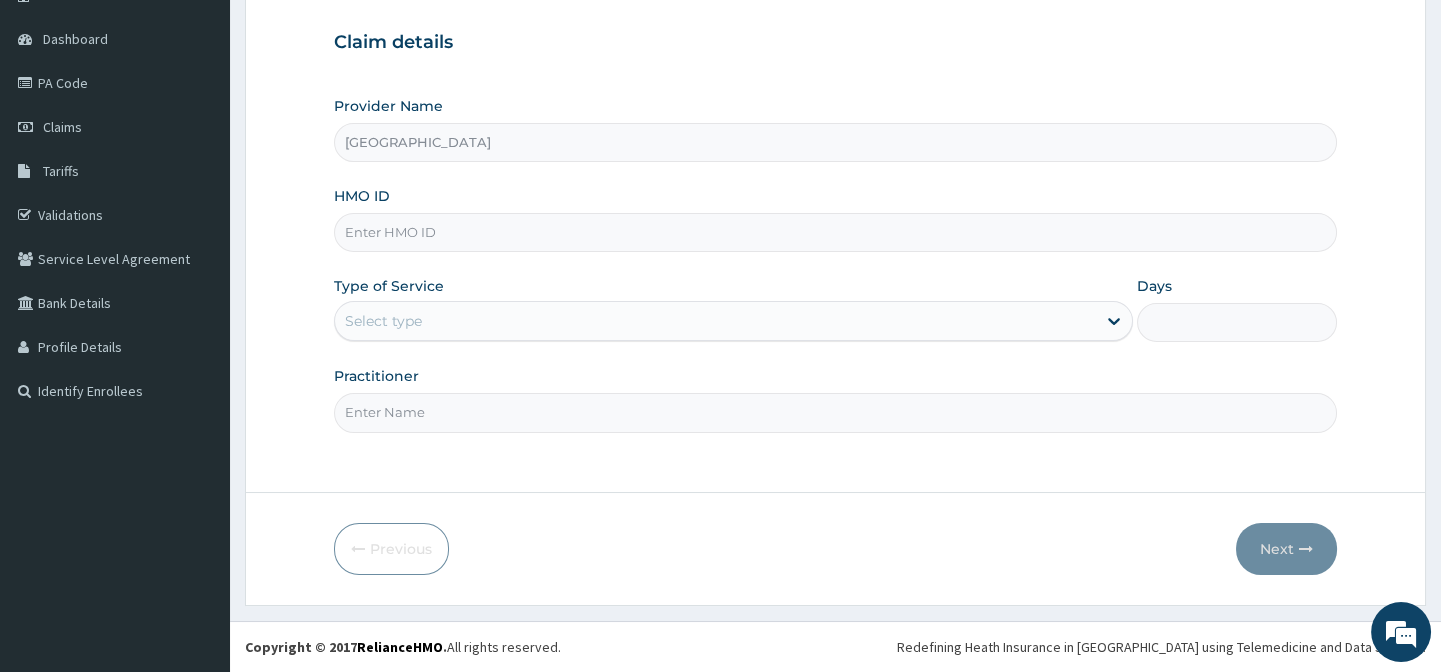 click on "HMO ID" at bounding box center (835, 232) 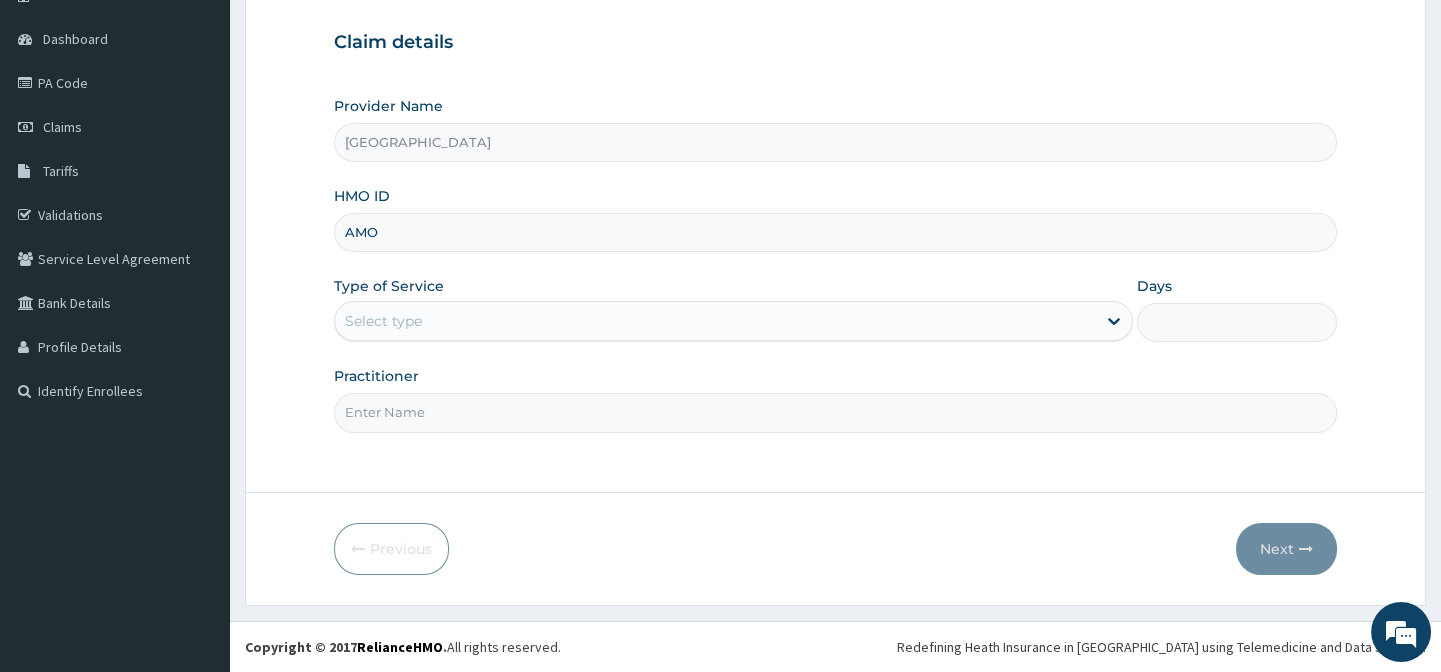 type on "AMO/10003/C" 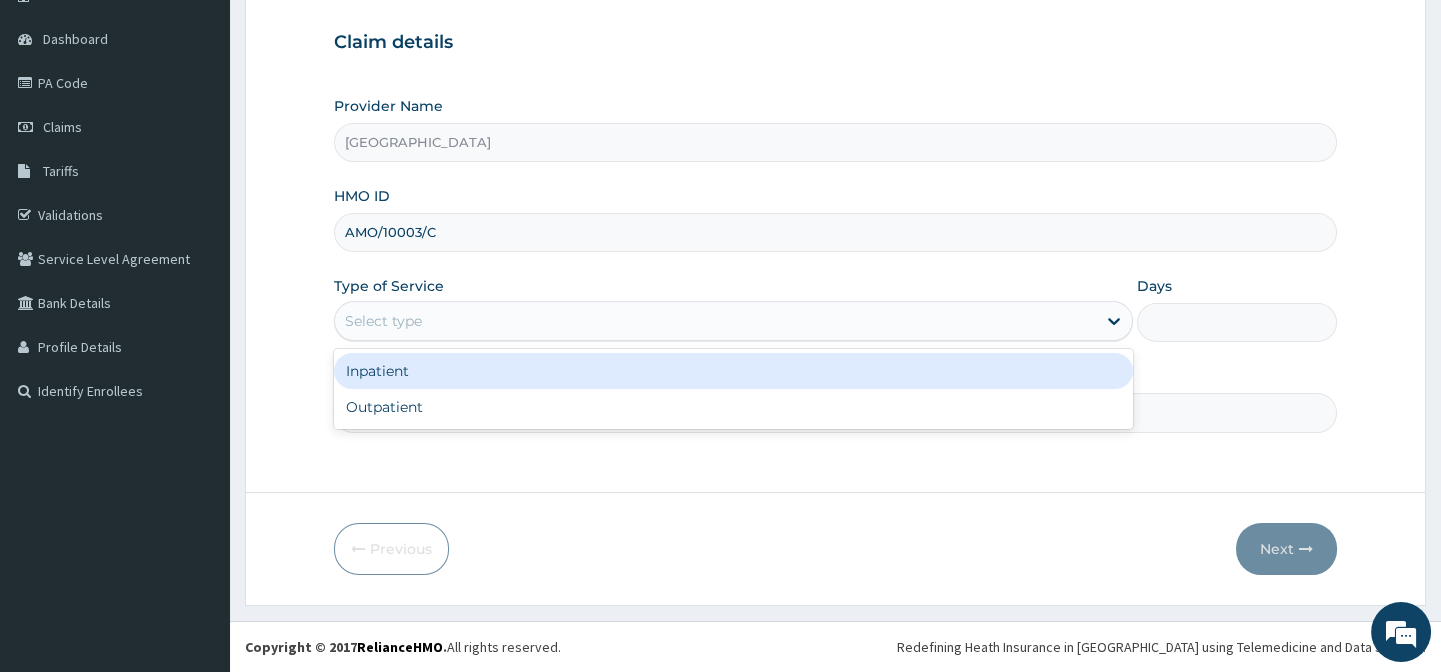 click on "Select type" at bounding box center [715, 321] 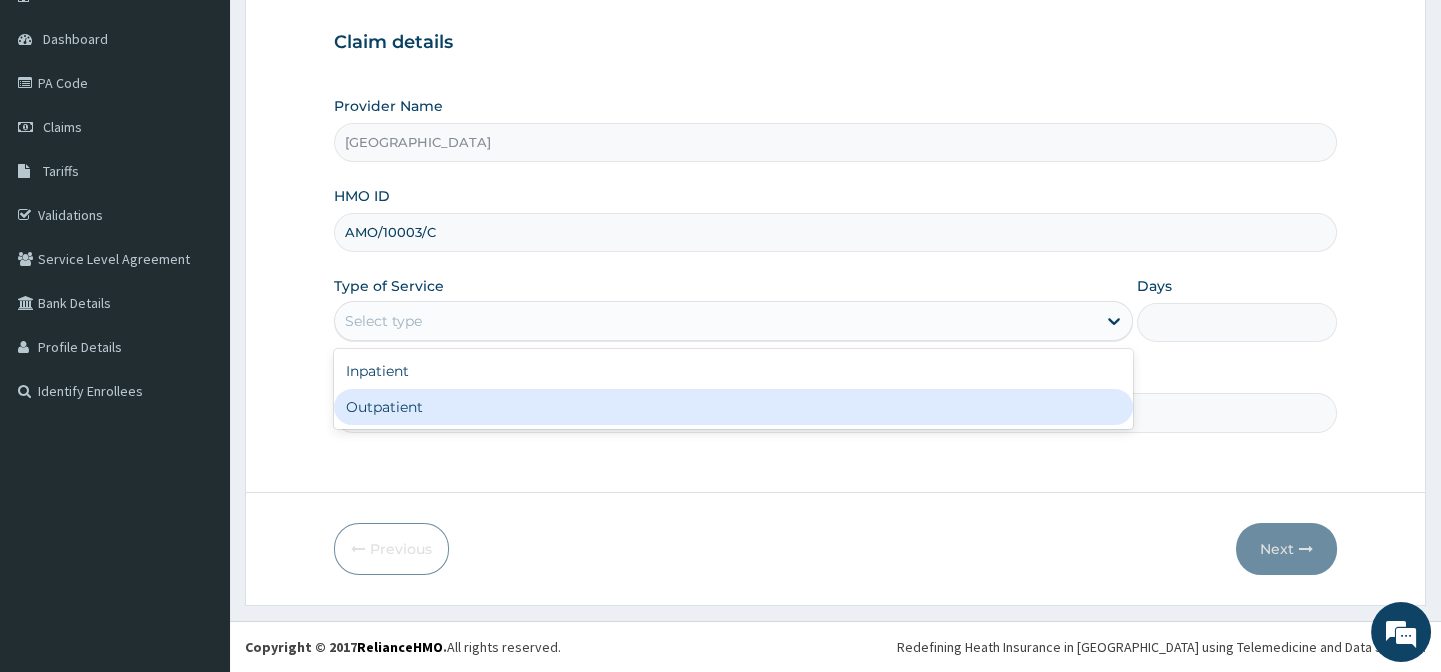 click on "Outpatient" at bounding box center [733, 407] 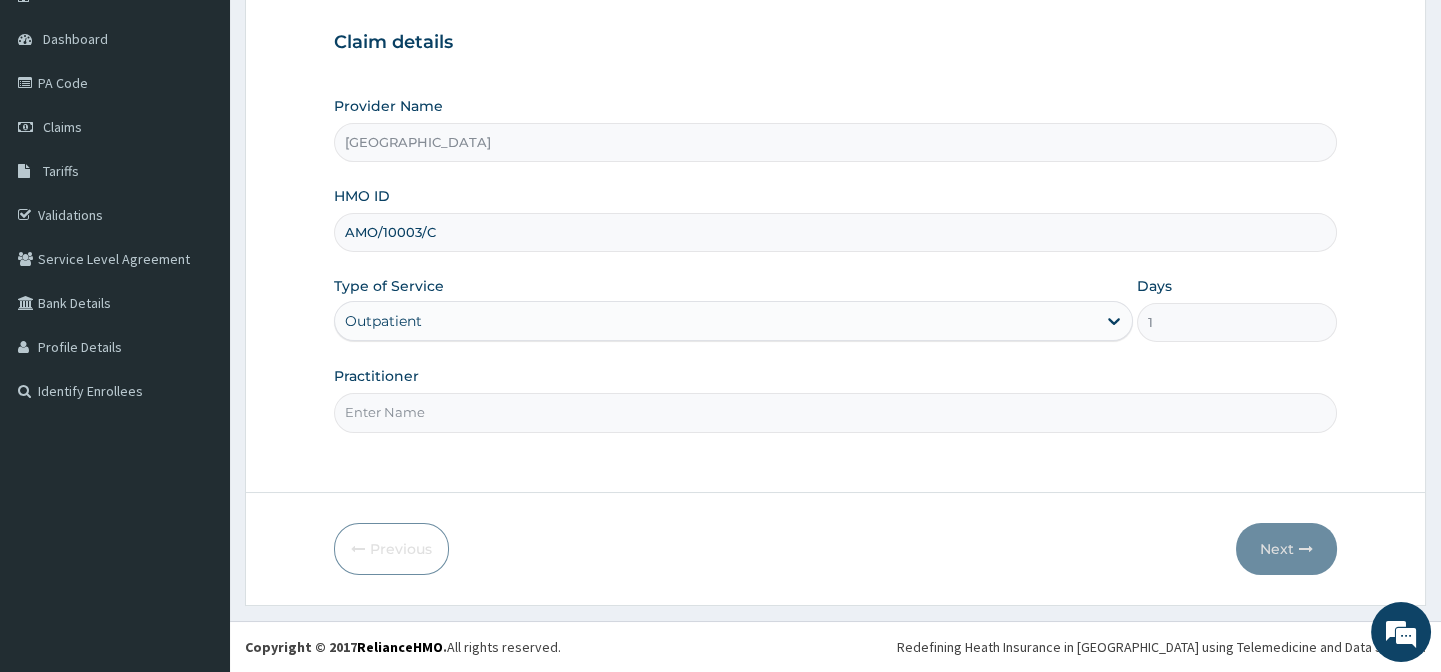 click on "Practitioner" at bounding box center (835, 412) 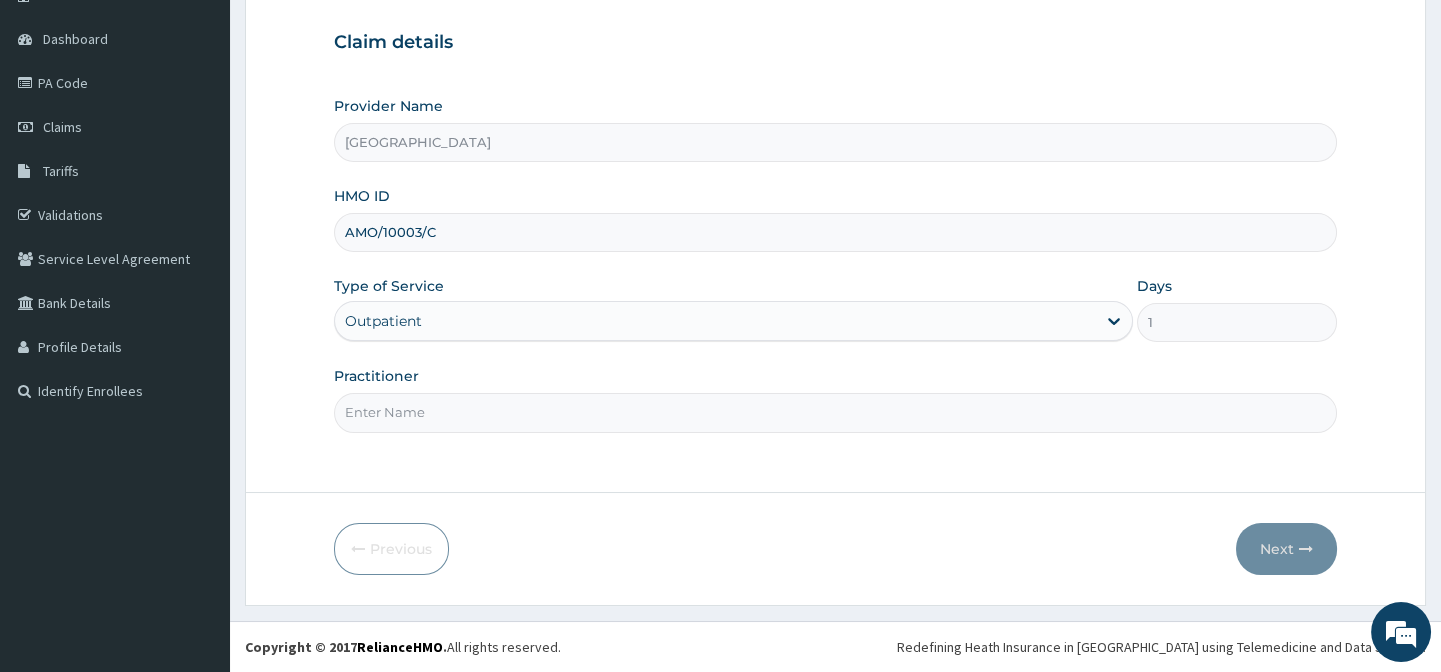 type on "Dr. Emokpae" 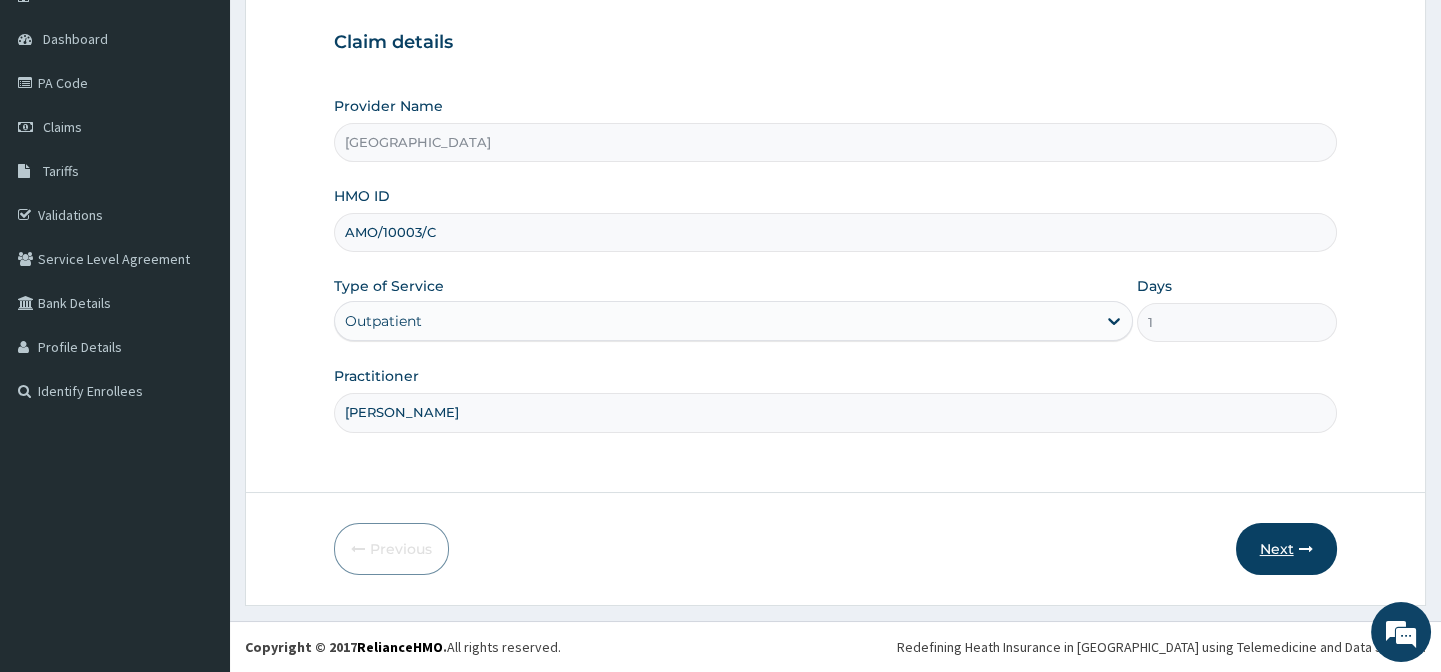 click at bounding box center (1306, 549) 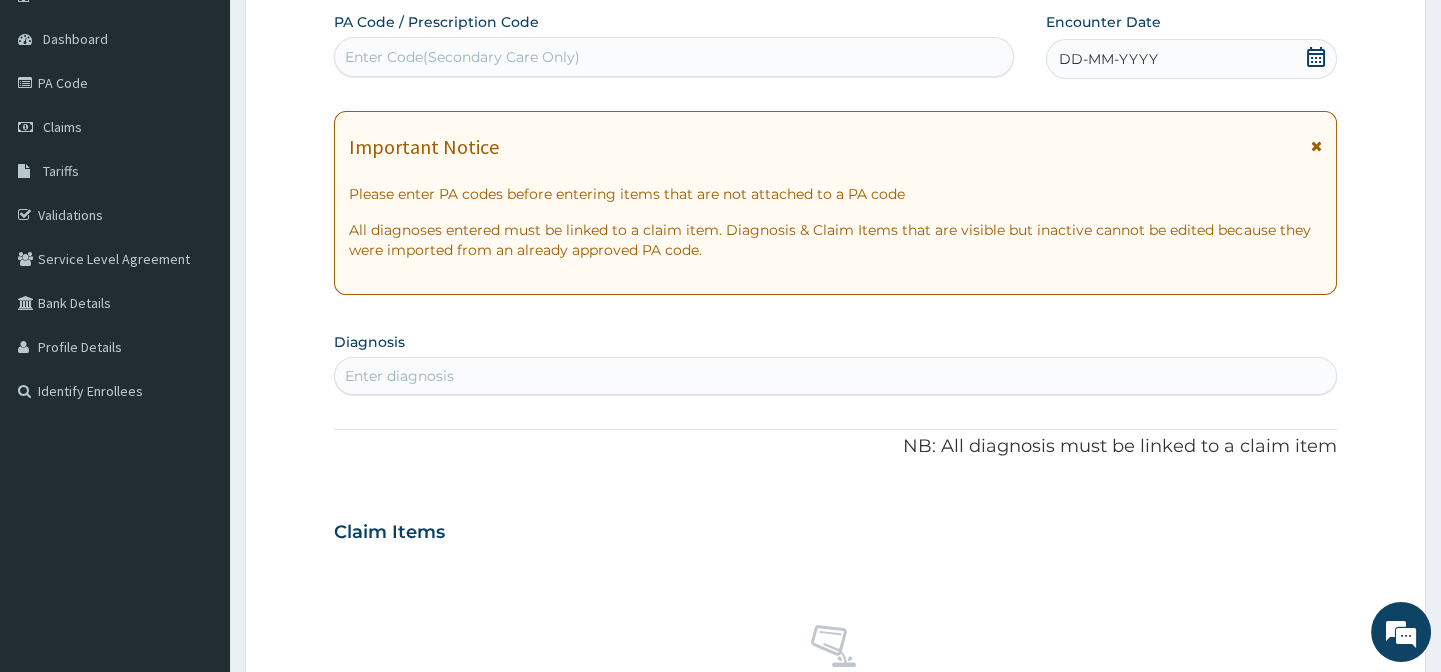 click on "Enter Code(Secondary Care Only)" at bounding box center (673, 57) 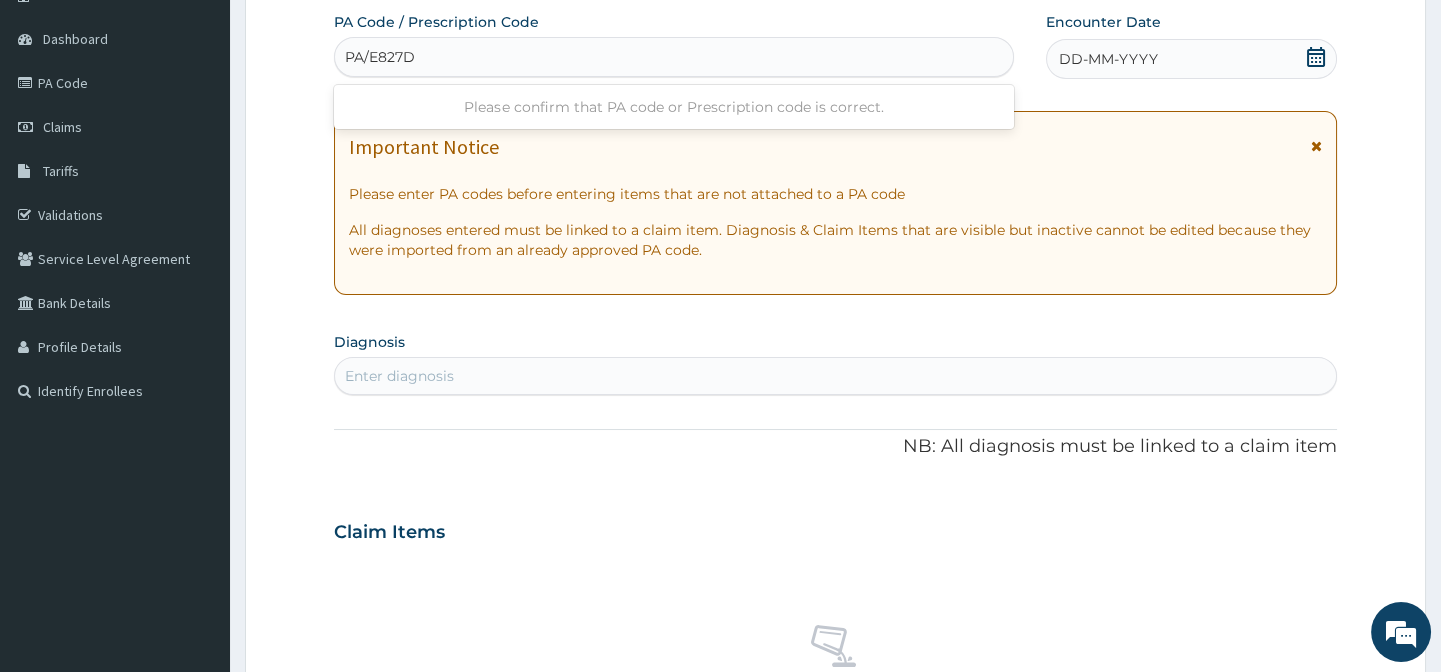 type on "PA/E827D3" 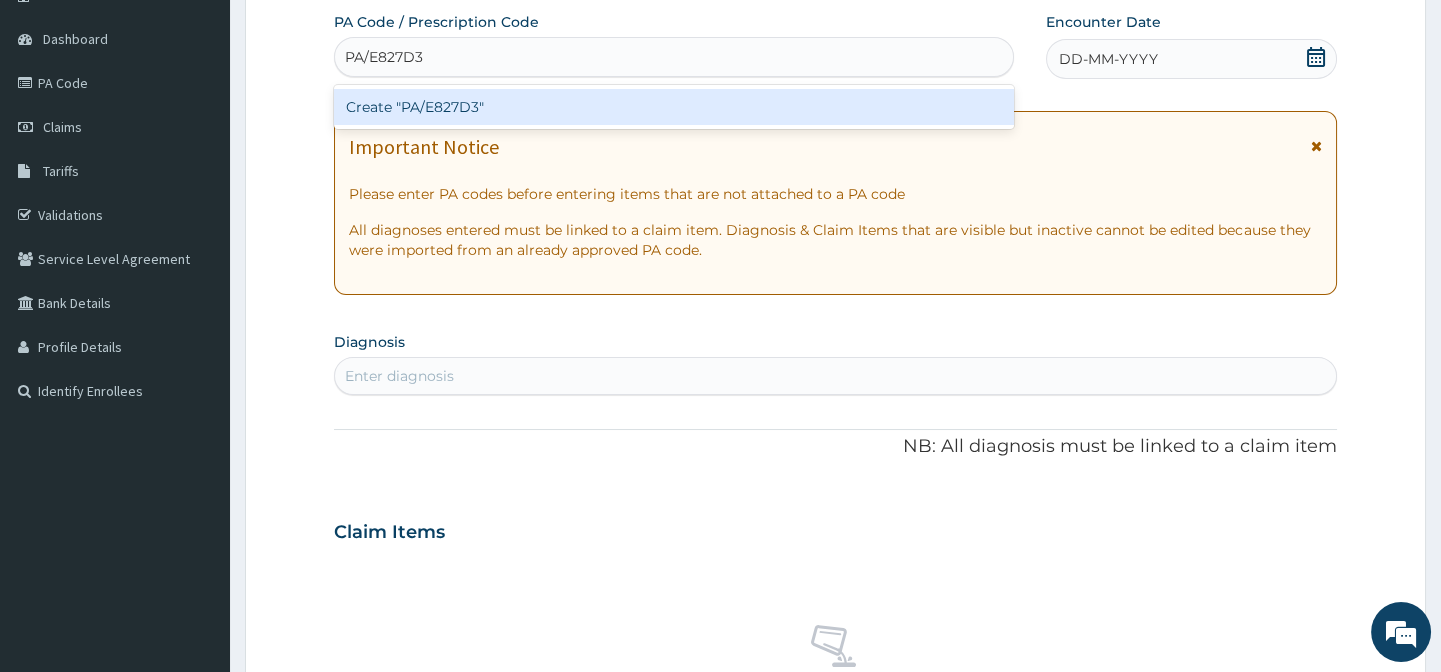 click on "Create "PA/E827D3"" at bounding box center [673, 107] 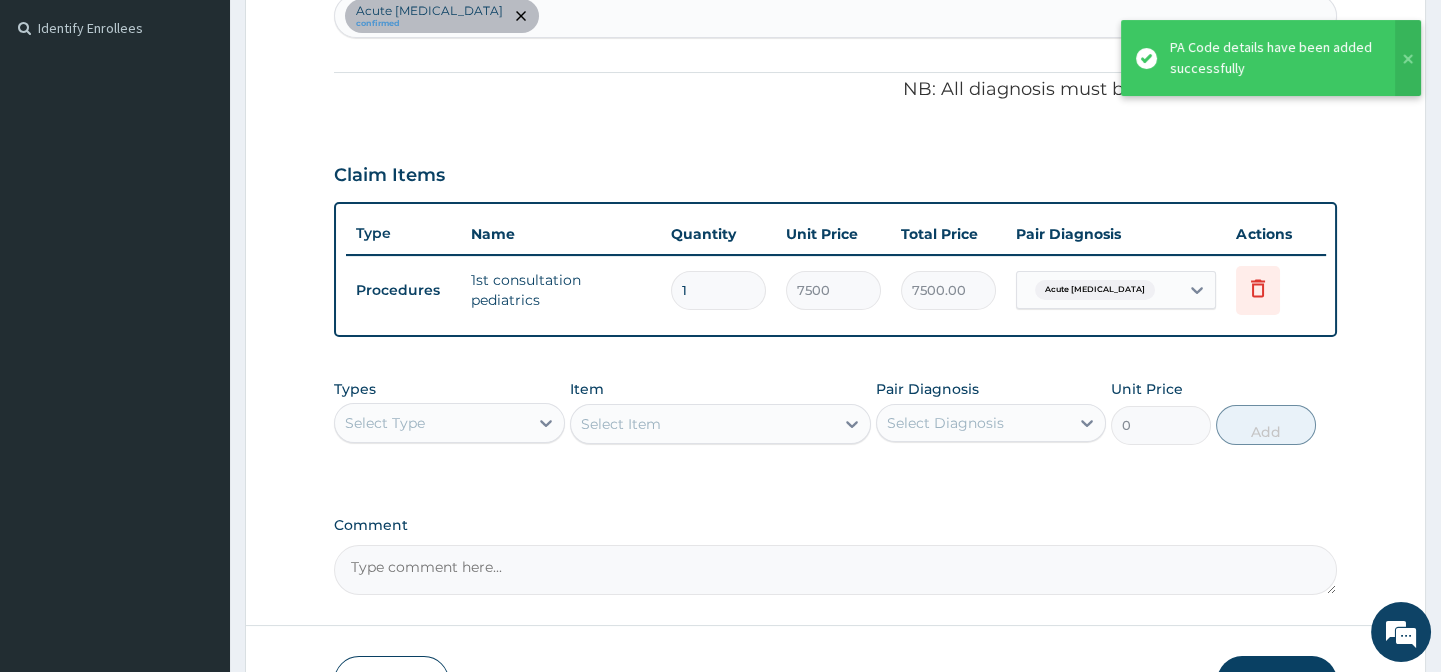 scroll, scrollTop: 687, scrollLeft: 0, axis: vertical 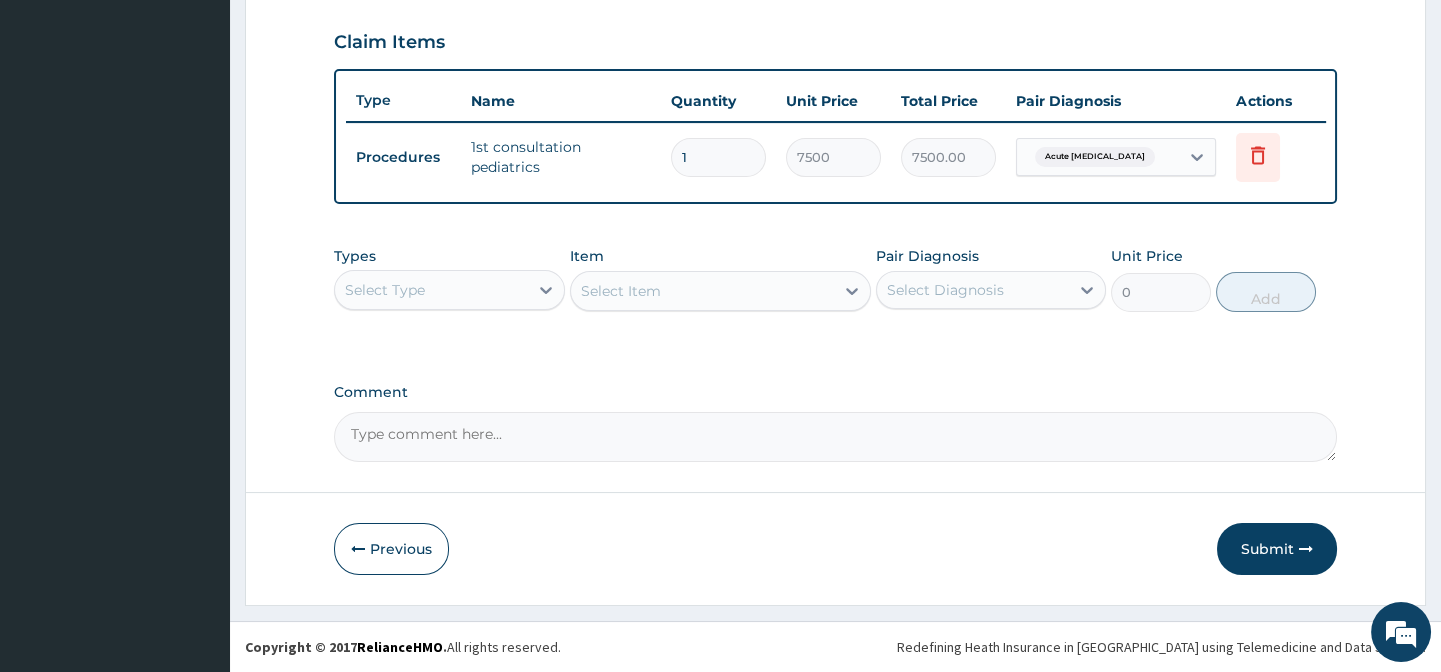 click on "Select Type" at bounding box center [431, 290] 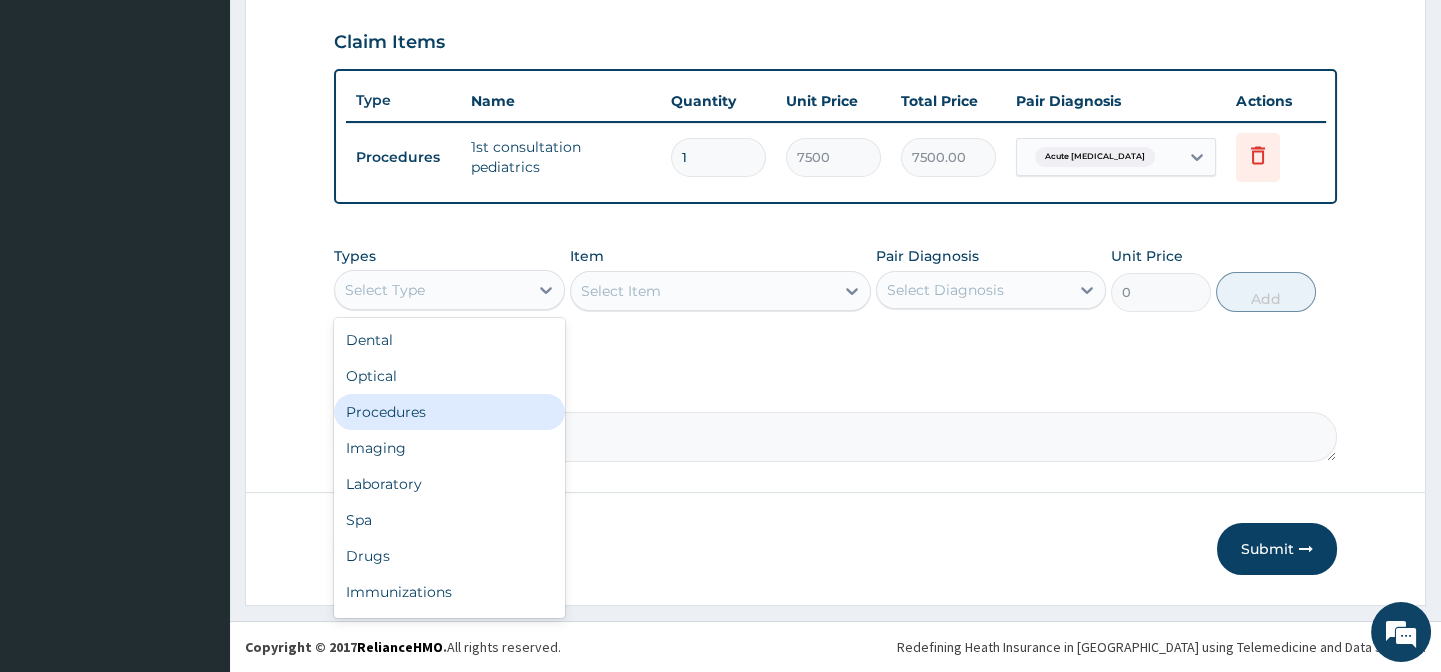 click on "Procedures" at bounding box center [449, 412] 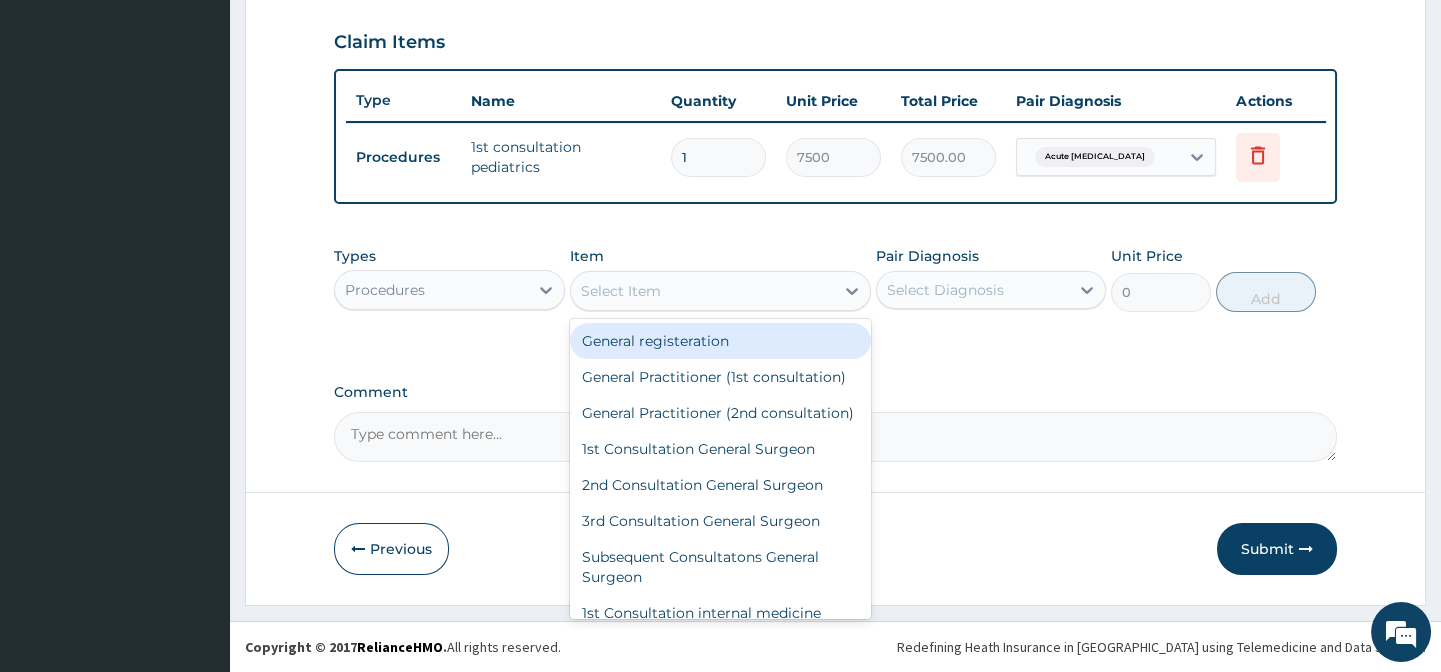 click on "Select Item" at bounding box center [702, 291] 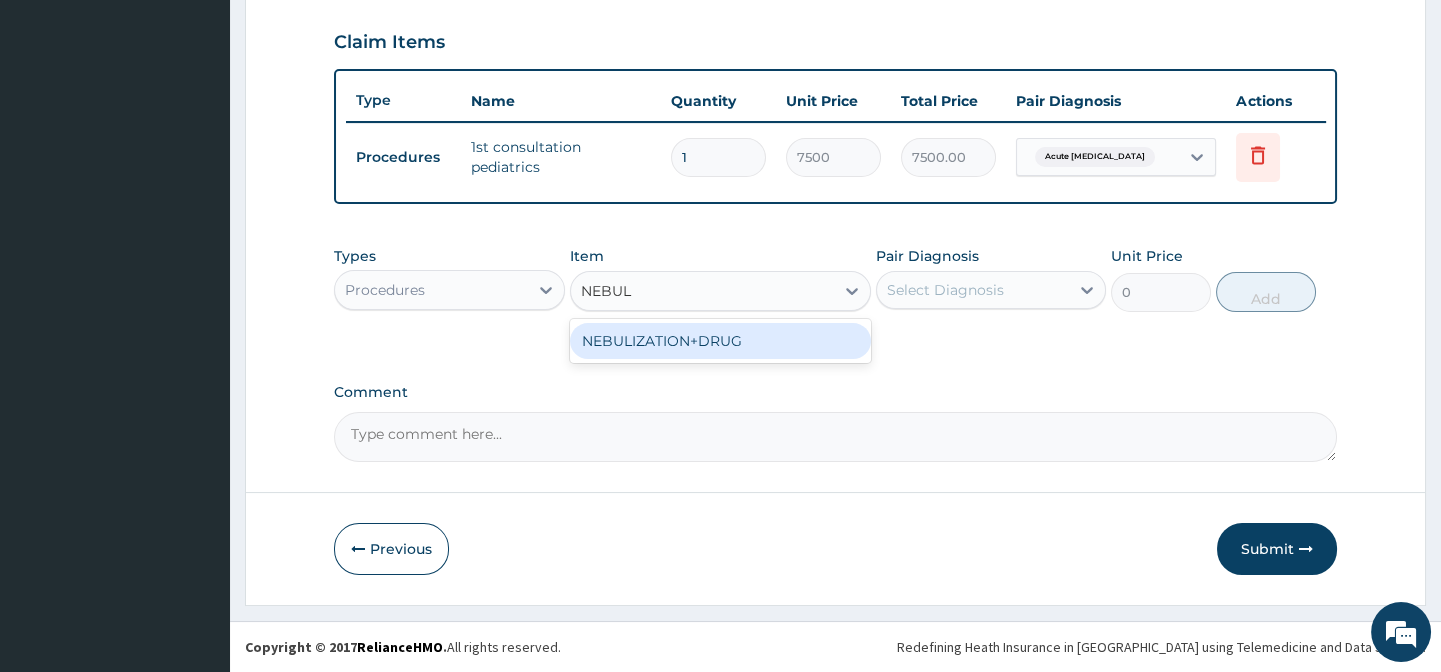 type on "NEBULI" 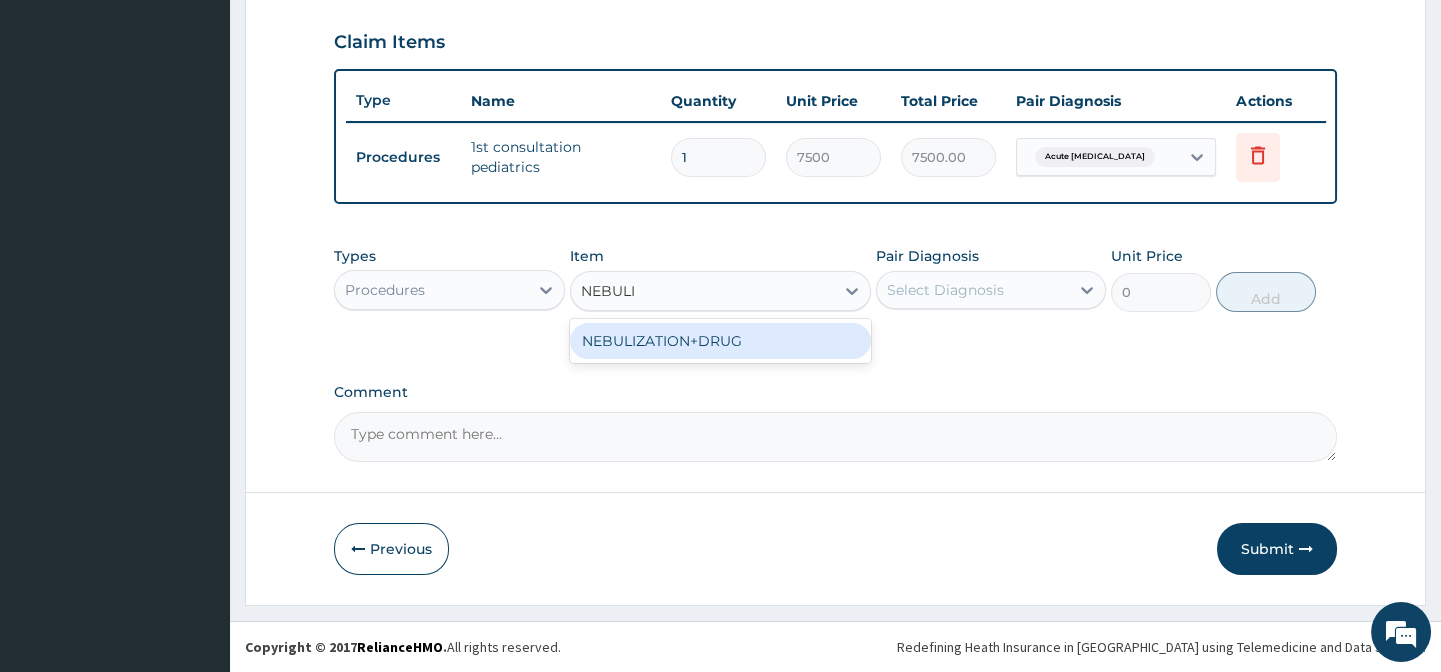 click on "NEBULIZATION+DRUG" at bounding box center (720, 341) 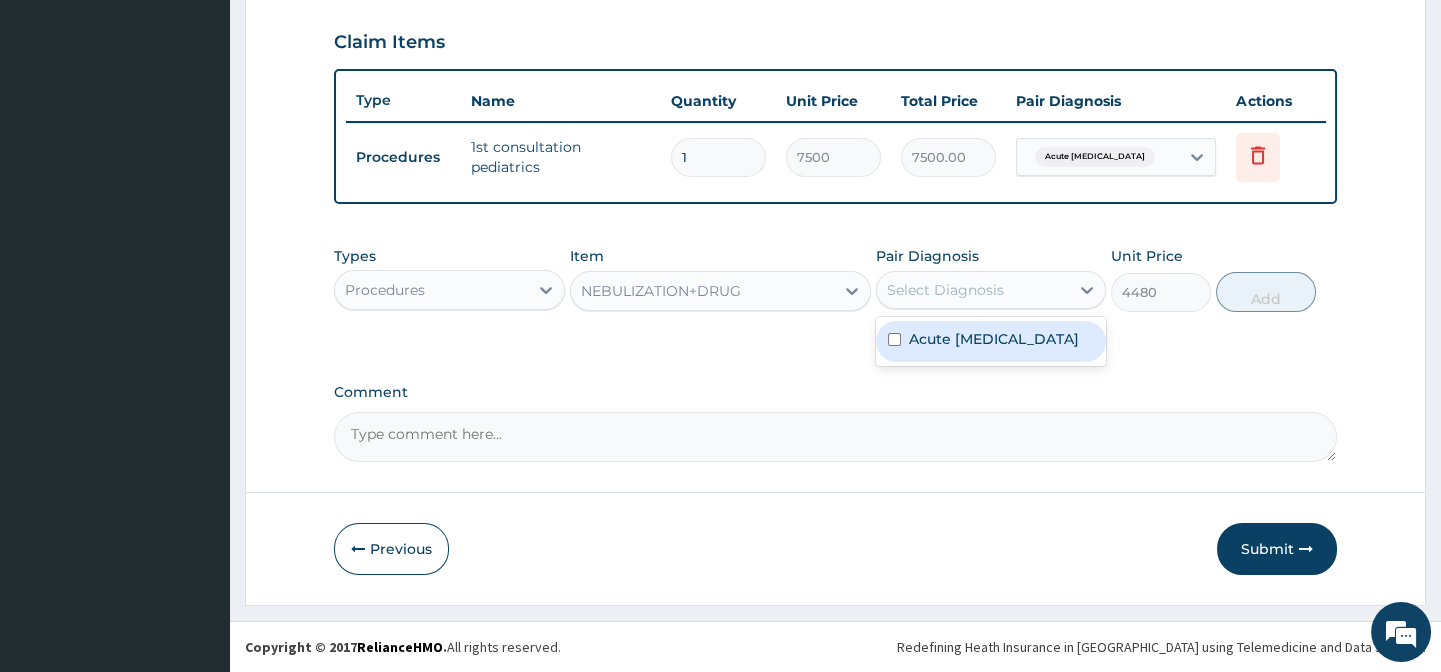 click on "Select Diagnosis" at bounding box center (945, 290) 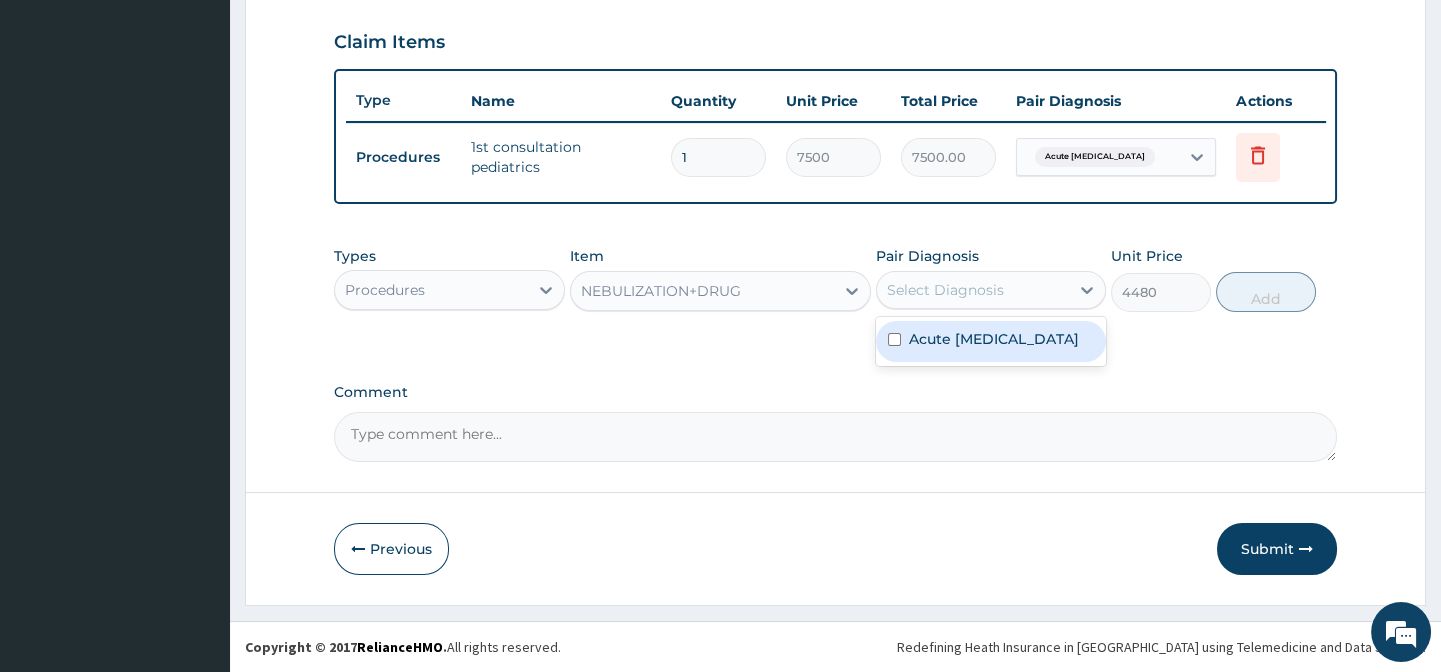 click at bounding box center [894, 339] 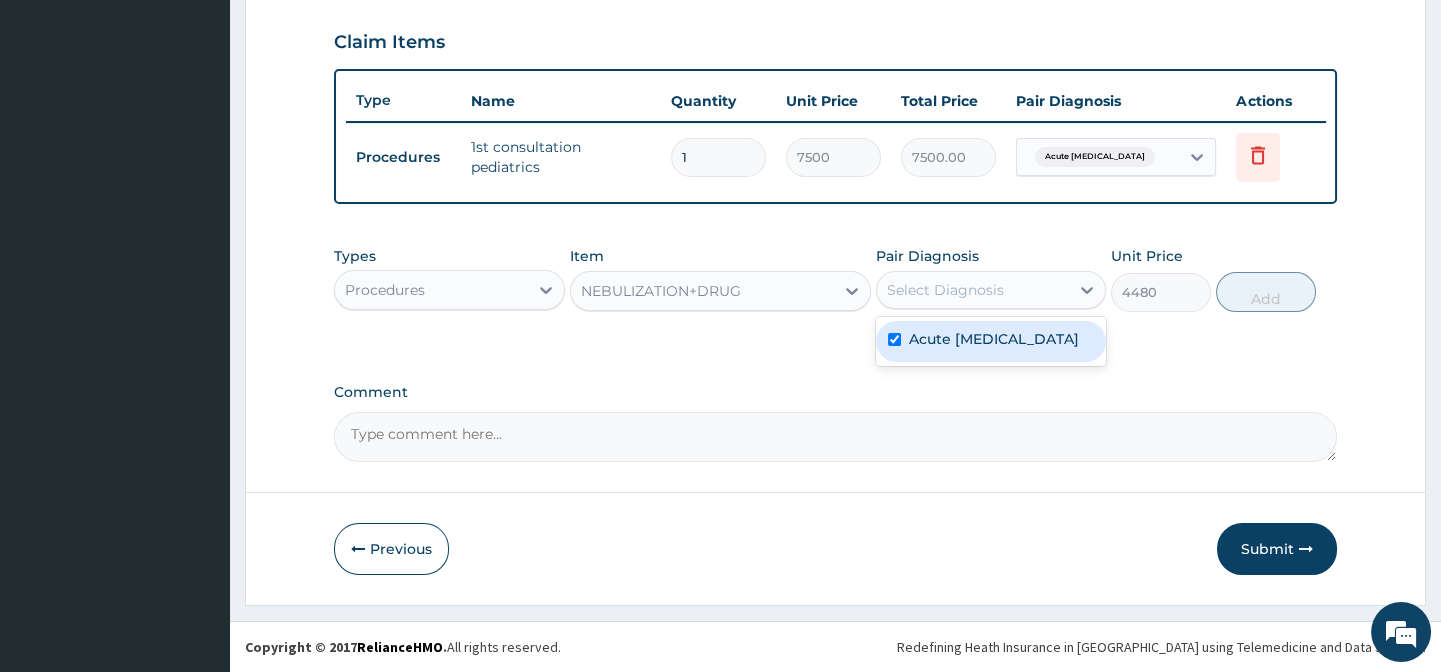 click at bounding box center [894, 339] 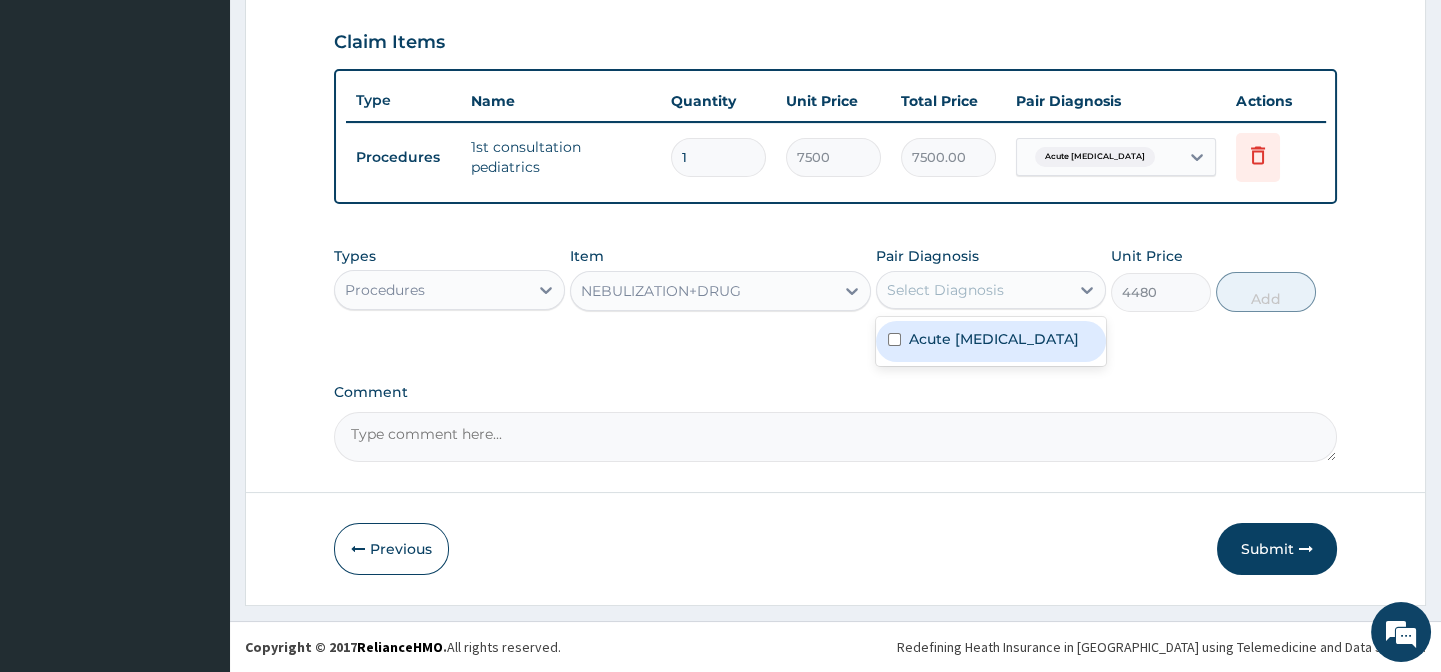 click at bounding box center (894, 339) 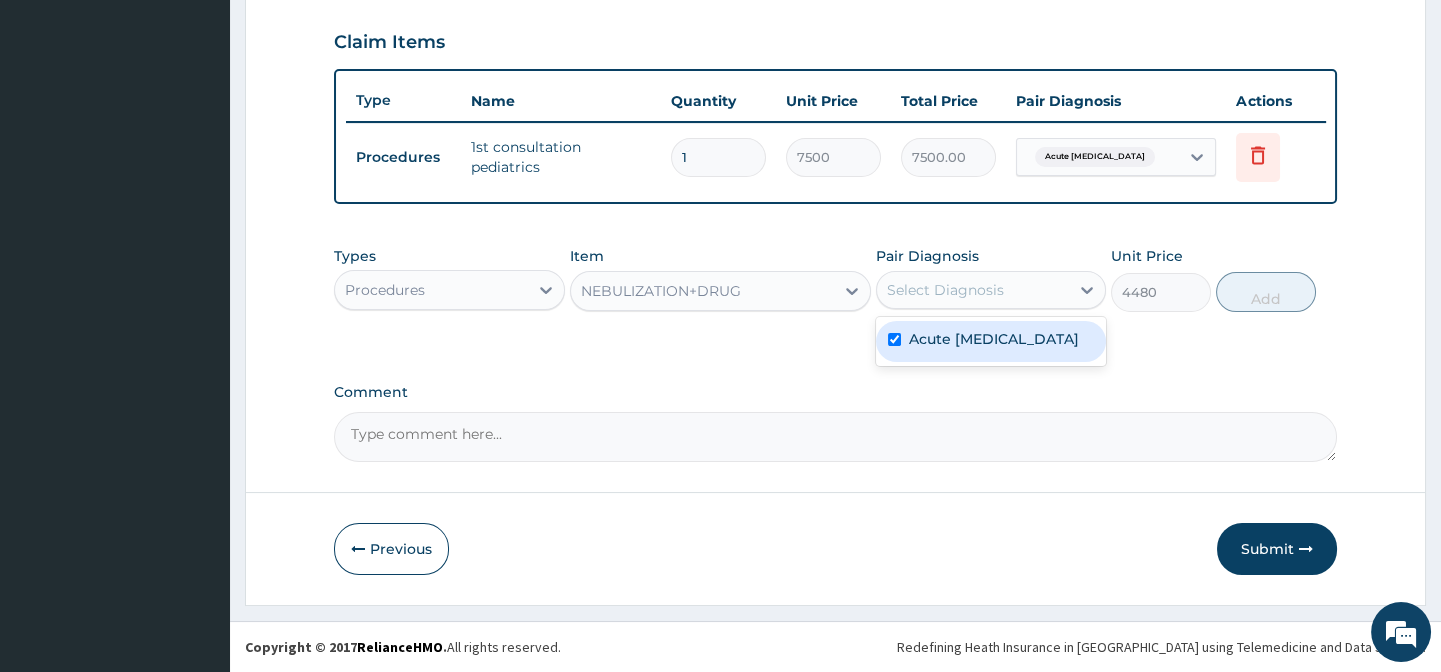 checkbox on "true" 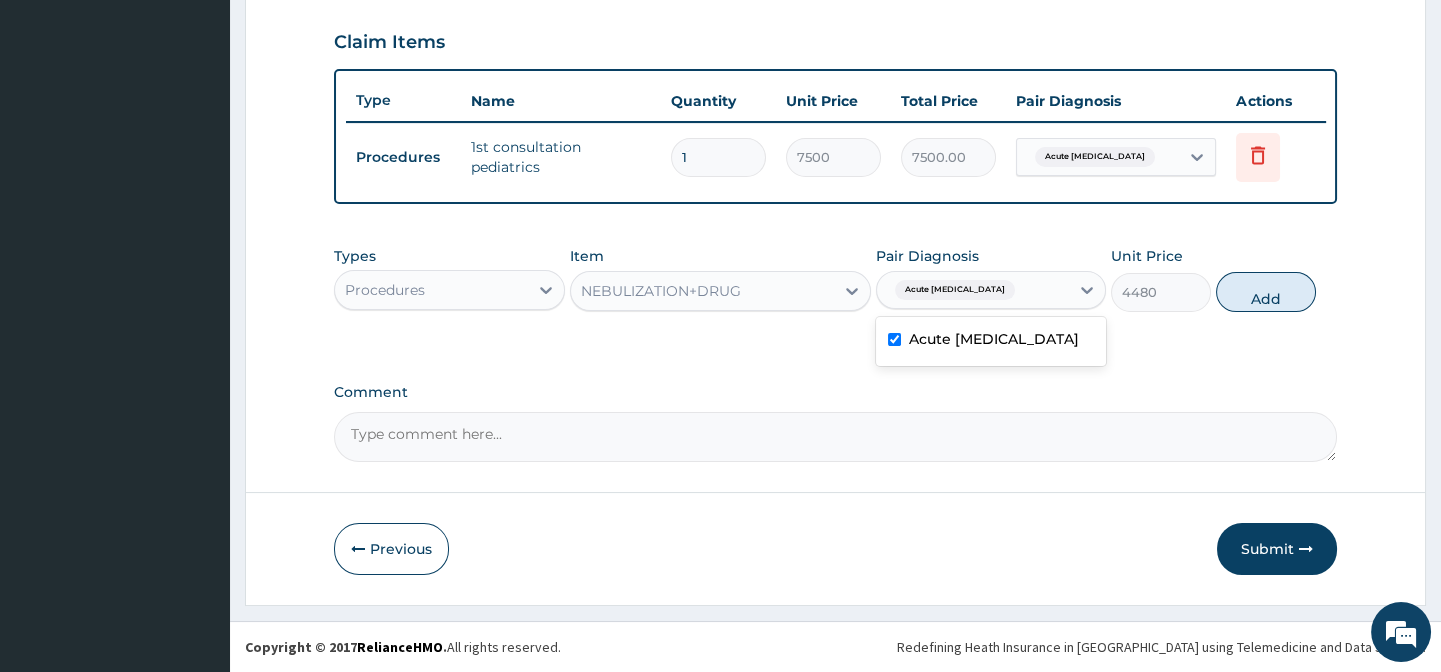 click on "Comment" at bounding box center (835, 392) 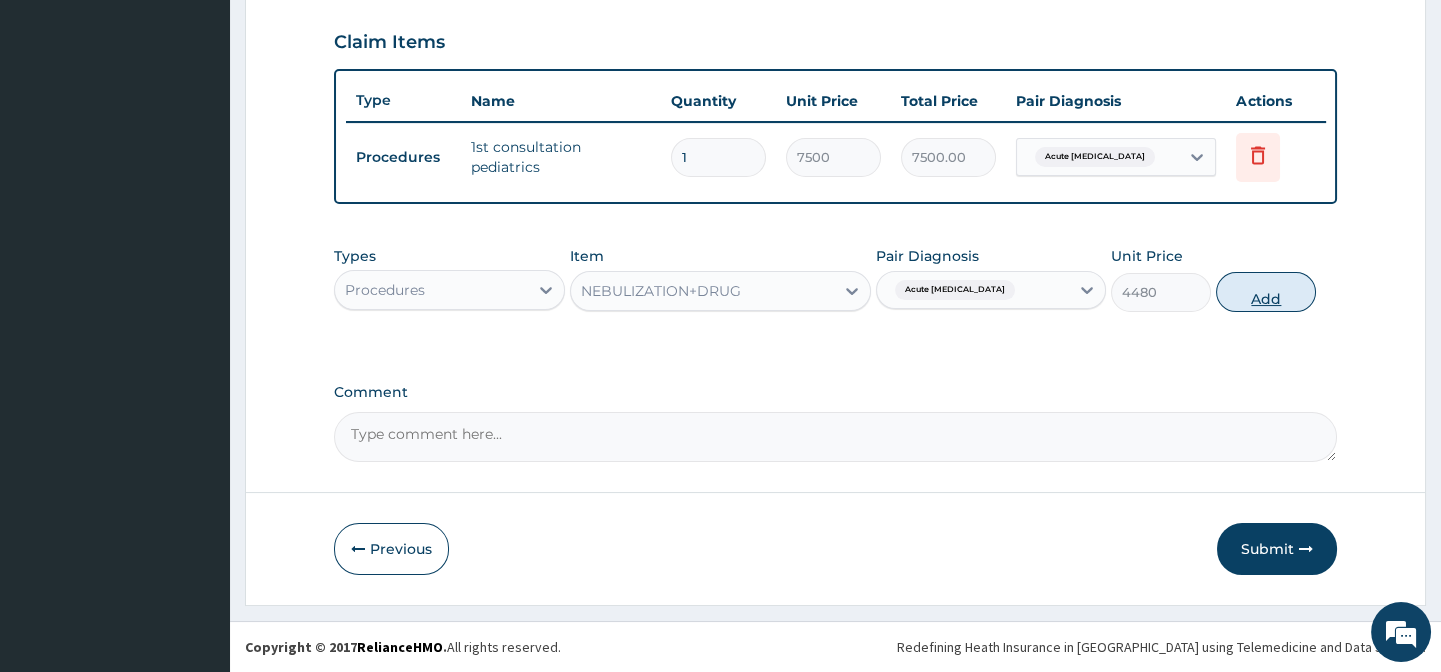 click on "Add" at bounding box center [1266, 292] 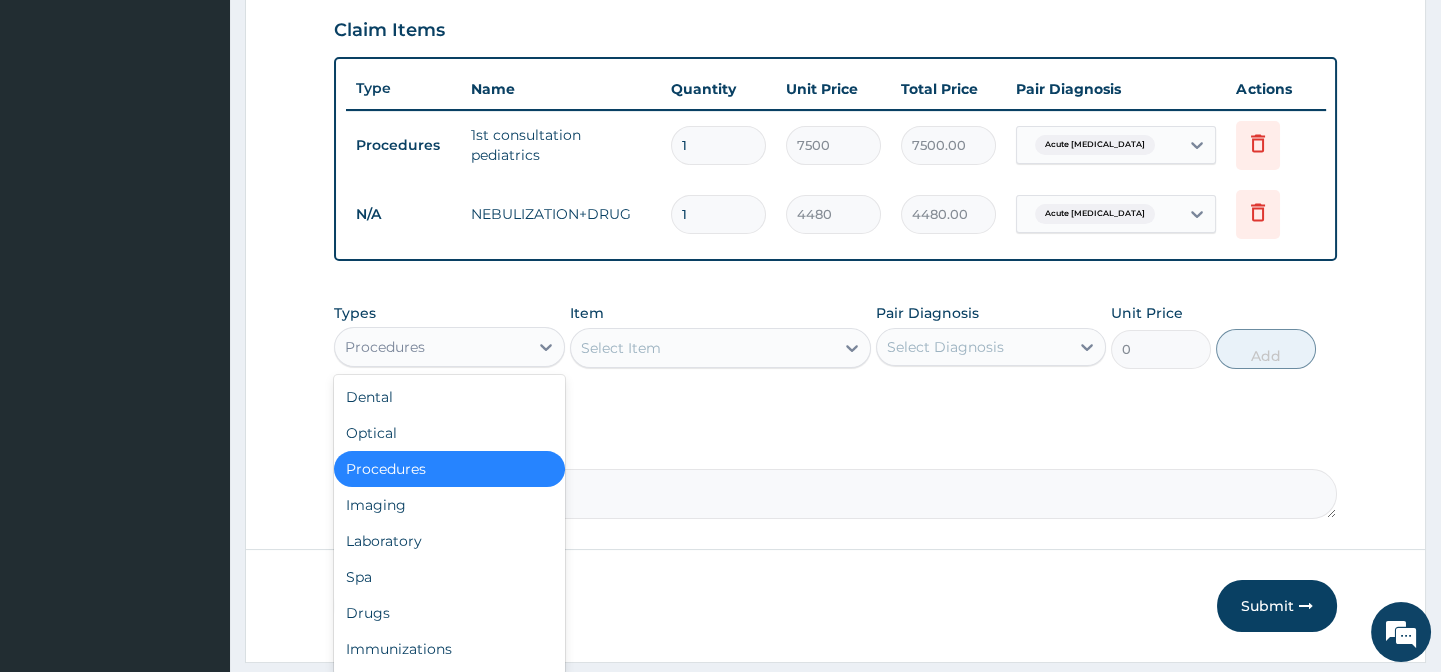 click on "Procedures" at bounding box center [431, 347] 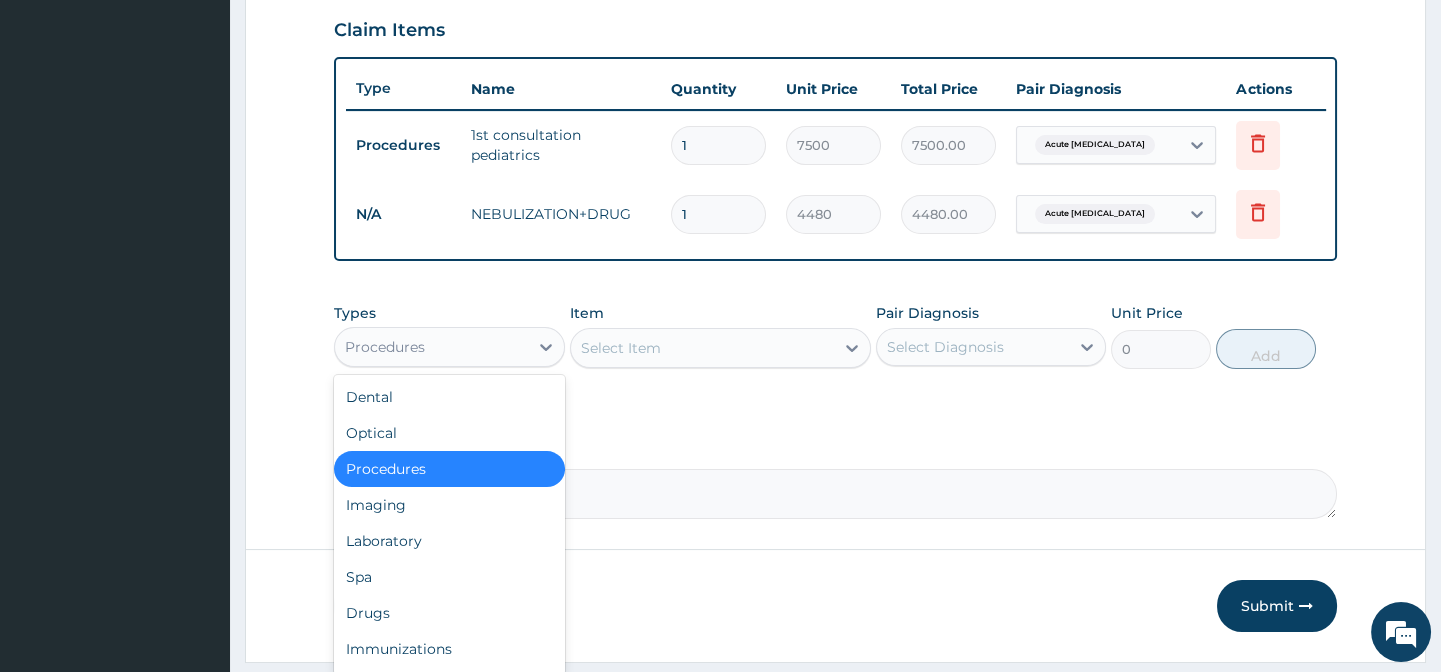 click on "Procedures" at bounding box center (431, 347) 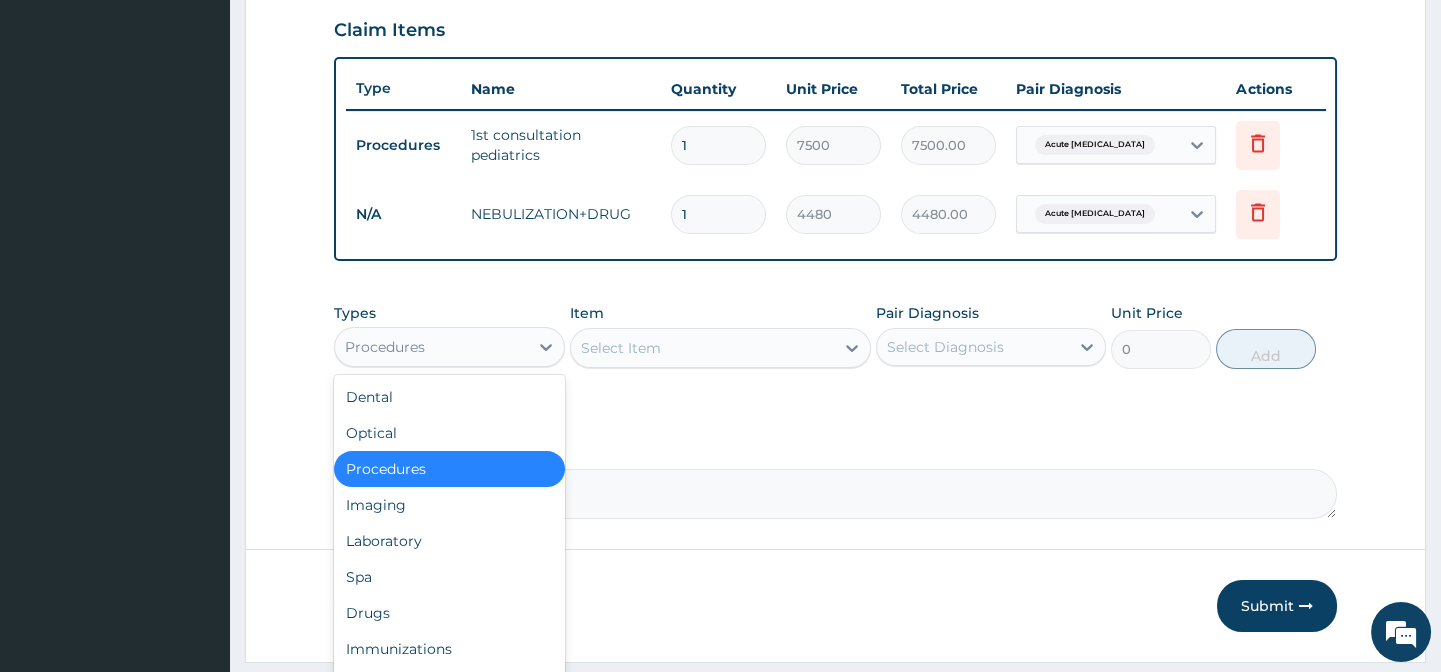 click on "Procedures" at bounding box center [431, 347] 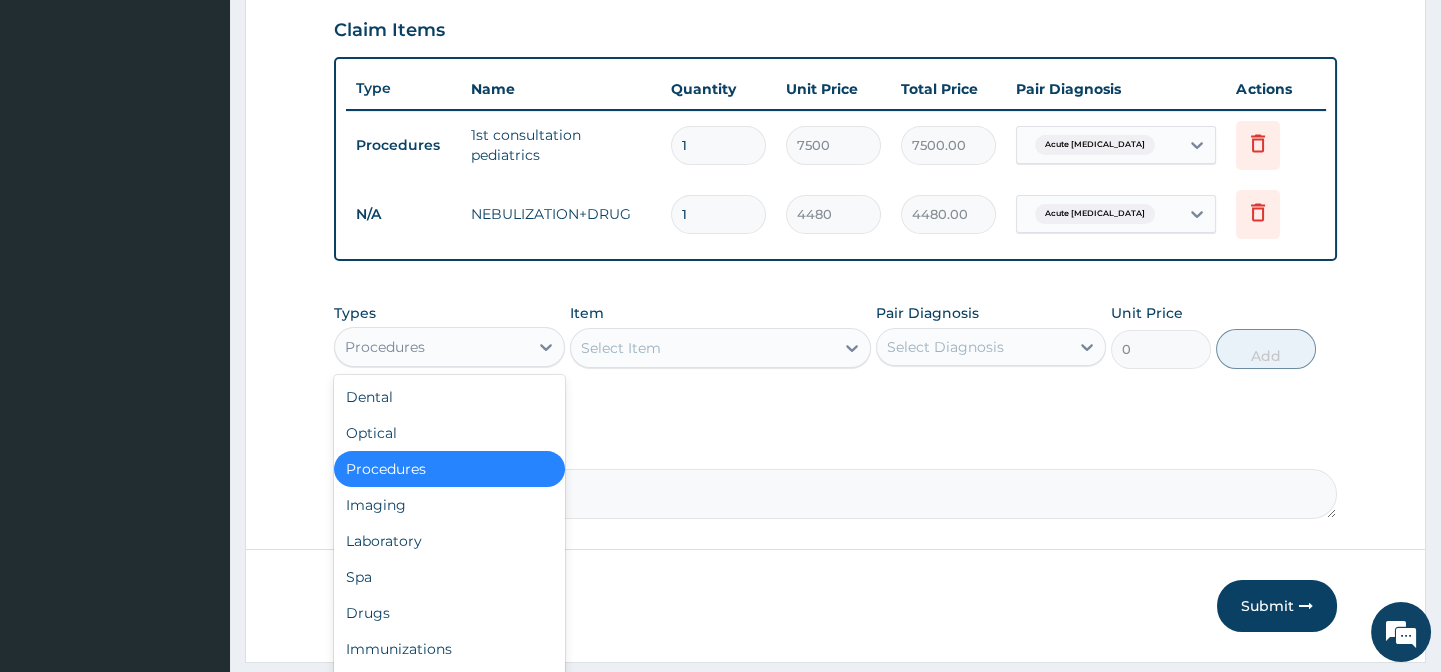 click on "Procedures" at bounding box center (431, 347) 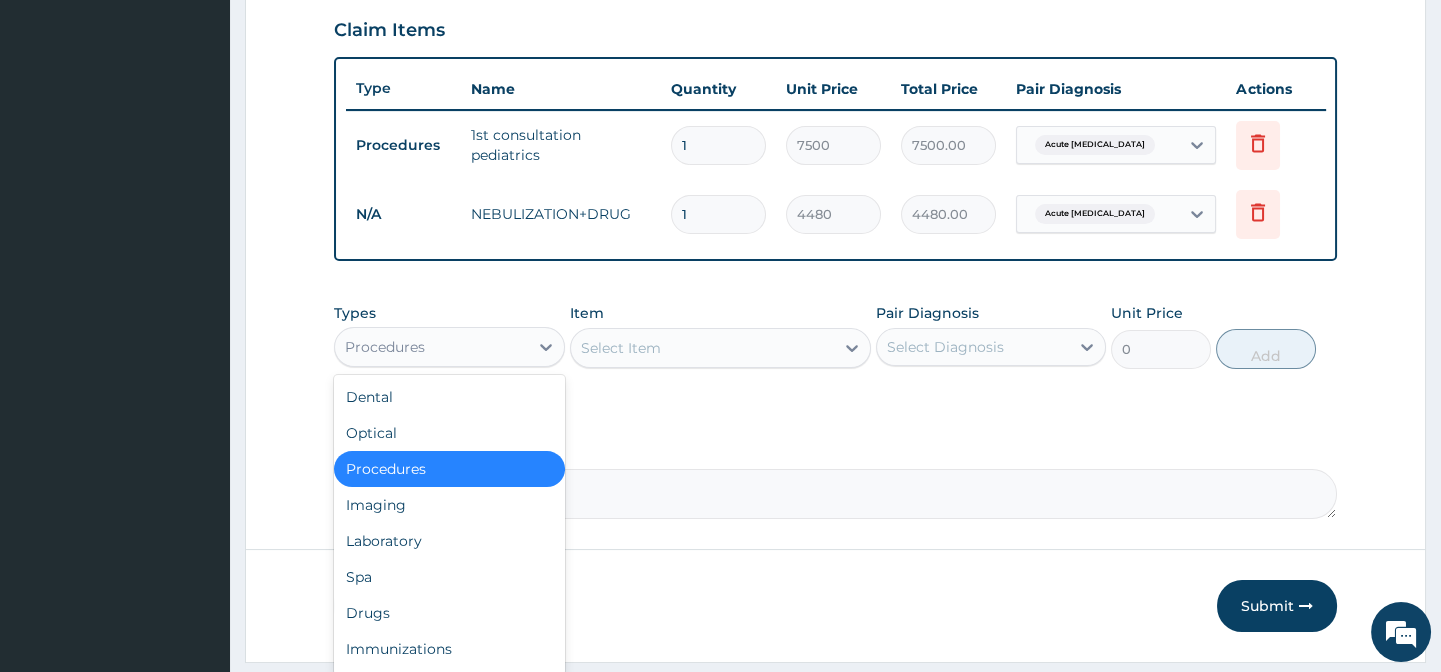 click on "Procedures" at bounding box center [431, 347] 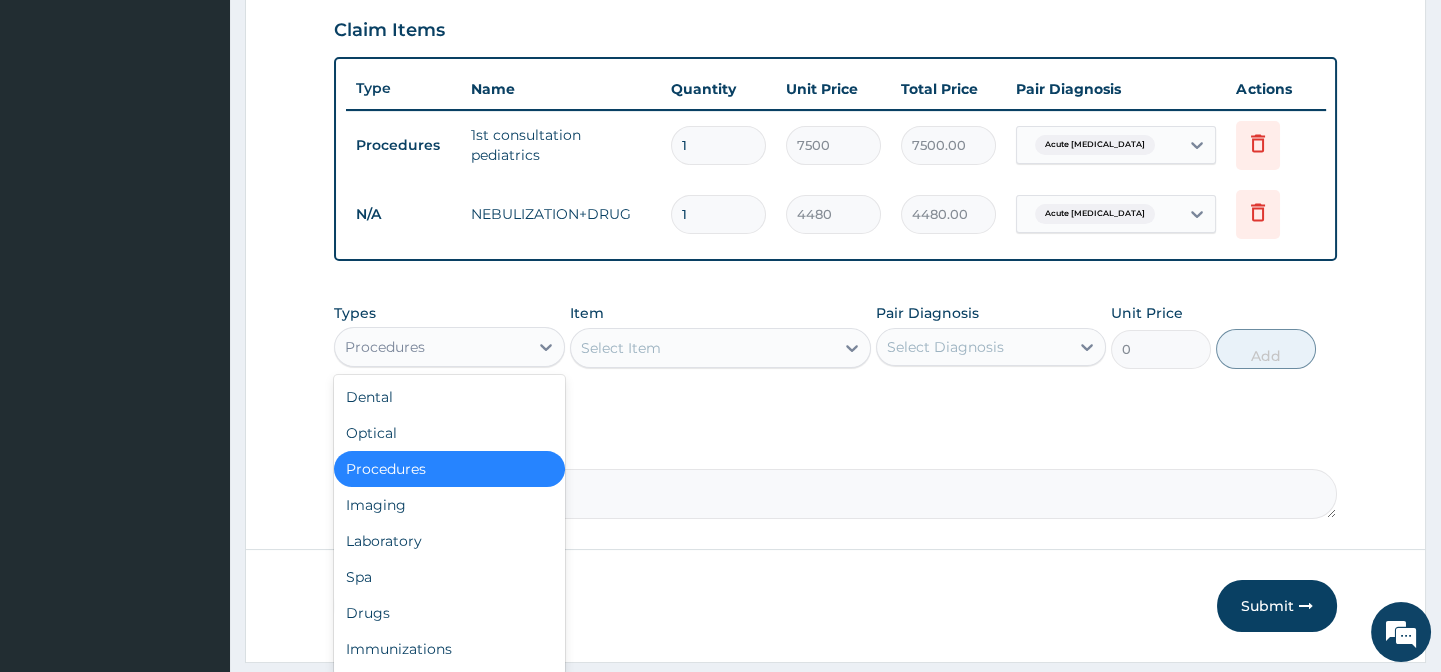 scroll, scrollTop: 757, scrollLeft: 0, axis: vertical 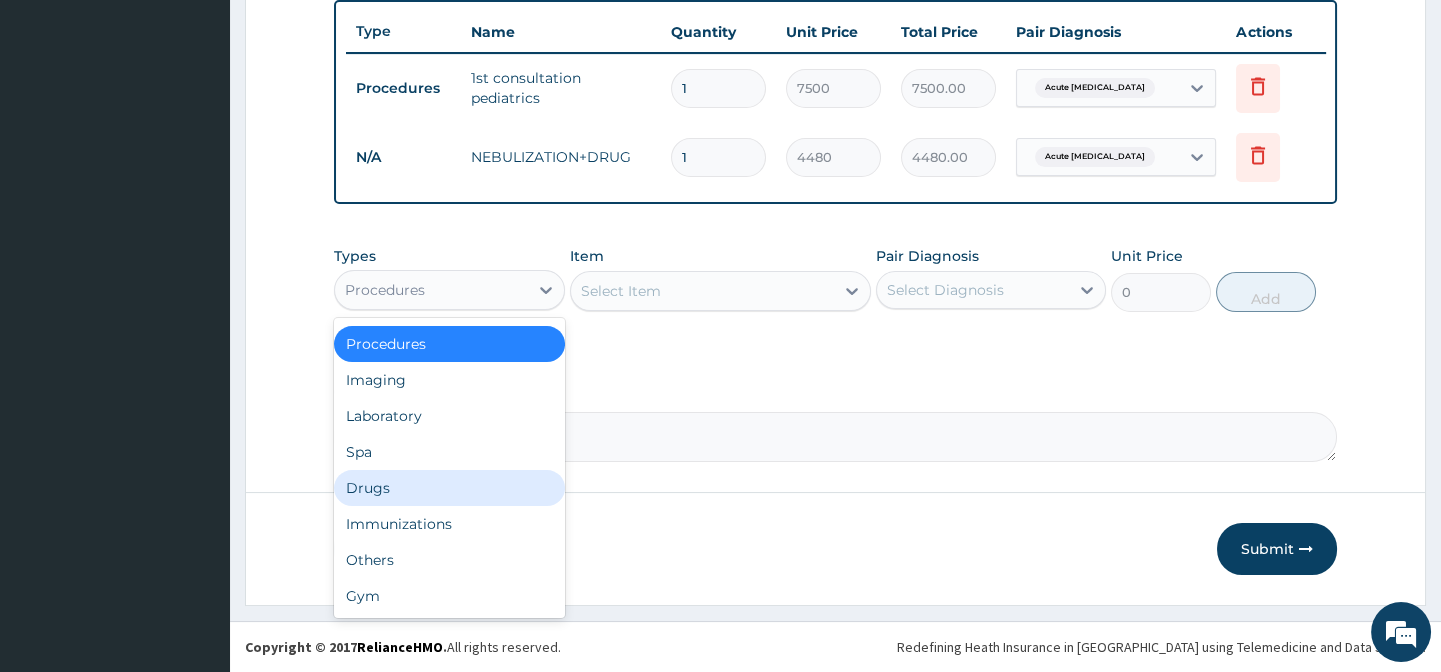 click on "Drugs" at bounding box center [449, 488] 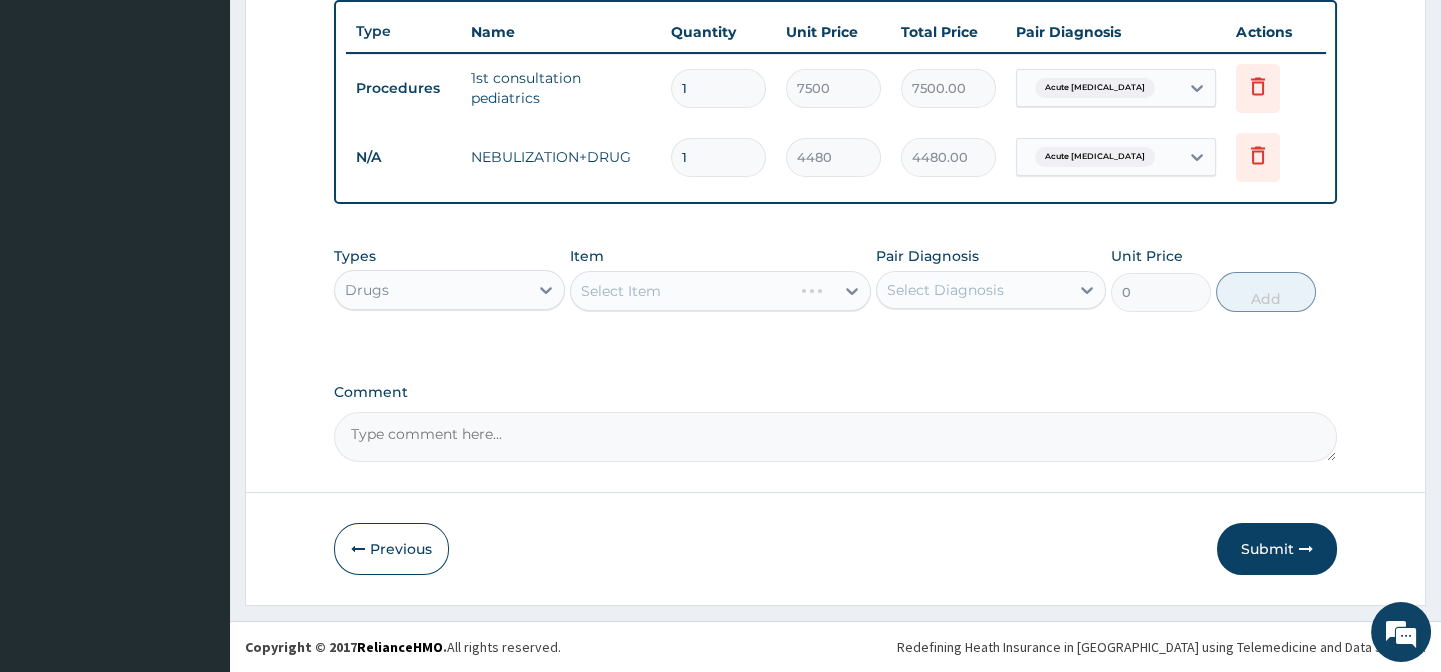 click at bounding box center [835, 492] 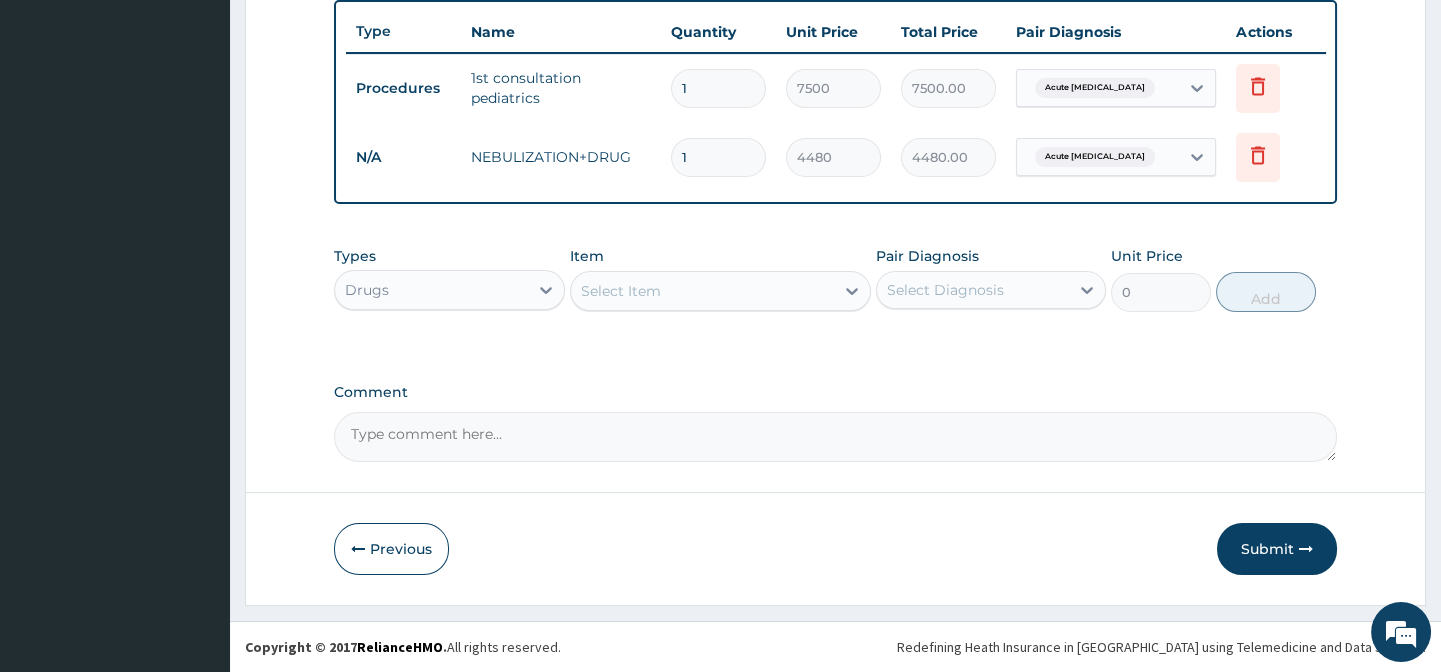 click on "Select Item" at bounding box center (720, 291) 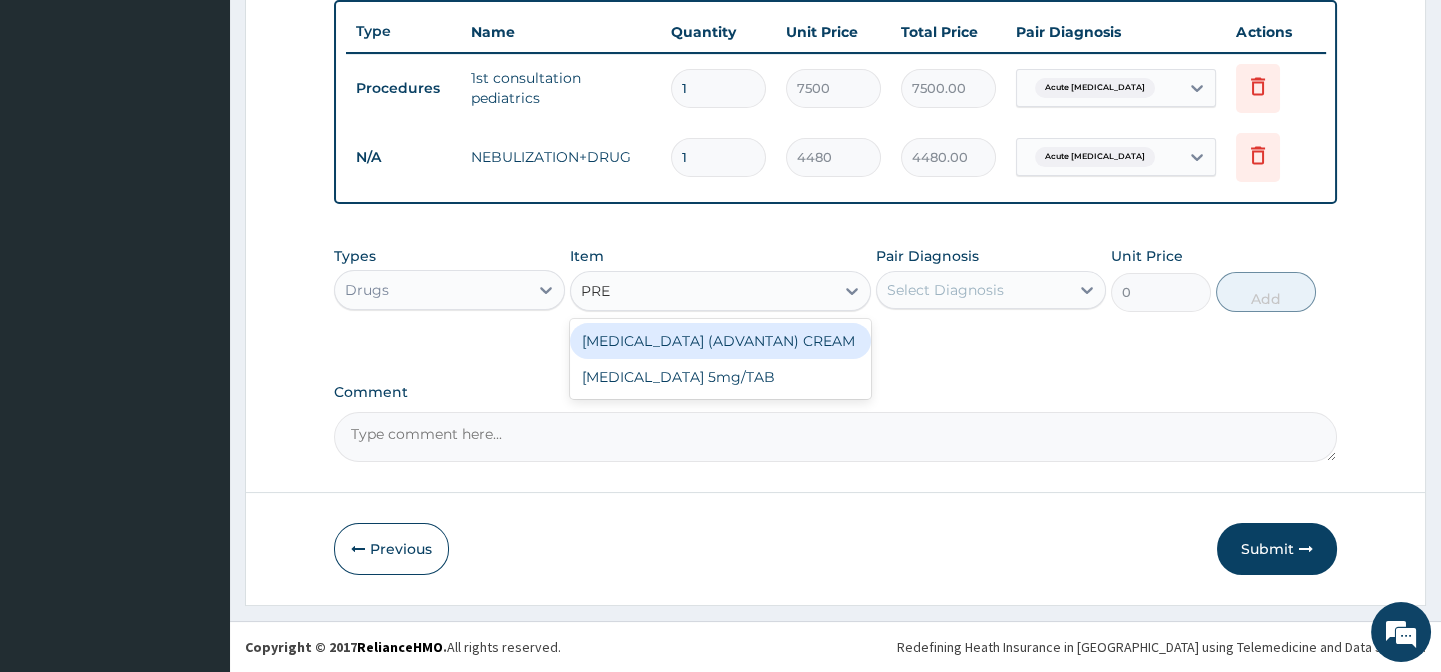 type on "PRED" 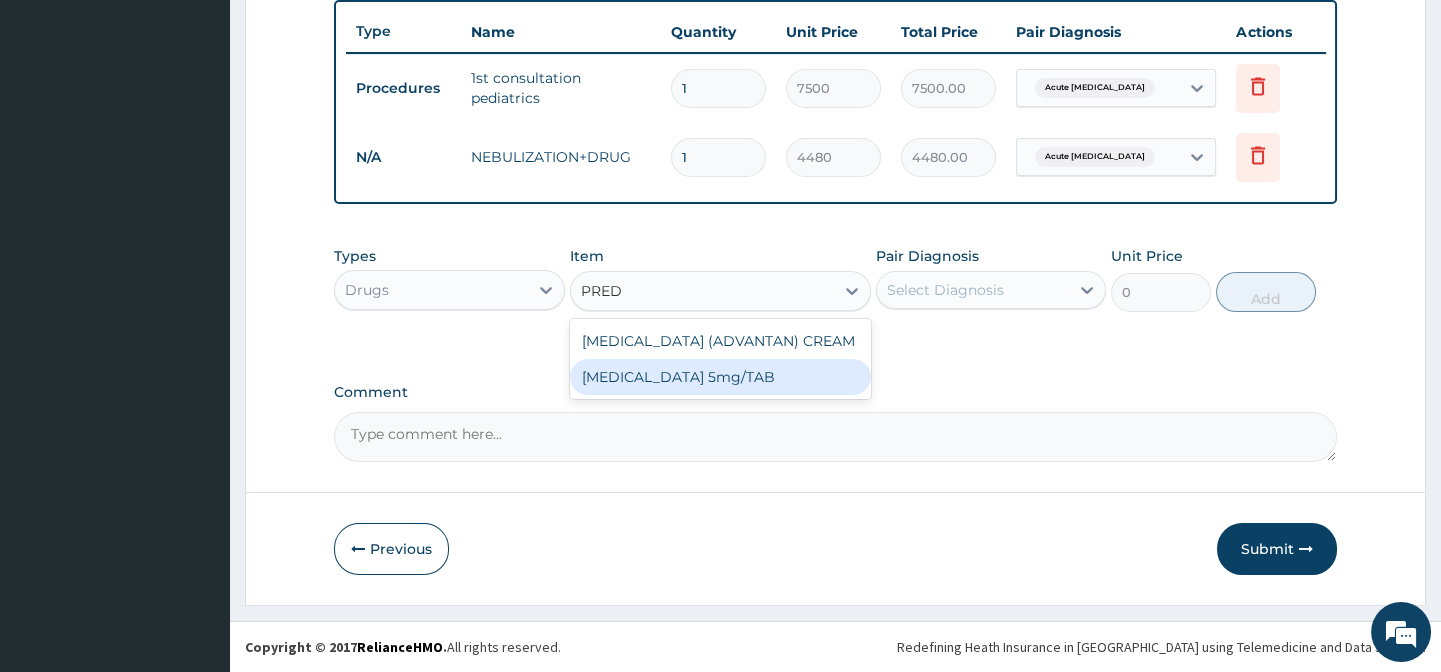 click on "PREDNISOLONE 5mg/TAB" at bounding box center [720, 377] 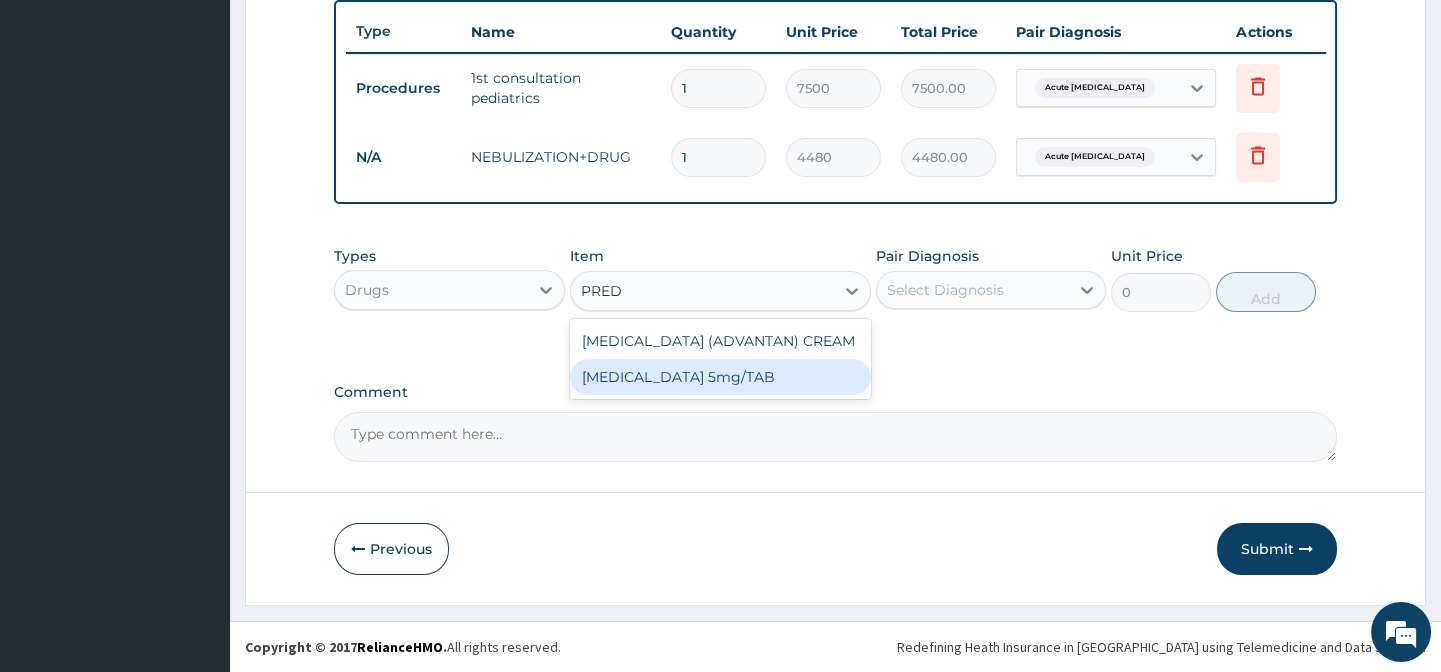 type 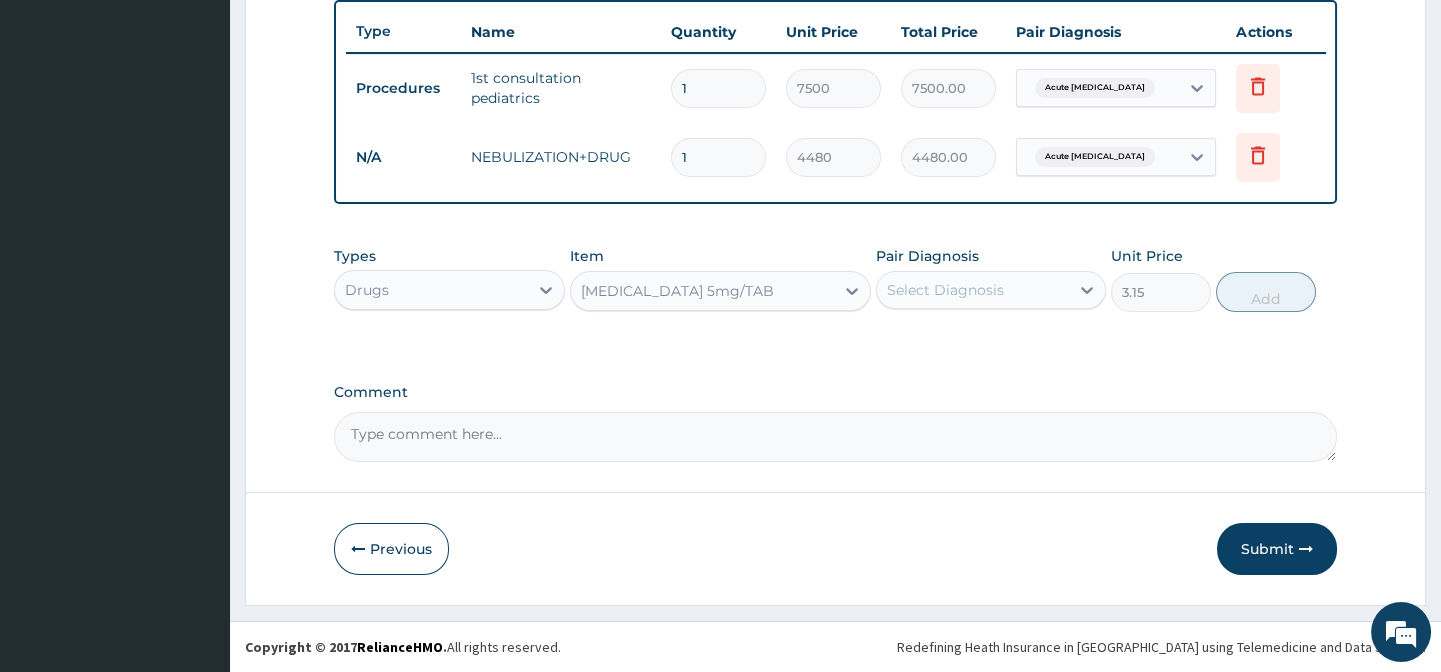 click on "Select Diagnosis" at bounding box center (973, 290) 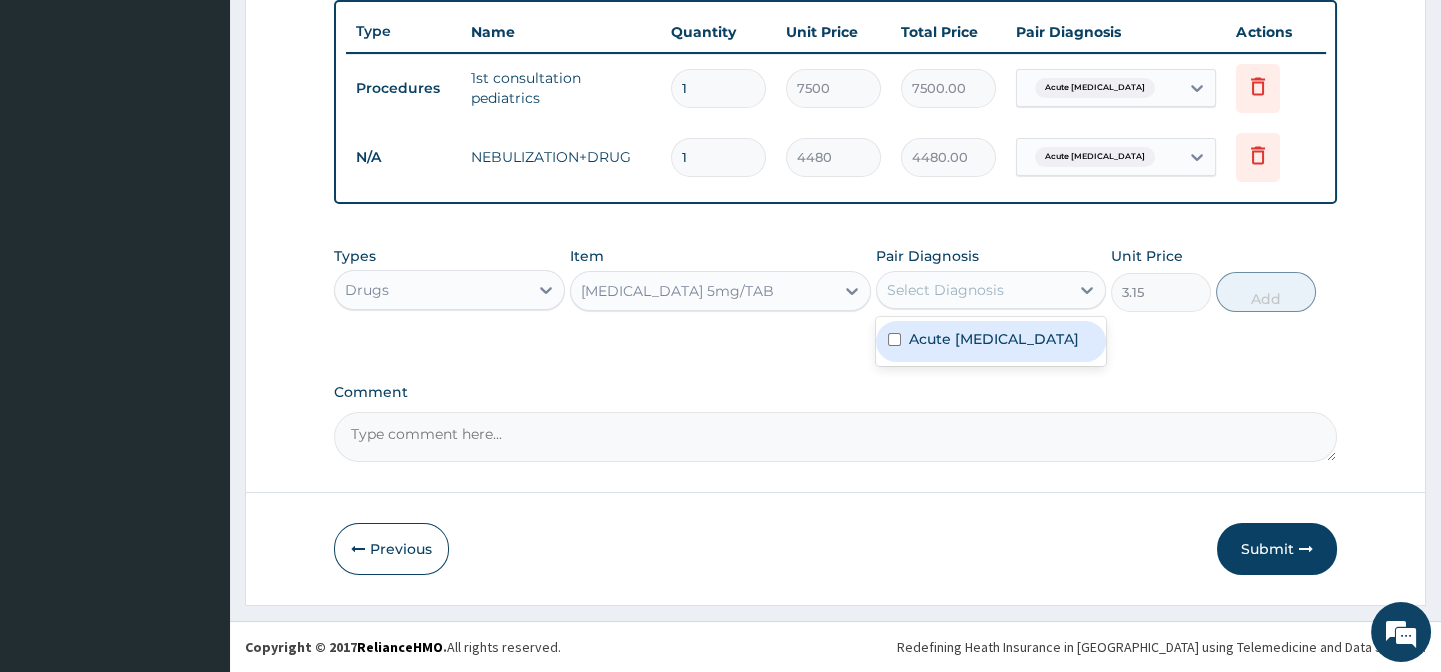 click at bounding box center [894, 339] 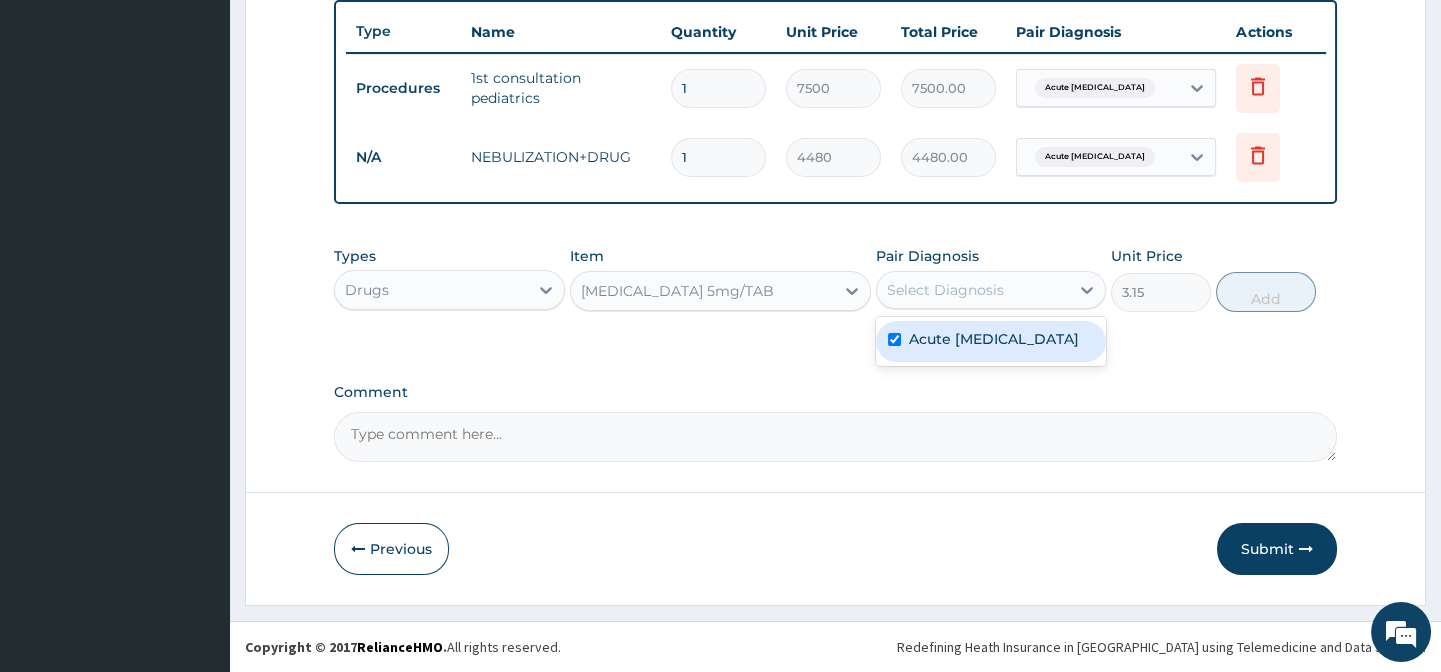click at bounding box center [894, 339] 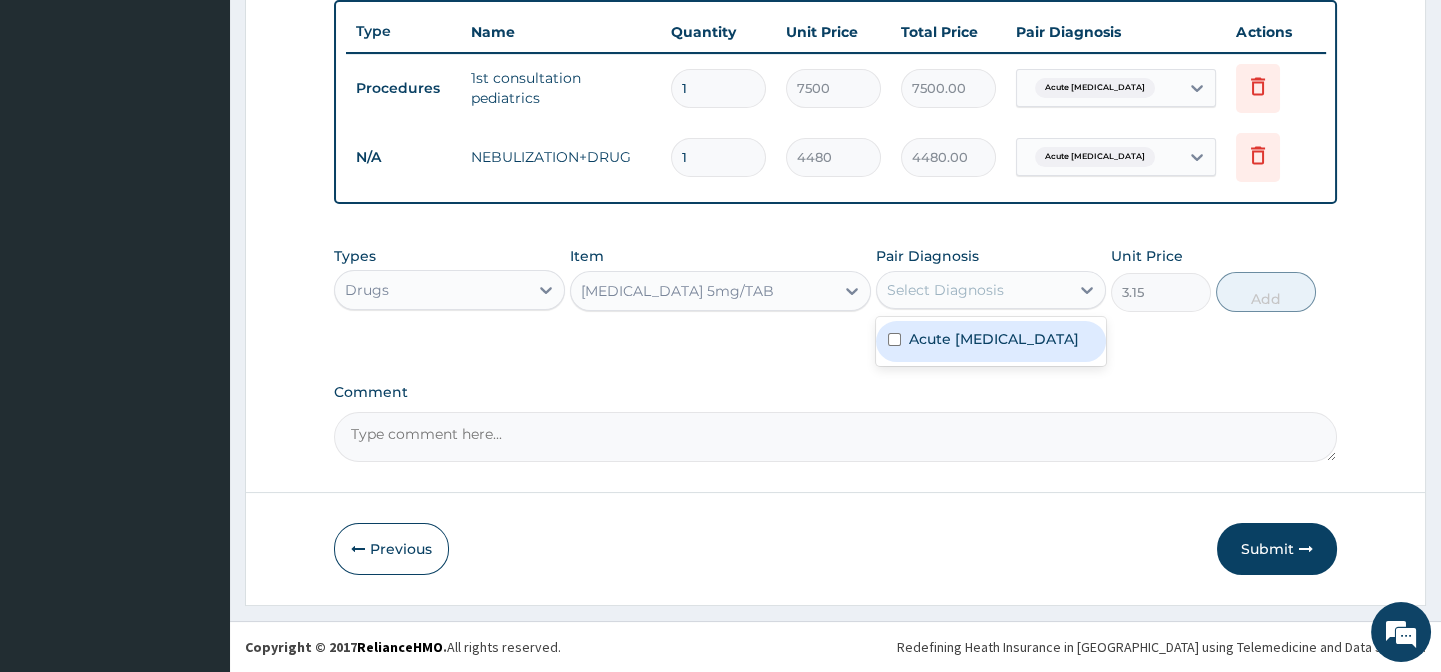 click at bounding box center (894, 339) 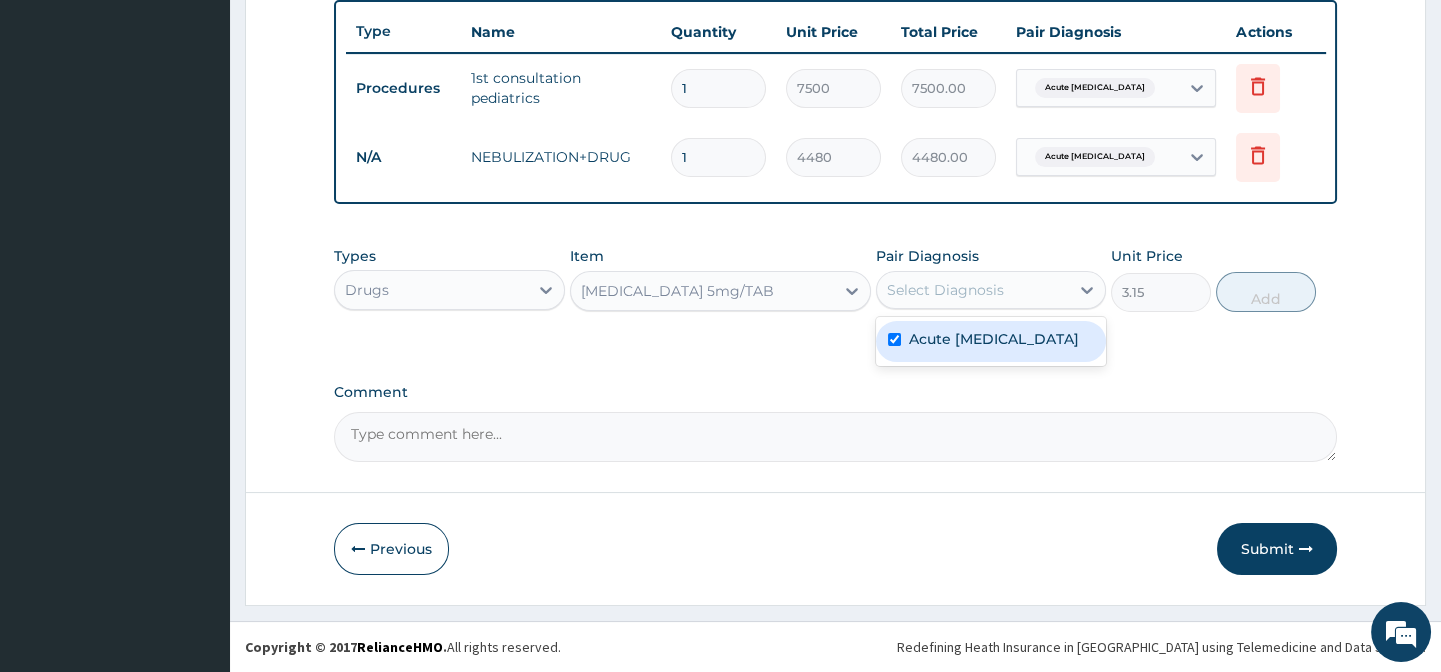 checkbox on "true" 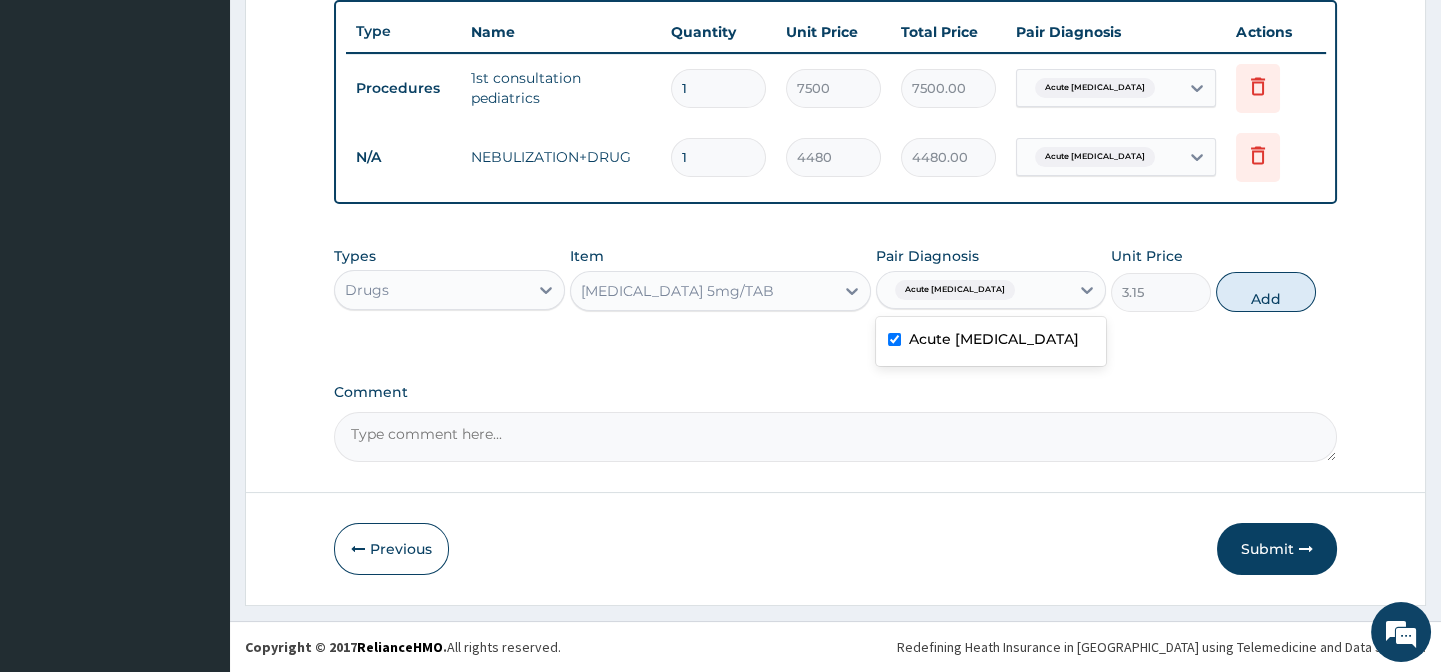 click on "Types Drugs Item PREDNISOLONE 5mg/TAB Pair Diagnosis option Acute asthma, selected. option Acute asthma selected, 1 of 1. 1 result available. Use Up and Down to choose options, press Enter to select the currently focused option, press Escape to exit the menu, press Tab to select the option and exit the menu. Acute asthma Acute asthma Unit Price 3.15 Add" at bounding box center (835, 294) 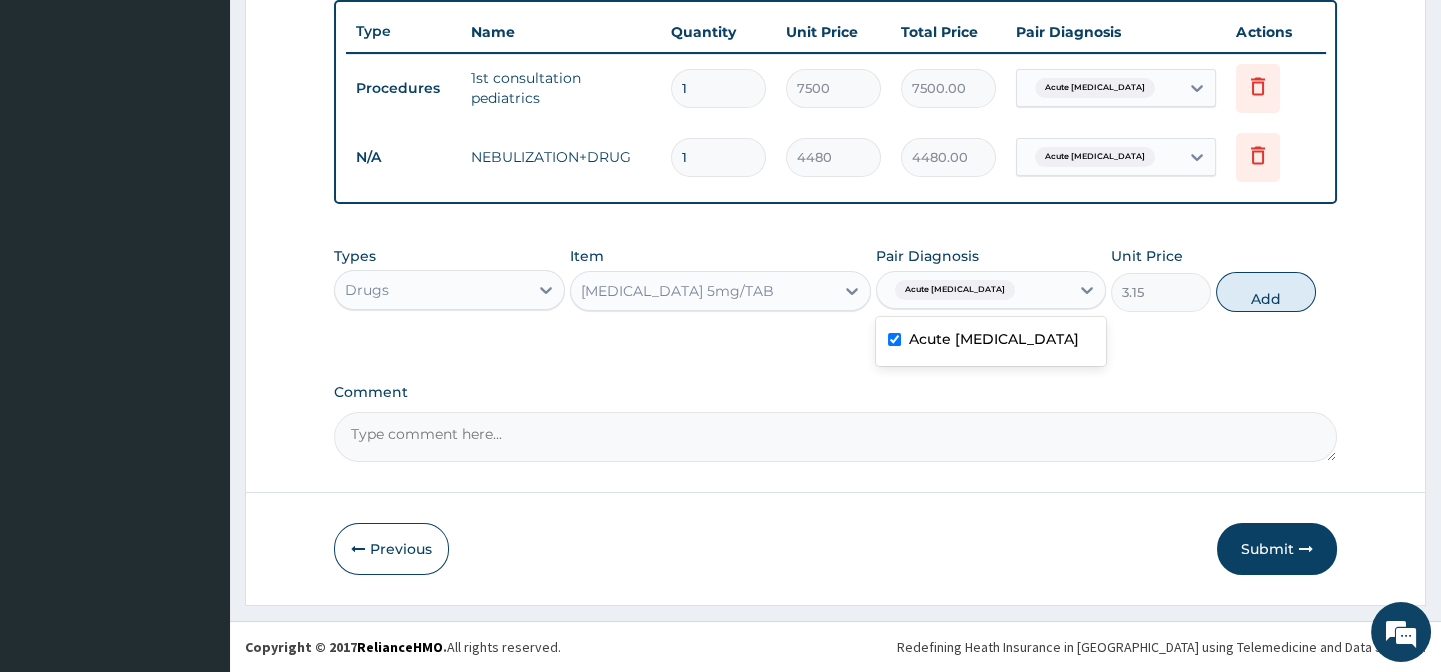 click on "Types Drugs Item PREDNISOLONE 5mg/TAB Pair Diagnosis option Acute asthma, selected. option Acute asthma selected, 1 of 1. 1 result available. Use Up and Down to choose options, press Enter to select the currently focused option, press Escape to exit the menu, press Tab to select the option and exit the menu. Acute asthma Acute asthma Unit Price 3.15 Add" at bounding box center [835, 294] 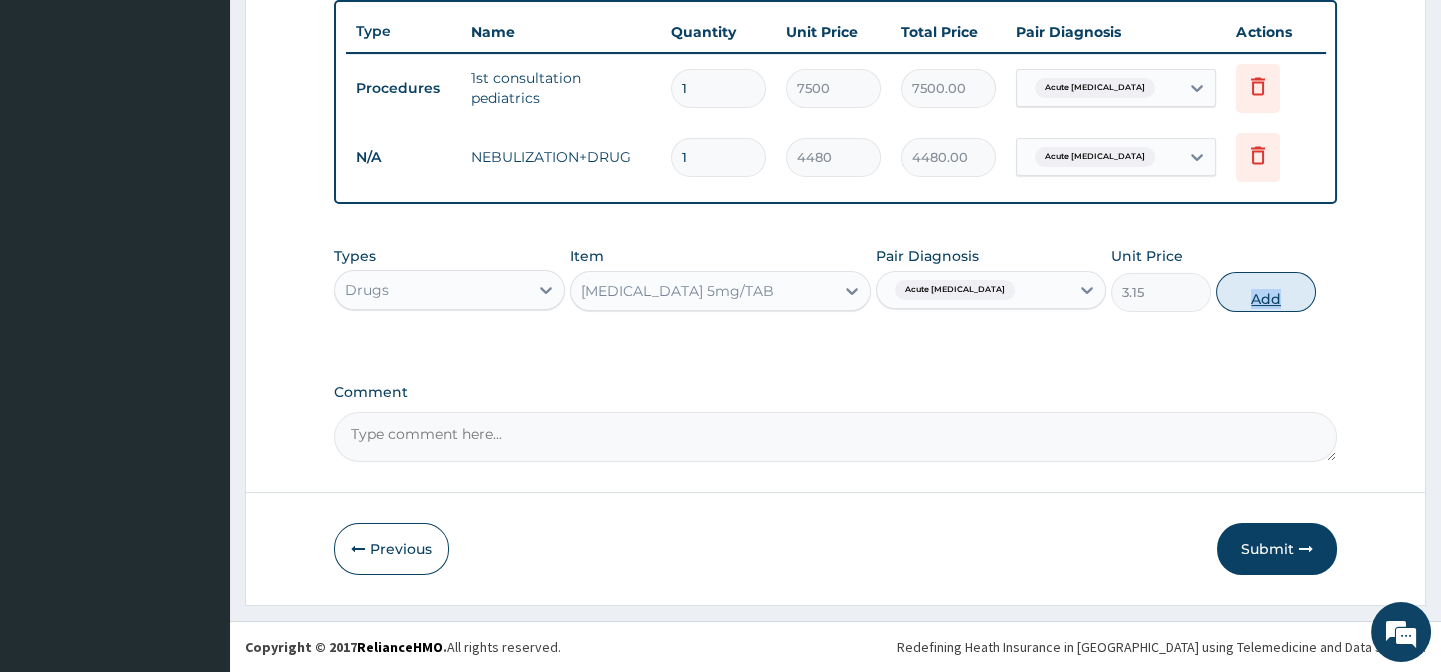 click on "Add" at bounding box center [1266, 292] 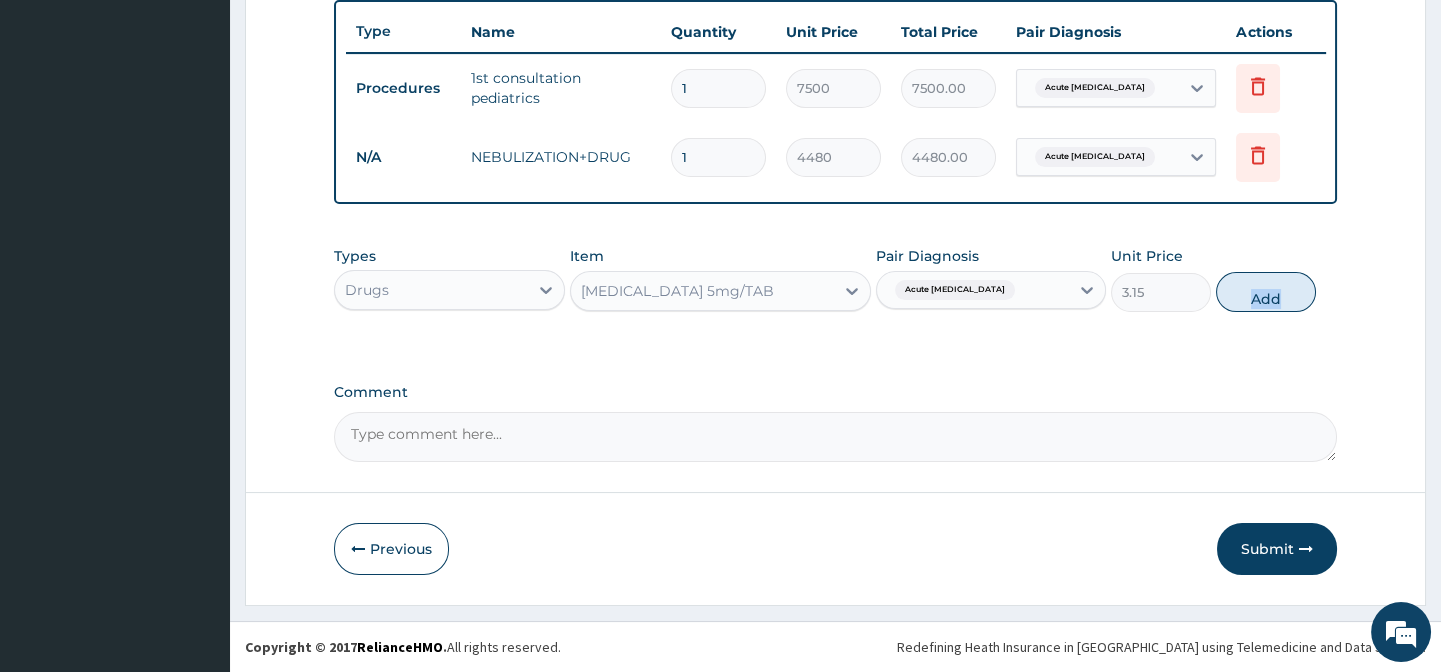 type on "0" 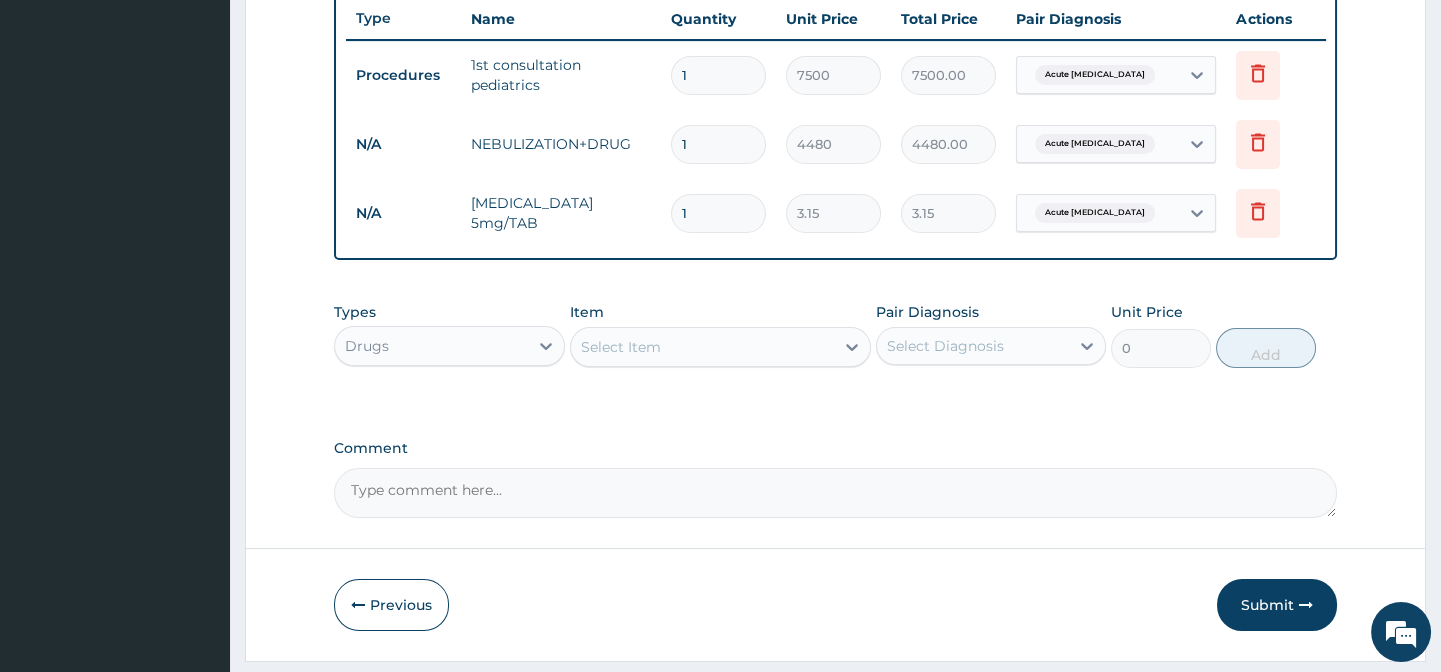 click on "1" at bounding box center [718, 213] 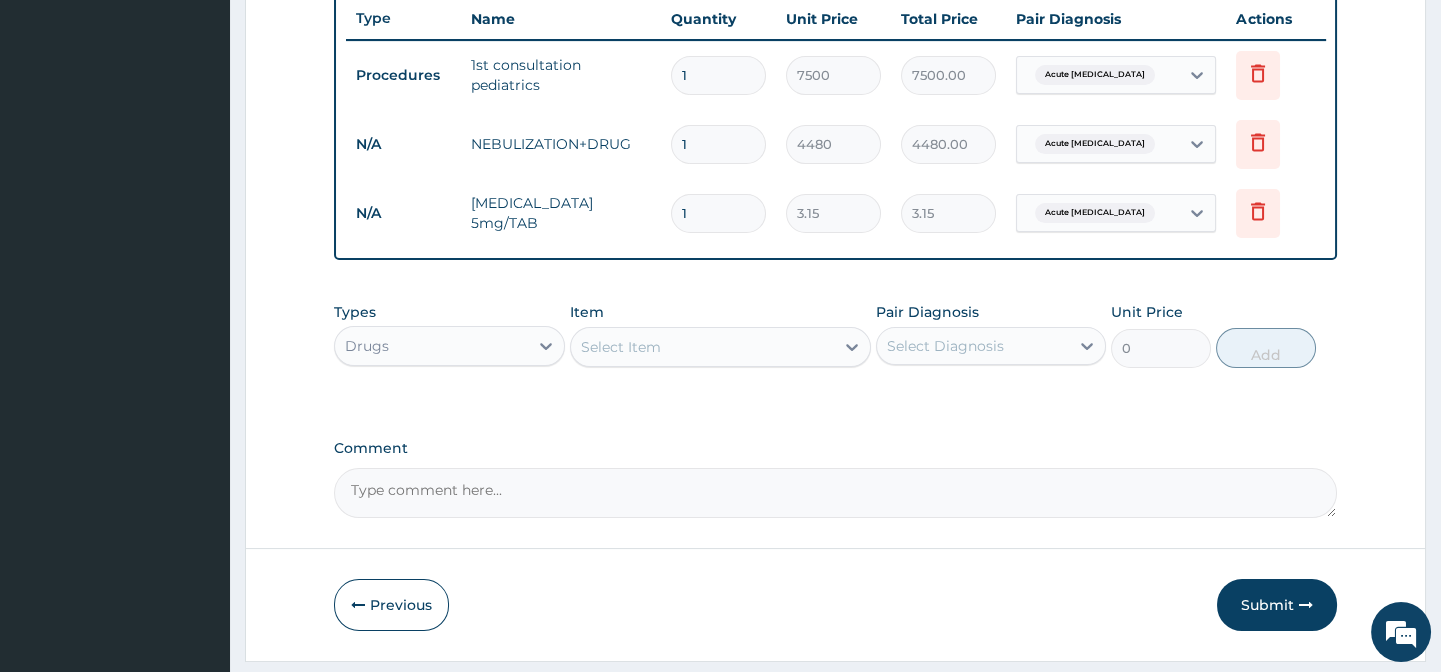 type 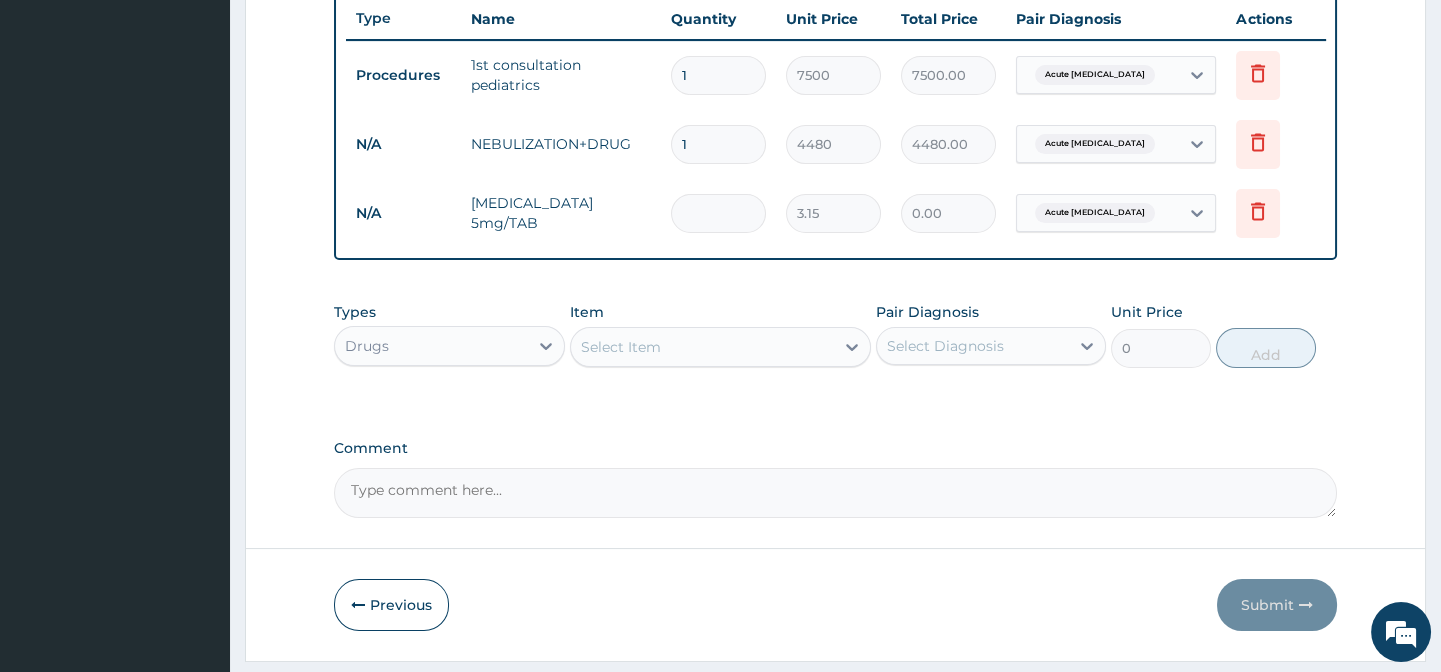type on "2" 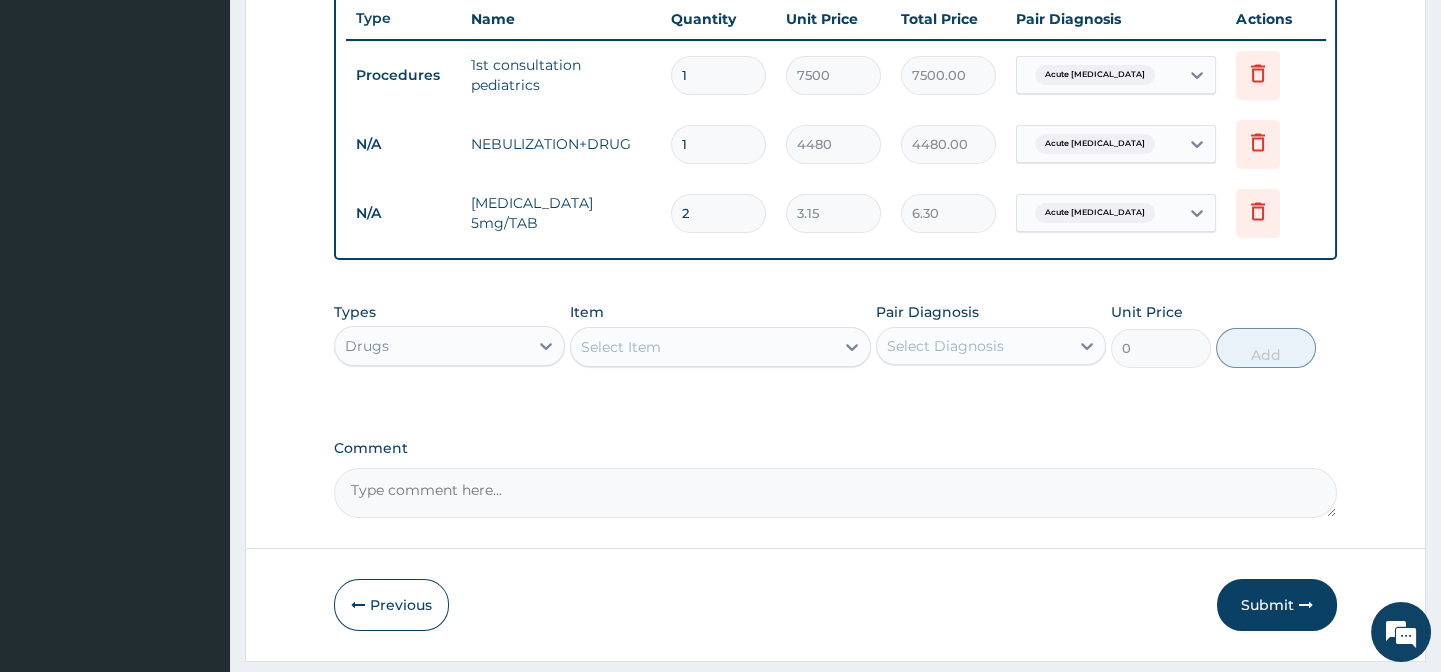 type on "25" 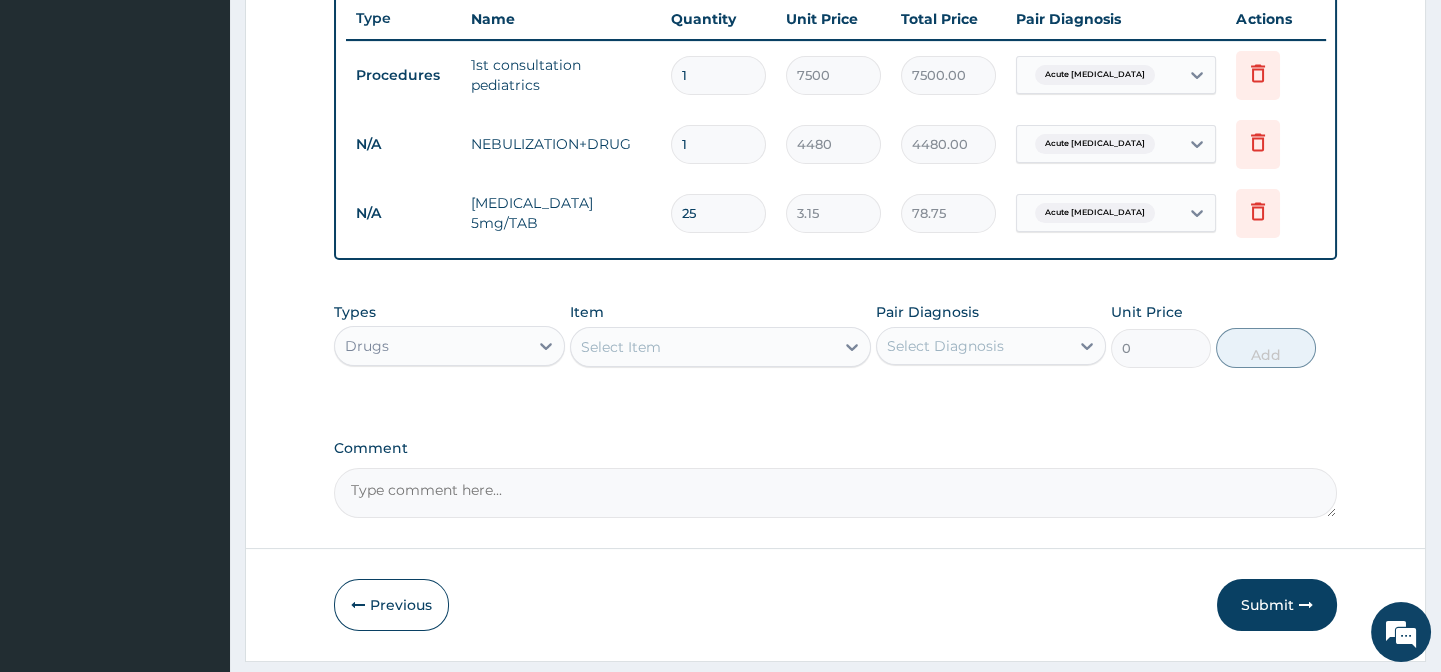 type on "25" 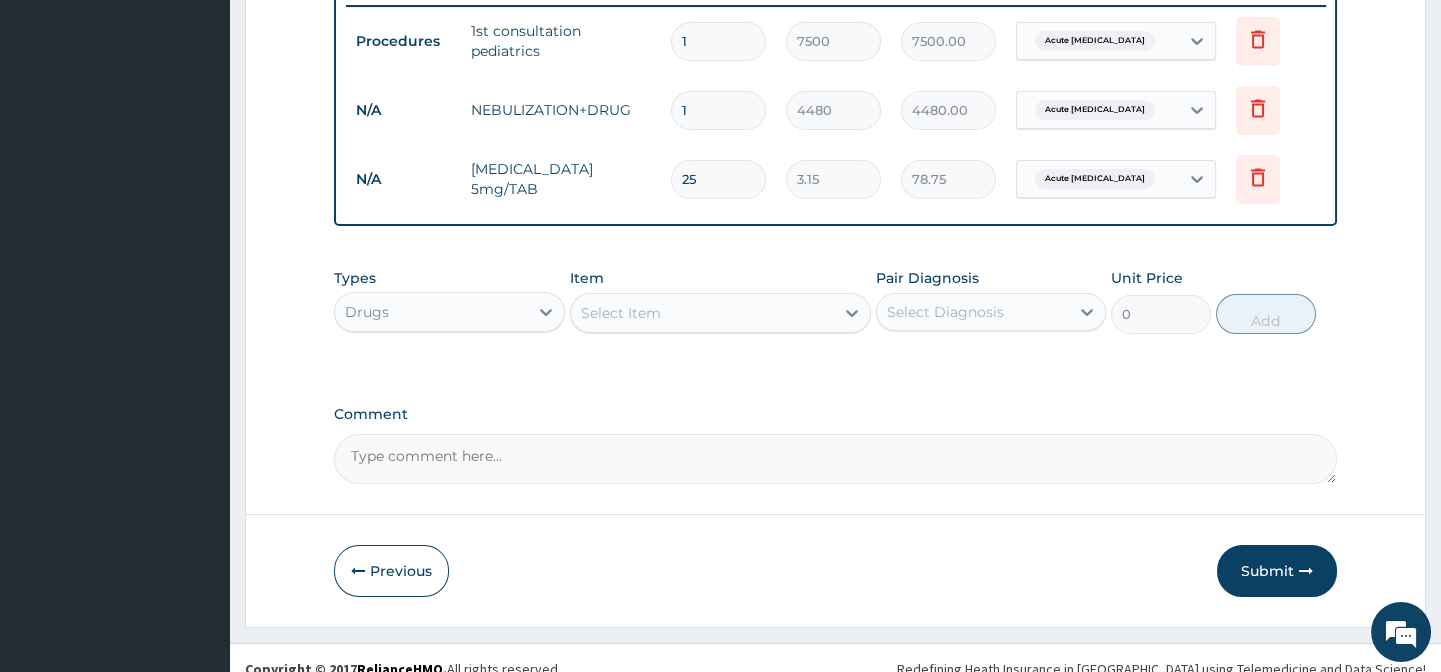 scroll, scrollTop: 826, scrollLeft: 0, axis: vertical 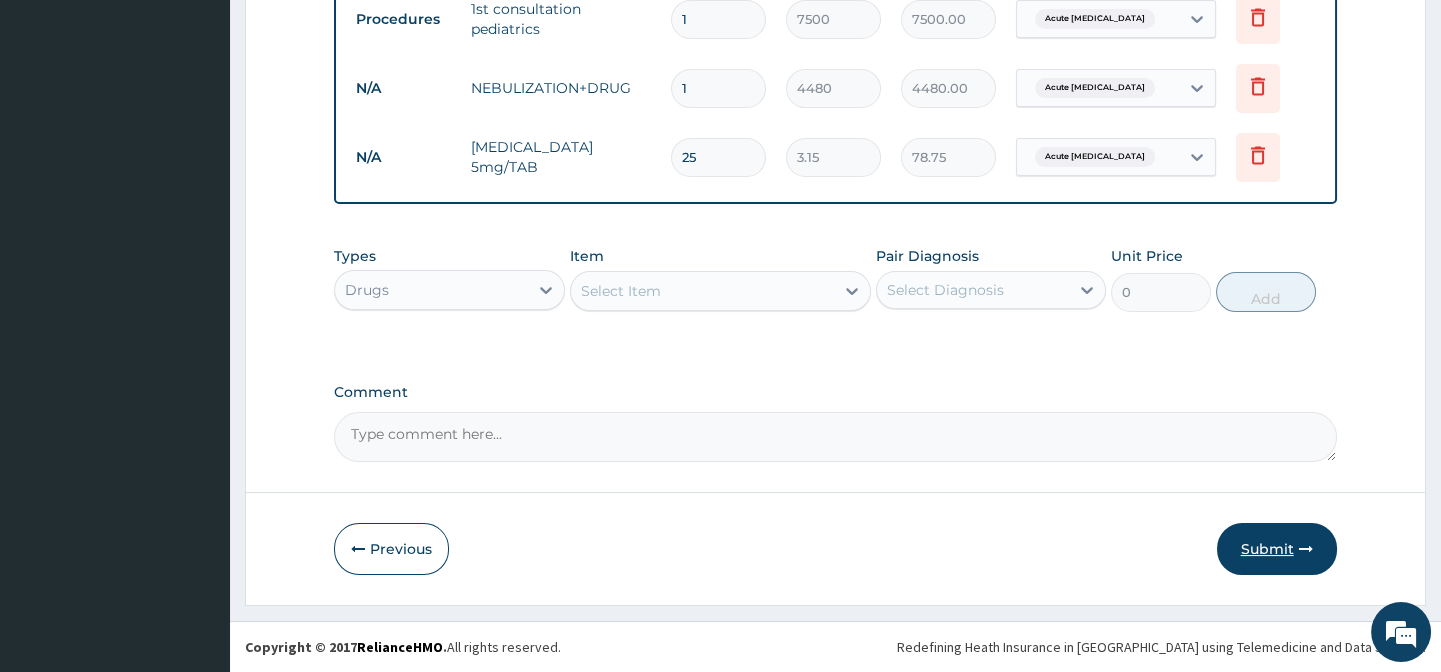 click on "Submit" at bounding box center (1277, 549) 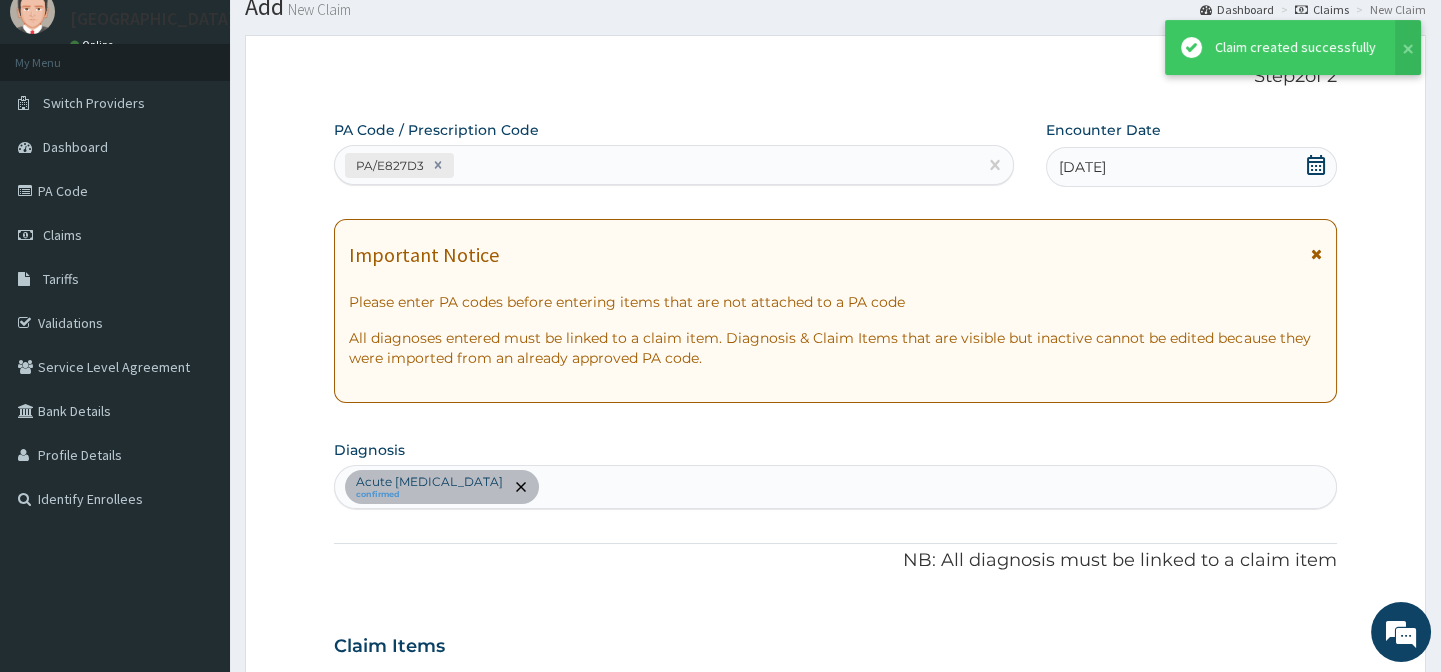 scroll, scrollTop: 826, scrollLeft: 0, axis: vertical 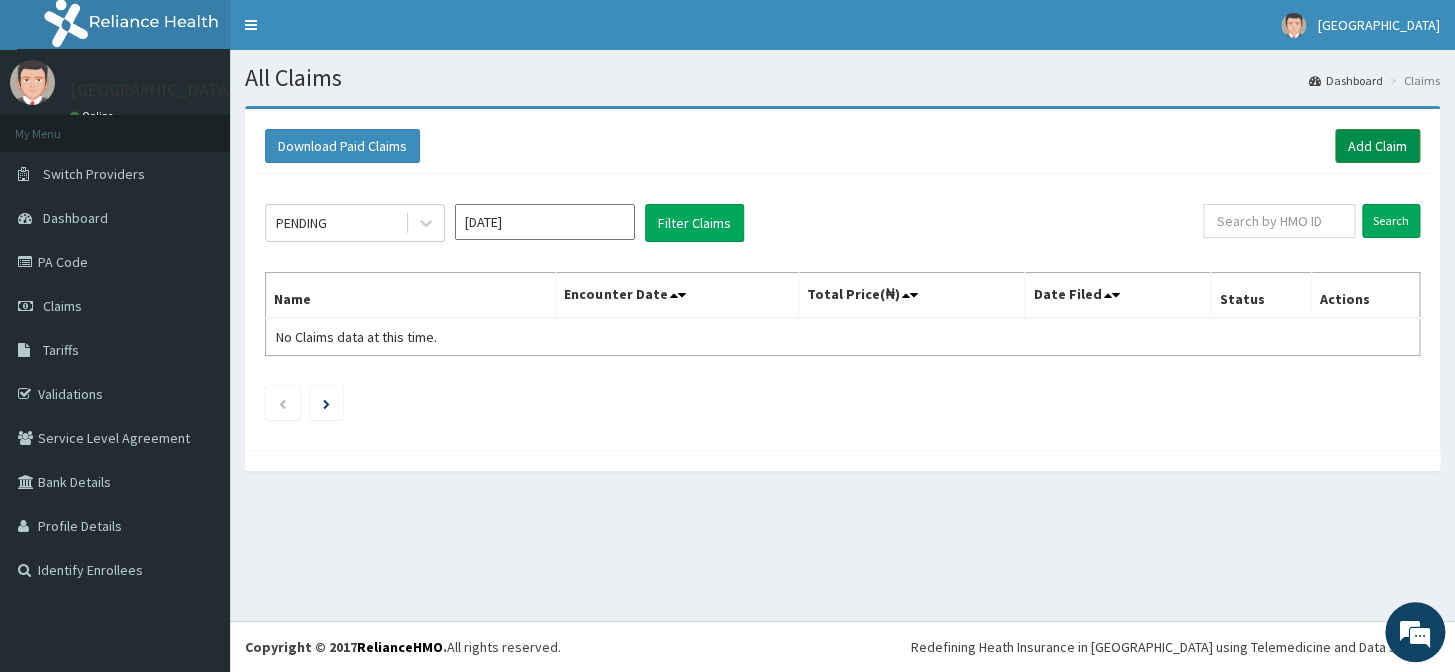 click on "Add Claim" at bounding box center (1377, 146) 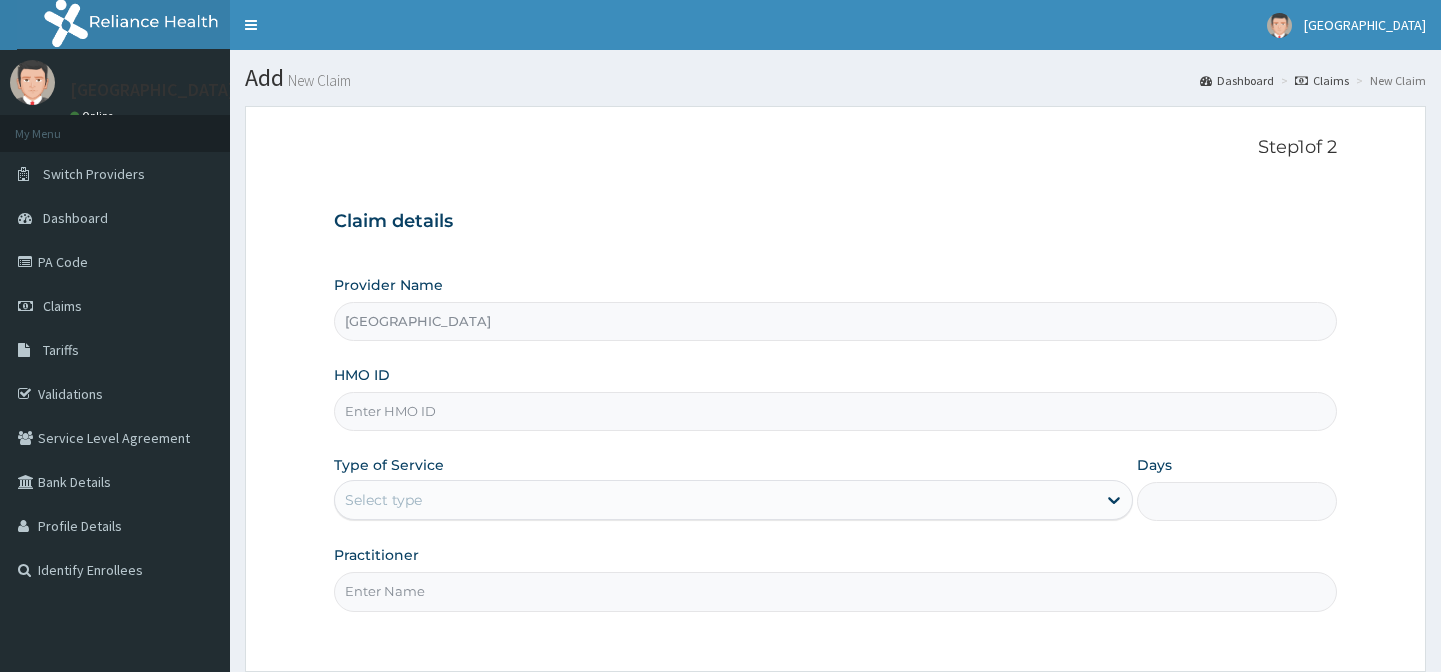 scroll, scrollTop: 0, scrollLeft: 0, axis: both 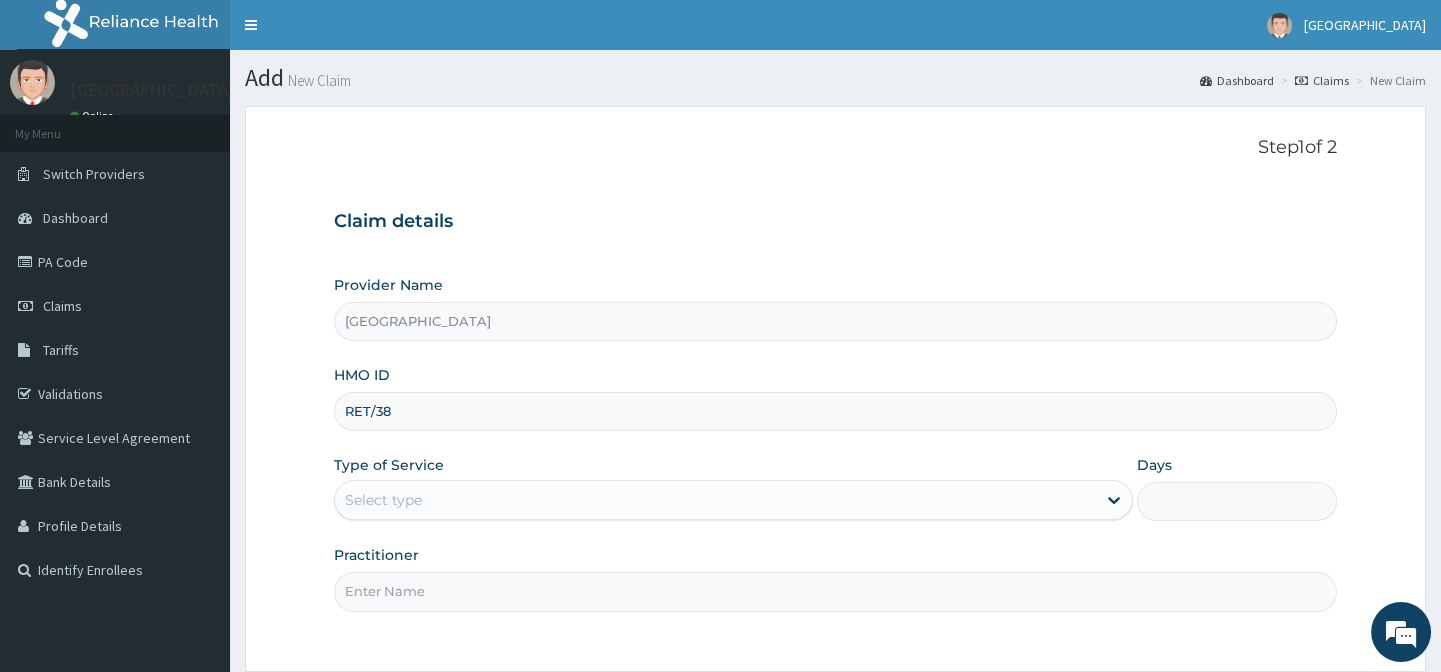 type on "RET/38532/A" 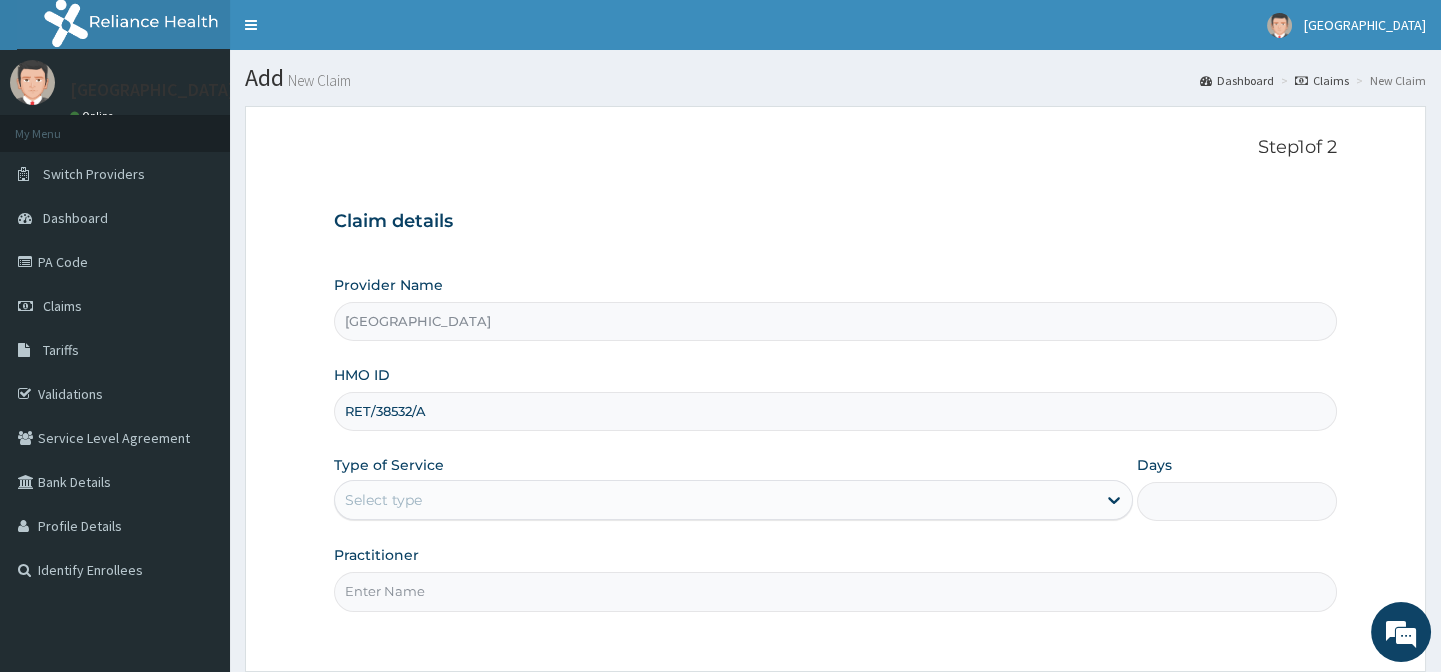 scroll, scrollTop: 179, scrollLeft: 0, axis: vertical 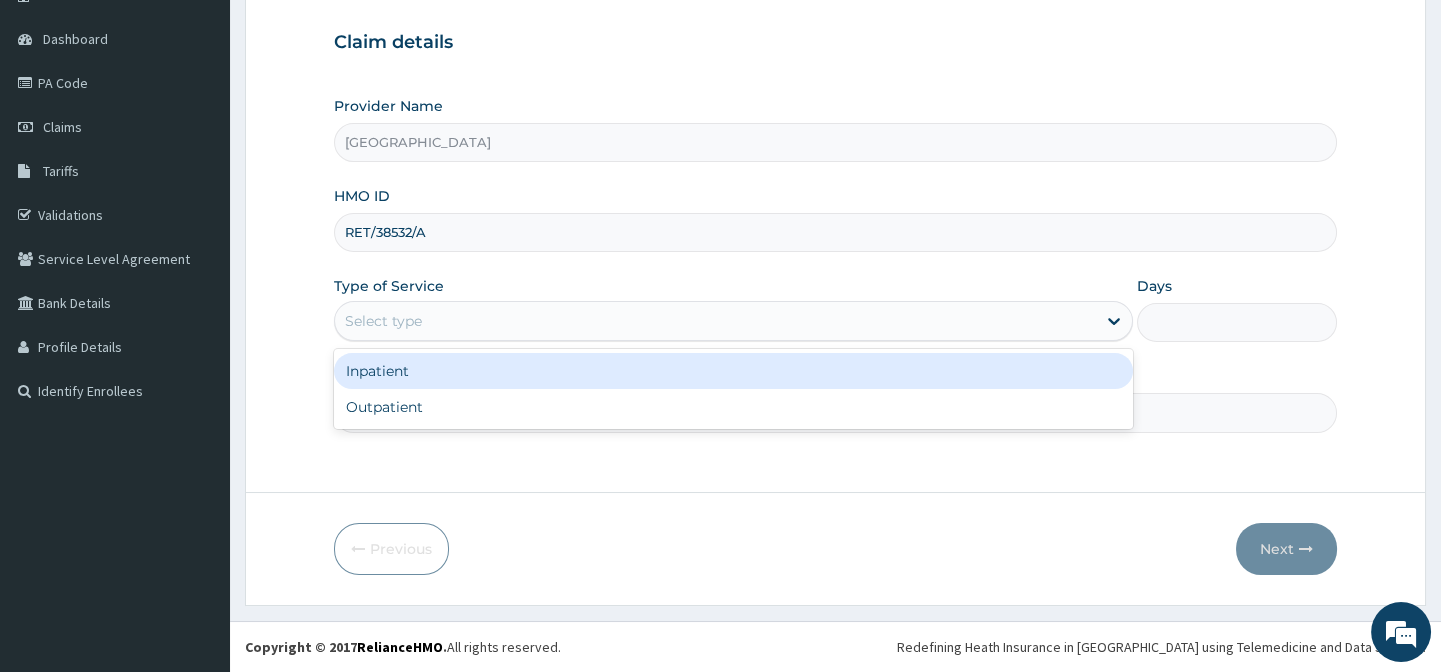 click on "Select type" at bounding box center [715, 321] 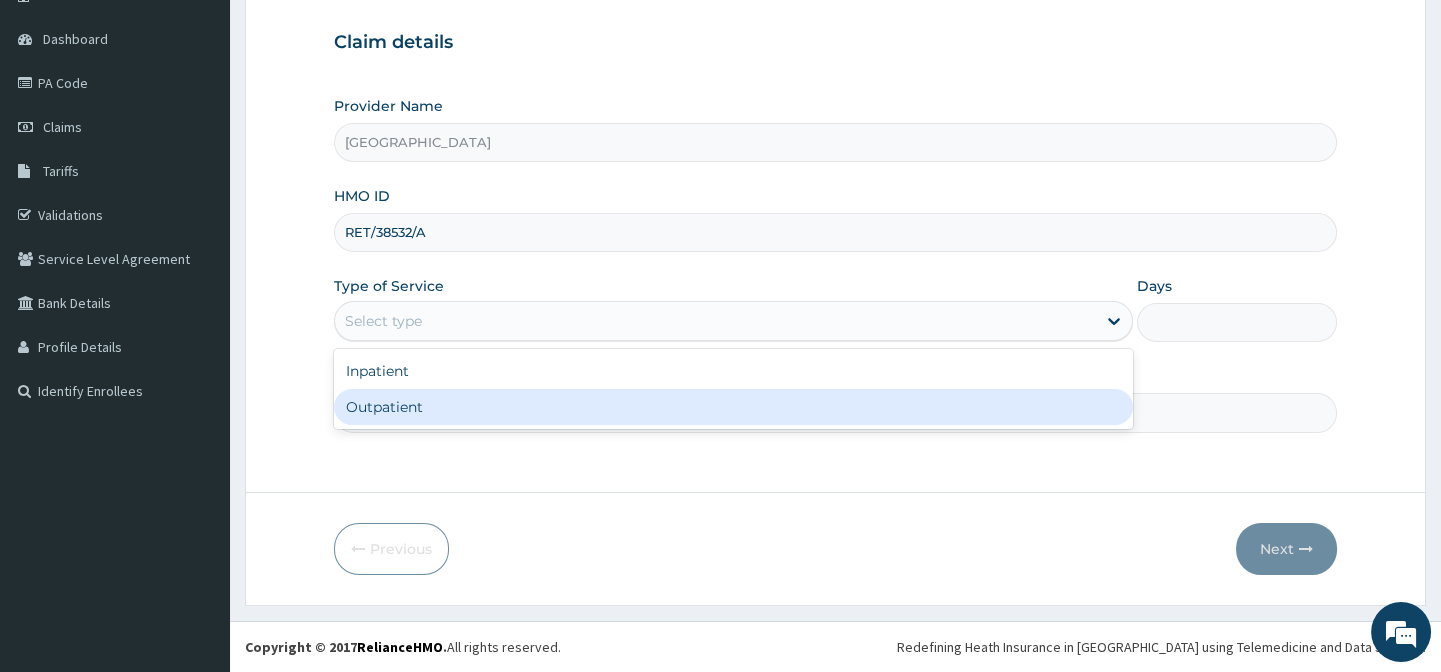 click on "Outpatient" at bounding box center (733, 407) 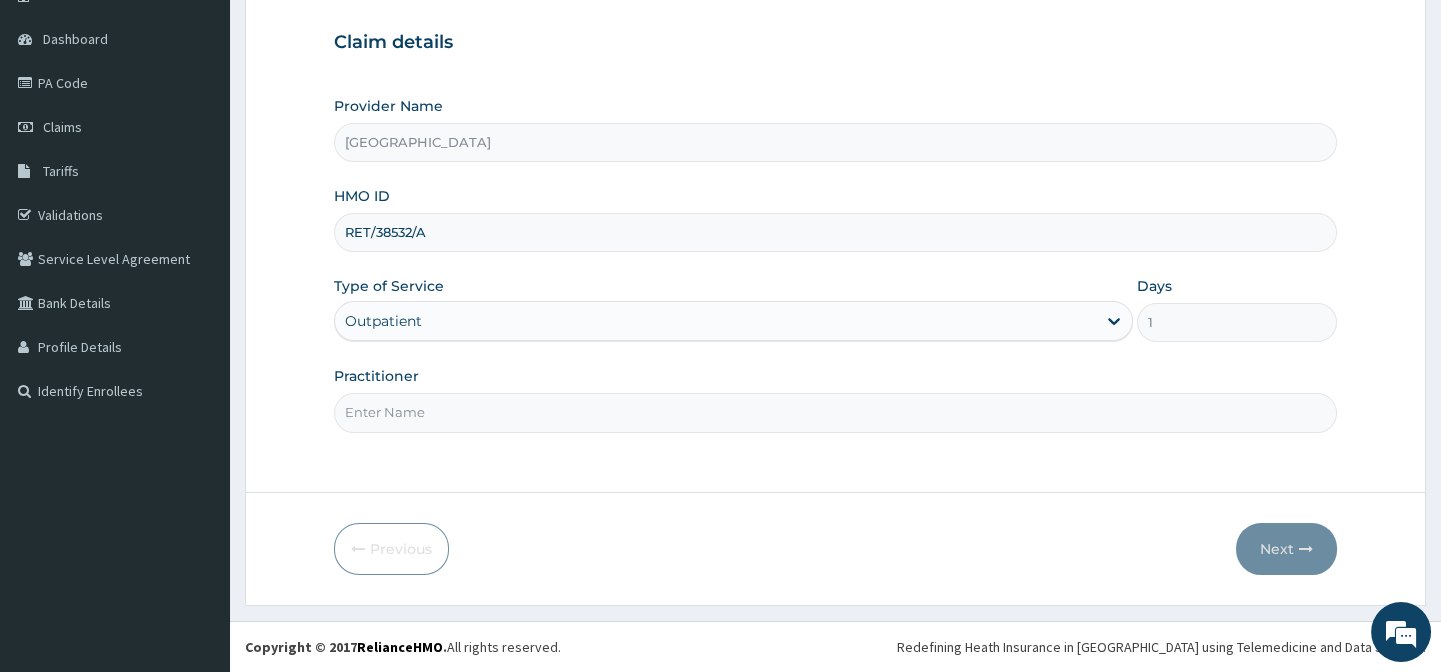 scroll, scrollTop: 0, scrollLeft: 0, axis: both 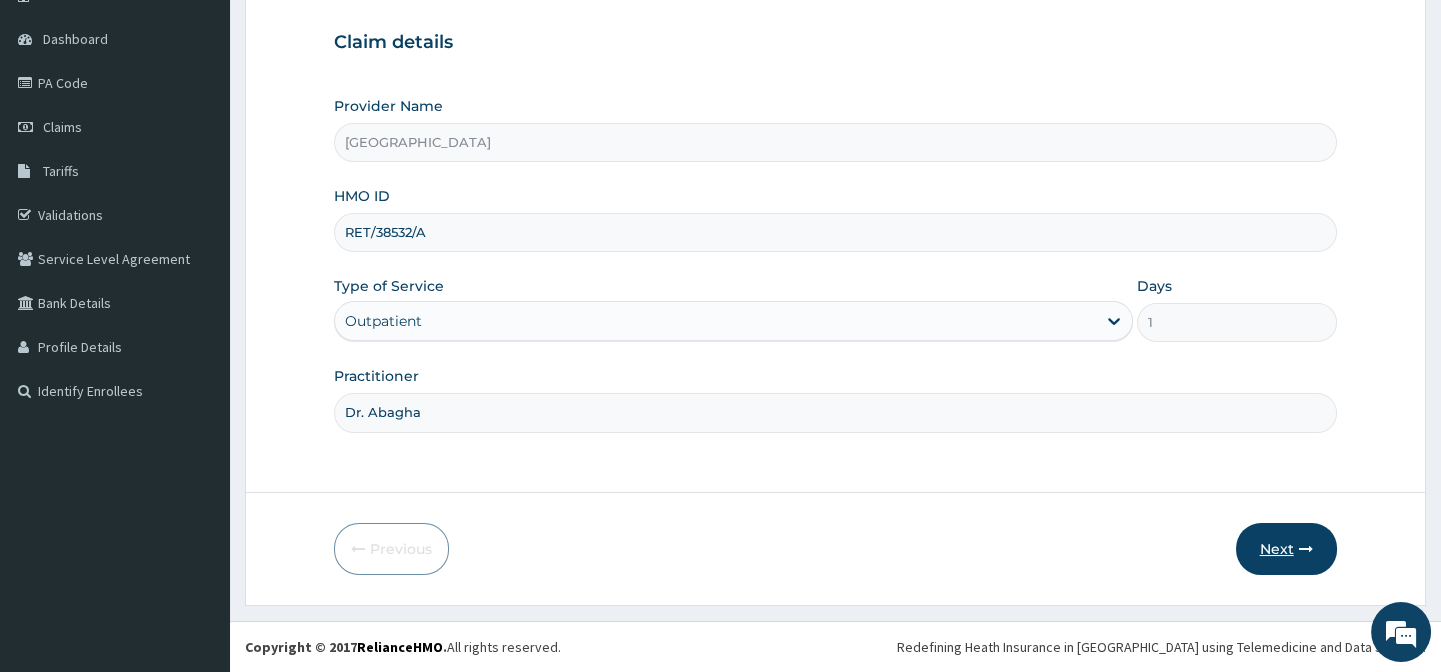 click on "Next" at bounding box center [1286, 549] 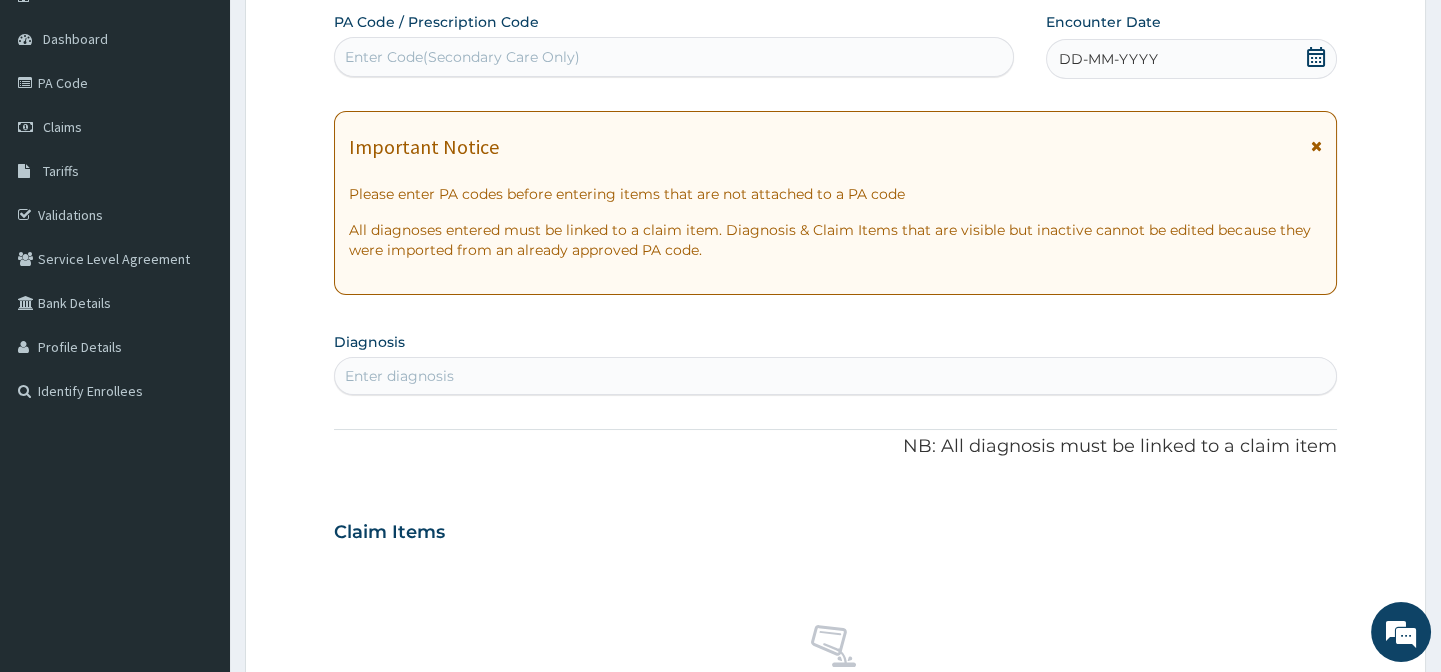 click on "DD-MM-YYYY" at bounding box center [1191, 59] 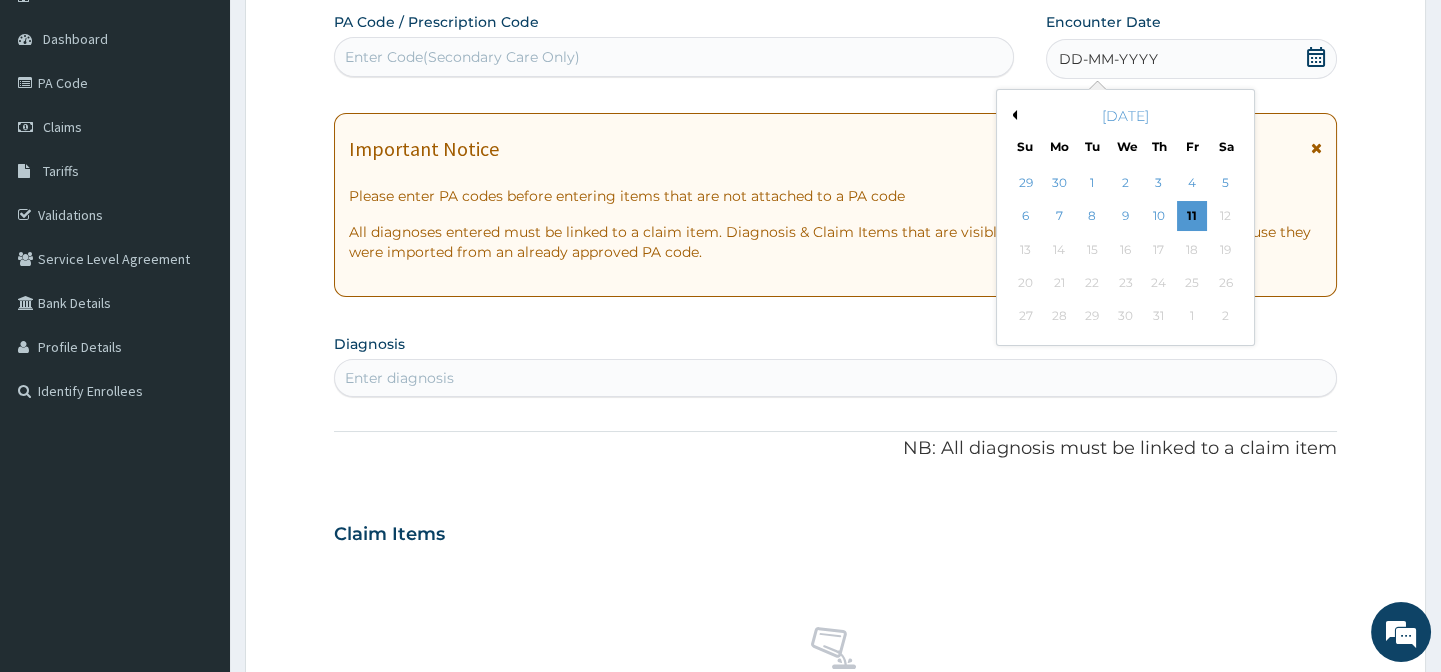 click on "[DATE]" at bounding box center [1125, 116] 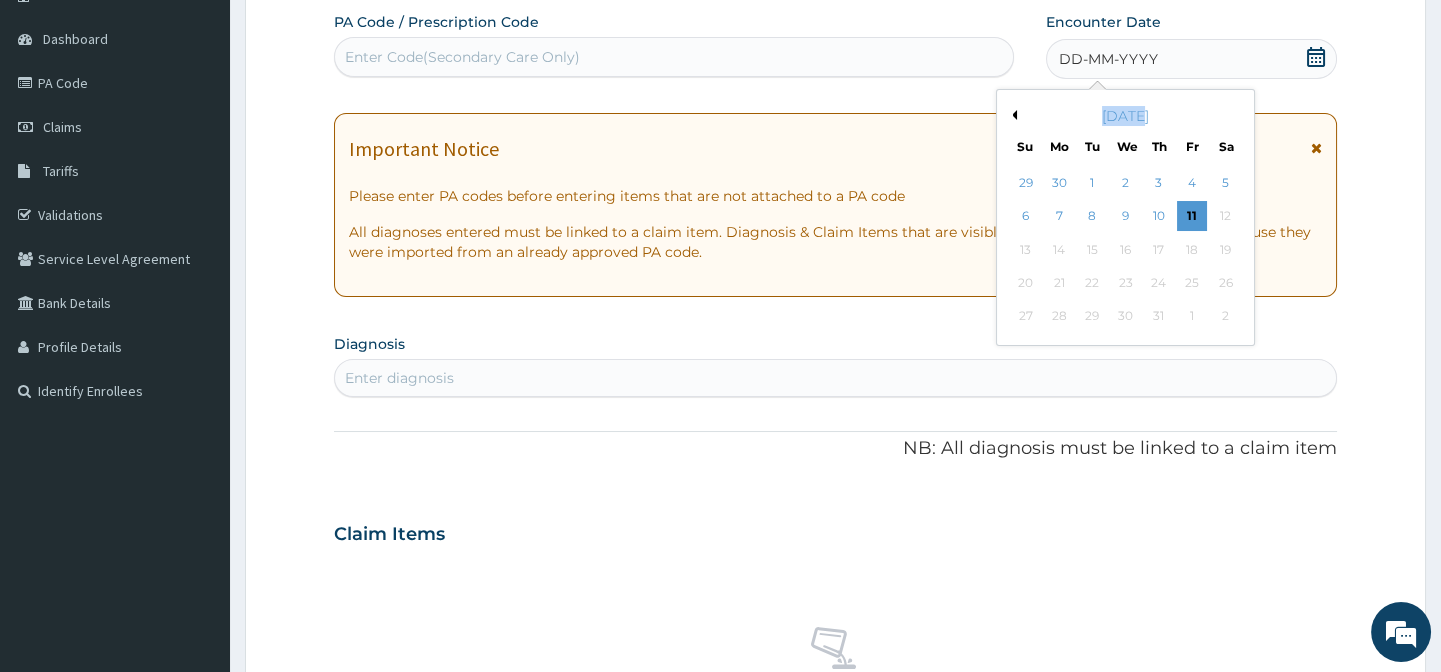 click on "[DATE]" at bounding box center (1125, 116) 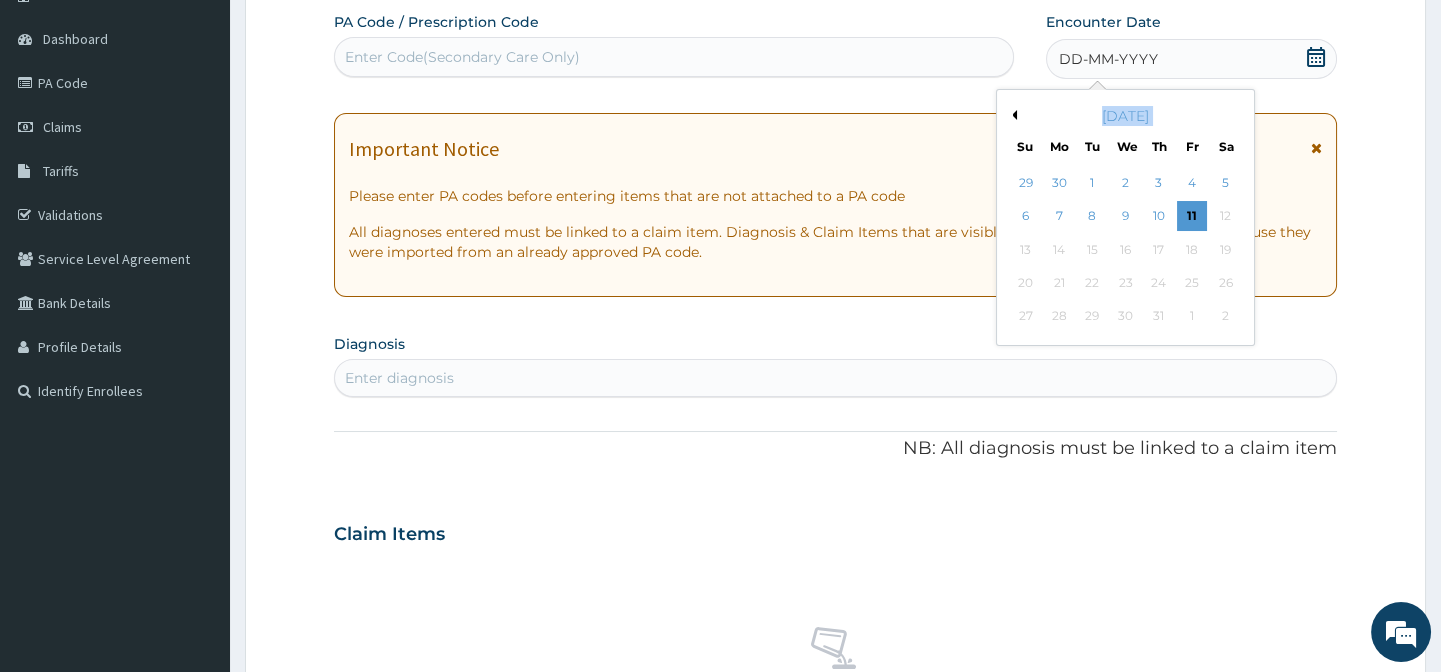 click on "Previous Month" at bounding box center [1012, 115] 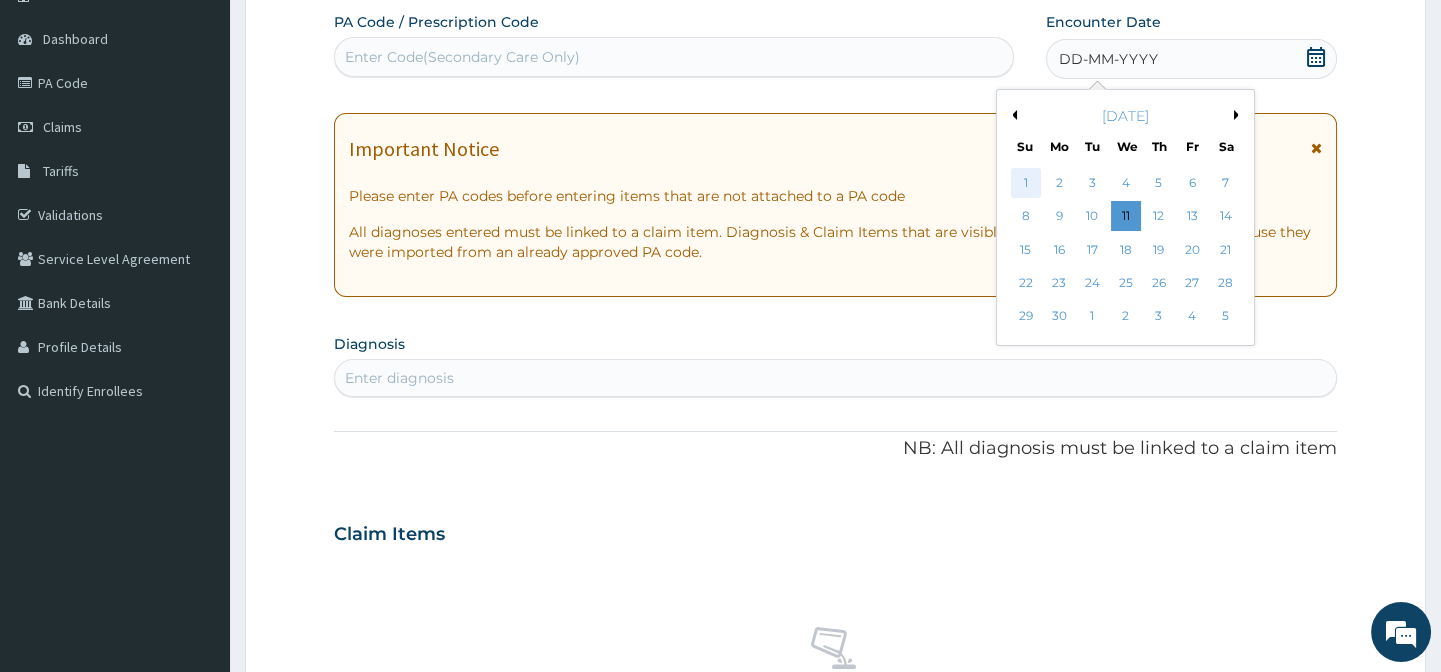 click on "1" at bounding box center [1025, 183] 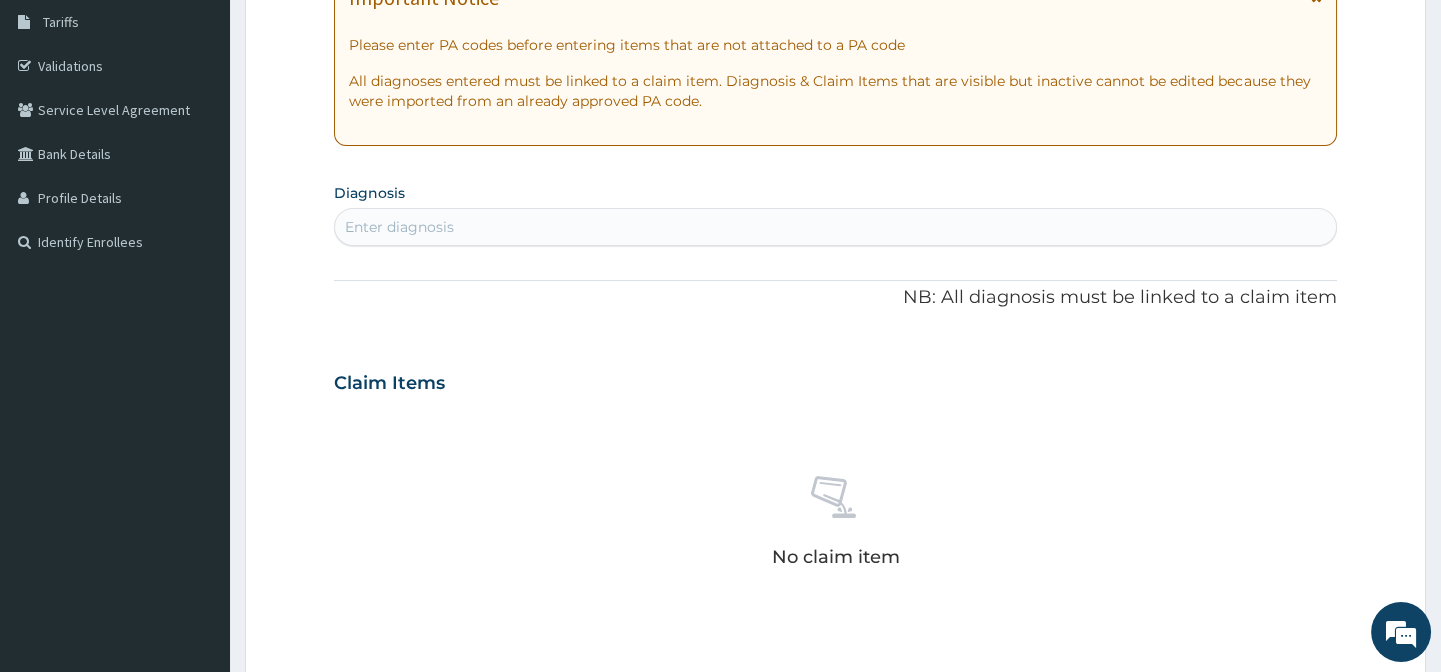 scroll, scrollTop: 360, scrollLeft: 0, axis: vertical 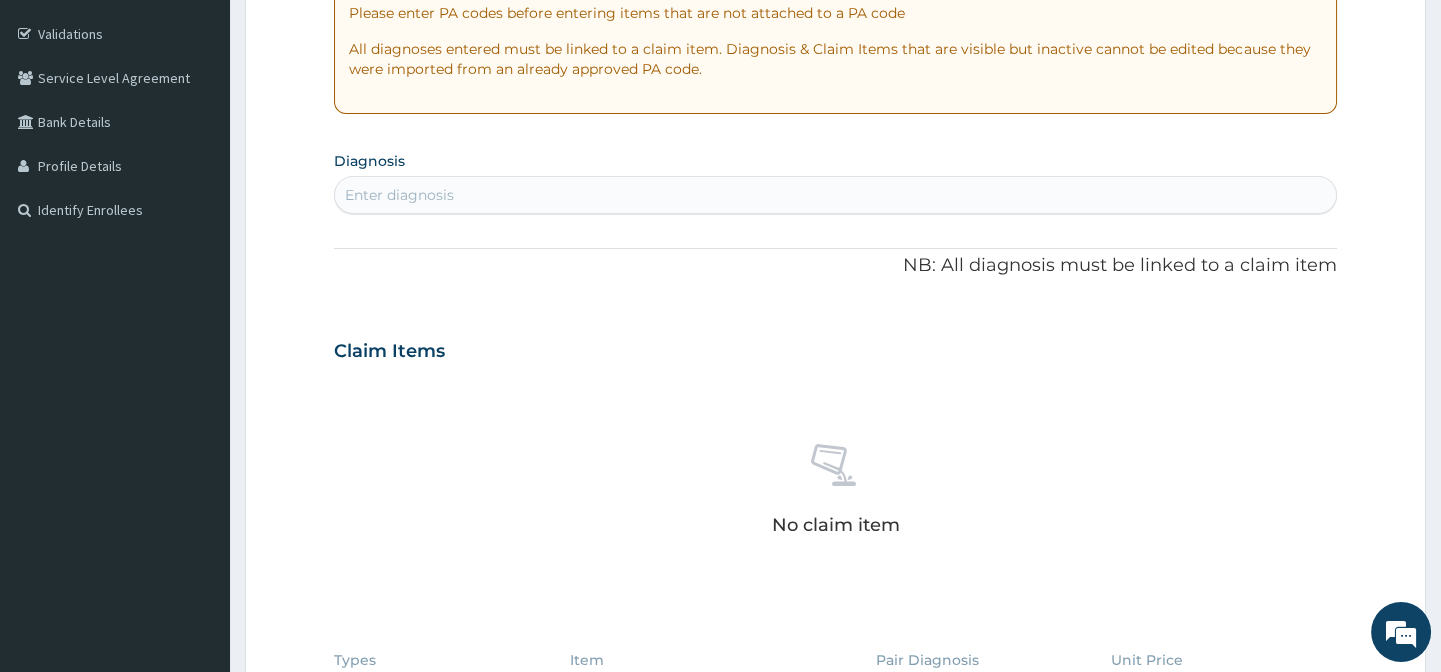 click on "Enter diagnosis" at bounding box center (835, 195) 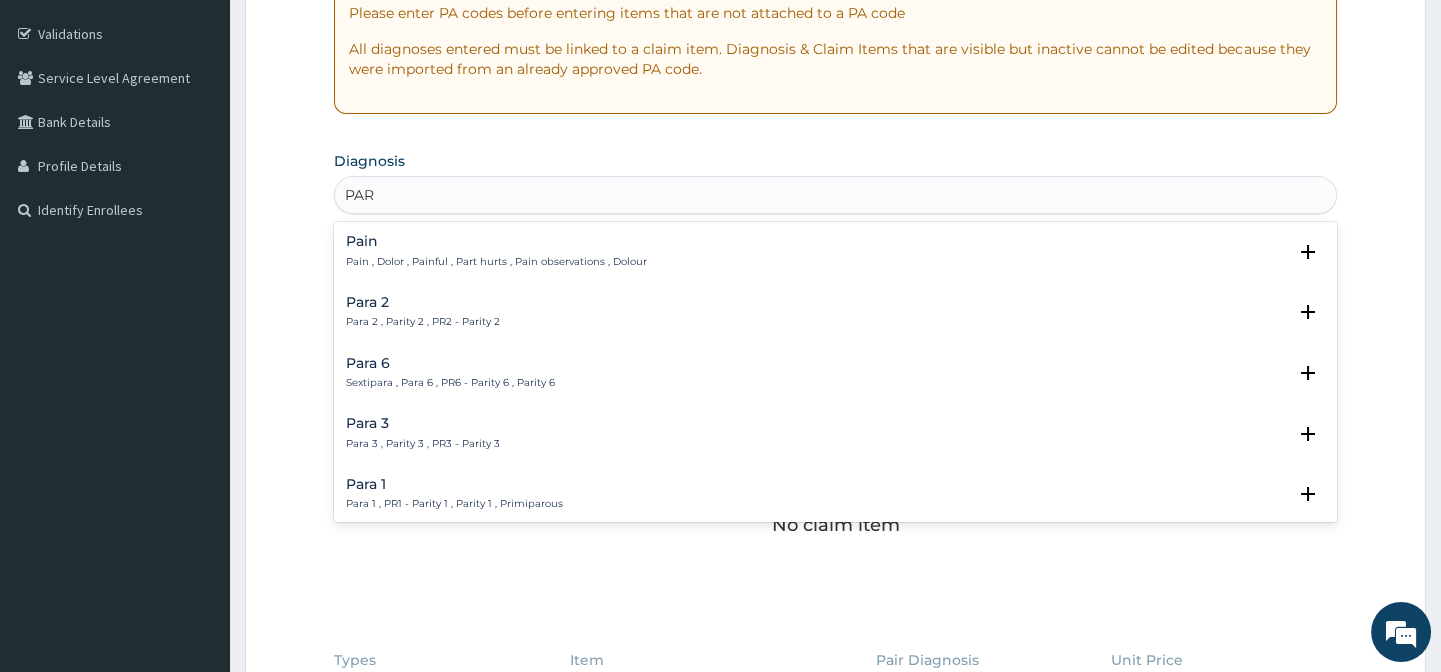type on "PARO" 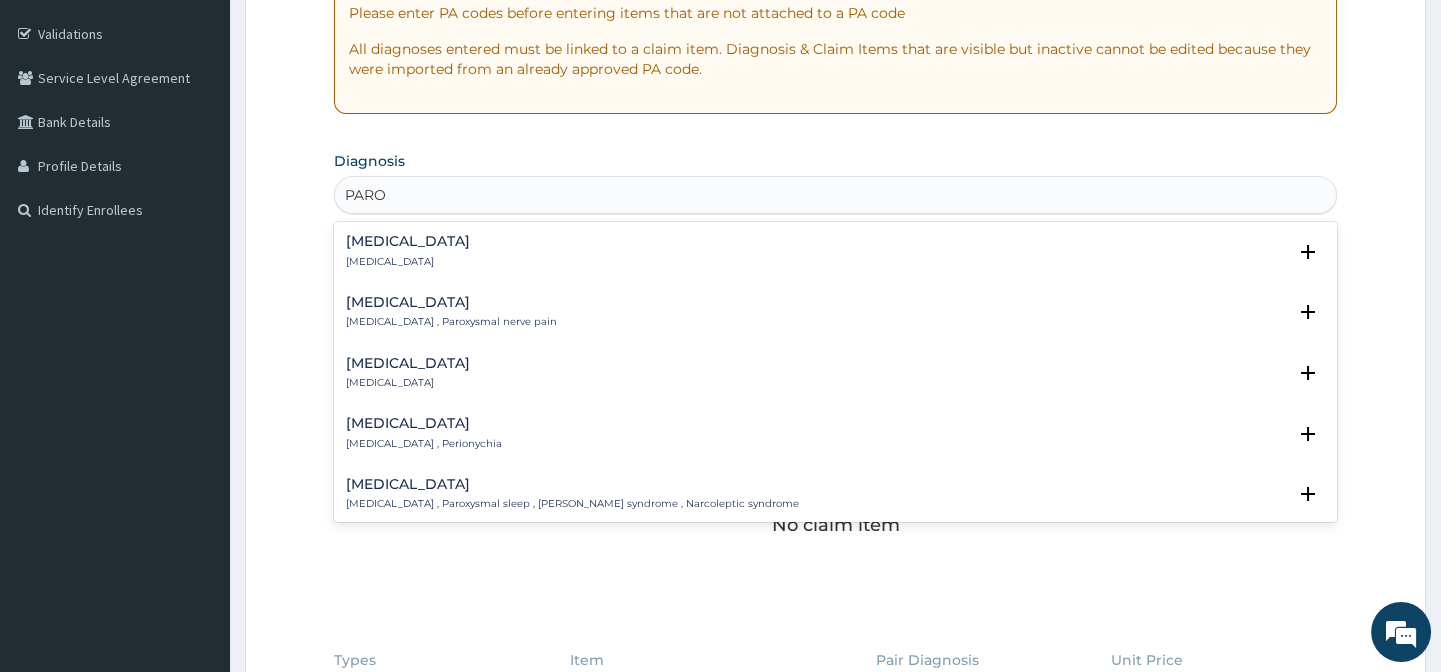 click on "[MEDICAL_DATA] [MEDICAL_DATA]" at bounding box center [835, 373] 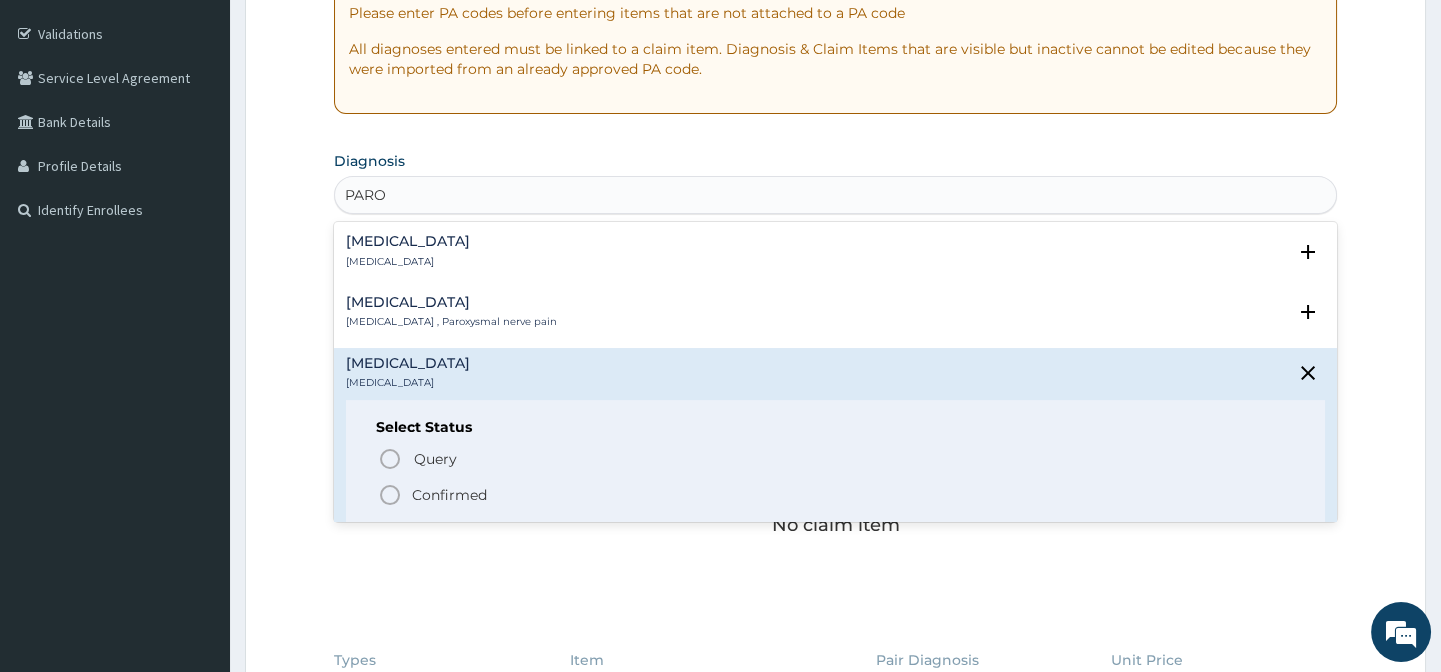 click 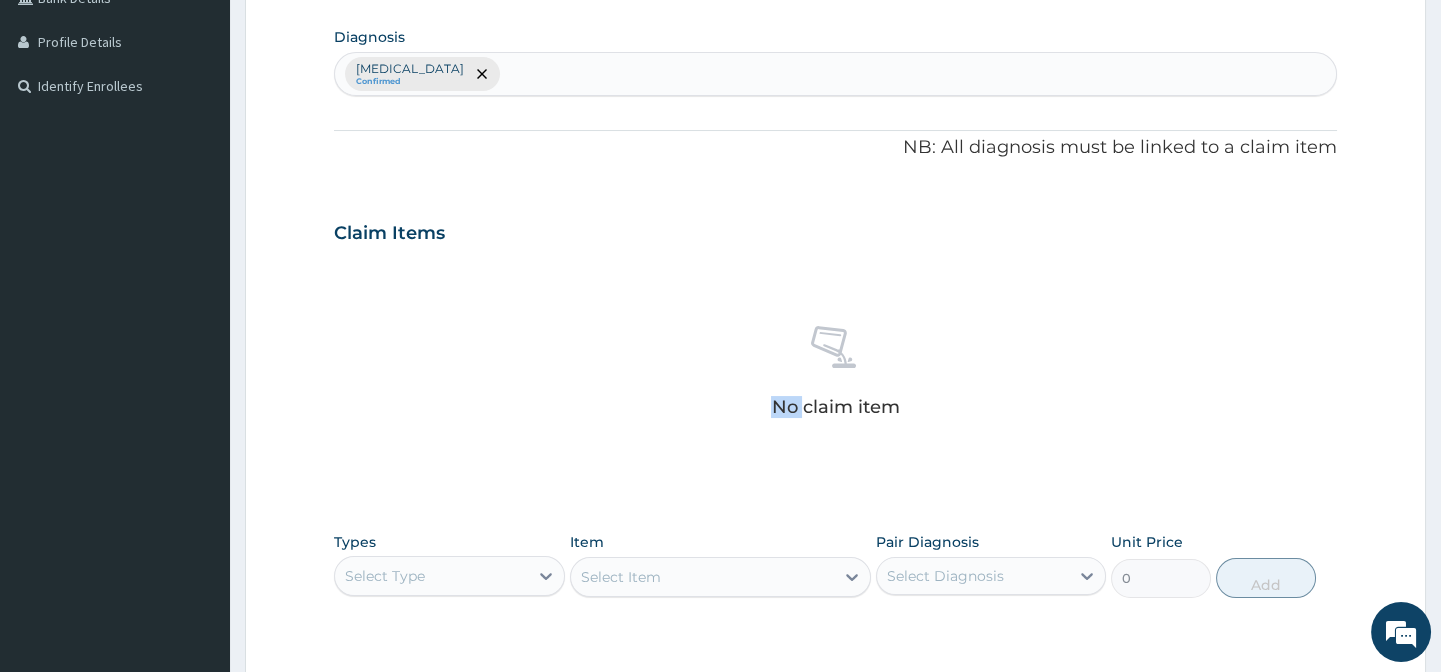 scroll, scrollTop: 633, scrollLeft: 0, axis: vertical 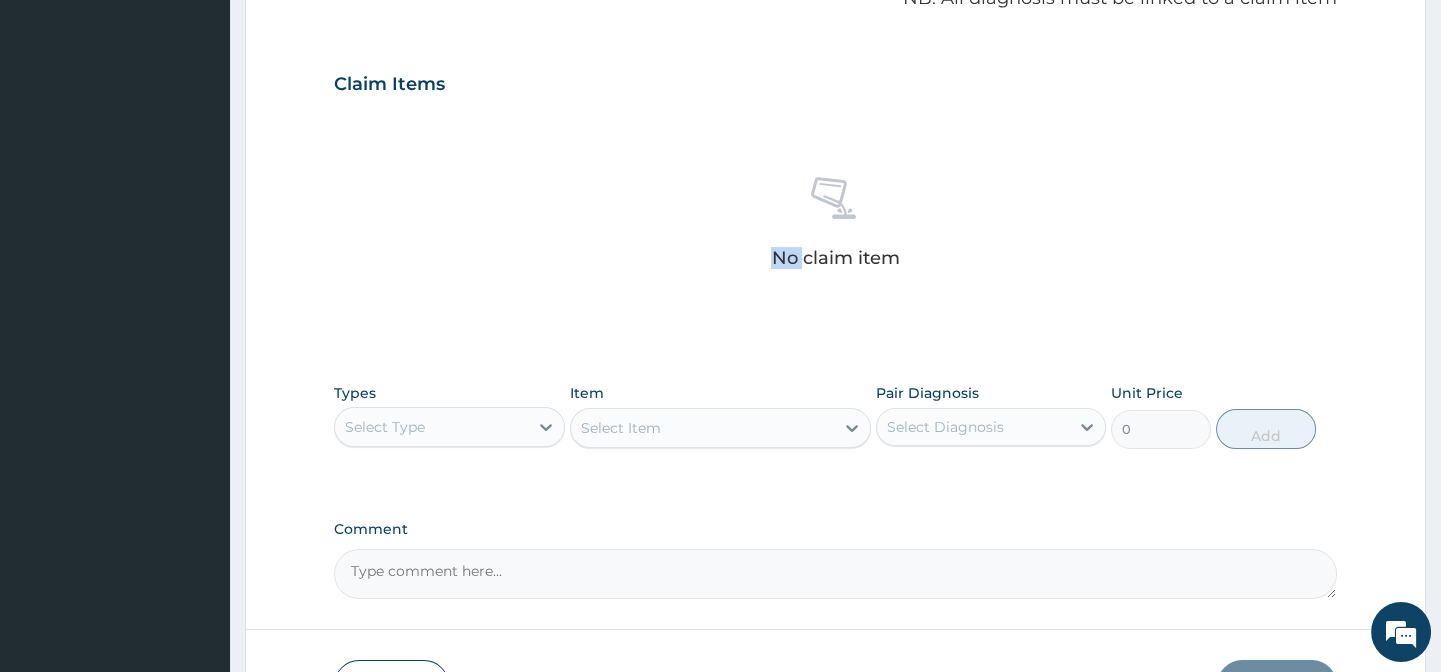 click on "Select Type" at bounding box center [431, 427] 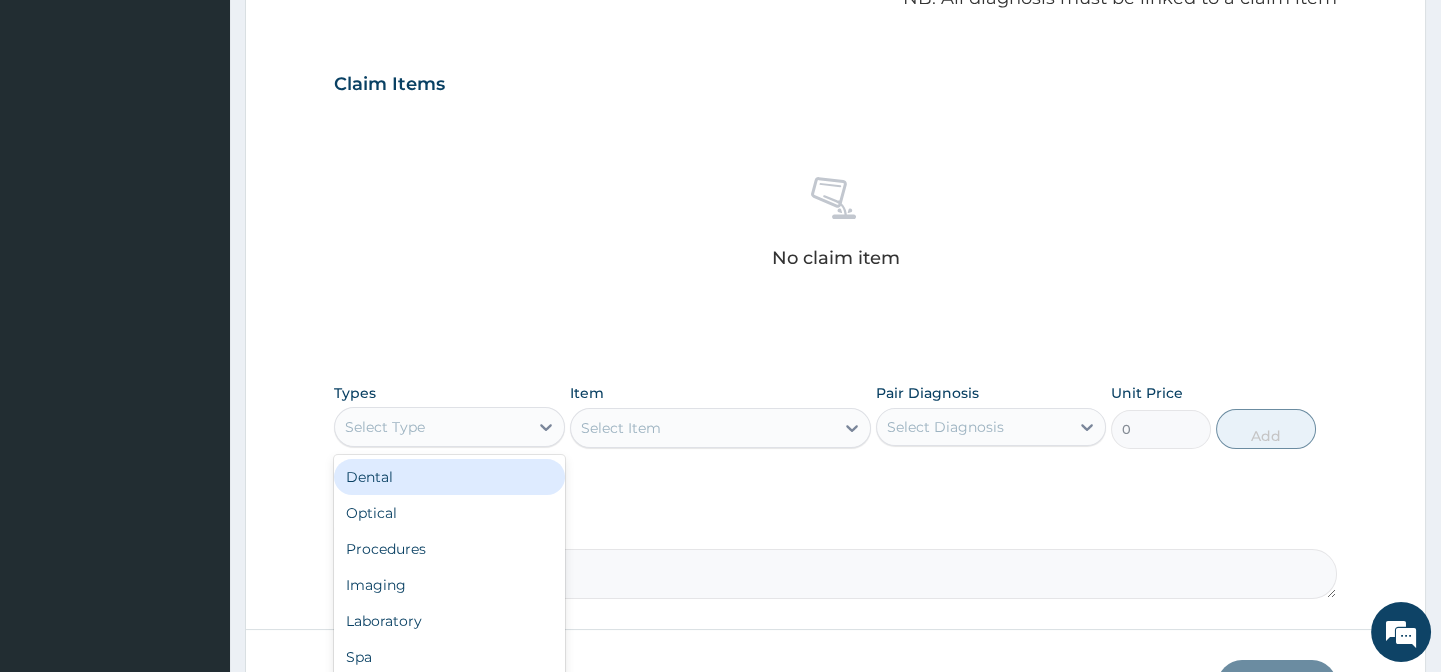 scroll, scrollTop: 769, scrollLeft: 0, axis: vertical 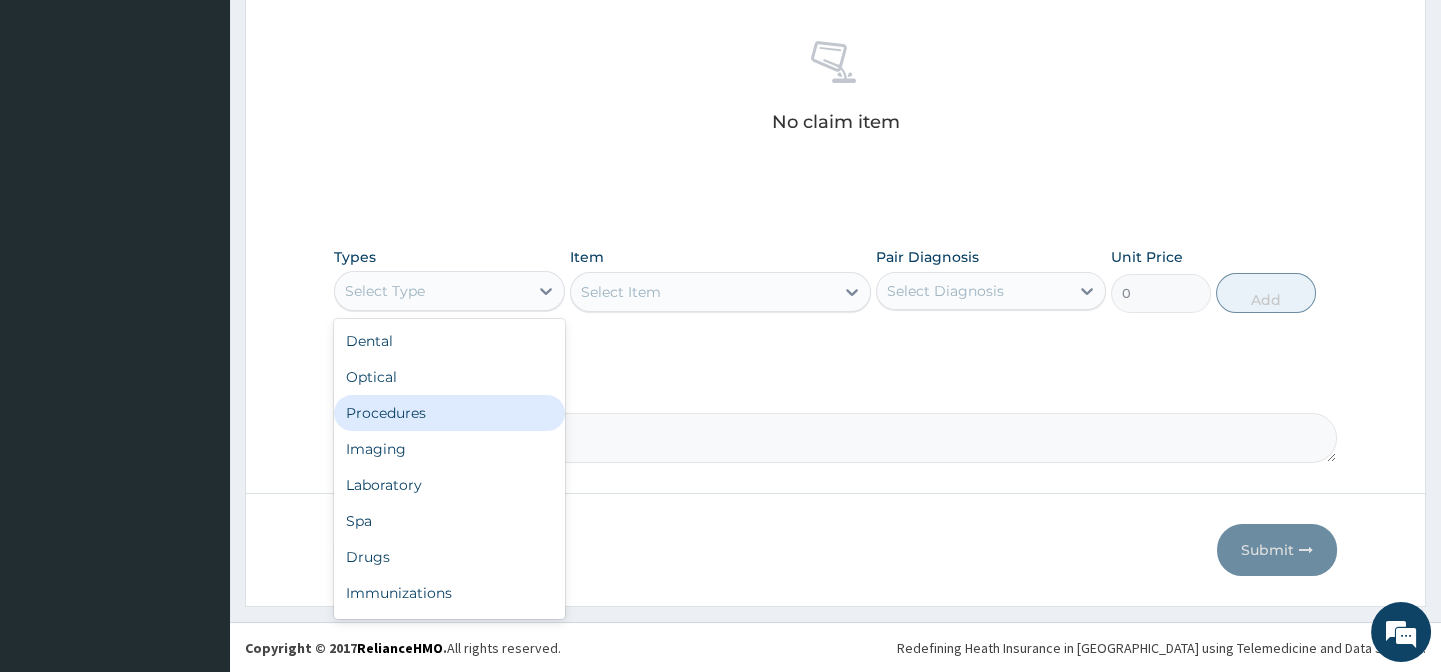 click on "Procedures" at bounding box center [449, 413] 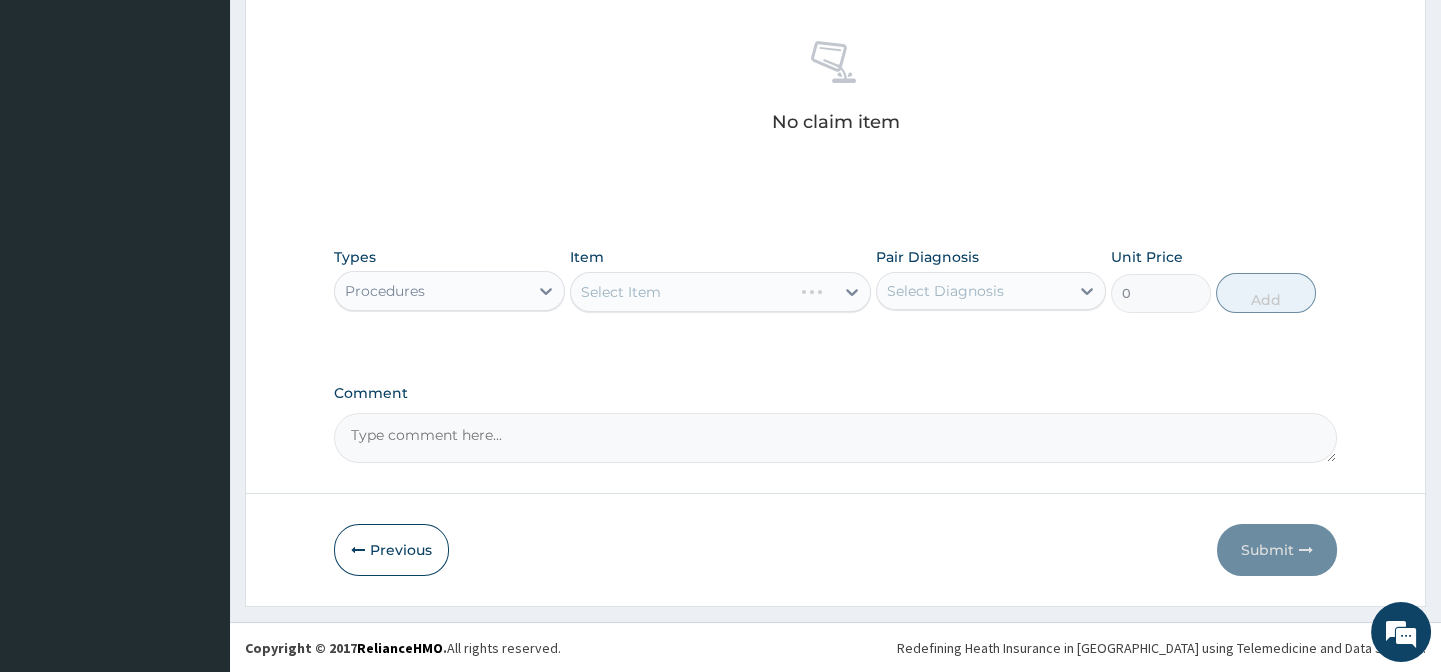 click on "Select Item" at bounding box center (720, 292) 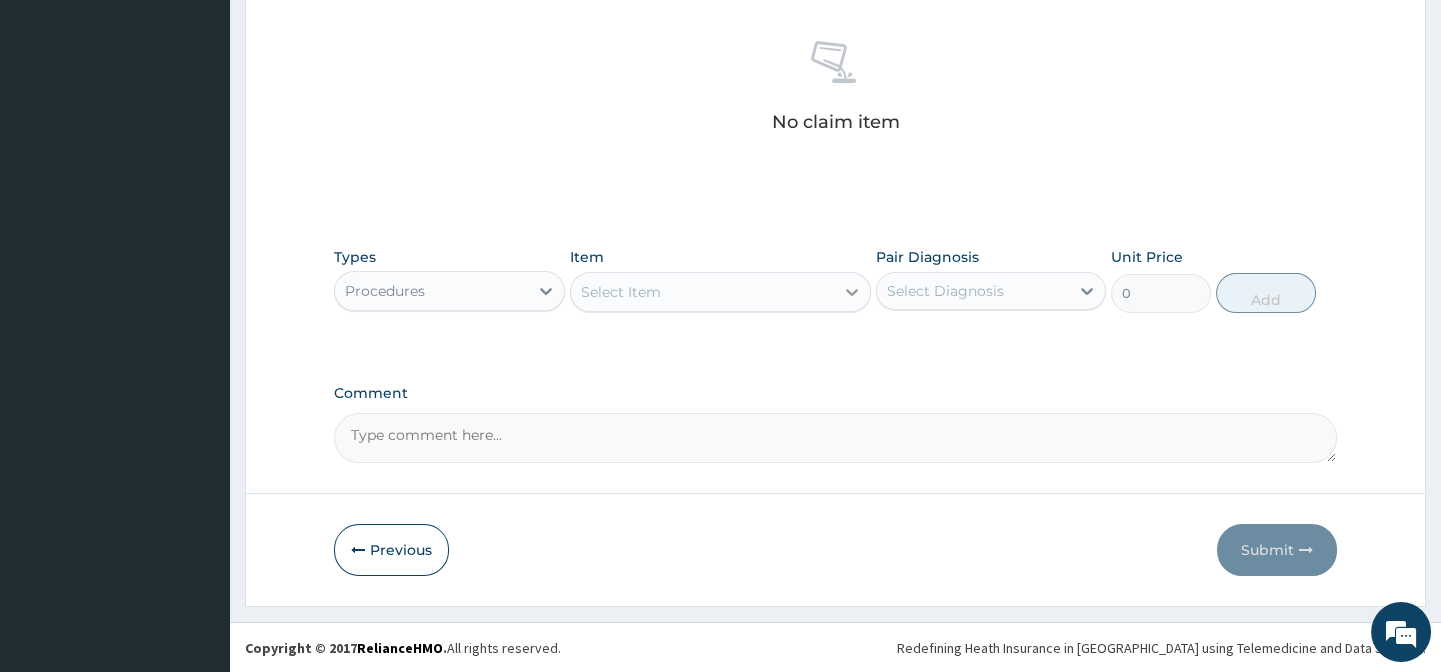 click 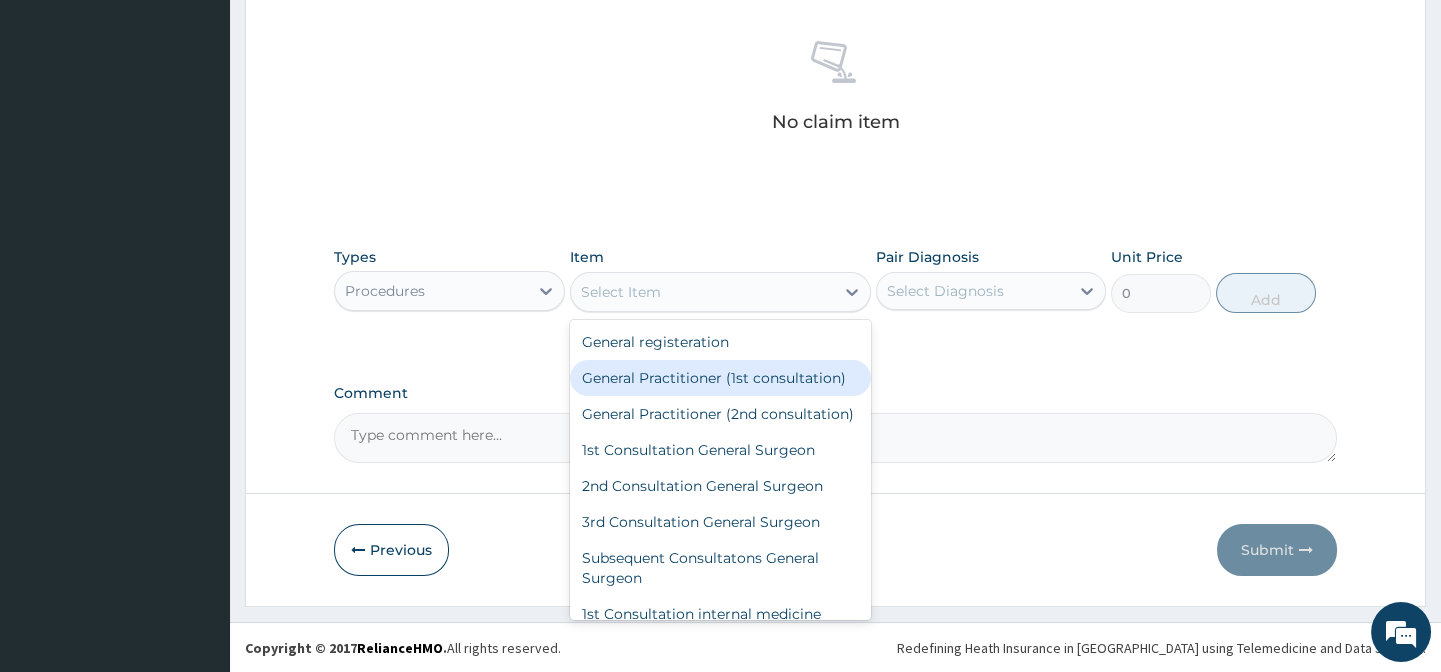 click on "General Practitioner (1st consultation)" at bounding box center (720, 378) 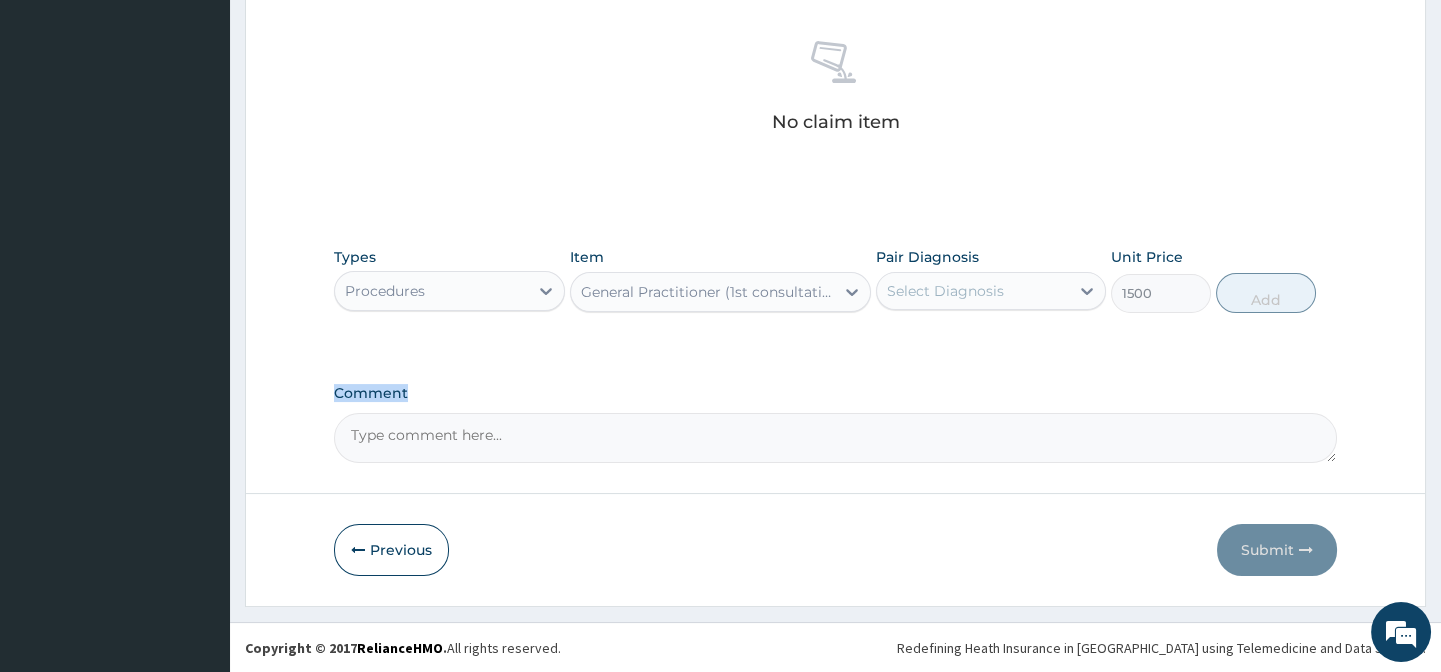 click on "Select Diagnosis" at bounding box center (945, 291) 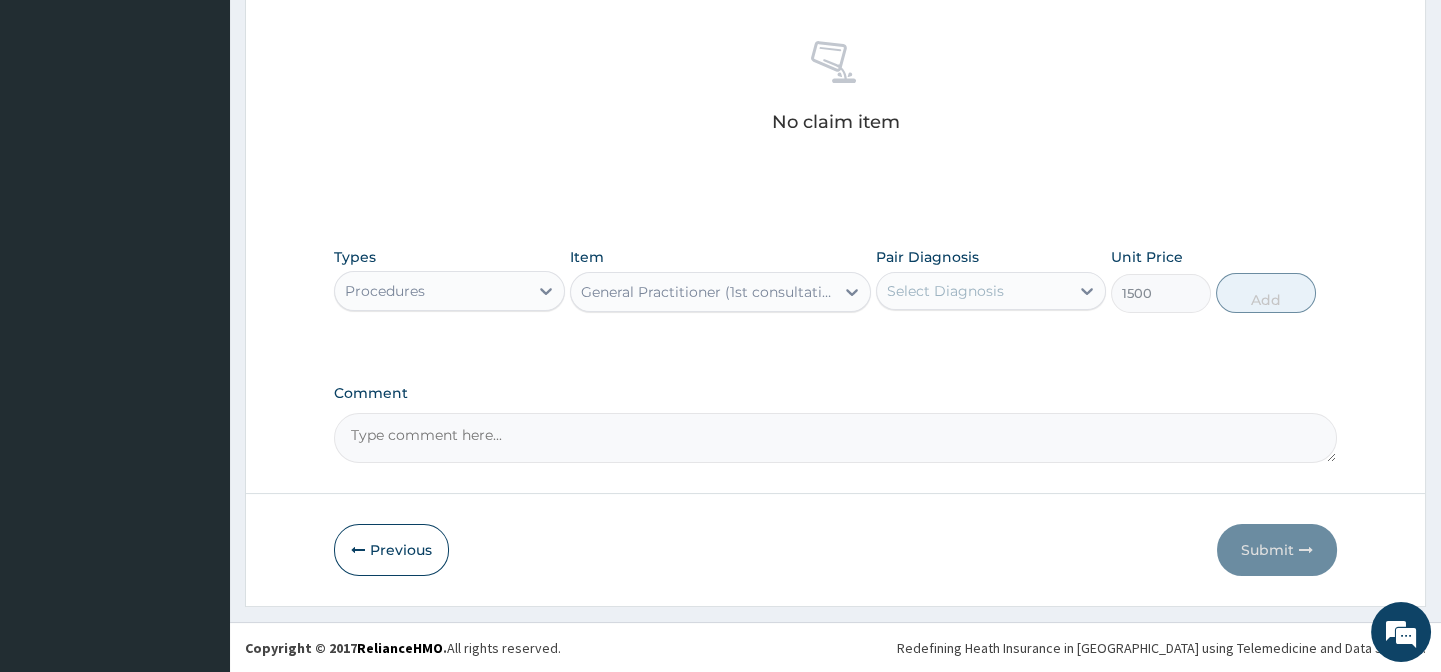 click on "Select Diagnosis" at bounding box center [945, 291] 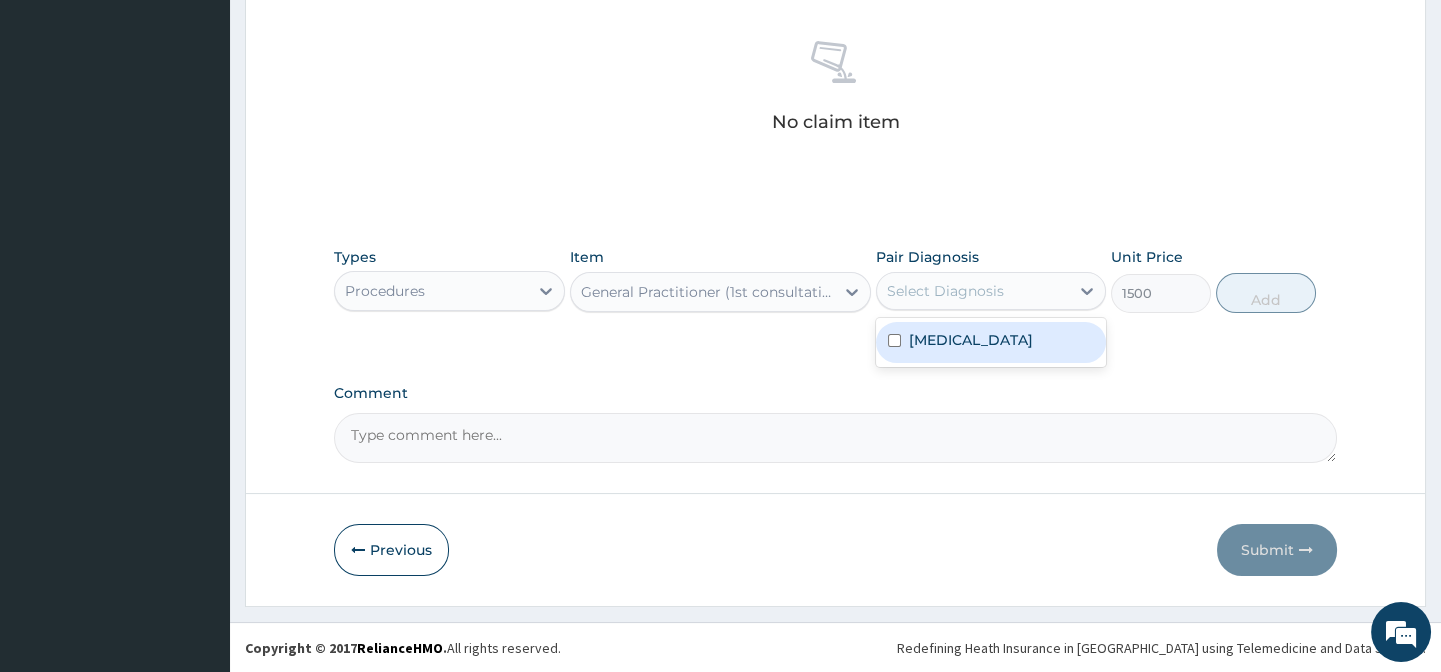 click at bounding box center [894, 340] 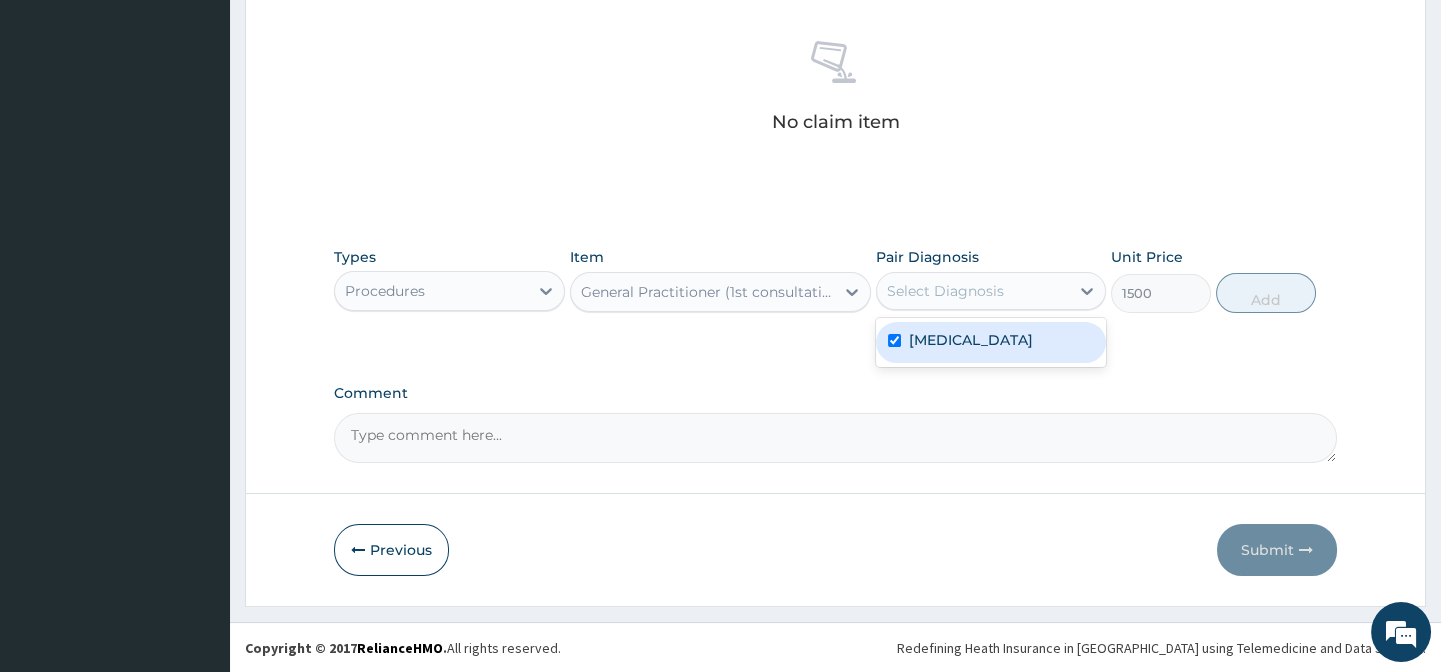 click at bounding box center (894, 340) 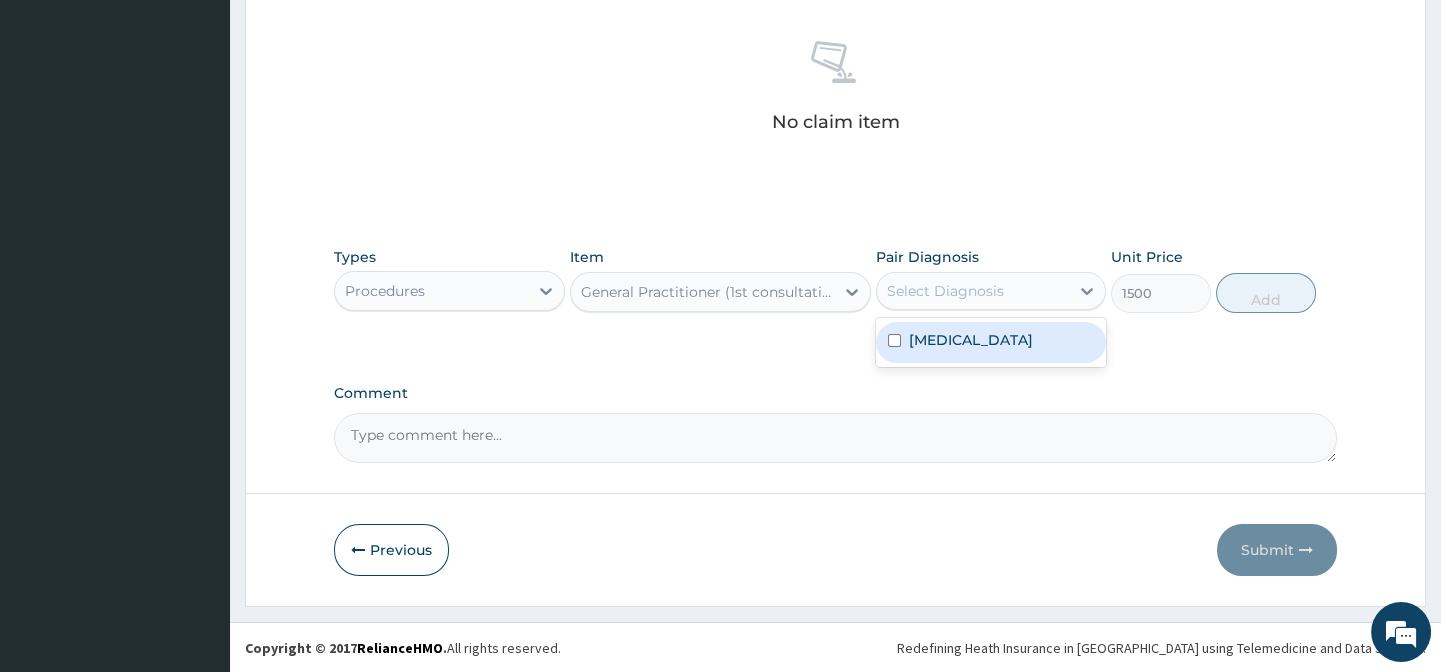 click at bounding box center (894, 340) 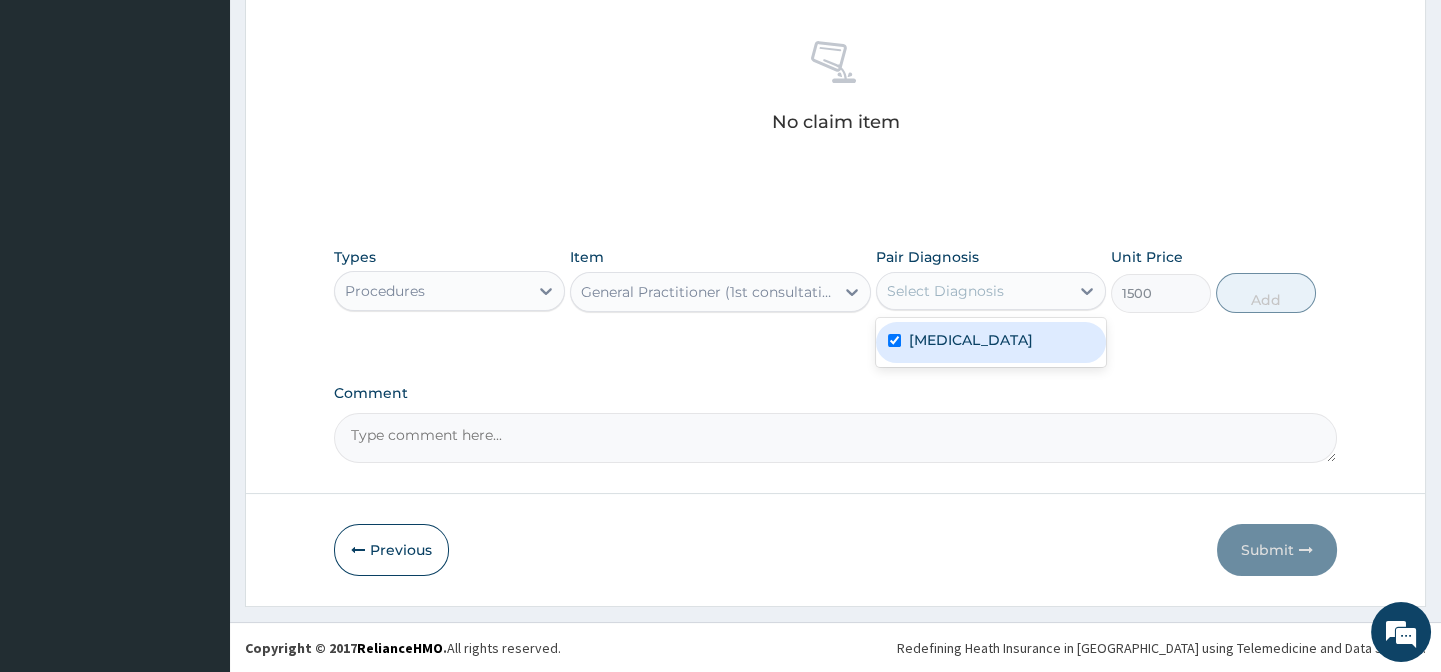 click at bounding box center (894, 340) 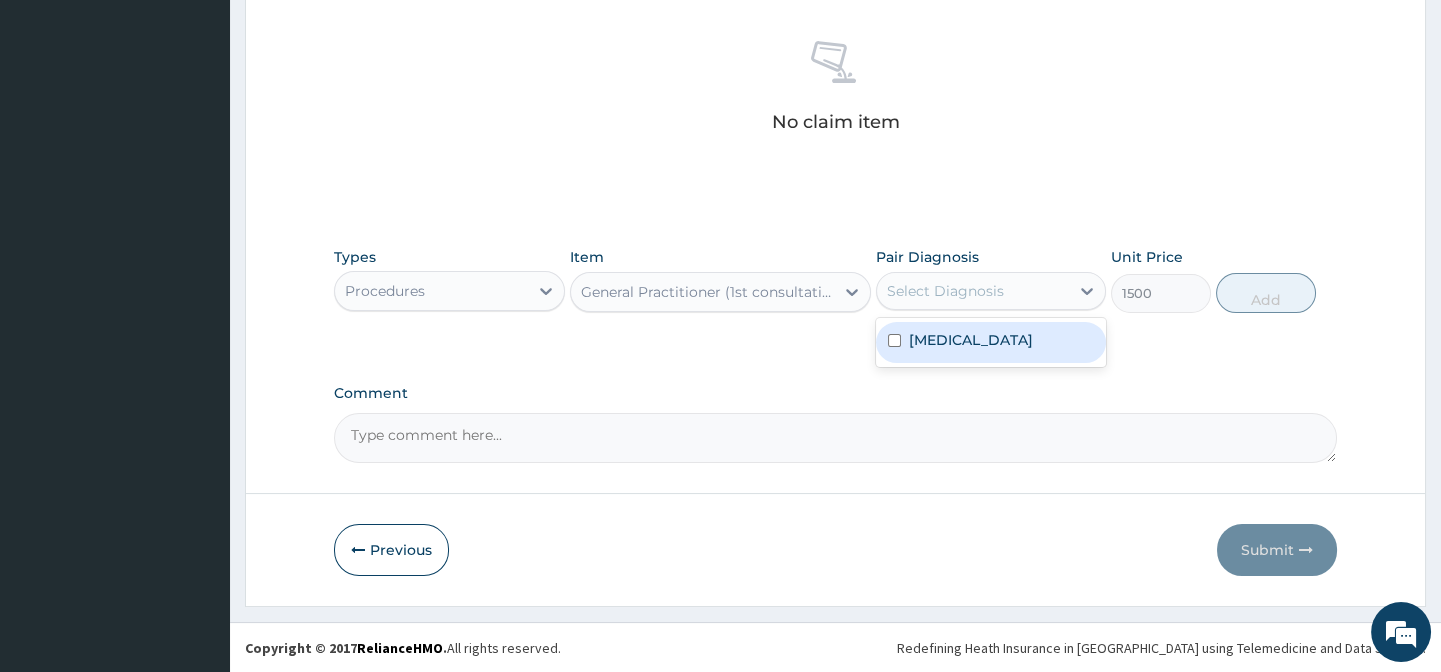 click at bounding box center [894, 340] 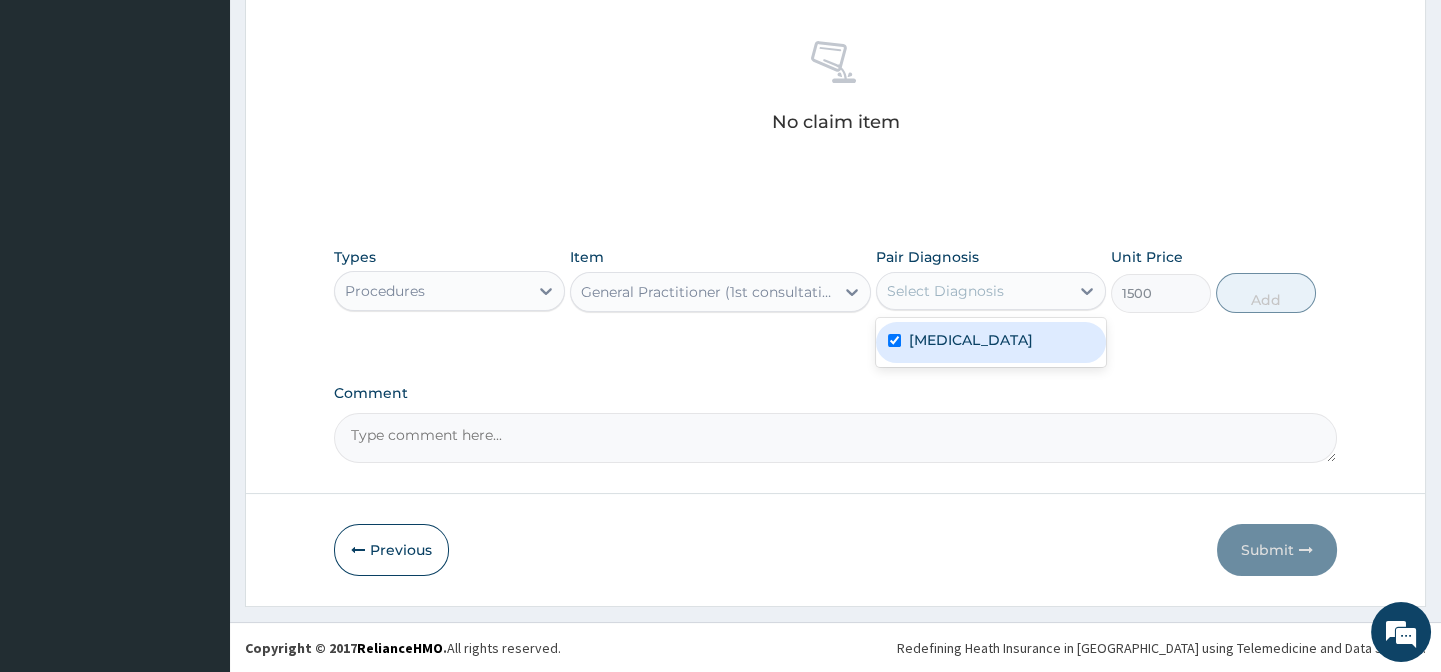 click at bounding box center (894, 340) 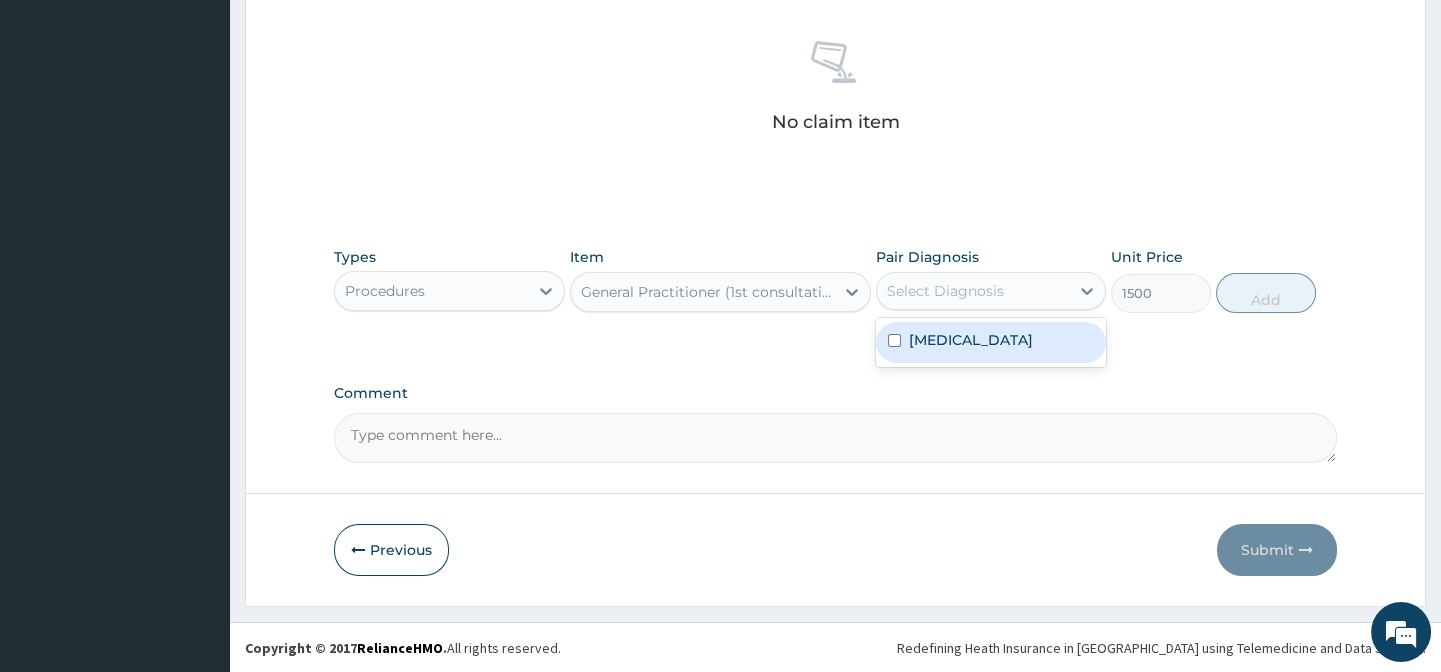 click at bounding box center (894, 340) 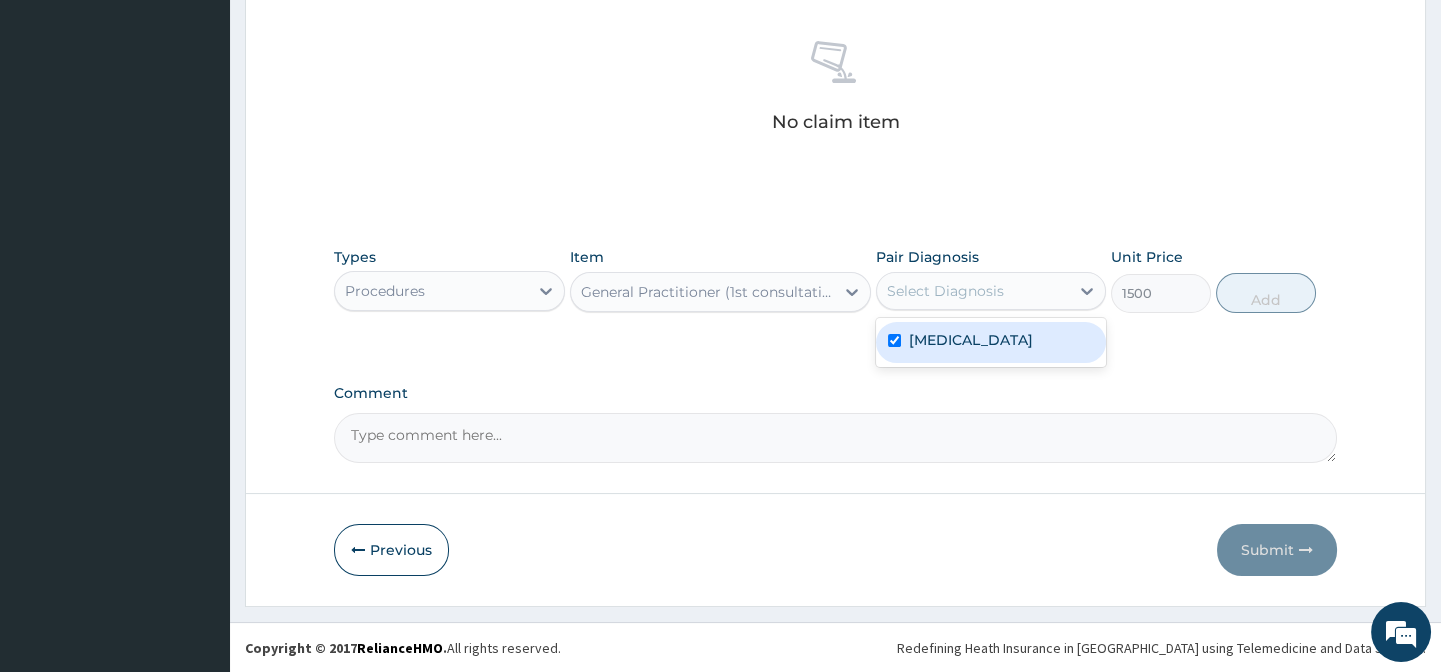 checkbox on "true" 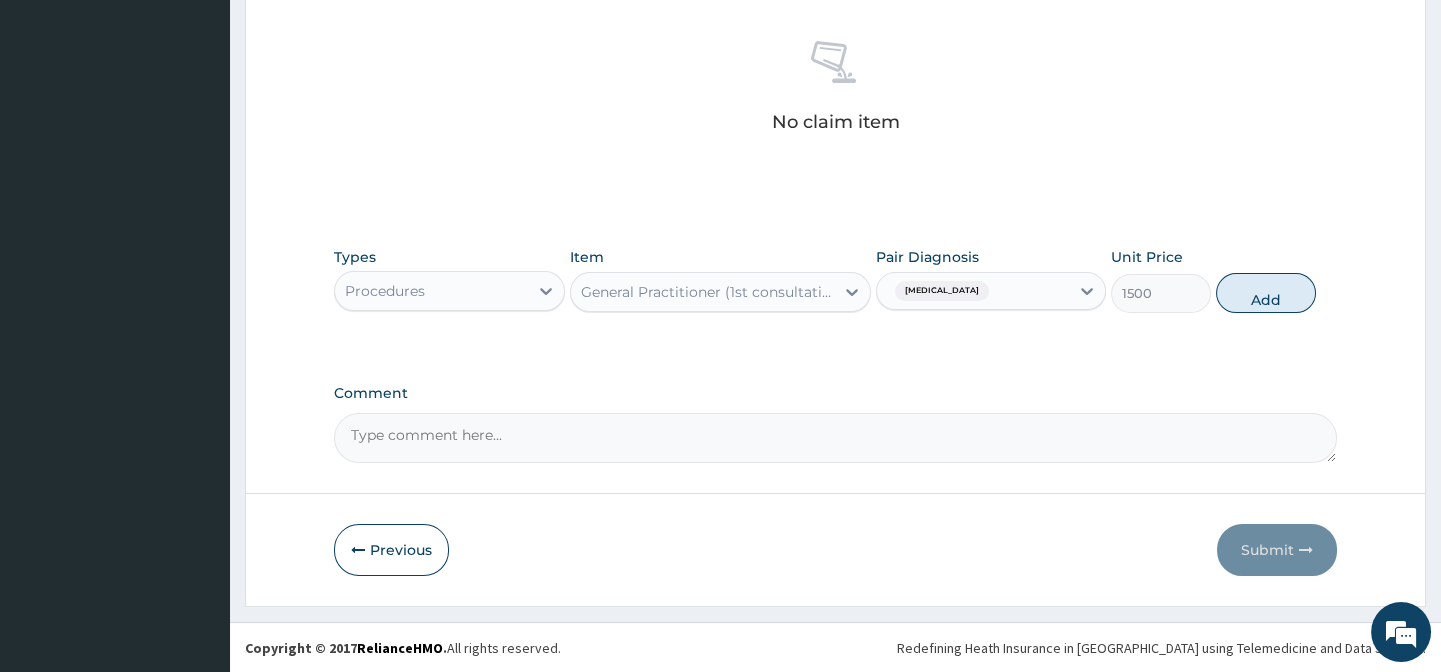 click on "PA Code / Prescription Code Enter Code(Secondary Care Only) Encounter Date [DATE] Important Notice Please enter PA codes before entering items that are not attached to a PA code   All diagnoses entered must be linked to a claim item. Diagnosis & Claim Items that are visible but inactive cannot be edited because they were imported from an already approved PA code. Diagnosis [MEDICAL_DATA] Confirmed NB: All diagnosis must be linked to a claim item Claim Items No claim item Types Procedures Item General Practitioner (1st consultation) Pair Diagnosis [MEDICAL_DATA] Unit Price 1500 Add Comment" at bounding box center [835, -58] 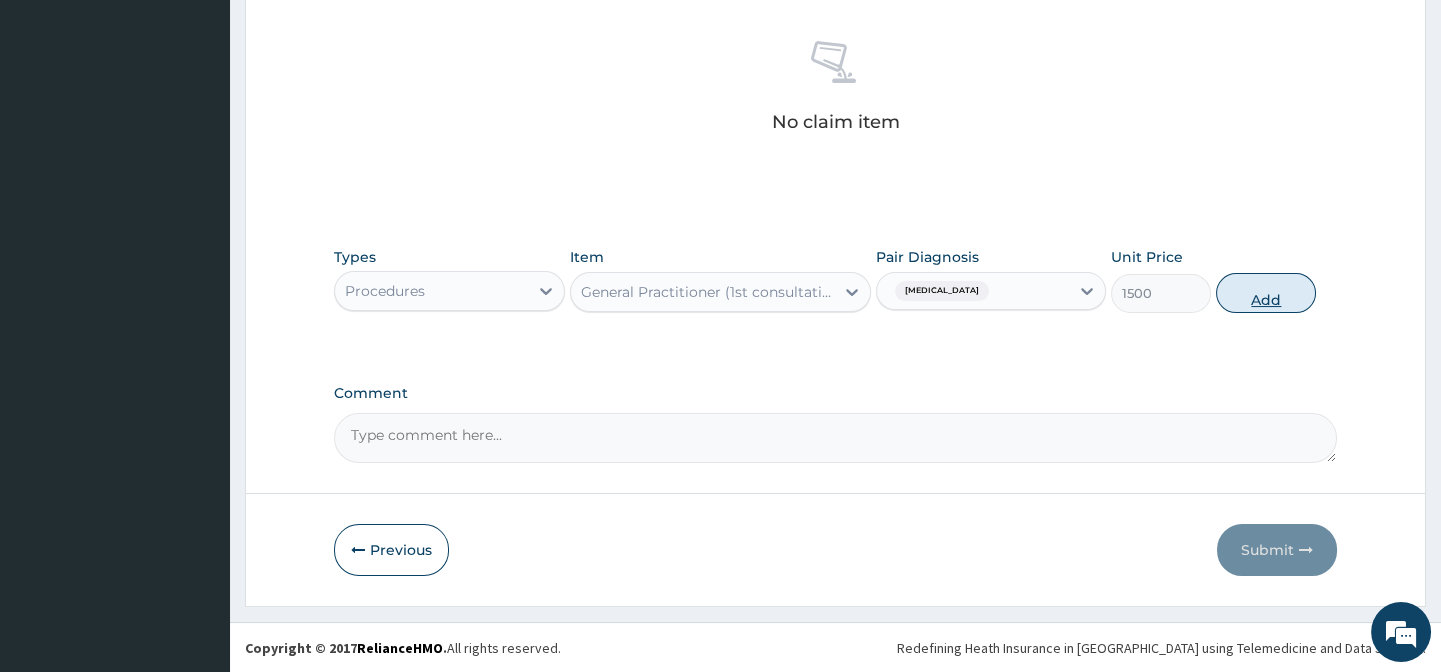 click on "Add" at bounding box center [1266, 293] 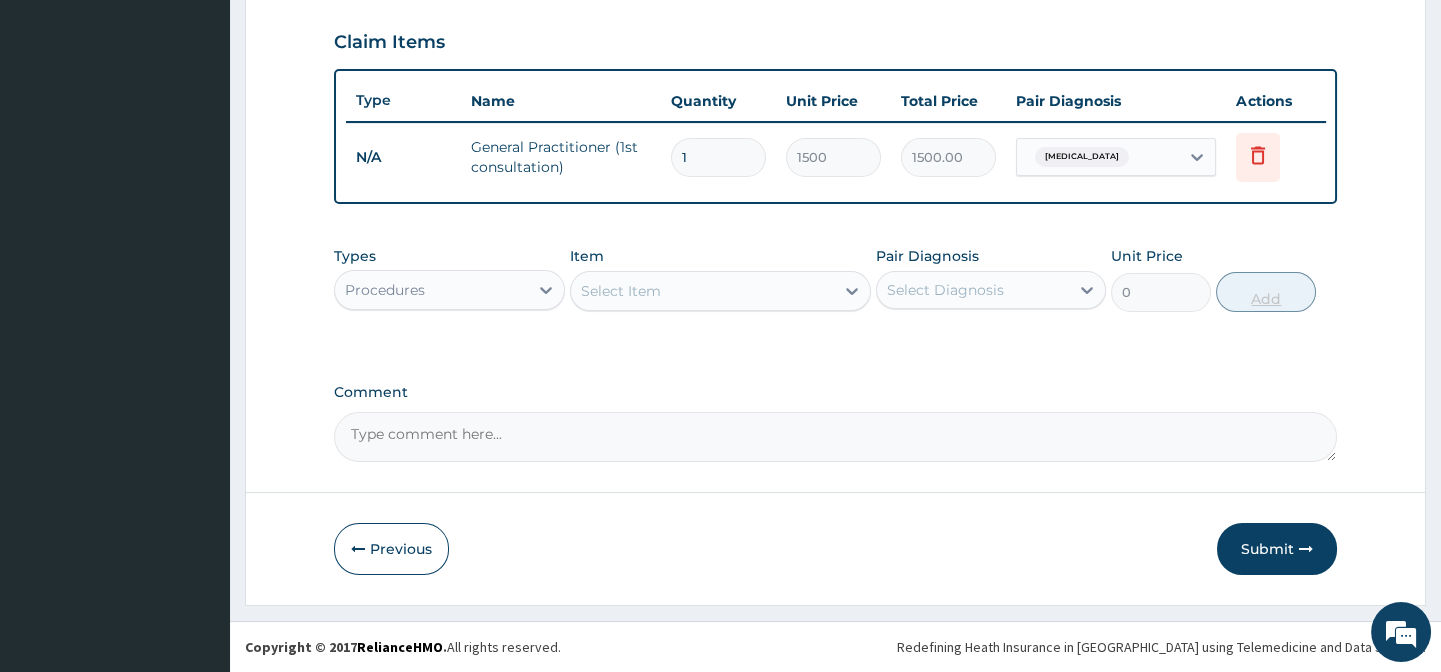scroll, scrollTop: 687, scrollLeft: 0, axis: vertical 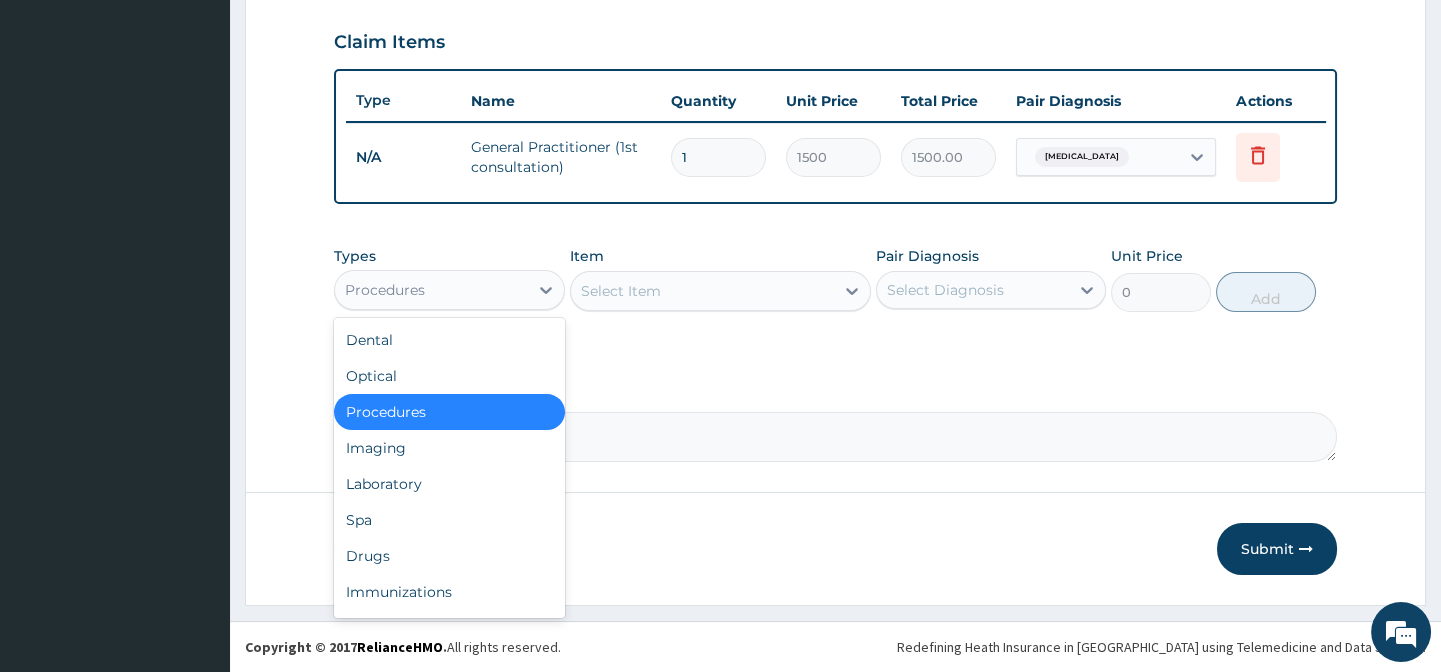 click on "Procedures" at bounding box center (431, 290) 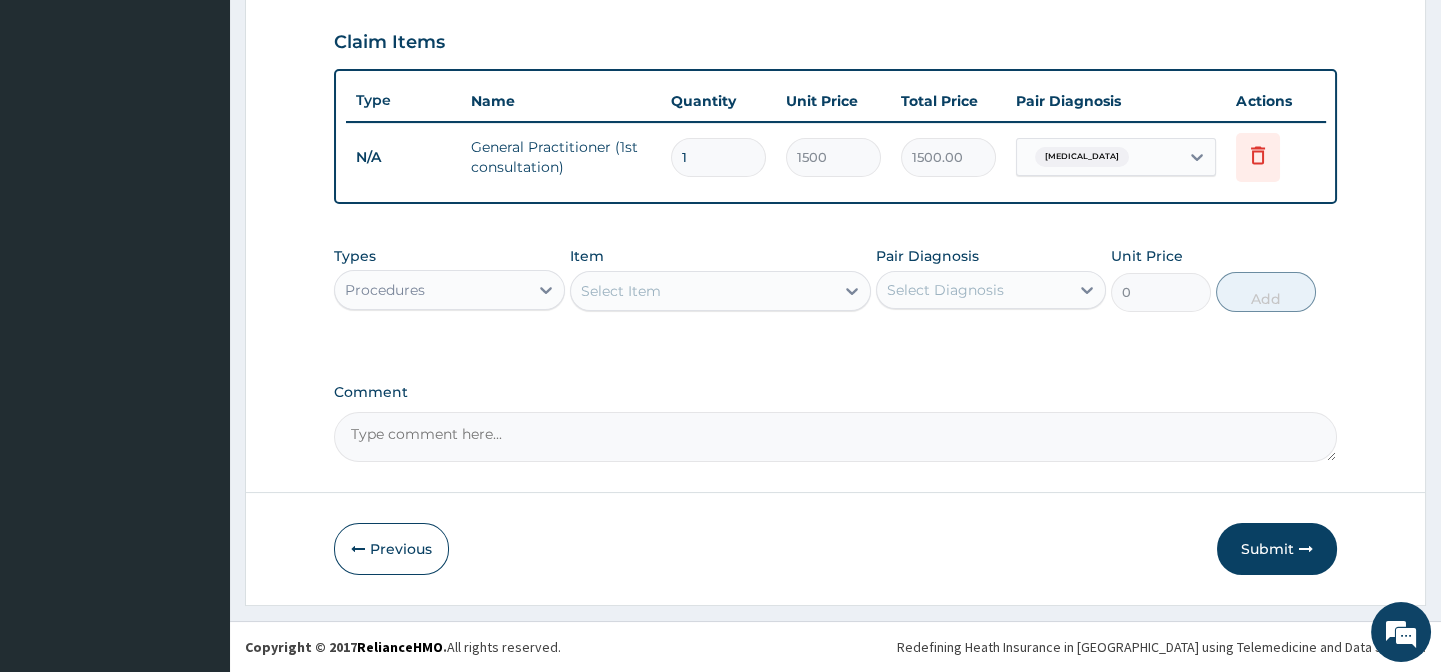 click on "Procedures" at bounding box center [431, 290] 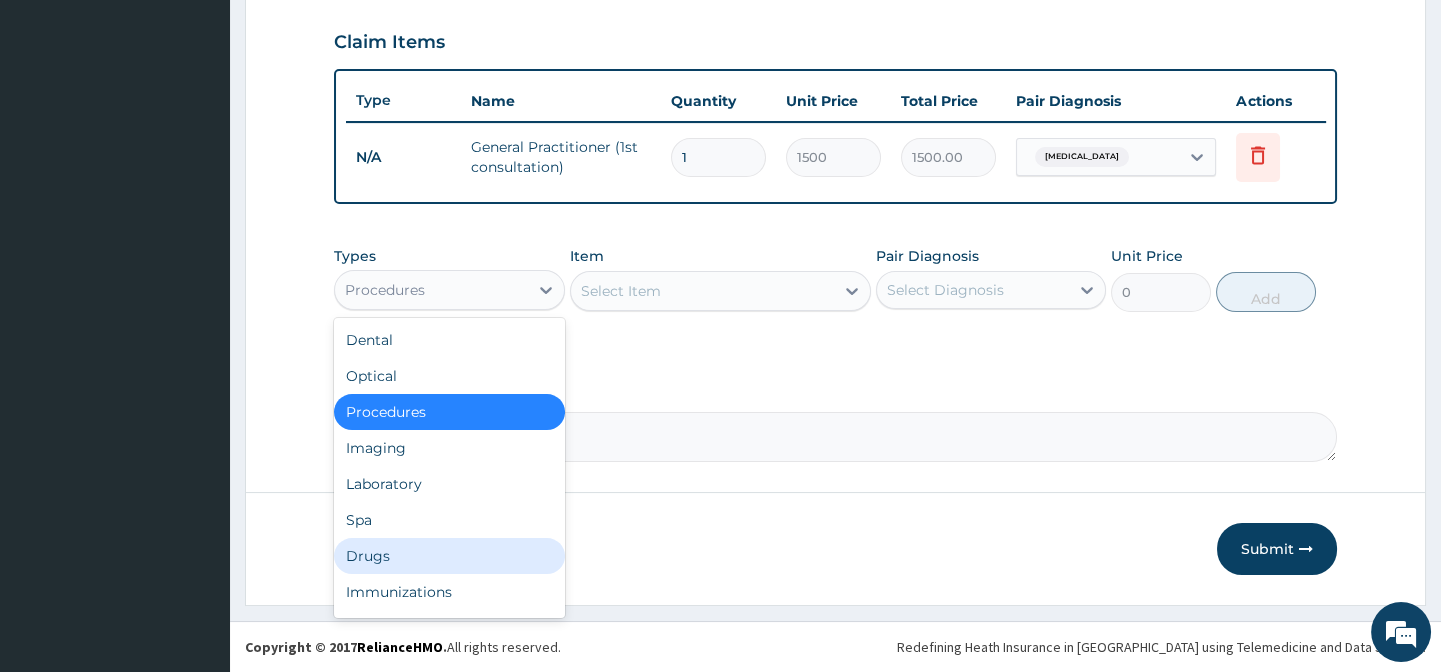 click on "Drugs" at bounding box center (449, 556) 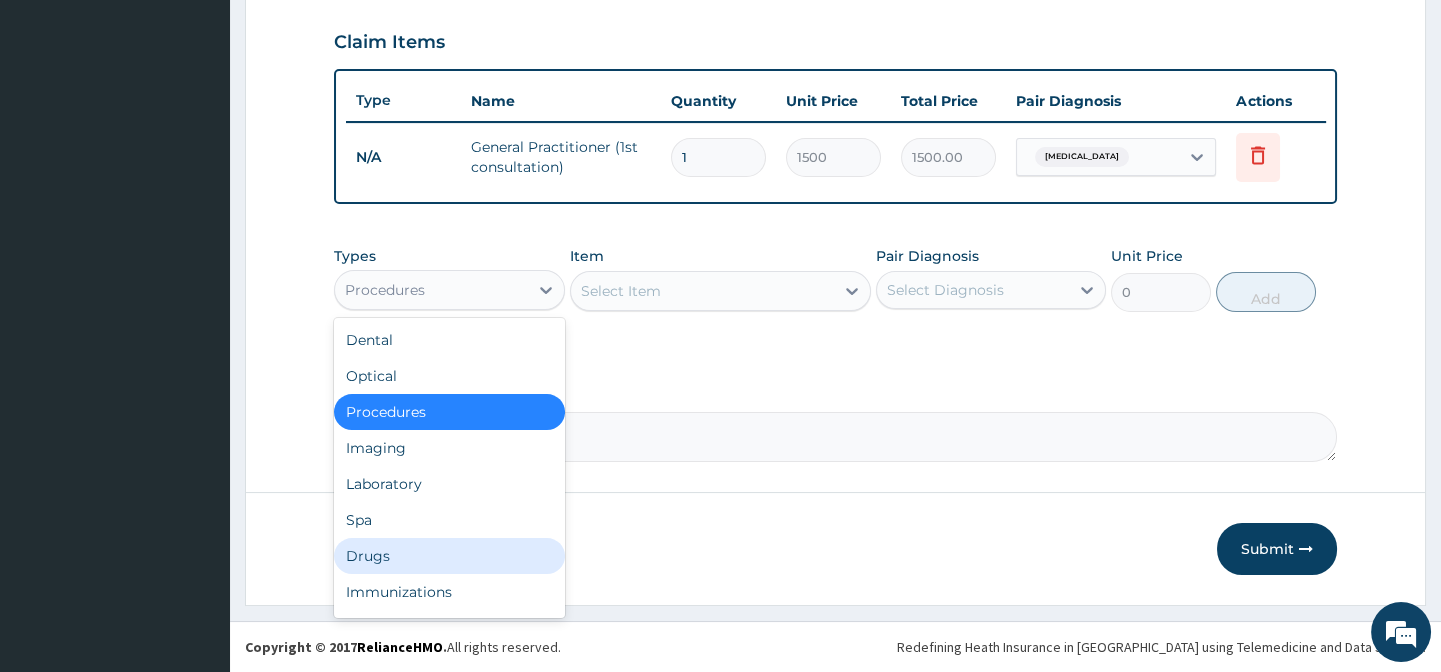 click on "Previous" at bounding box center (391, 549) 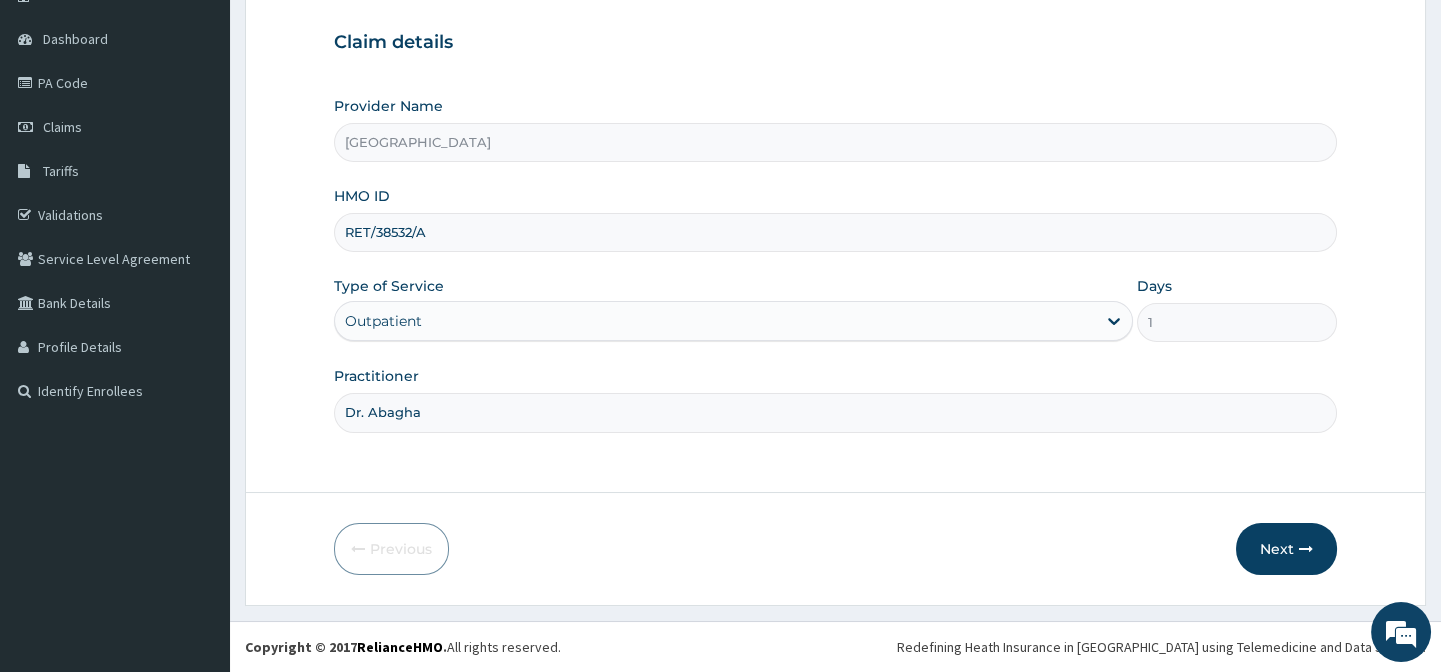 scroll, scrollTop: 179, scrollLeft: 0, axis: vertical 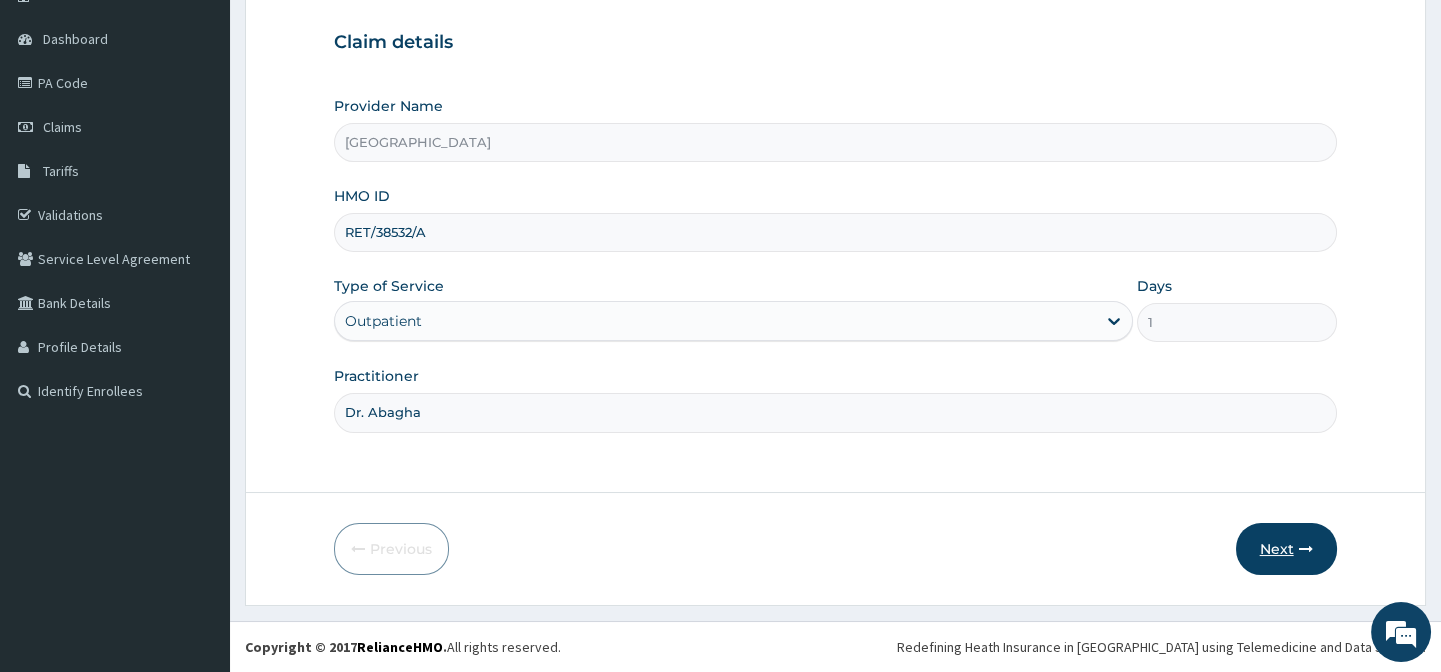 click on "Next" at bounding box center (1286, 549) 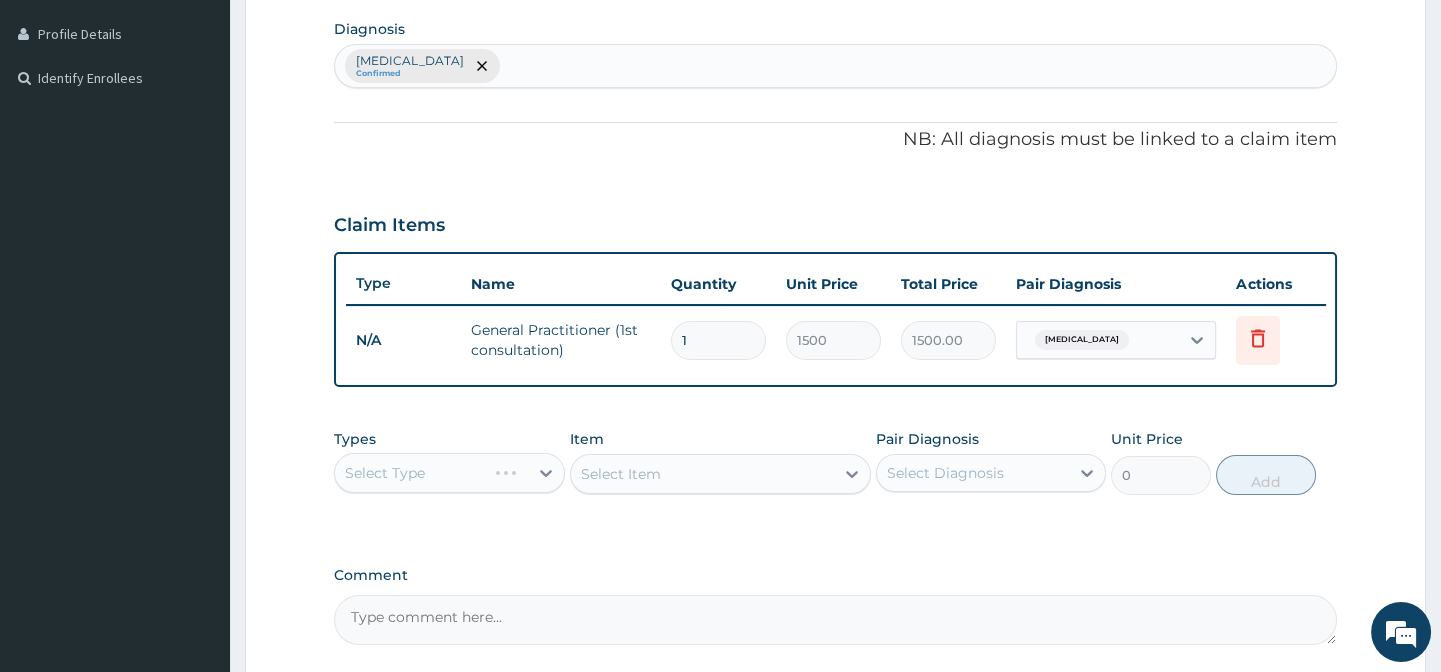 scroll, scrollTop: 633, scrollLeft: 0, axis: vertical 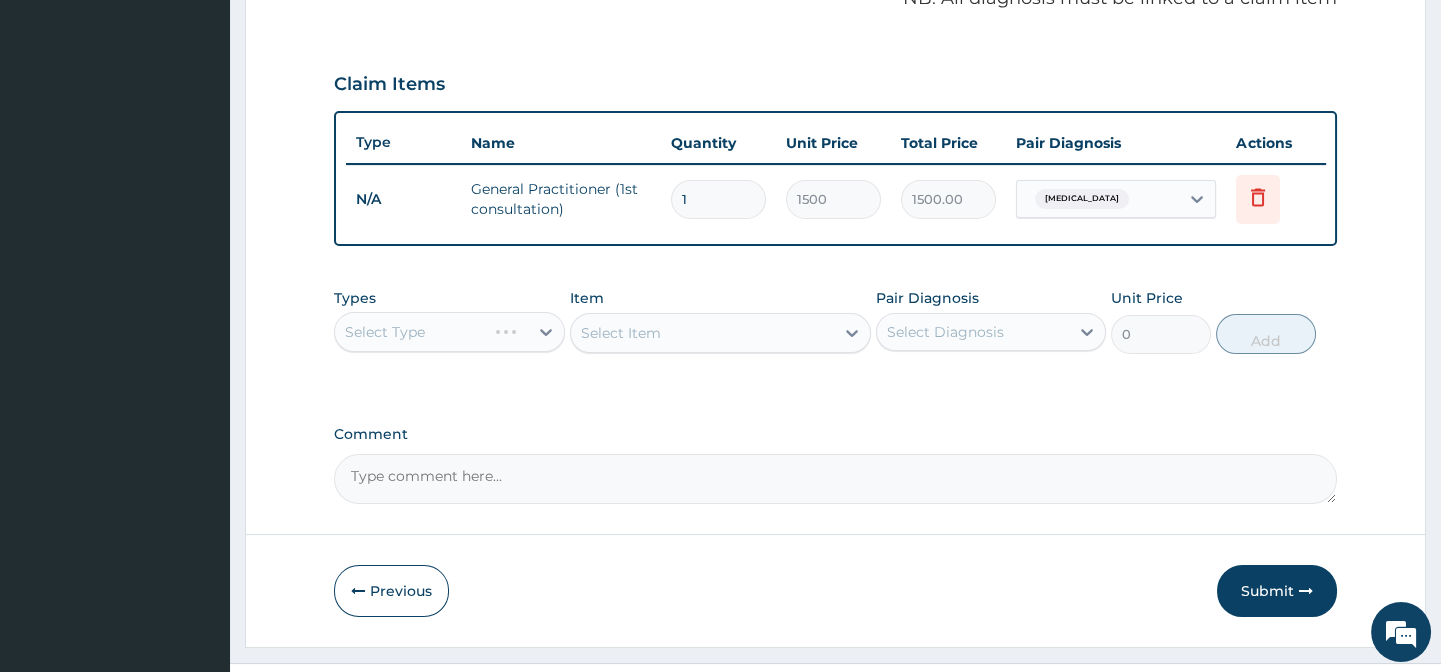 click on "Select Type" at bounding box center [449, 332] 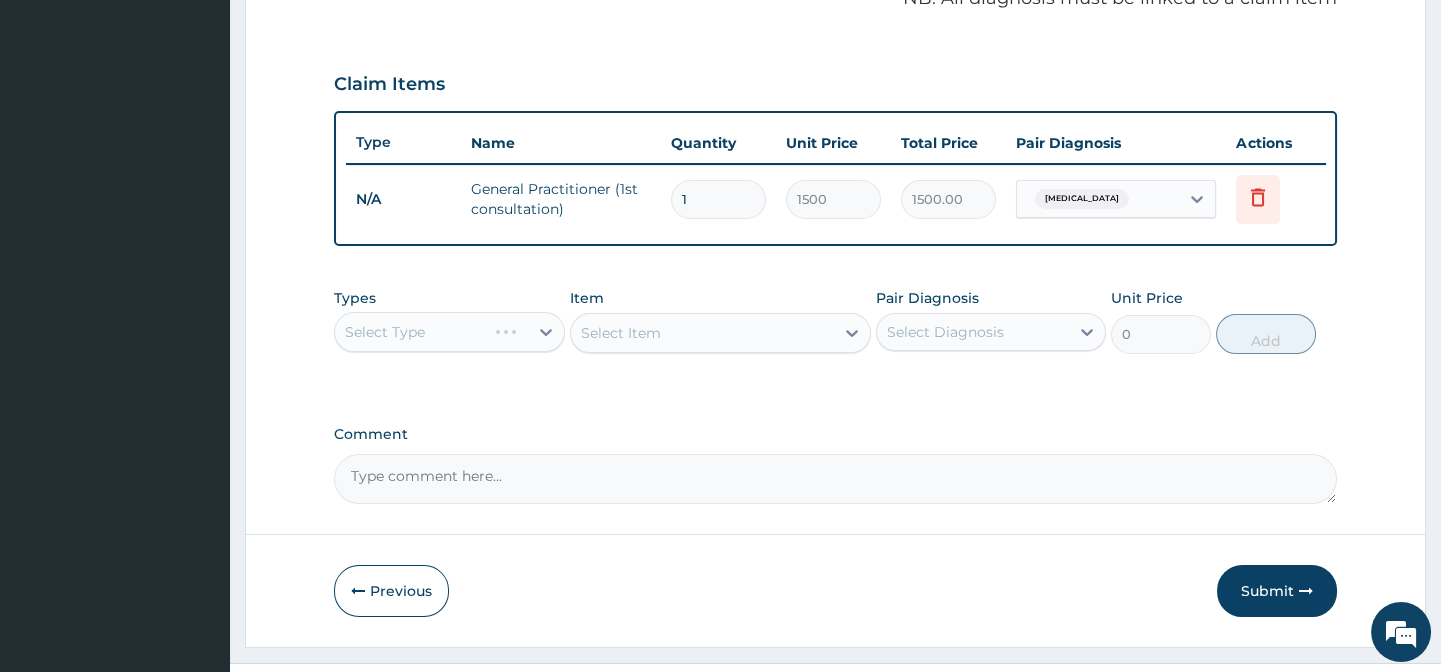 click on "Select Type" at bounding box center [449, 332] 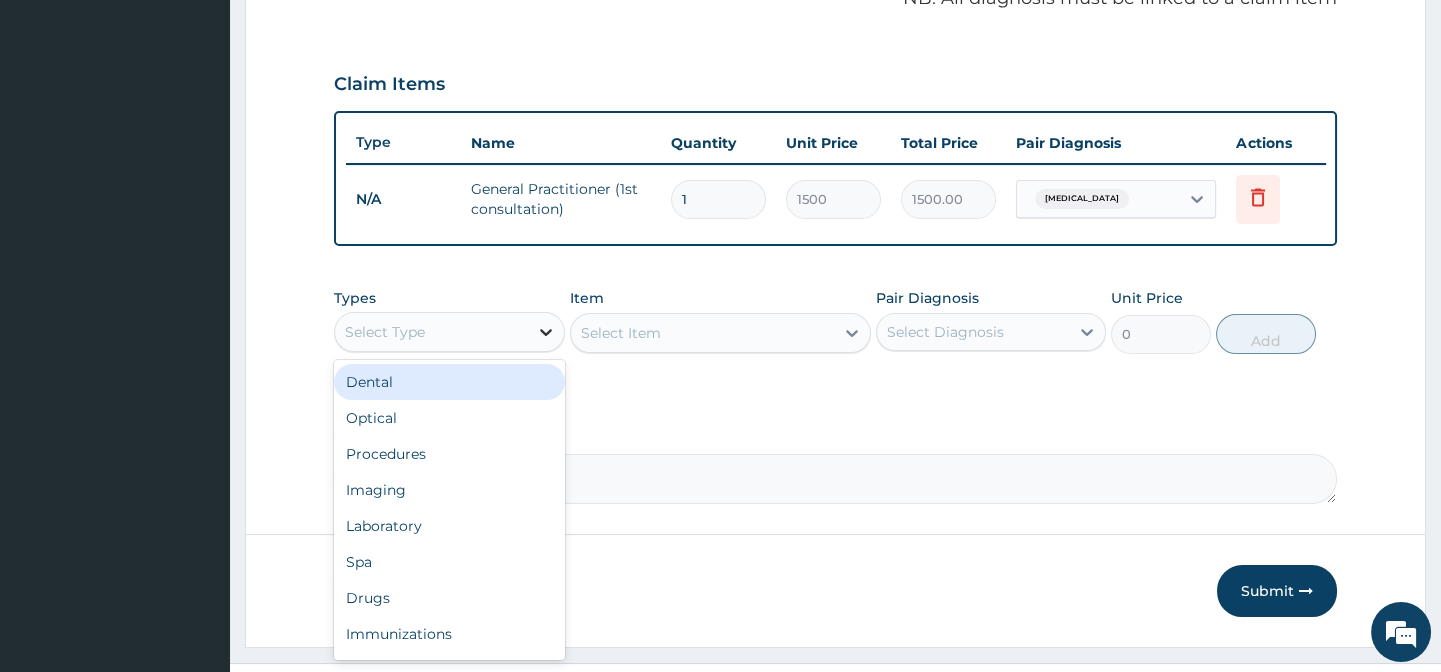 click 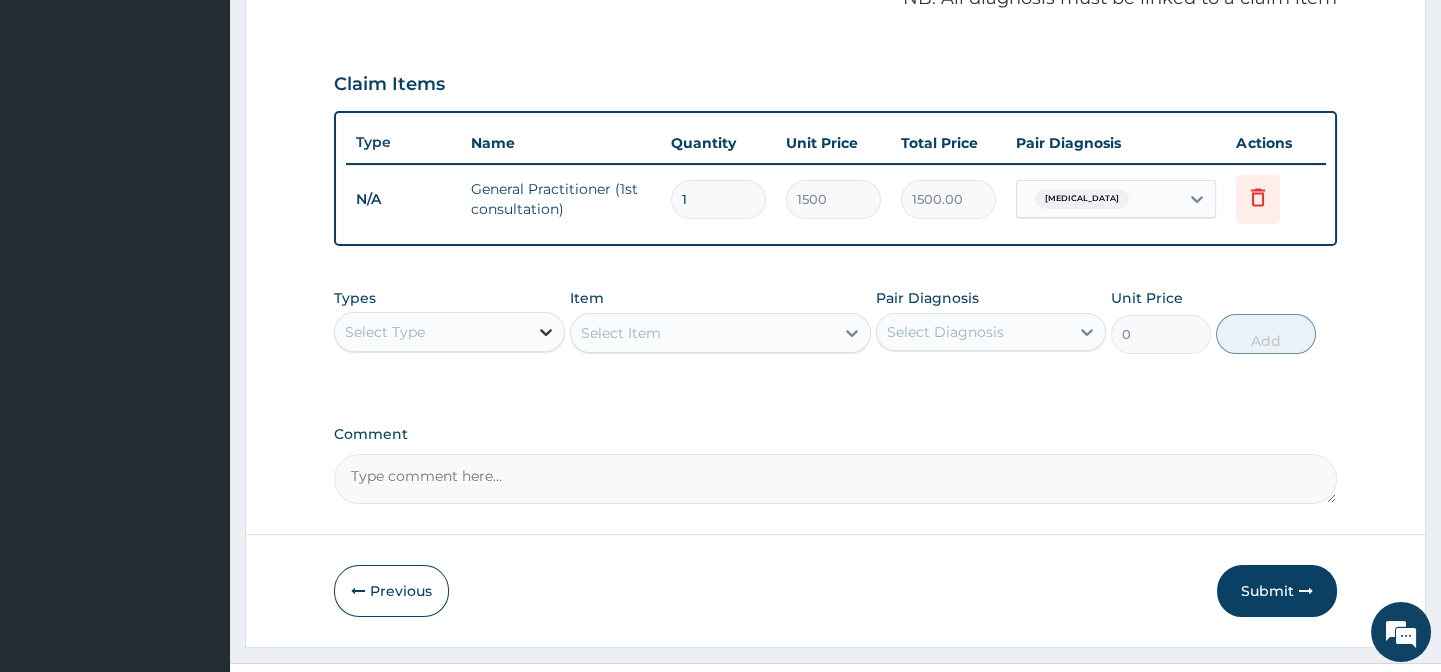 click 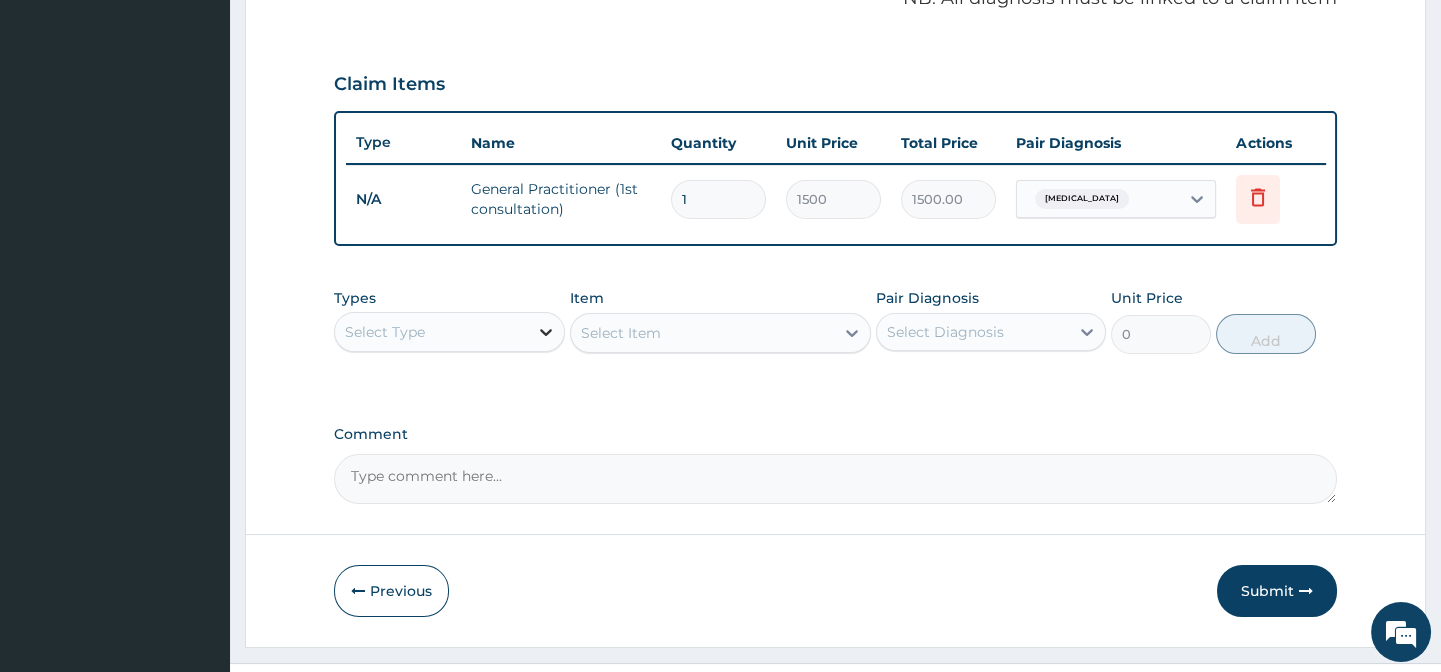 click 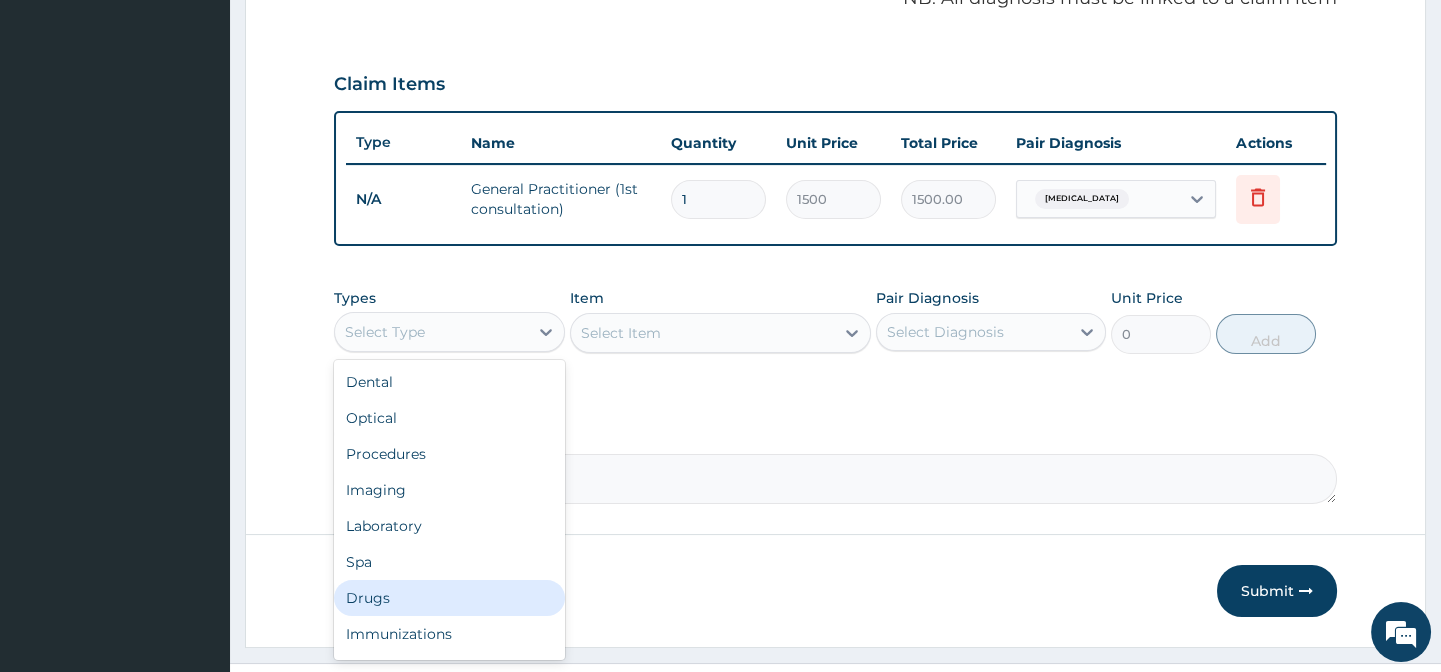 click on "Drugs" at bounding box center [449, 598] 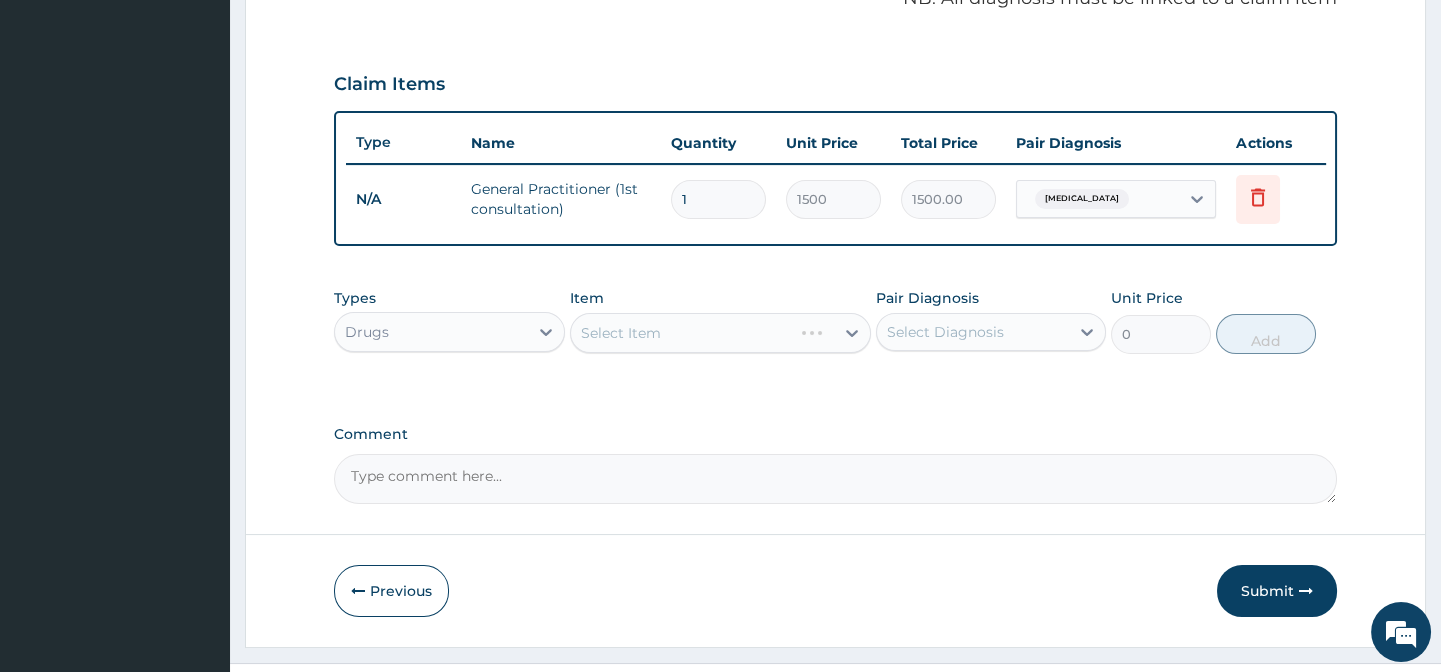 click on "Previous" at bounding box center [391, 591] 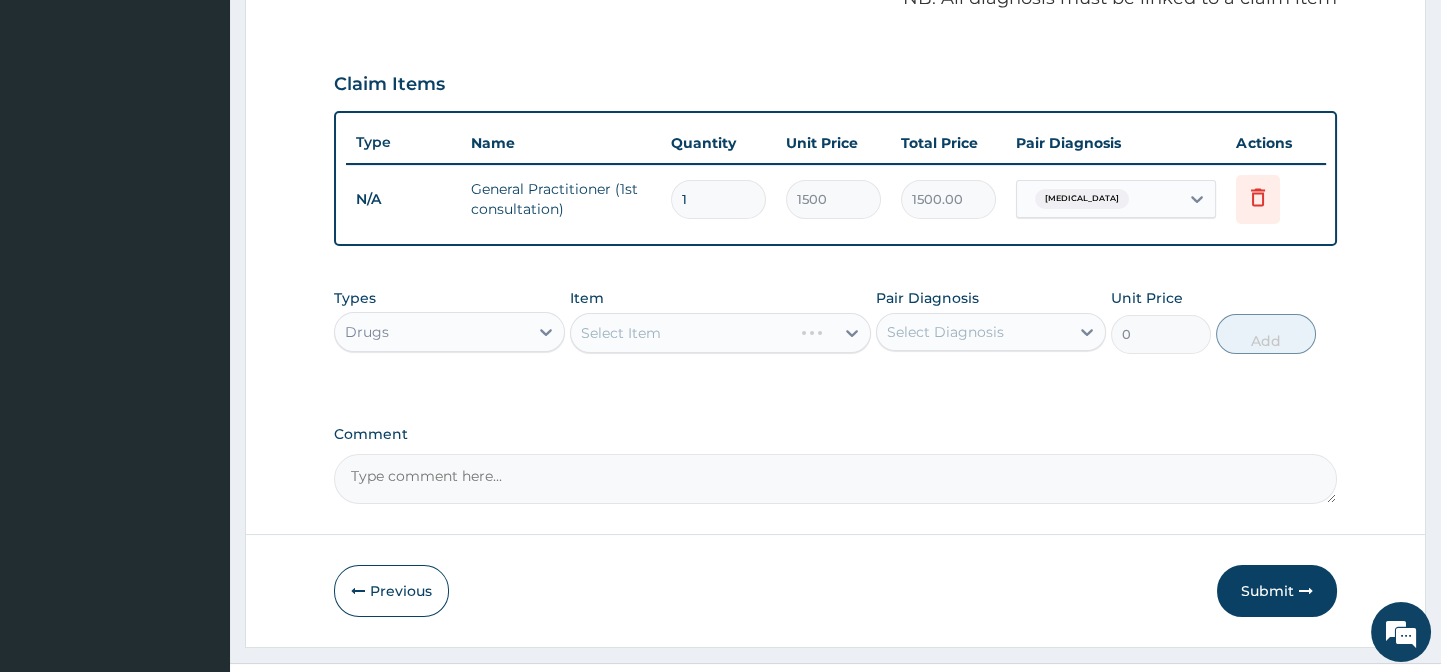 click on "Step  2  of 2 PA Code / Prescription Code Enter Code(Secondary Care Only) Encounter Date 01-06-2025 Important Notice Please enter PA codes before entering items that are not attached to a PA code   All diagnoses entered must be linked to a claim item. Diagnosis & Claim Items that are visible but inactive cannot be edited because they were imported from an already approved PA code. Diagnosis Parotitis Confirmed NB: All diagnosis must be linked to a claim item Claim Items Type Name Quantity Unit Price Total Price Pair Diagnosis Actions N/A General Practitioner (1st consultation) 1 1500 1500.00 Parotitis Delete Types Drugs Item Select Item Pair Diagnosis Select Diagnosis Unit Price 0 Add Comment     Previous   Submit" at bounding box center (835, 60) 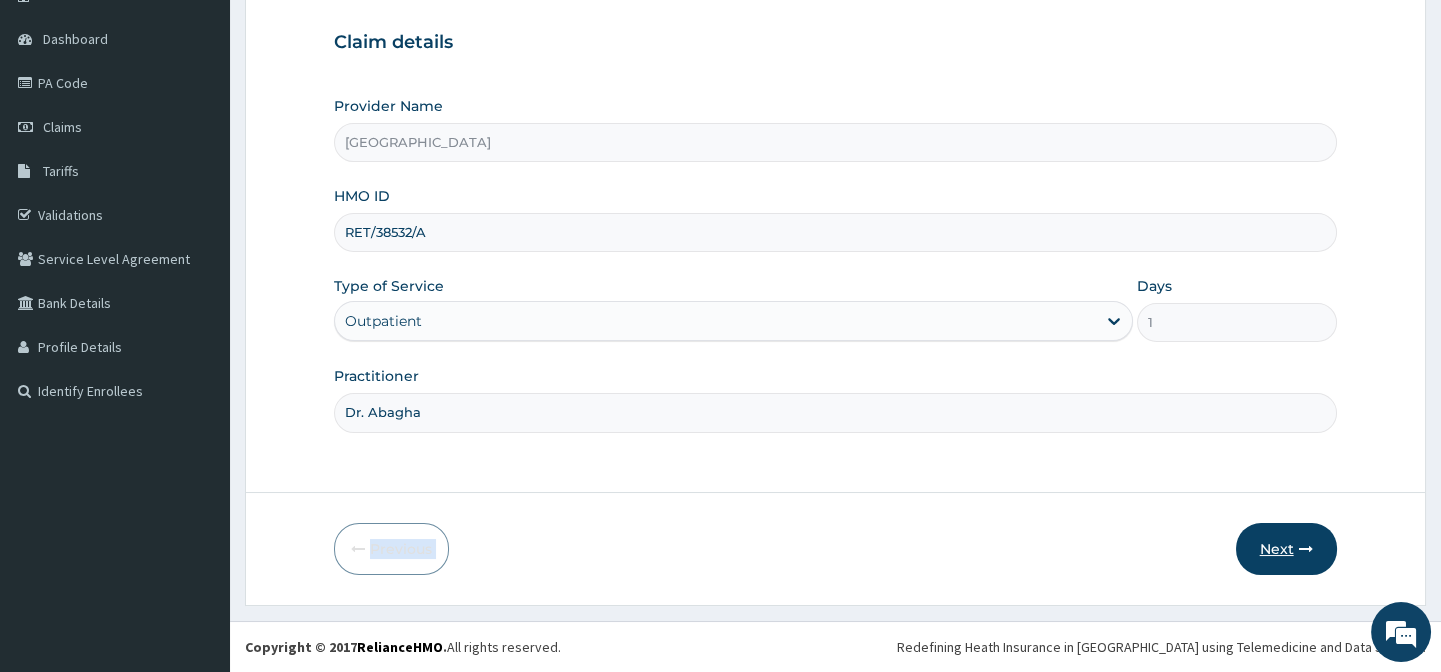 click on "Next" at bounding box center [1286, 549] 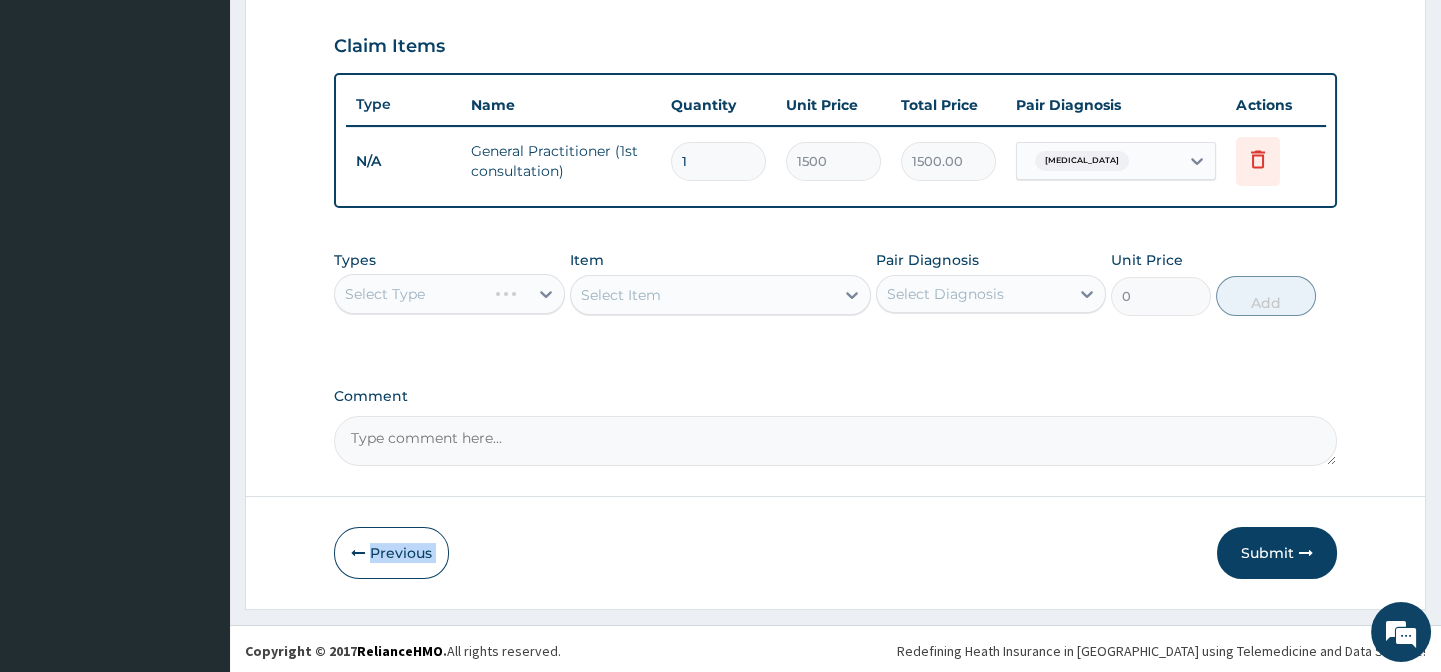 scroll, scrollTop: 687, scrollLeft: 0, axis: vertical 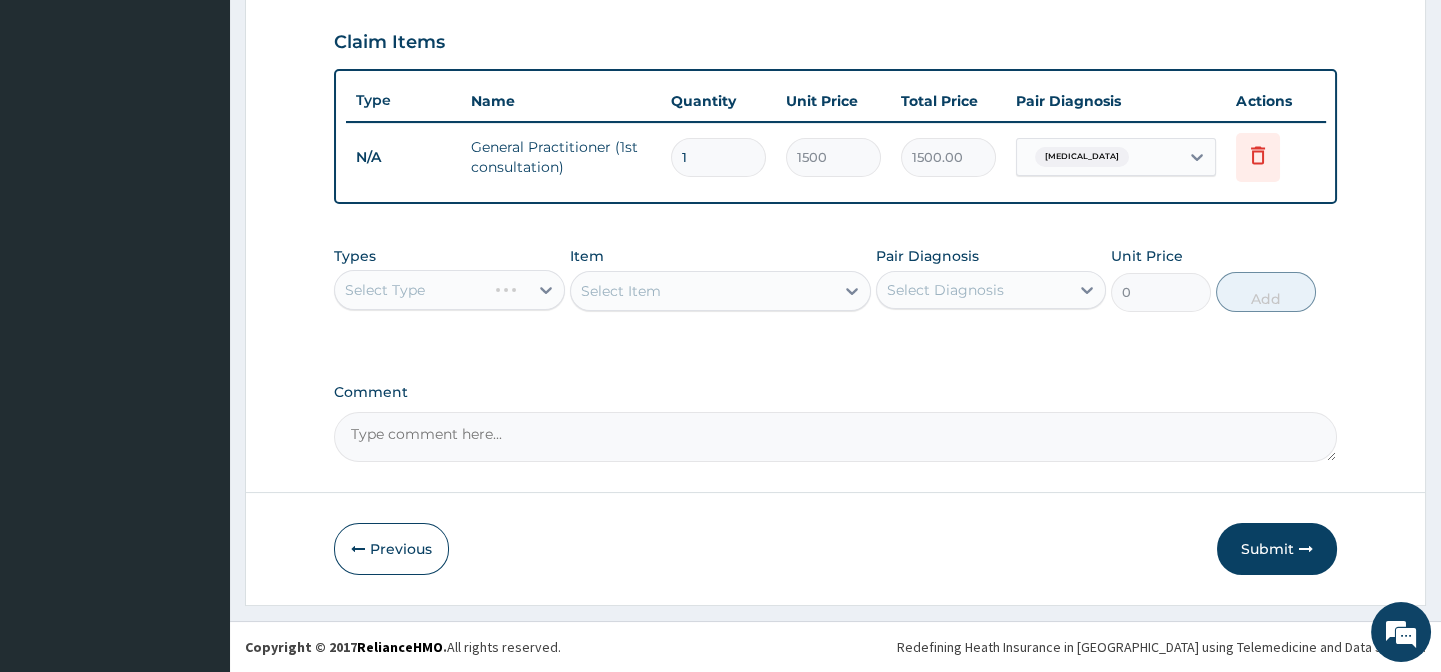 click on "Select Type" at bounding box center [449, 290] 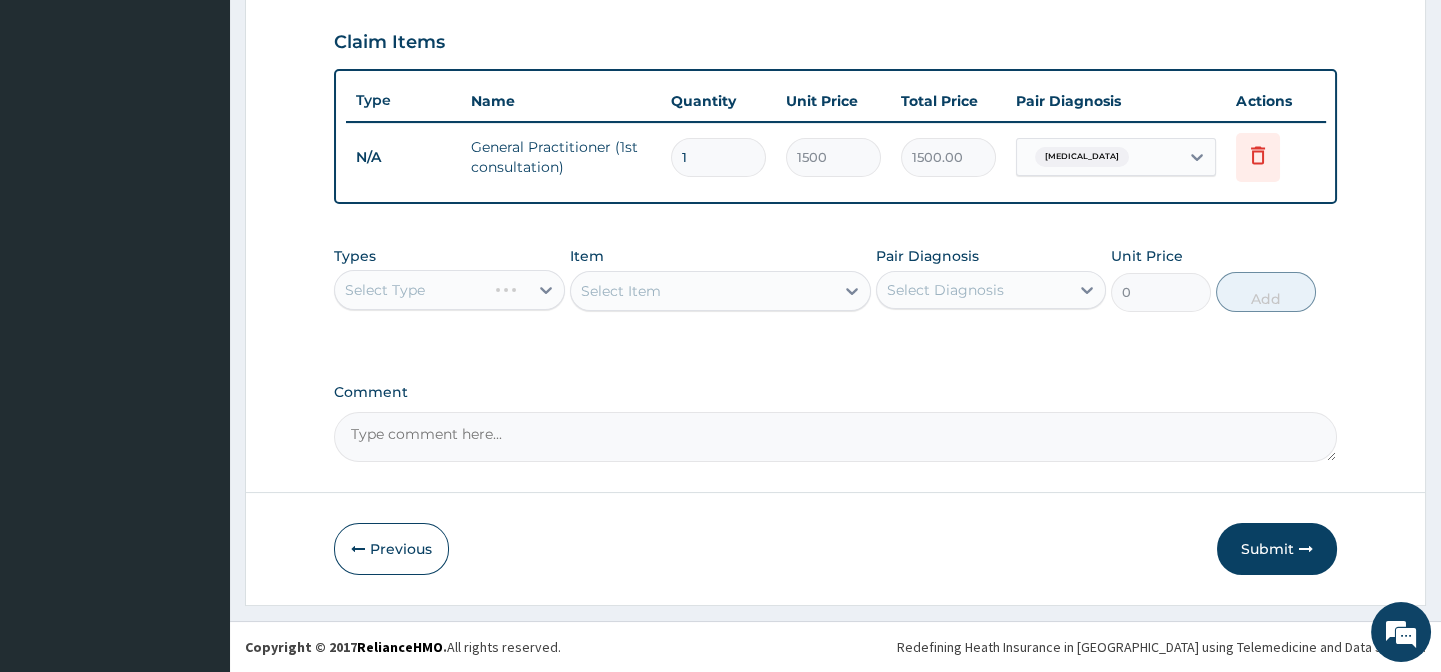 click on "Select Type" at bounding box center (449, 290) 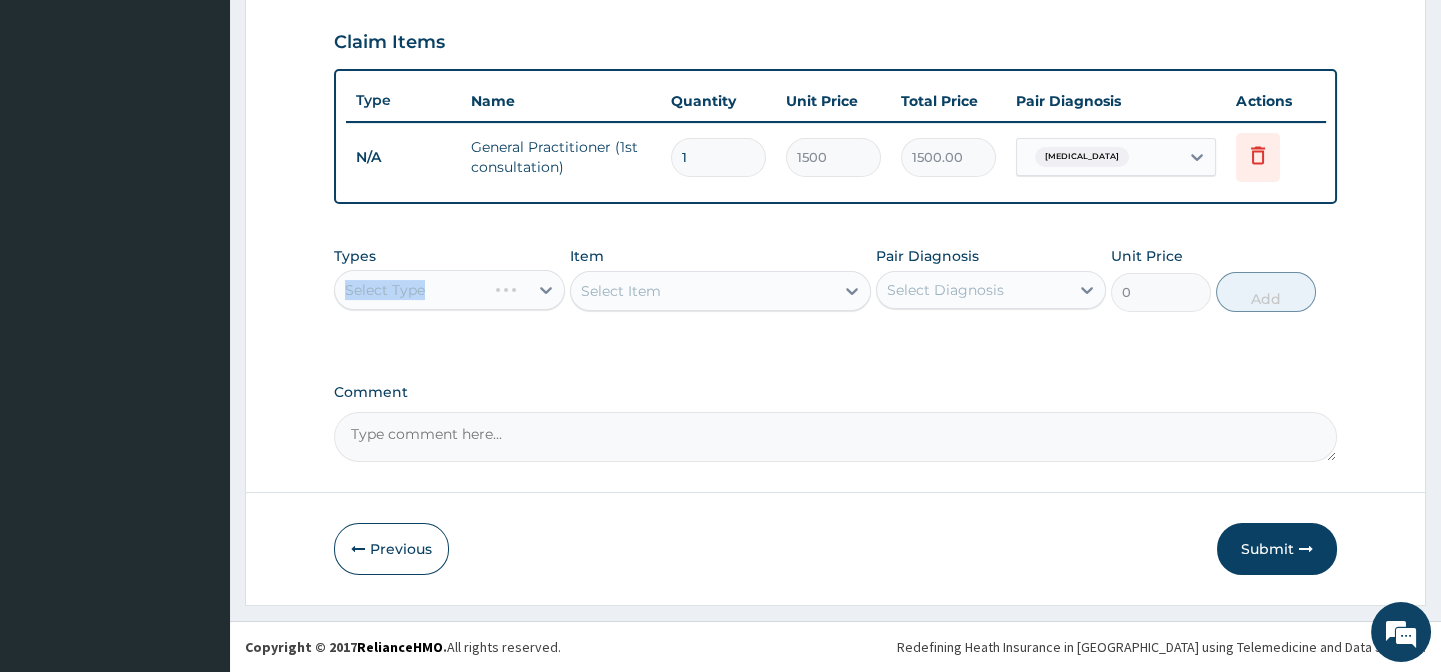 click on "Select Type" at bounding box center [449, 290] 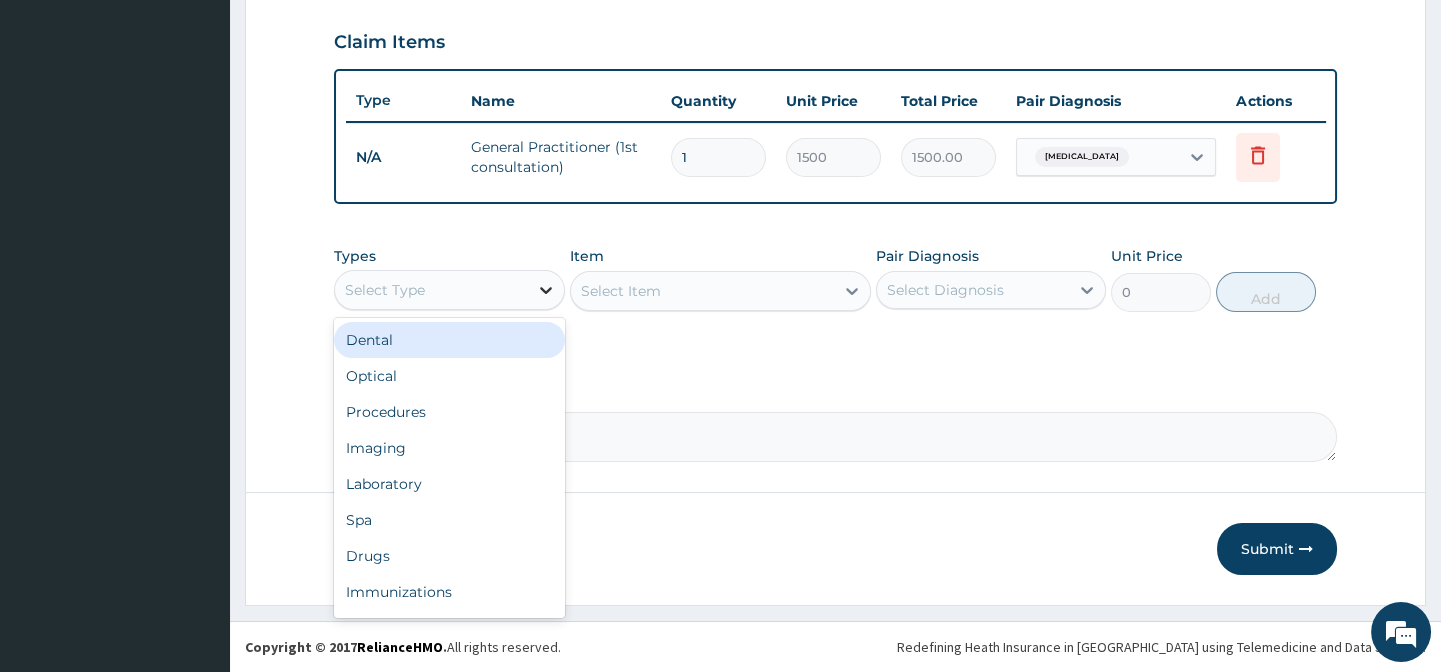 click 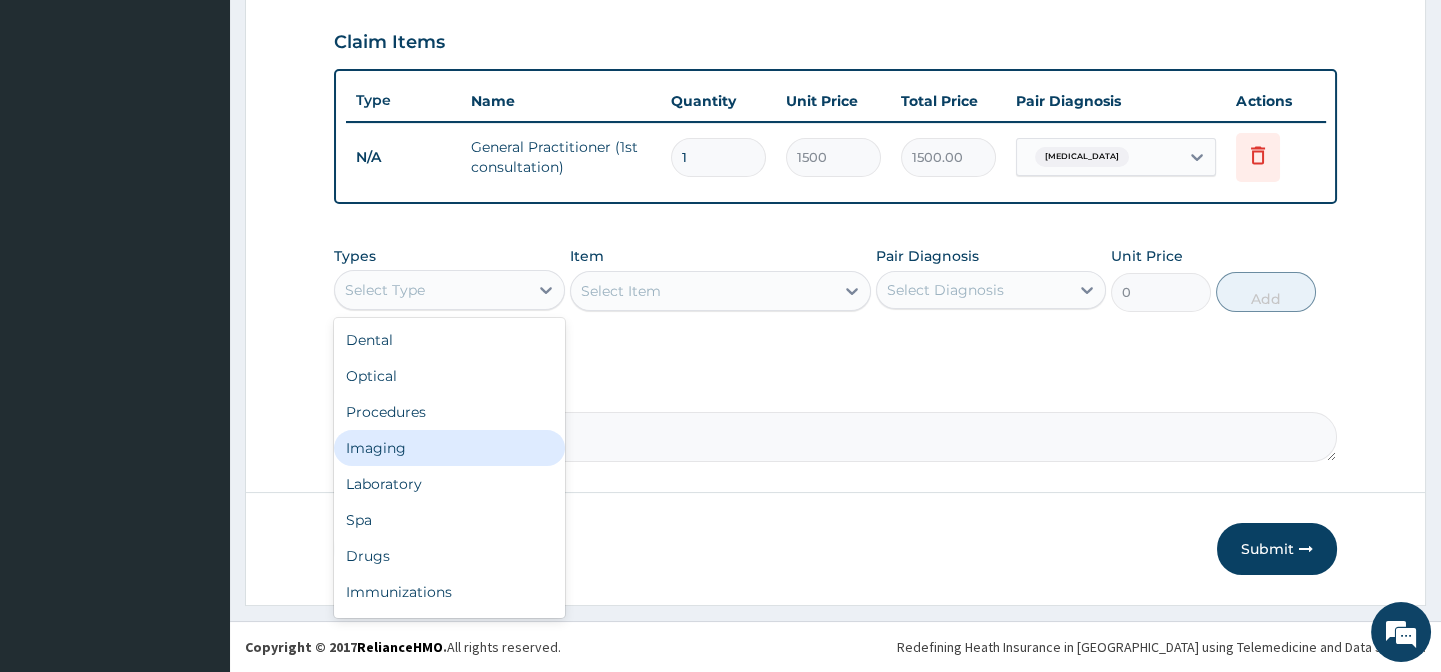 scroll, scrollTop: 68, scrollLeft: 0, axis: vertical 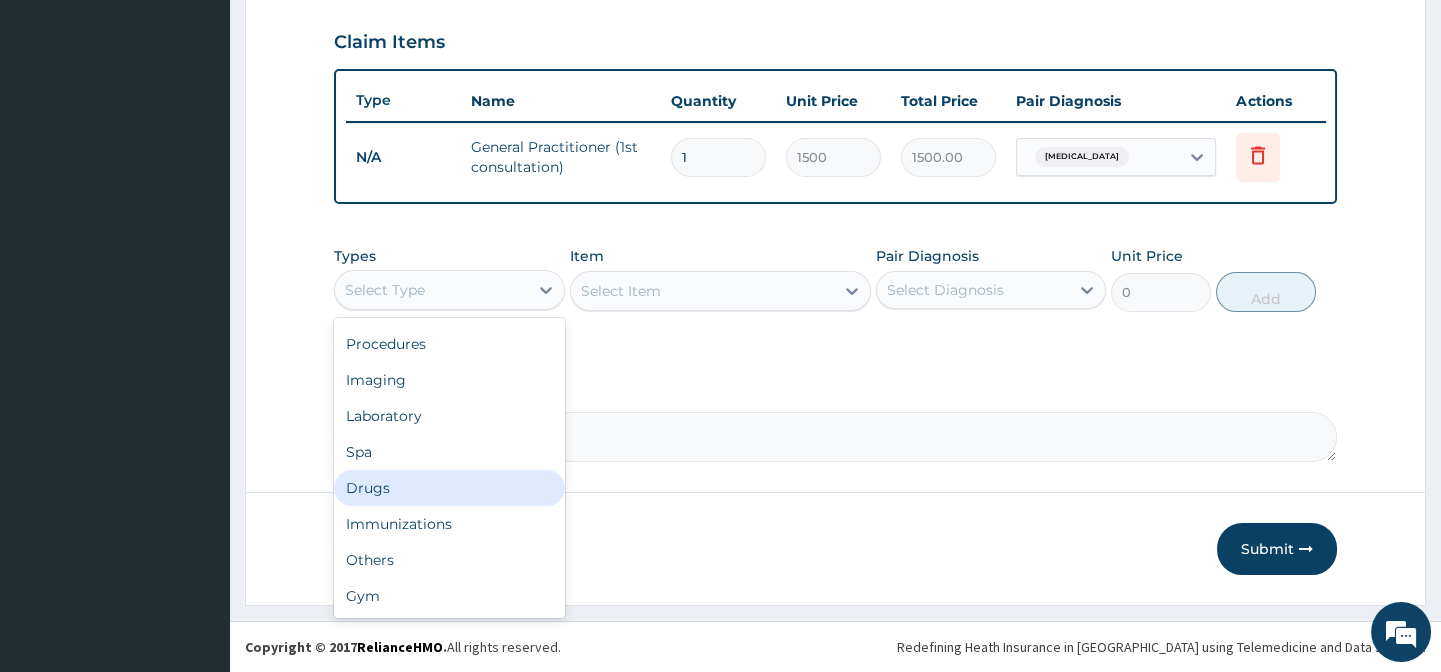 click on "Drugs" at bounding box center [449, 488] 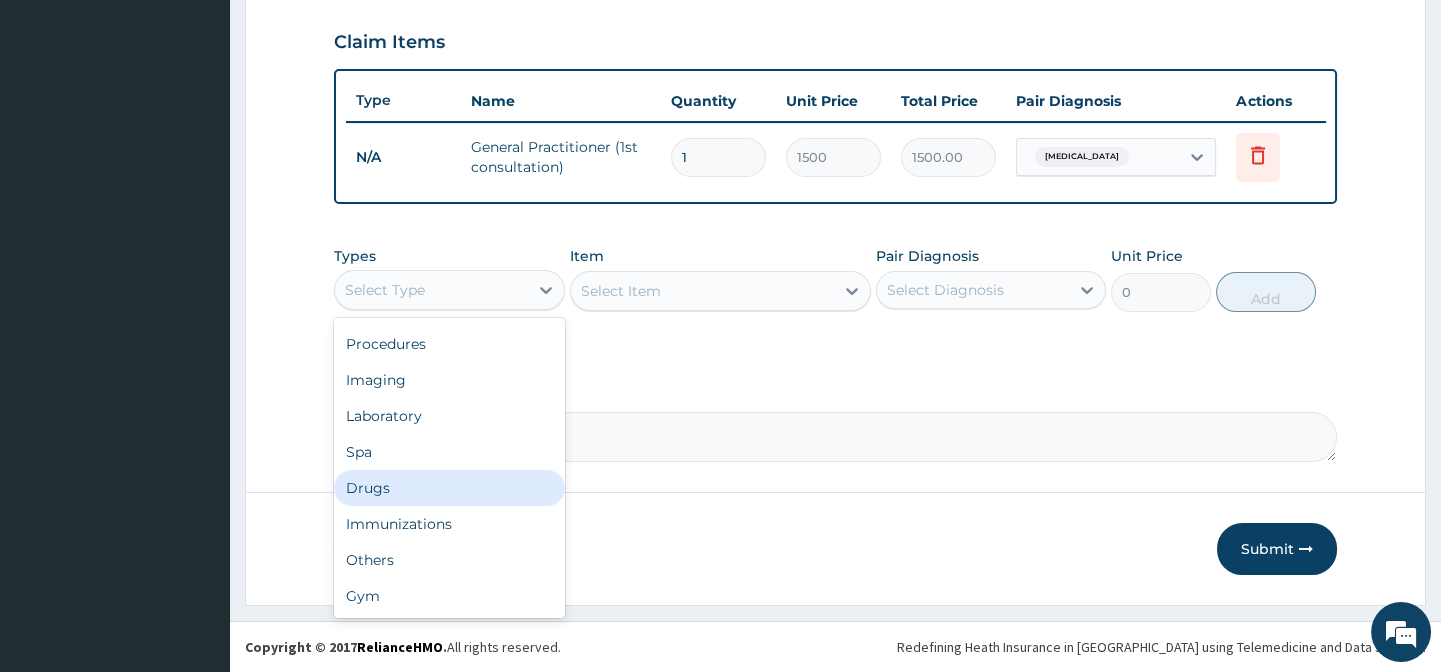 click on "Step  2  of 2 PA Code / Prescription Code Enter Code(Secondary Care Only) Encounter Date 01-06-2025 Important Notice Please enter PA codes before entering items that are not attached to a PA code   All diagnoses entered must be linked to a claim item. Diagnosis & Claim Items that are visible but inactive cannot be edited because they were imported from an already approved PA code. Diagnosis Parotitis Confirmed NB: All diagnosis must be linked to a claim item Claim Items Type Name Quantity Unit Price Total Price Pair Diagnosis Actions N/A General Practitioner (1st consultation) 1 1500 1500.00 Parotitis Delete Types option Drugs focused, 7 of 10. 10 results available. Use Up and Down to choose options, press Enter to select the currently focused option, press Escape to exit the menu, press Tab to select the option and exit the menu. Select Type Dental Optical Procedures Imaging Laboratory Spa Drugs Immunizations Others Gym Item Select Item Pair Diagnosis Select Diagnosis Unit Price 0 Add Comment     Previous" at bounding box center [835, 18] 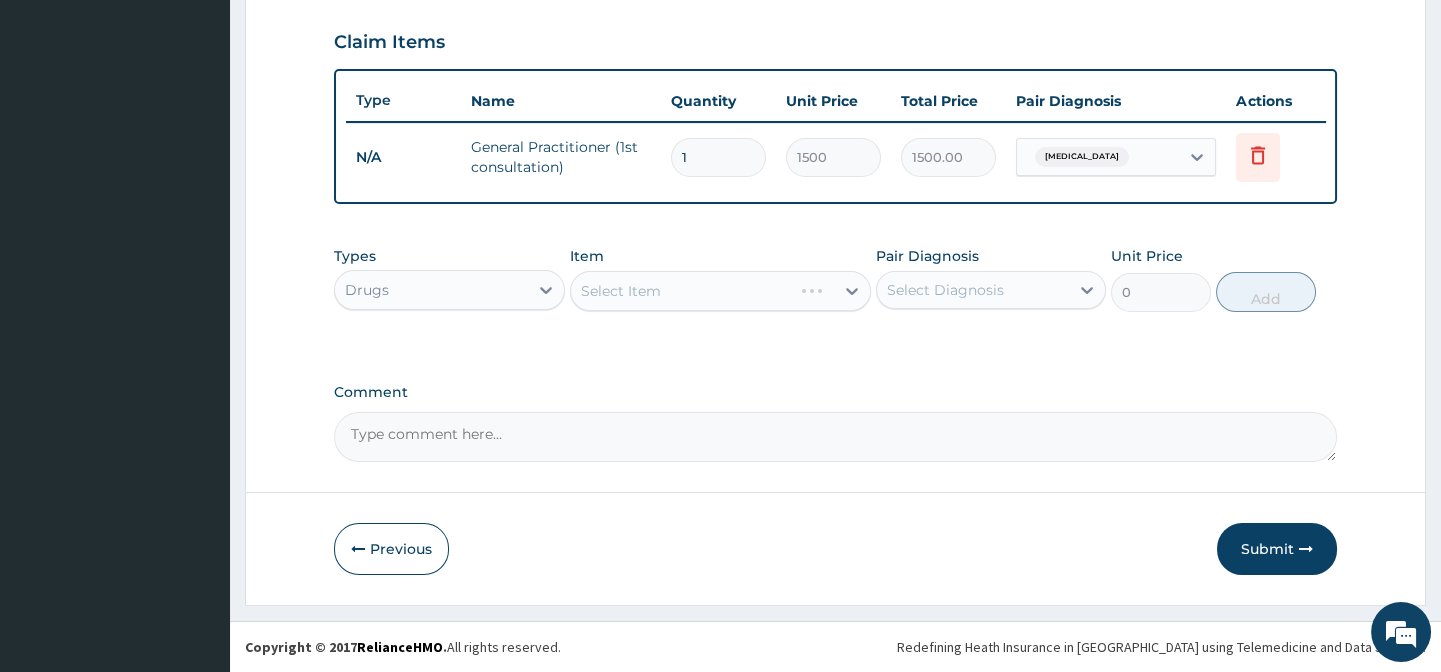 click on "Select Item" at bounding box center (720, 291) 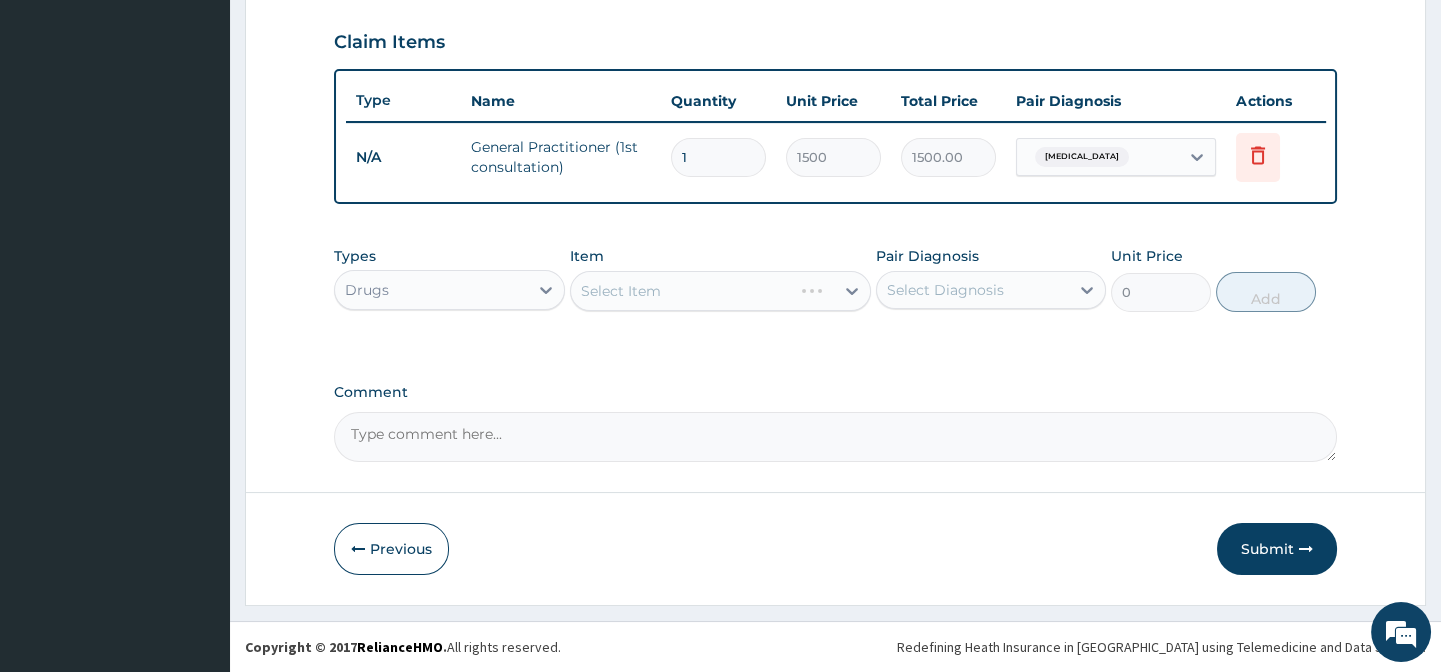 click on "Select Item" at bounding box center (720, 291) 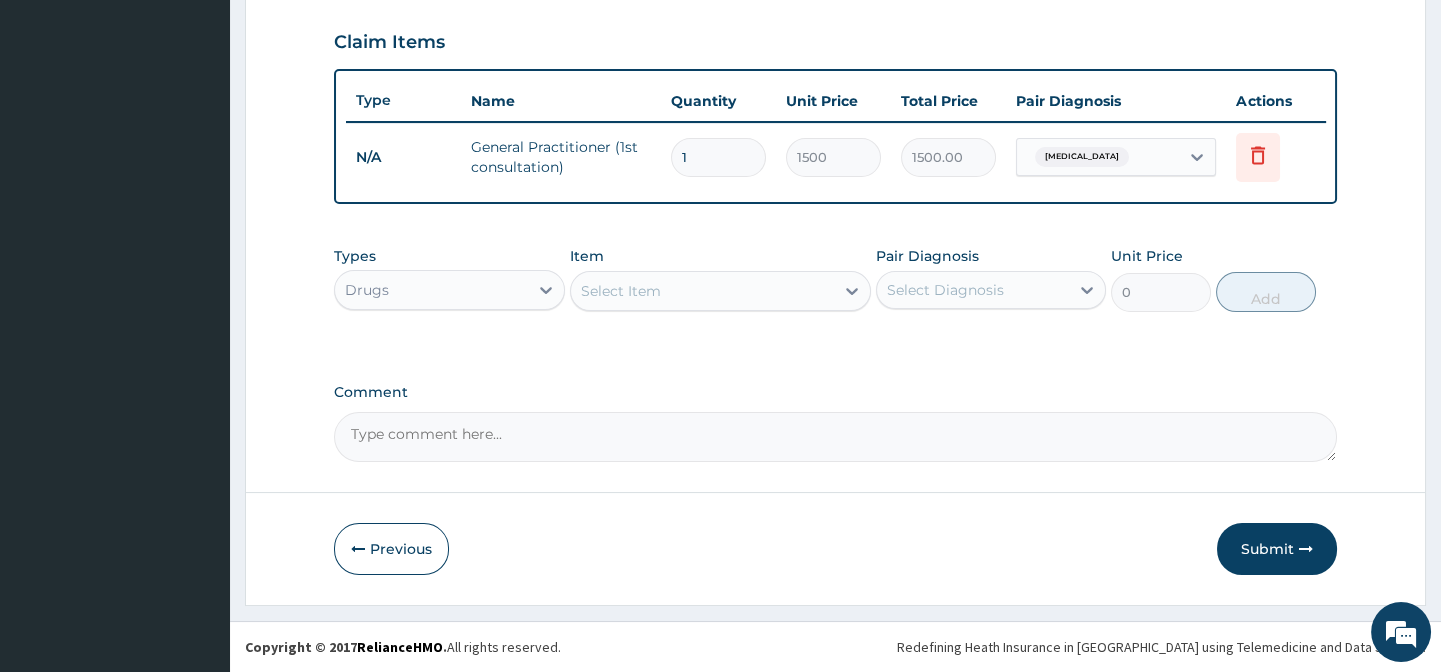 click on "Select Item" at bounding box center [702, 291] 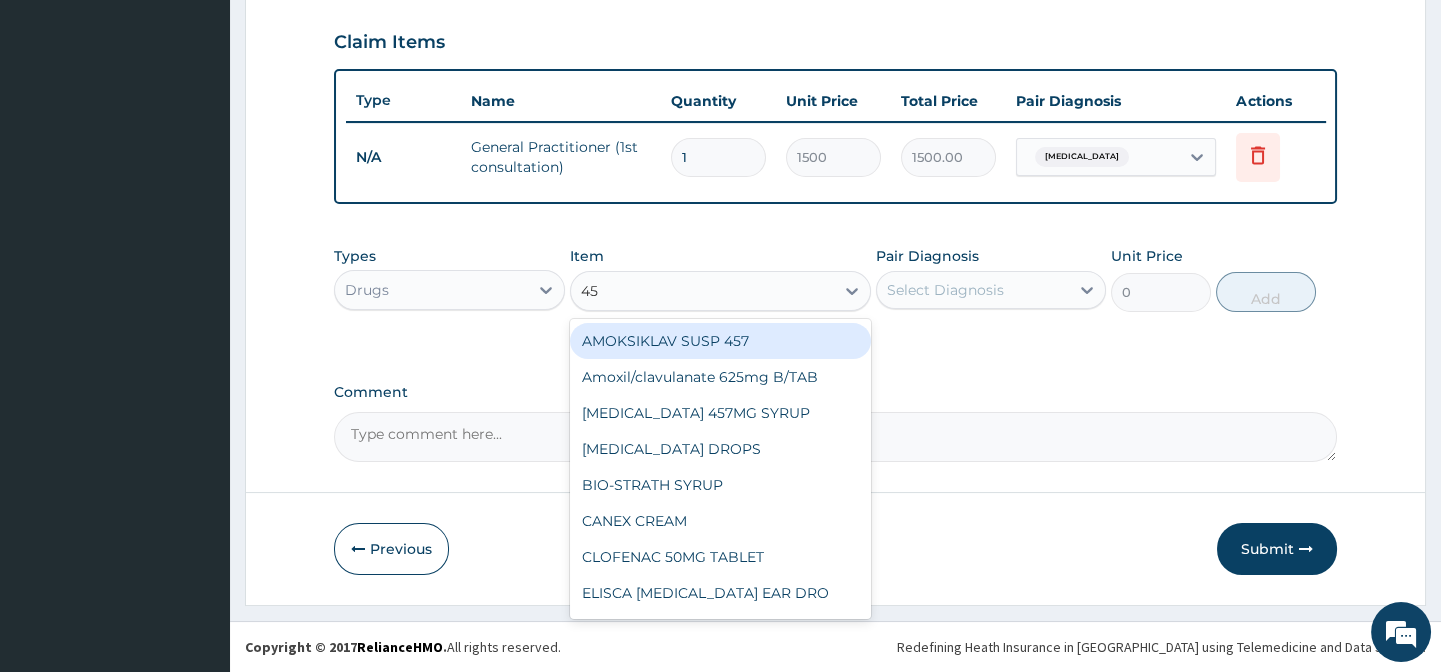 type on "457" 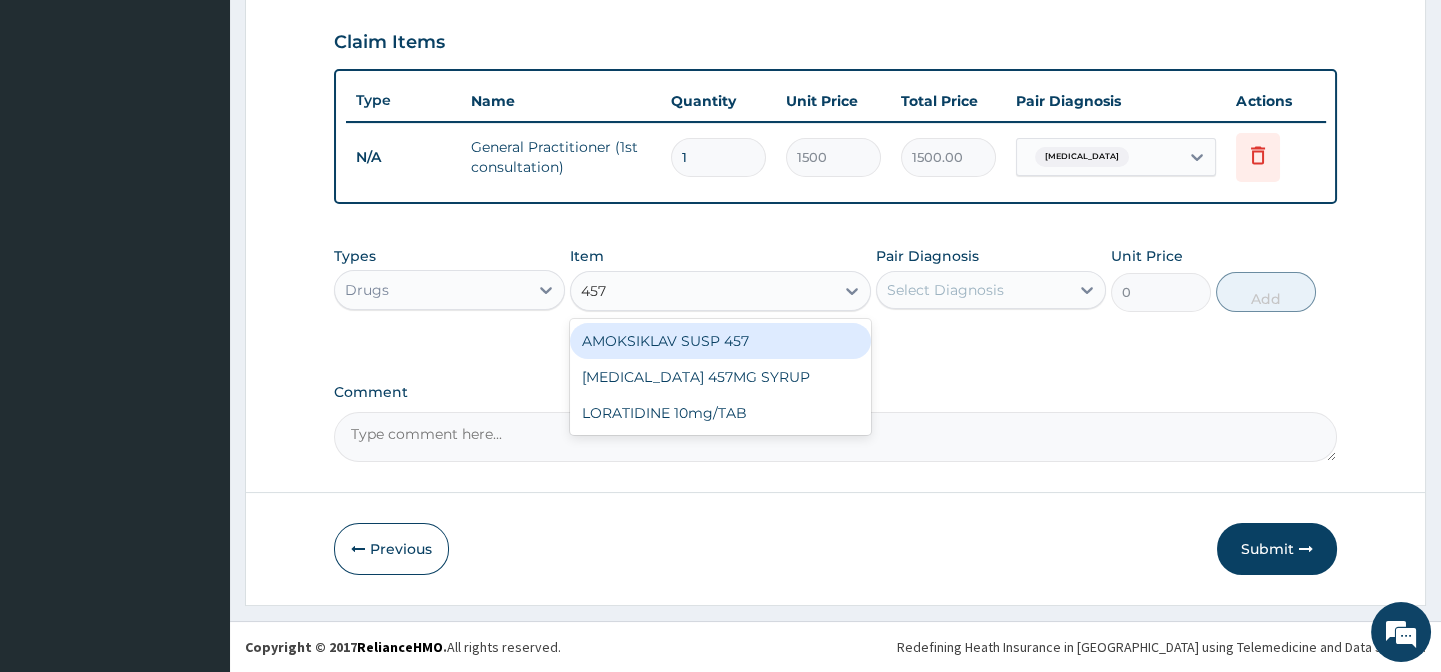 click on "AMOKSIKLAV SUSP 457" at bounding box center [720, 341] 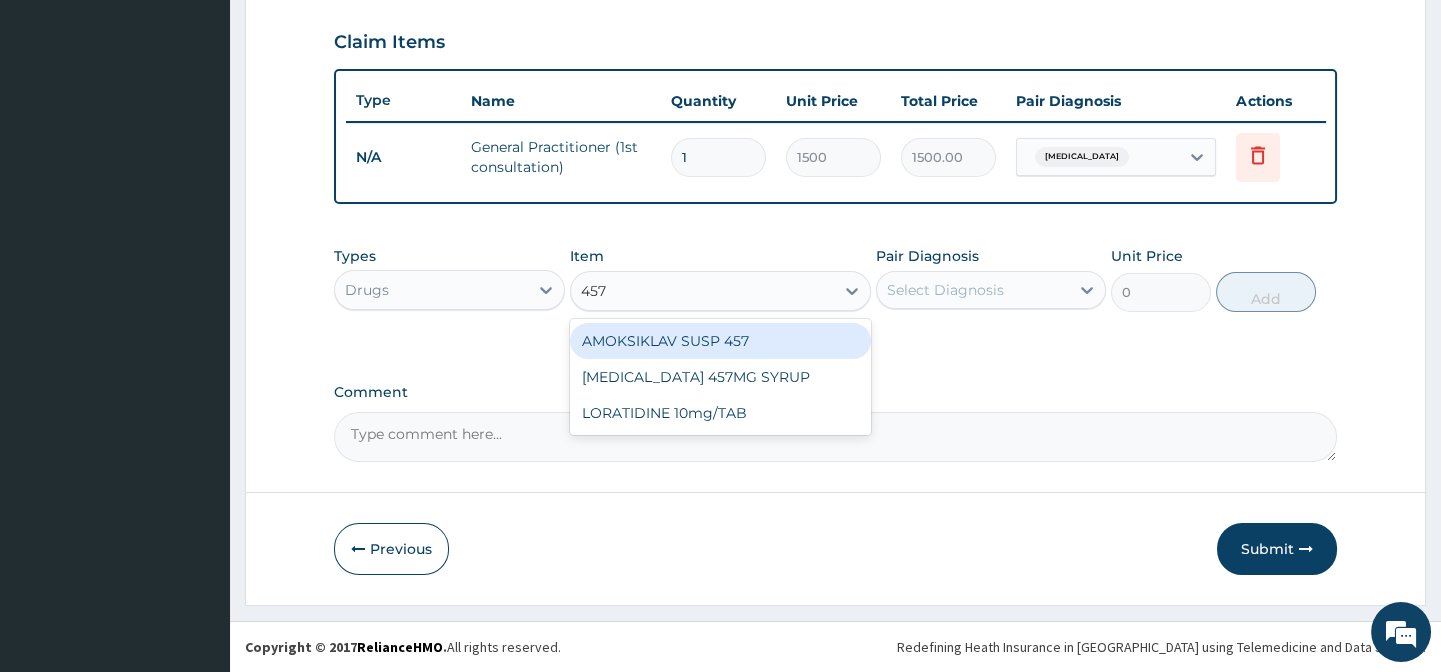 type 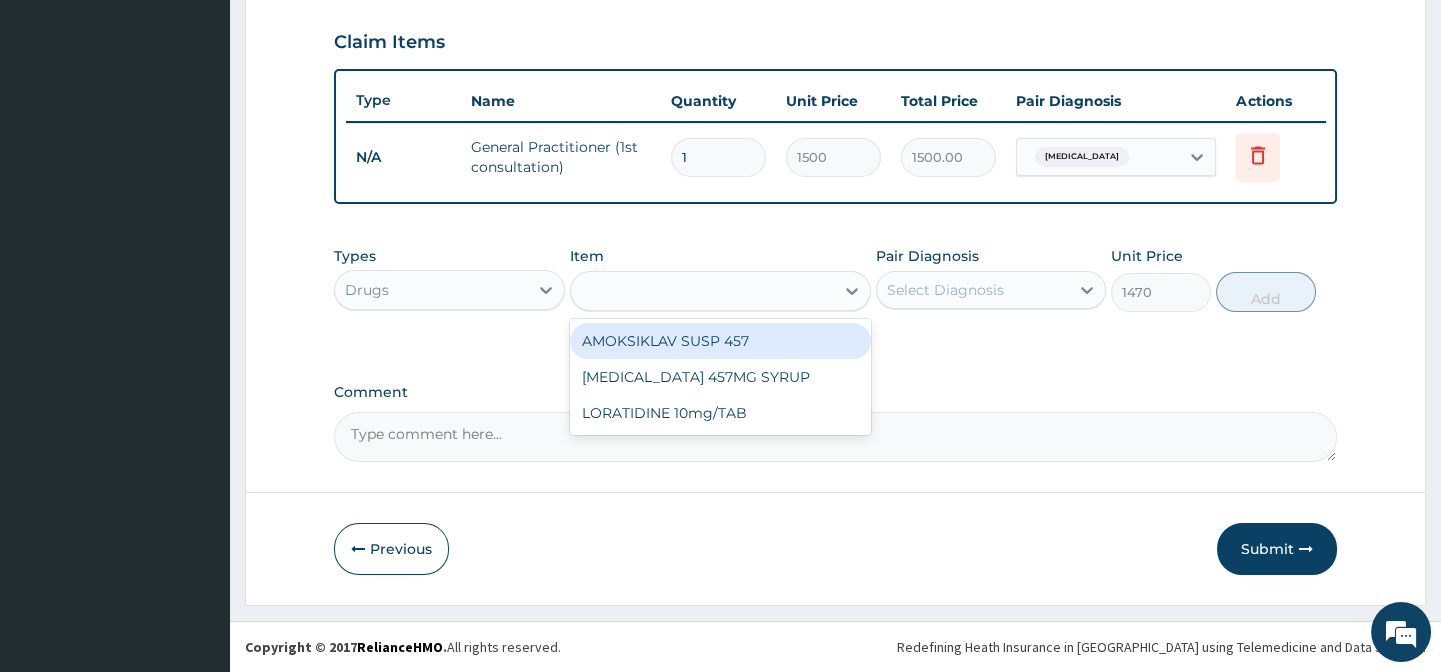 click on "Types Drugs Item option AMOKSIKLAV SUSP 457 focused, 64 of 1081. 3 results available for search term 457. Use Up and Down to choose options, press Enter to select the currently focused option, press Escape to exit the menu, press Tab to select the option and exit the menu. 457 AMOKSIKLAV SUSP 457 AUGMENTIN 457MG SYRUP LORATIDINE 10mg/TAB Pair Diagnosis Select Diagnosis Unit Price 1470 Add" at bounding box center [835, 294] 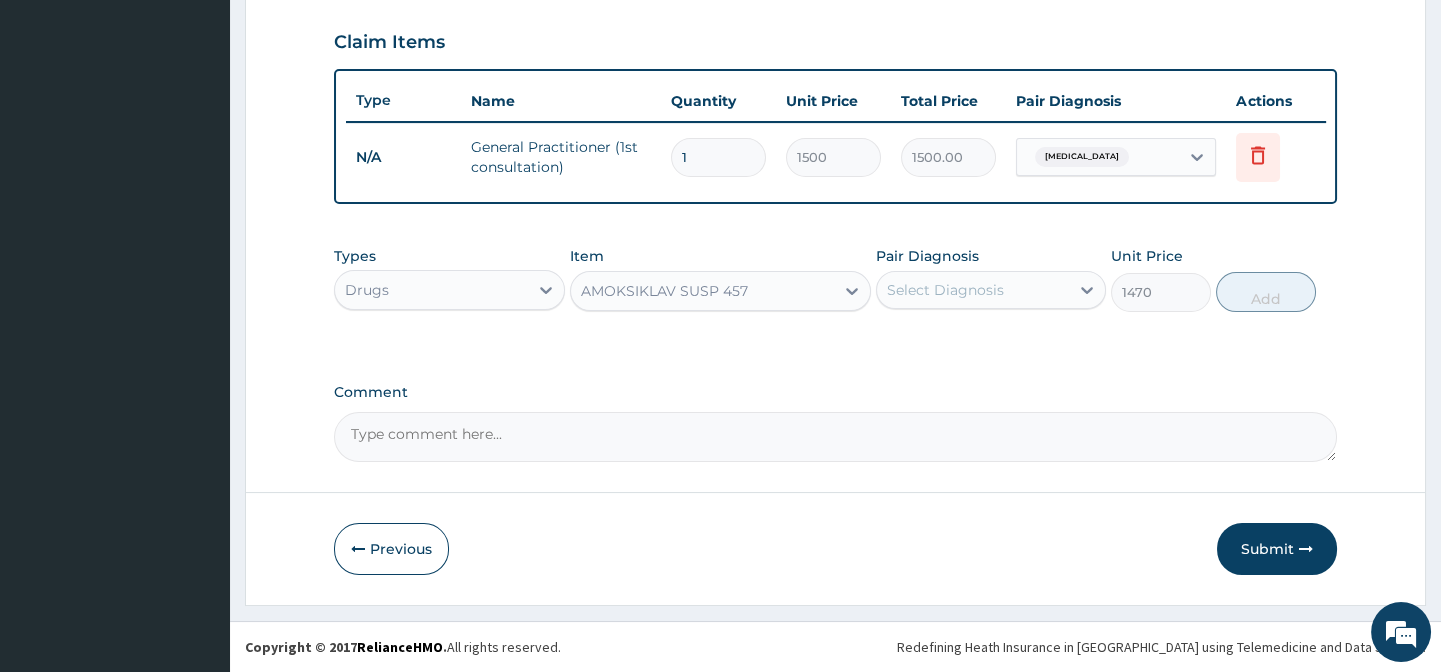 click on "Select Diagnosis" at bounding box center [945, 290] 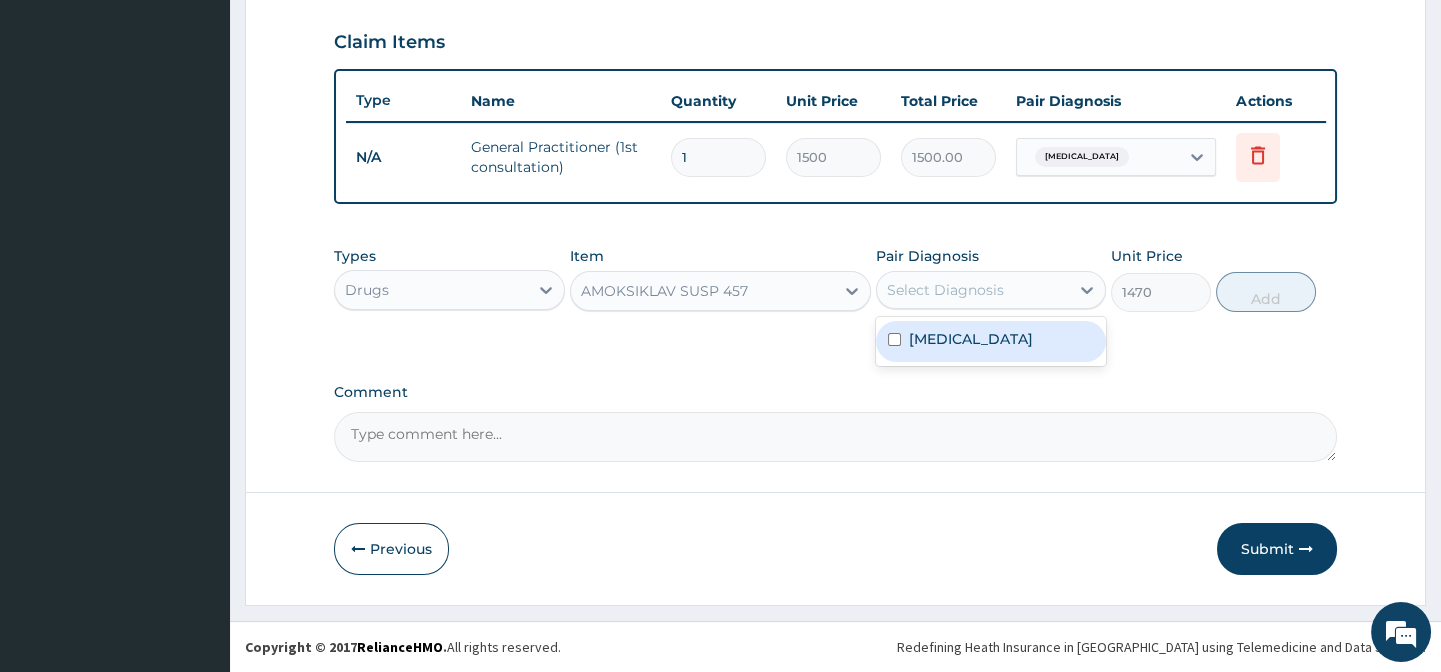click at bounding box center [894, 339] 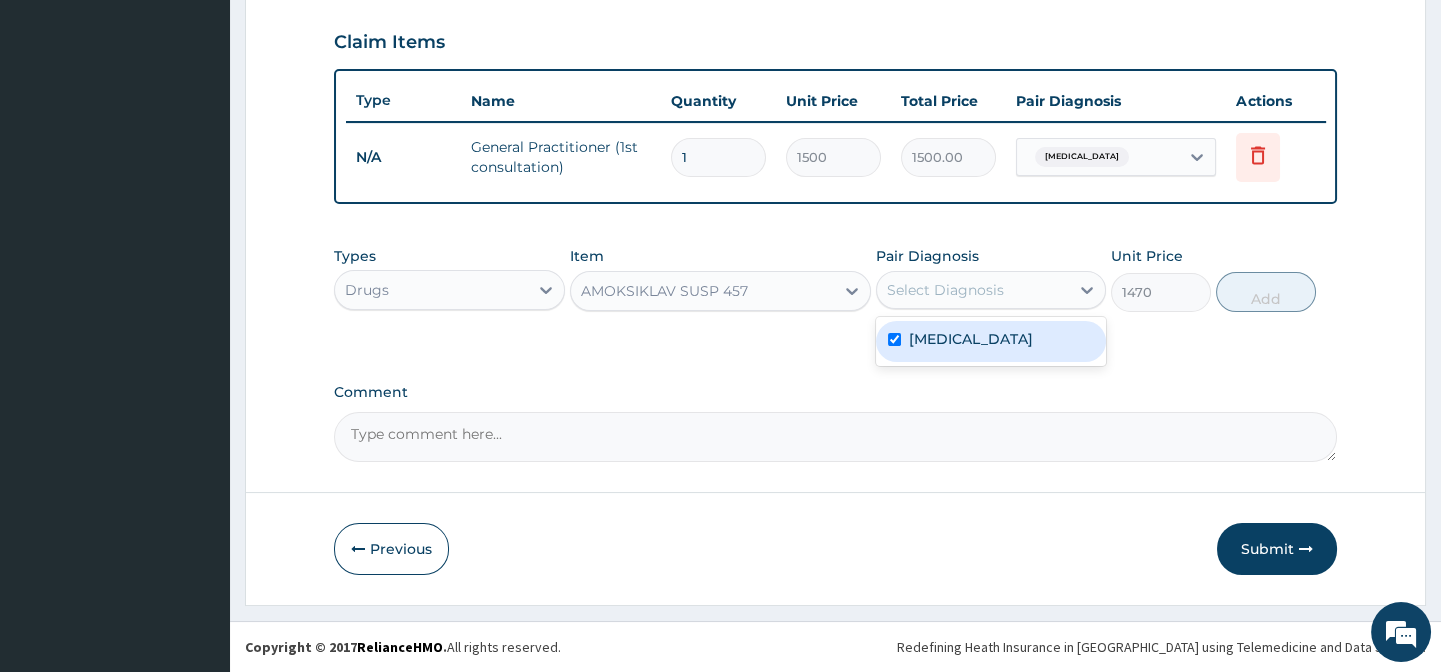 click at bounding box center (894, 339) 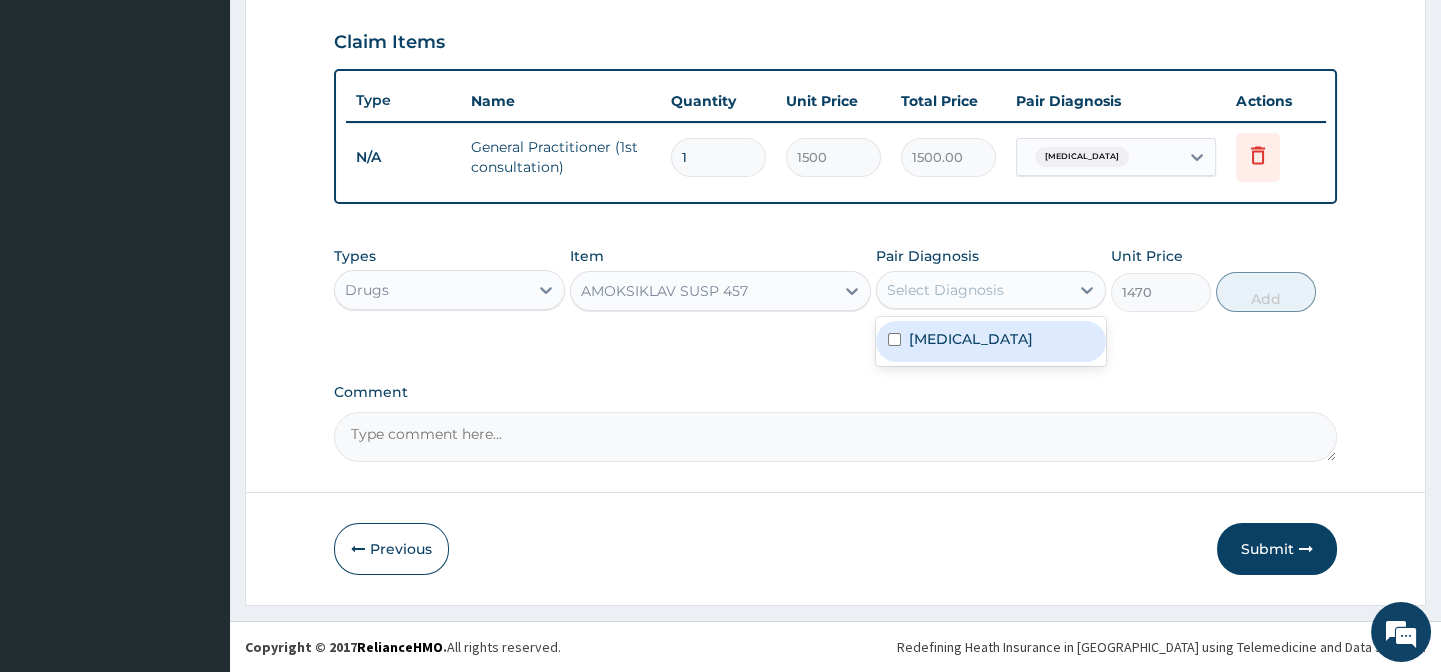 click at bounding box center [894, 339] 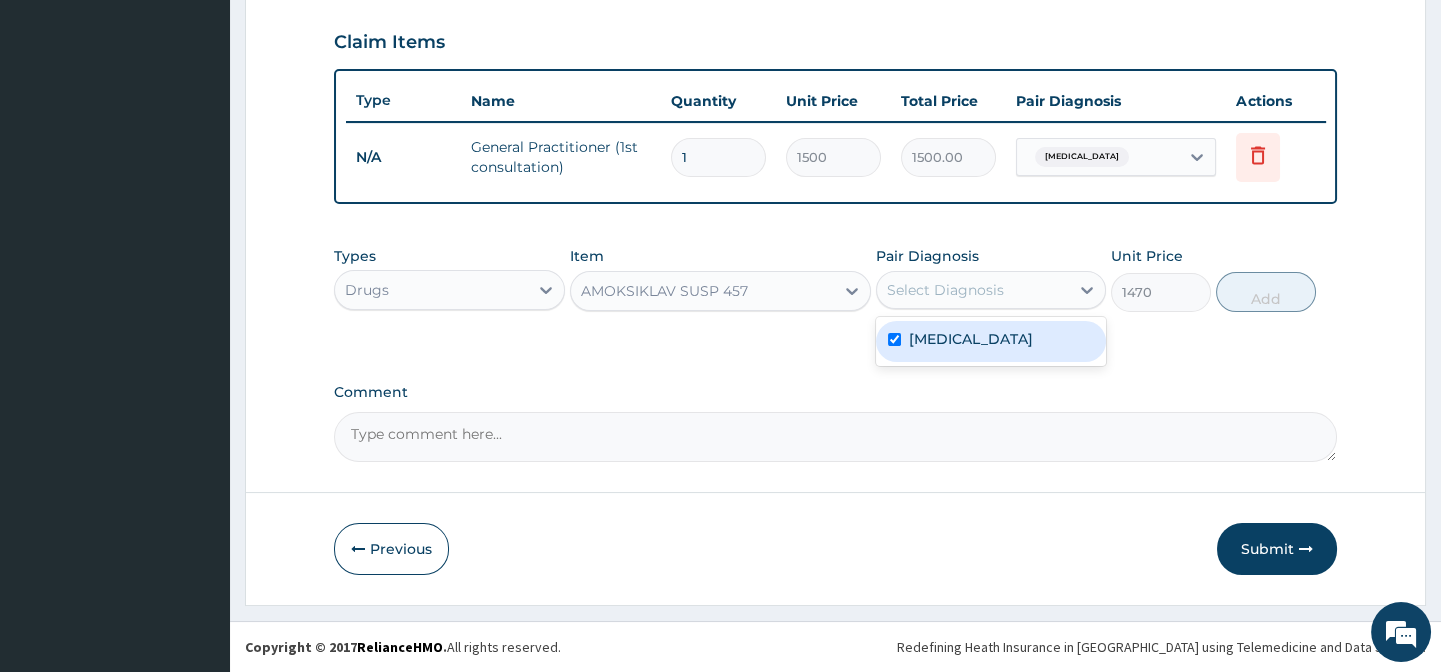 checkbox on "true" 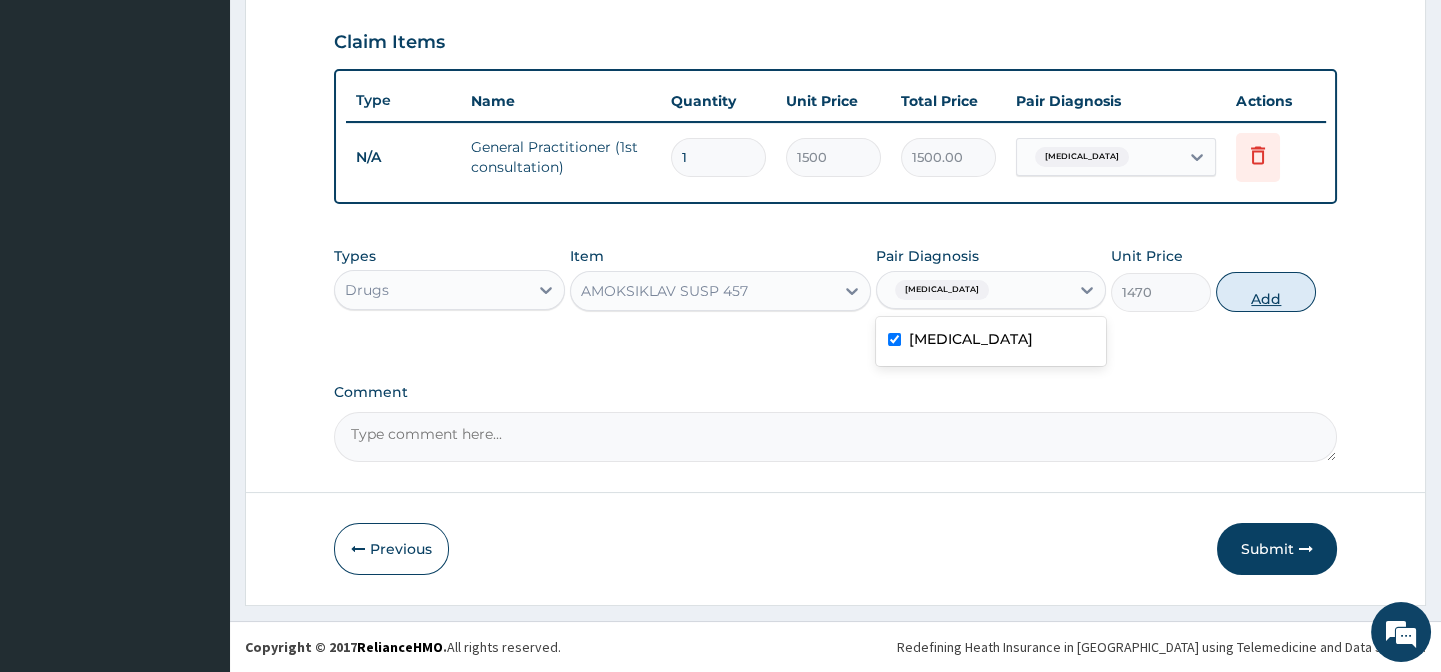 click on "Add" at bounding box center (1266, 292) 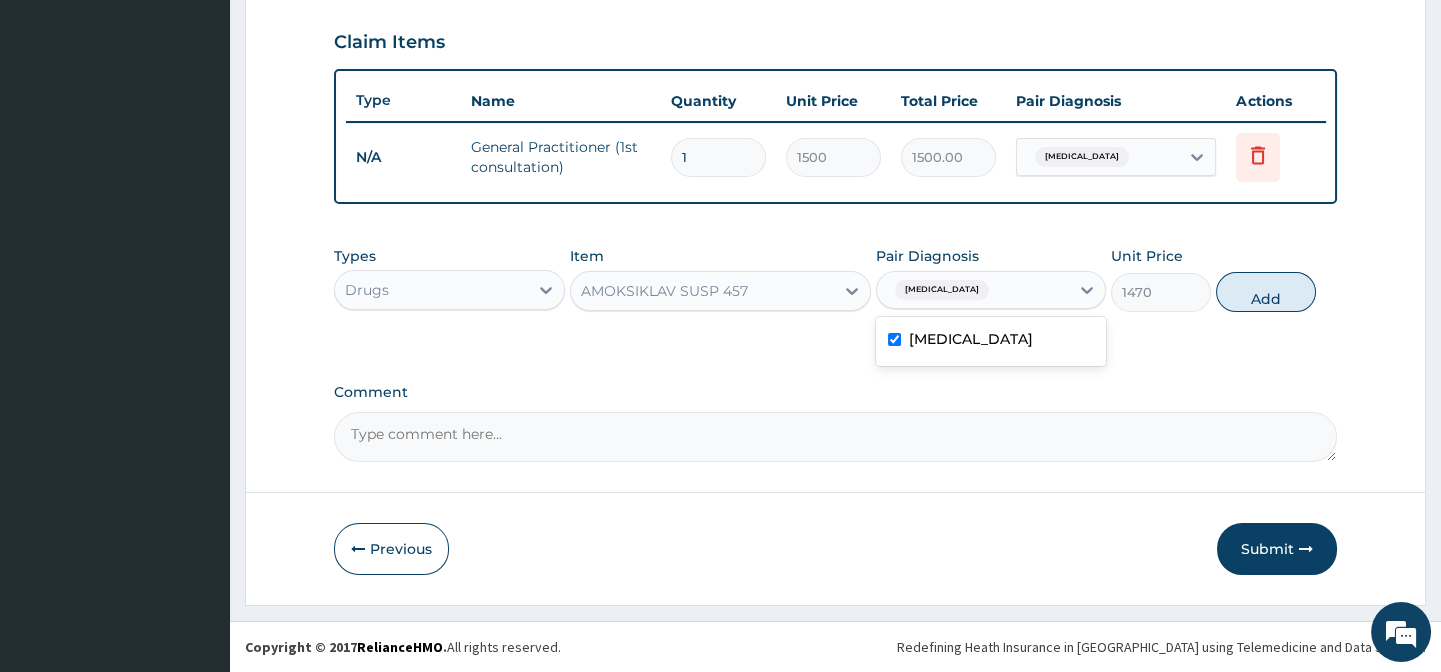 click on "PA Code / Prescription Code Enter Code(Secondary Care Only) Encounter Date 01-06-2025 Important Notice Please enter PA codes before entering items that are not attached to a PA code   All diagnoses entered must be linked to a claim item. Diagnosis & Claim Items that are visible but inactive cannot be edited because they were imported from an already approved PA code. Diagnosis Parotitis Confirmed NB: All diagnosis must be linked to a claim item Claim Items Type Name Quantity Unit Price Total Price Pair Diagnosis Actions N/A General Practitioner (1st consultation) 1 1500 1500.00 Parotitis Delete Types Drugs Item AMOKSIKLAV SUSP 457 Pair Diagnosis option Parotitis, selected. option Parotitis selected, 1 of 1. 1 result available. Use Up and Down to choose options, press Enter to select the currently focused option, press Escape to exit the menu, press Tab to select the option and exit the menu. Parotitis Parotitis Unit Price 1470 Add Comment" at bounding box center (835, -11) 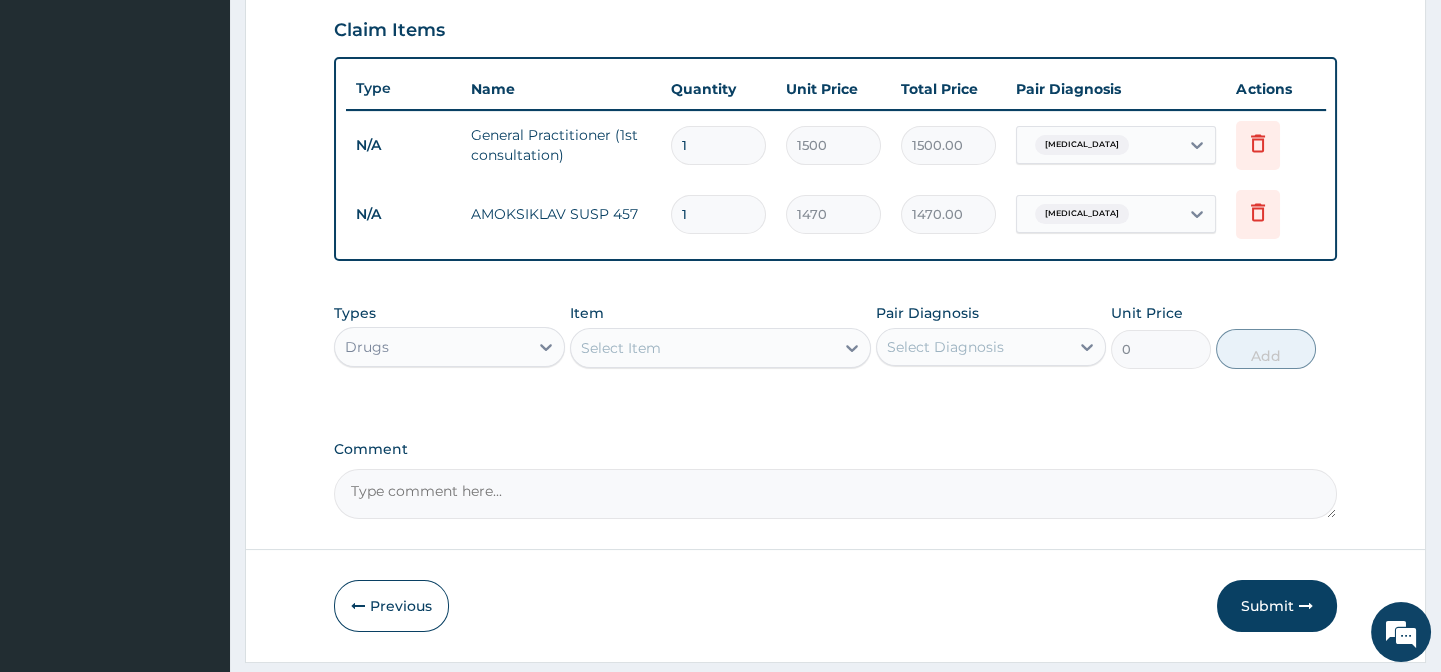 click on "Select Item" at bounding box center [702, 348] 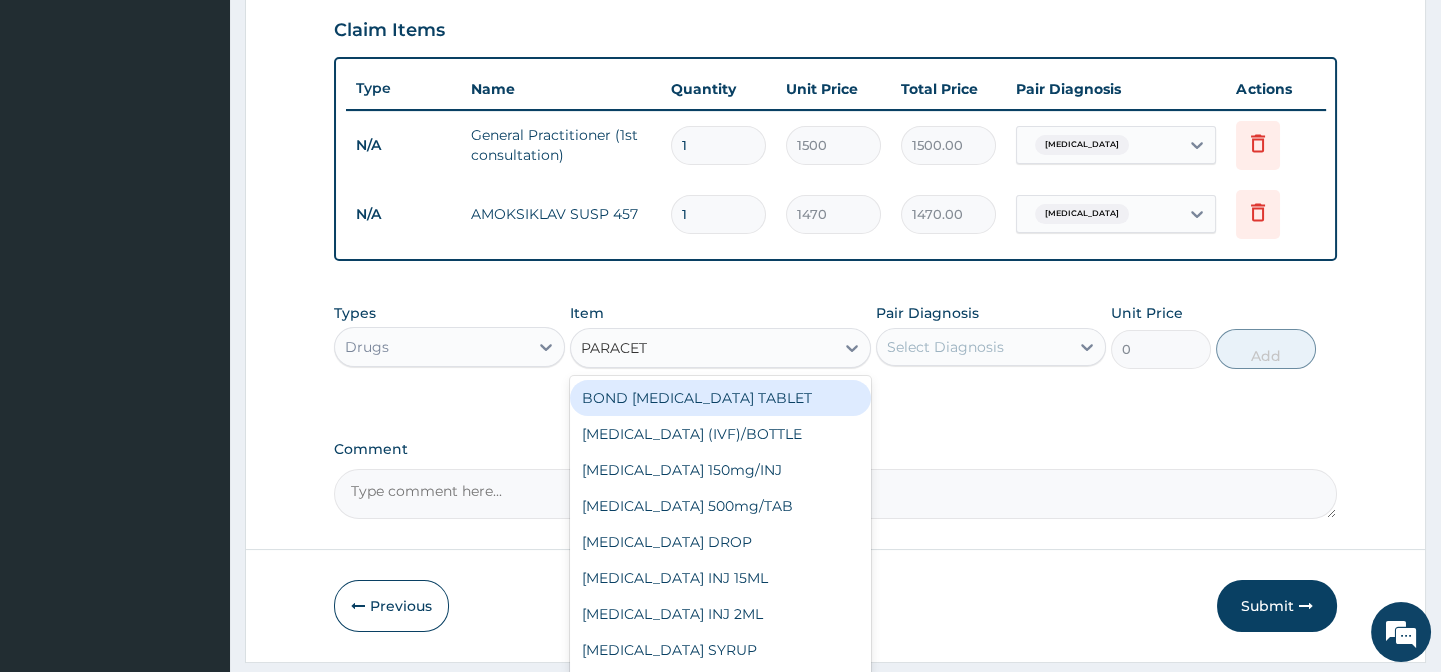 type on "PARACETA" 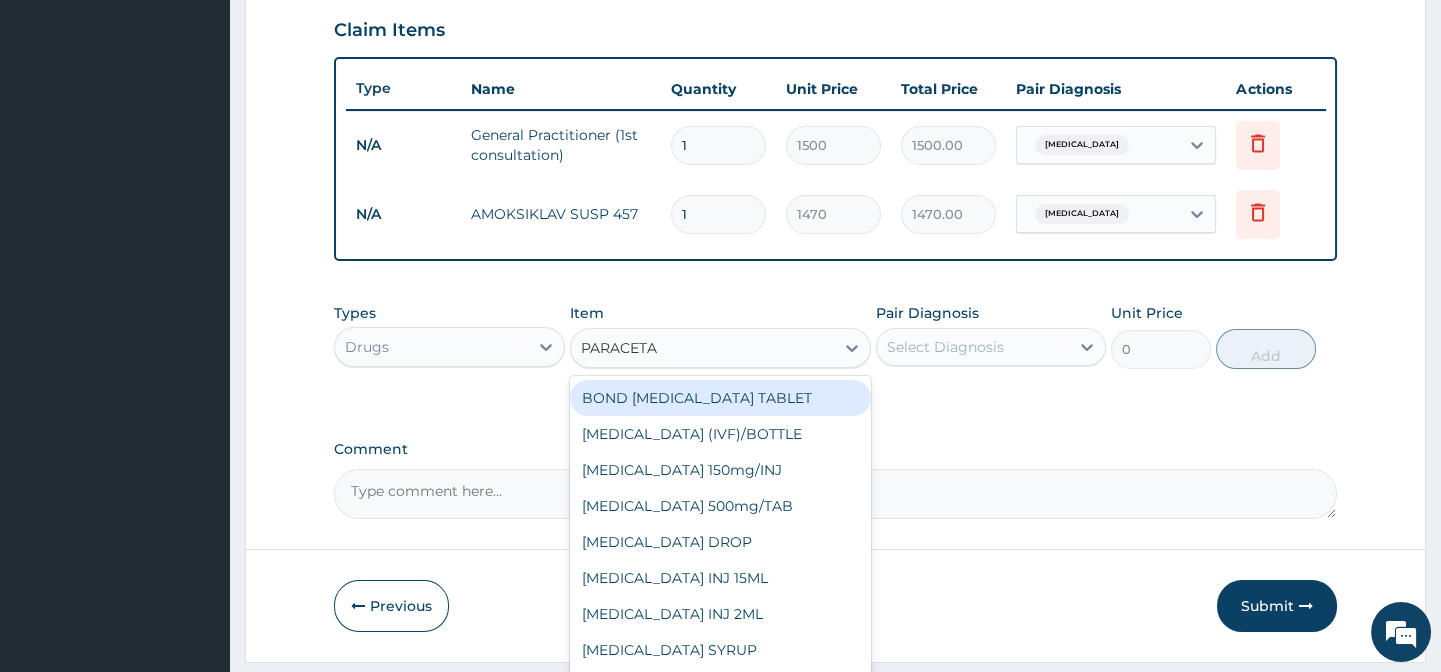 scroll, scrollTop: 31, scrollLeft: 0, axis: vertical 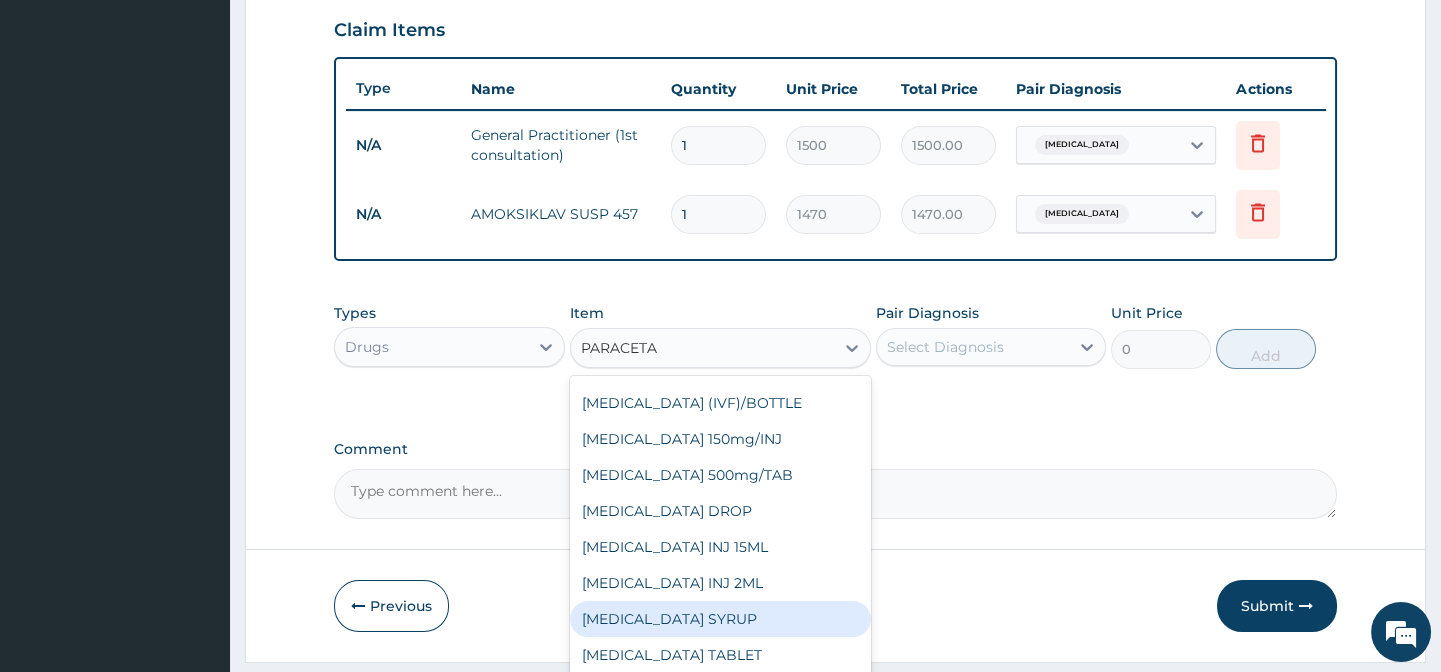 click on "PARACETAMOL SYRUP" at bounding box center (720, 619) 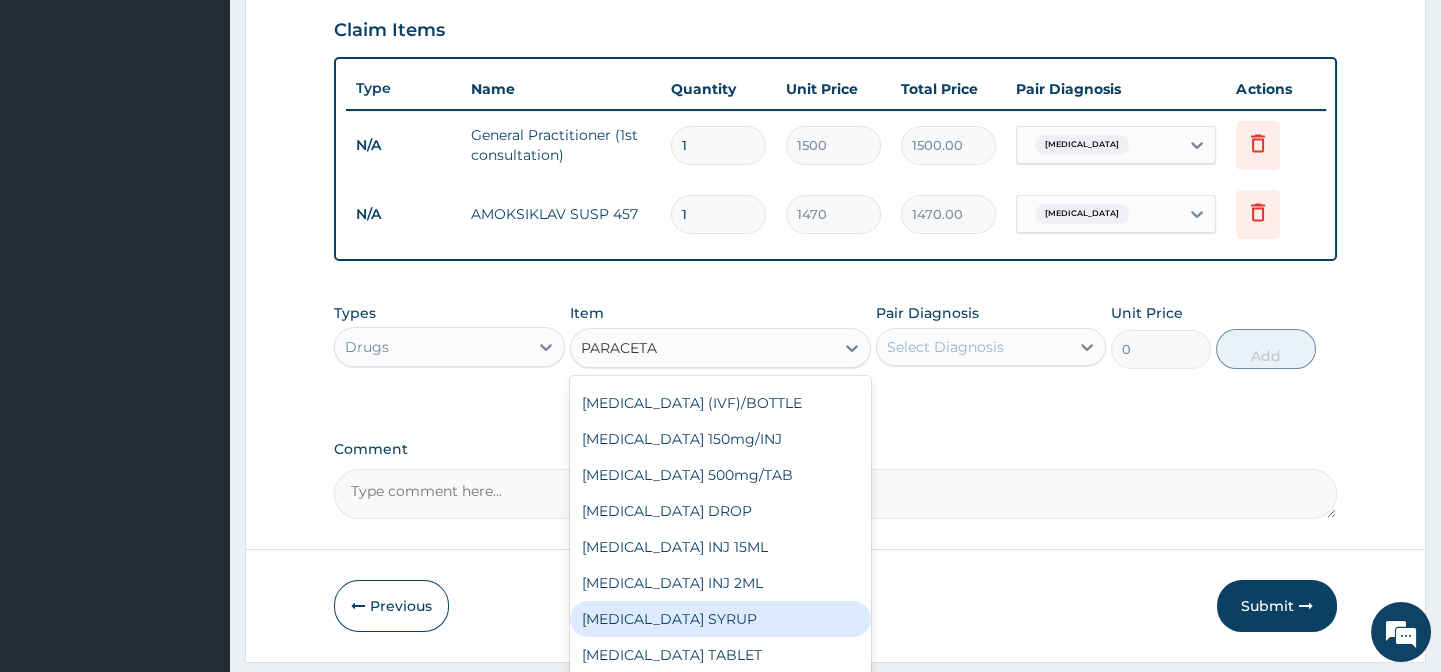 click on "Previous   Submit" at bounding box center (835, 606) 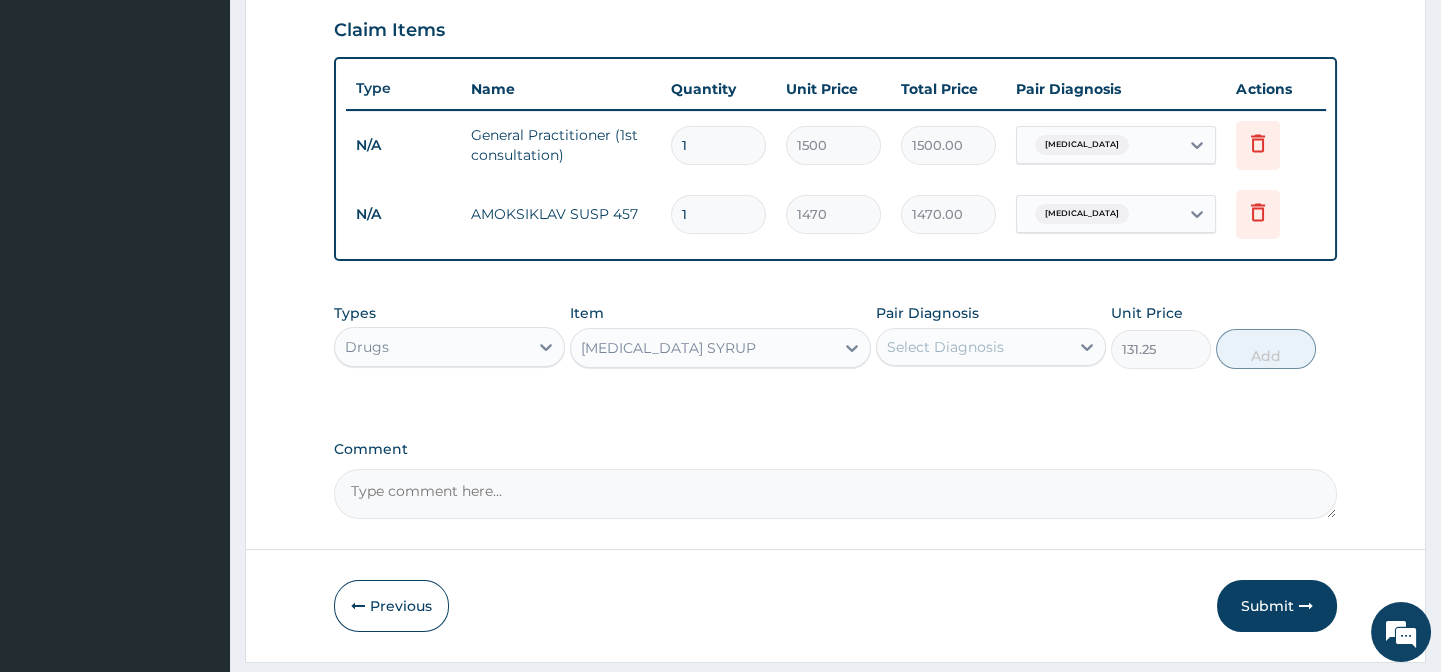 click on "Select Diagnosis" at bounding box center [945, 347] 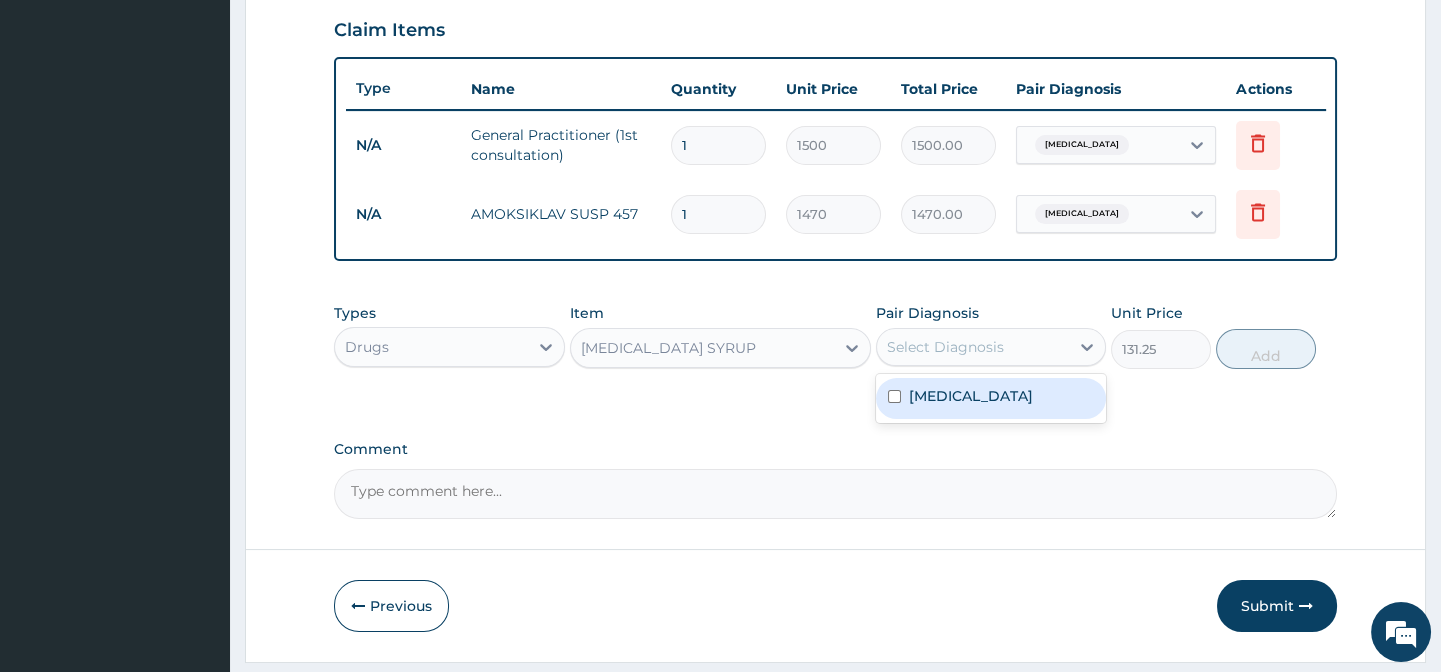 click at bounding box center [894, 396] 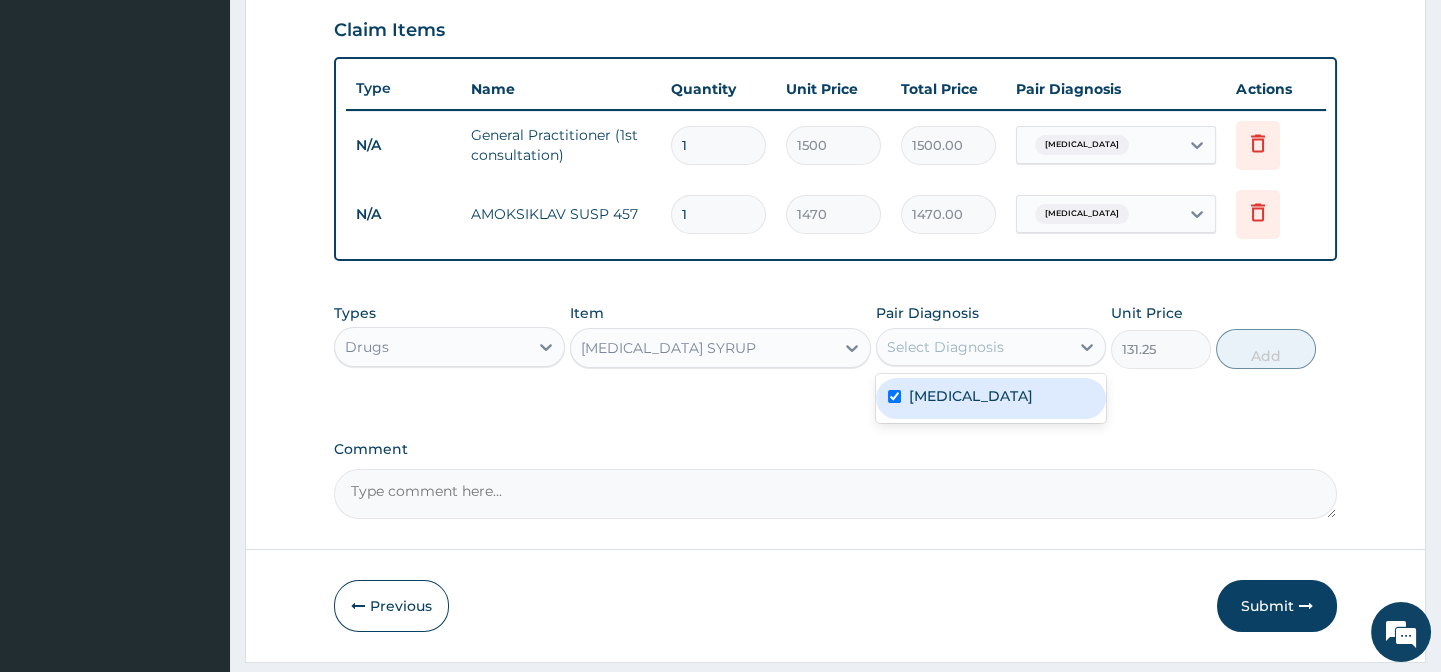 click at bounding box center (894, 396) 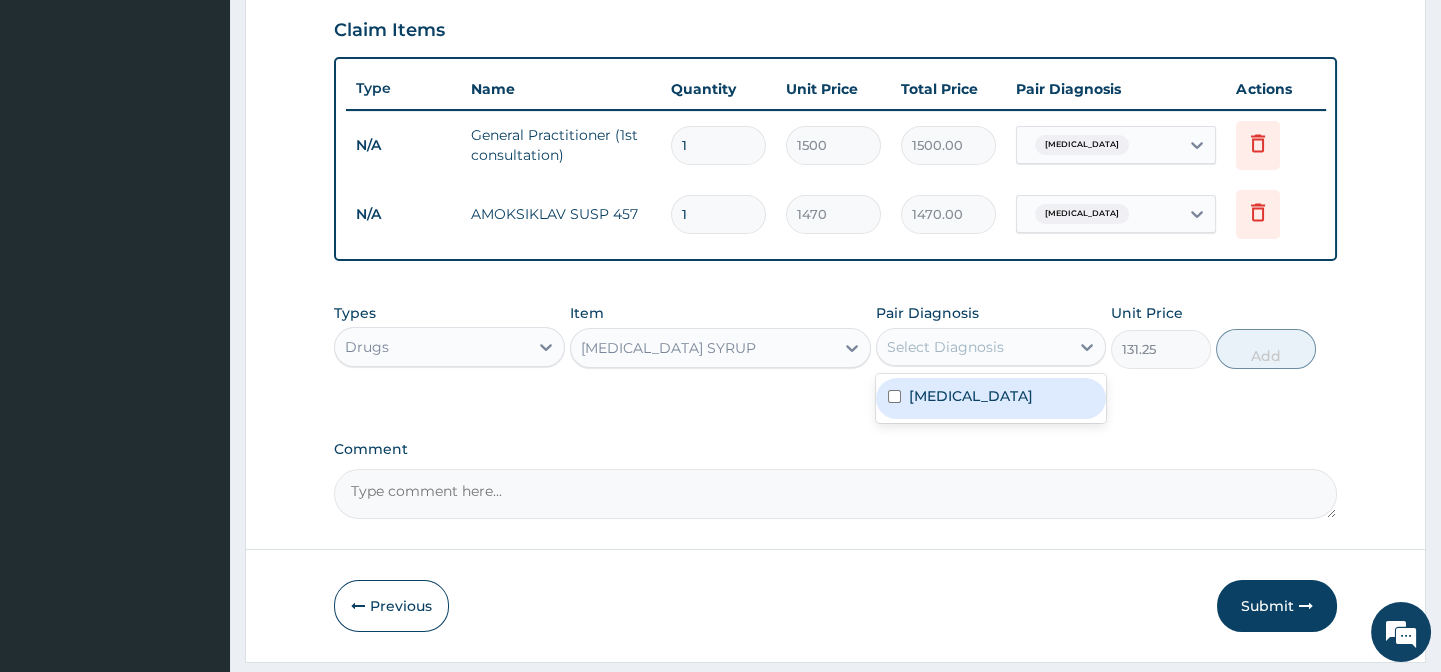 click at bounding box center [894, 396] 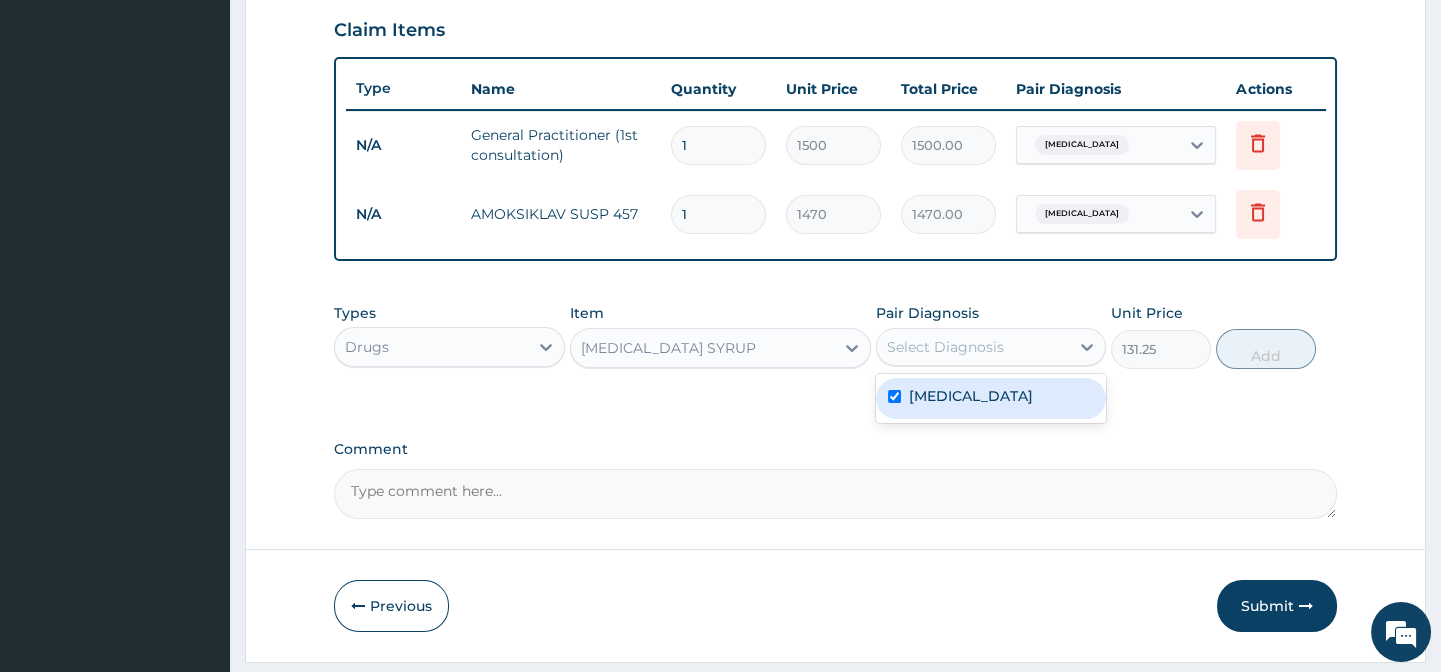 checkbox on "true" 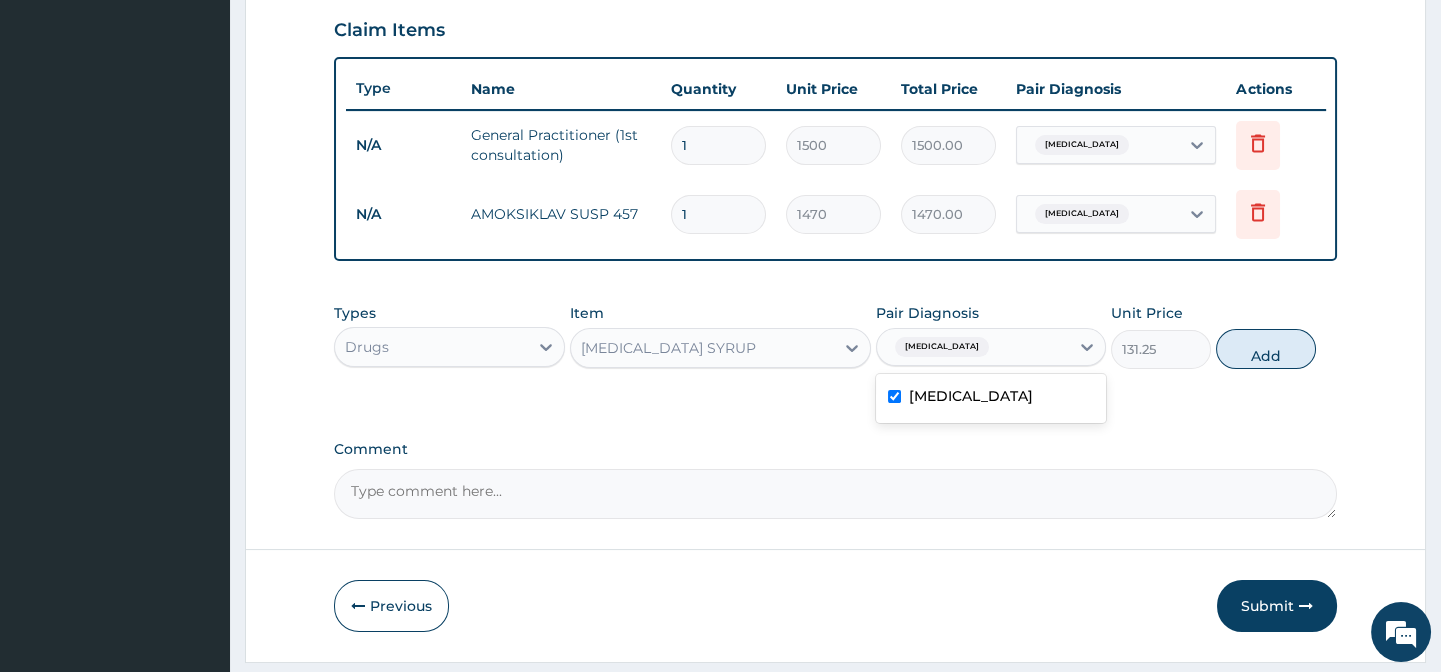 click on "Add" at bounding box center [1266, 349] 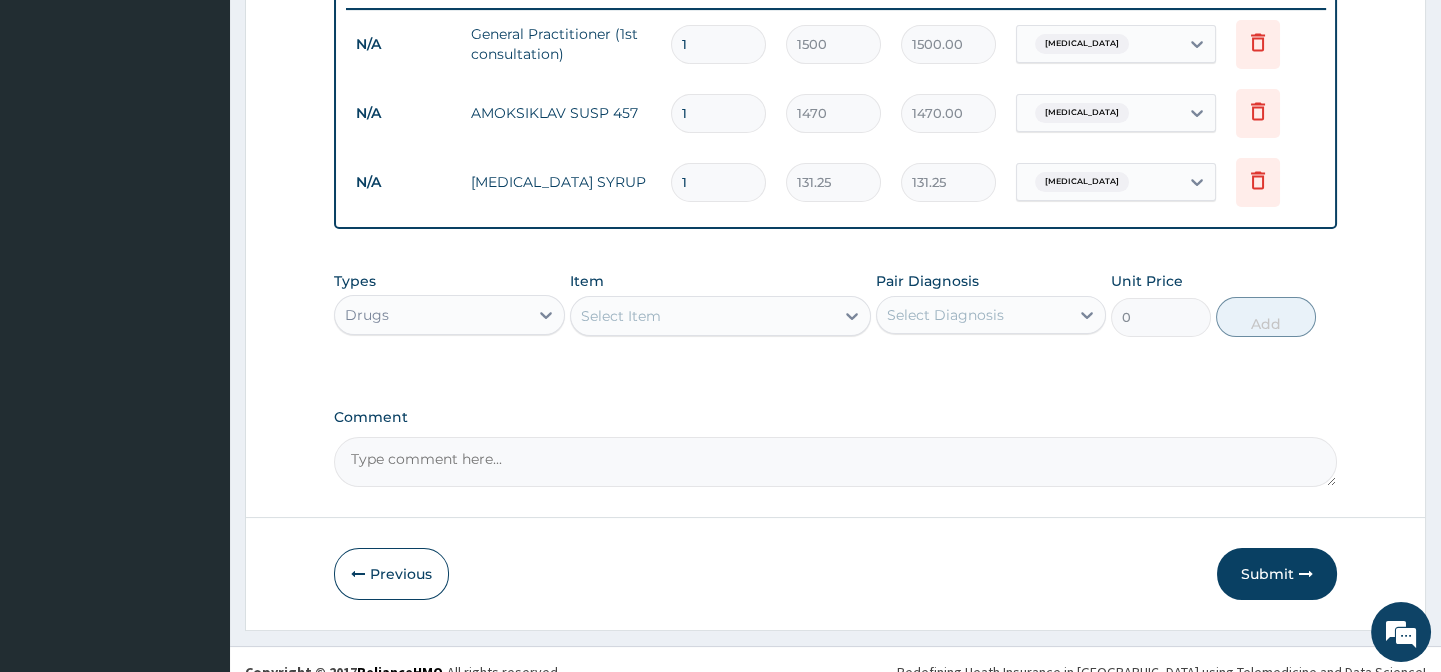 scroll, scrollTop: 826, scrollLeft: 0, axis: vertical 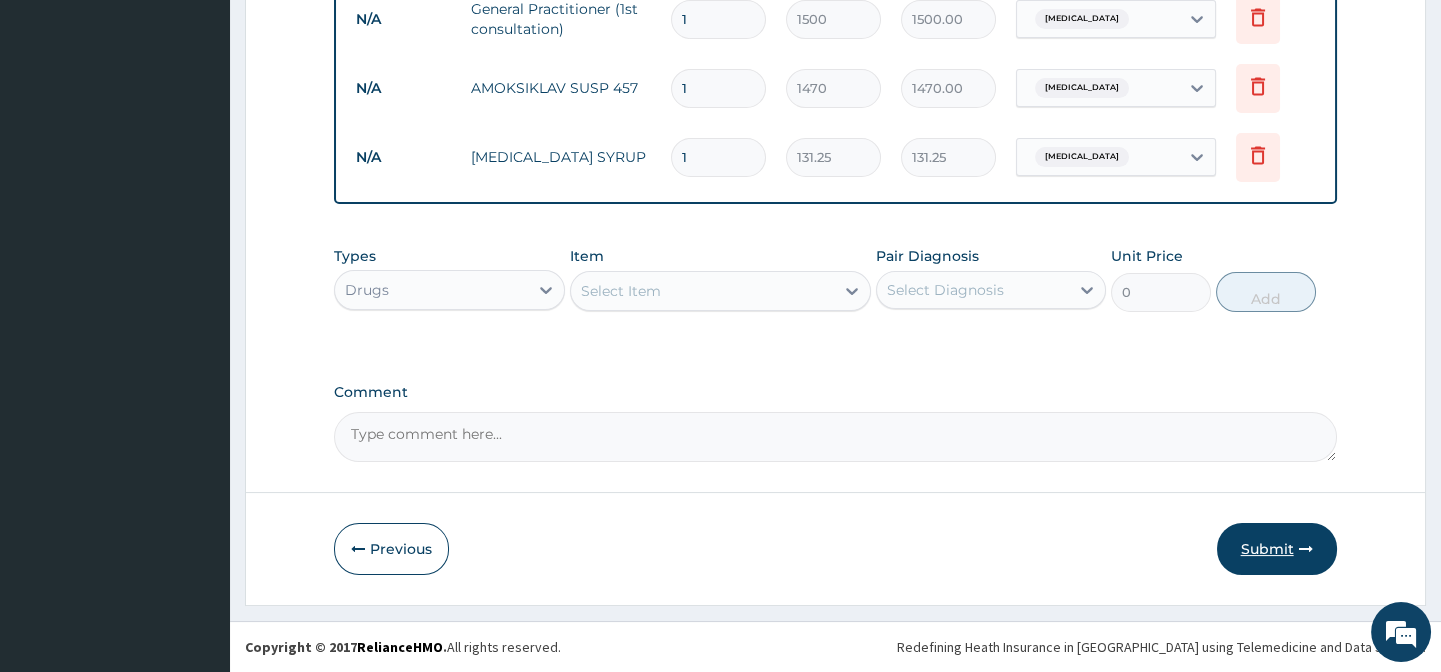 click on "Submit" at bounding box center (1277, 549) 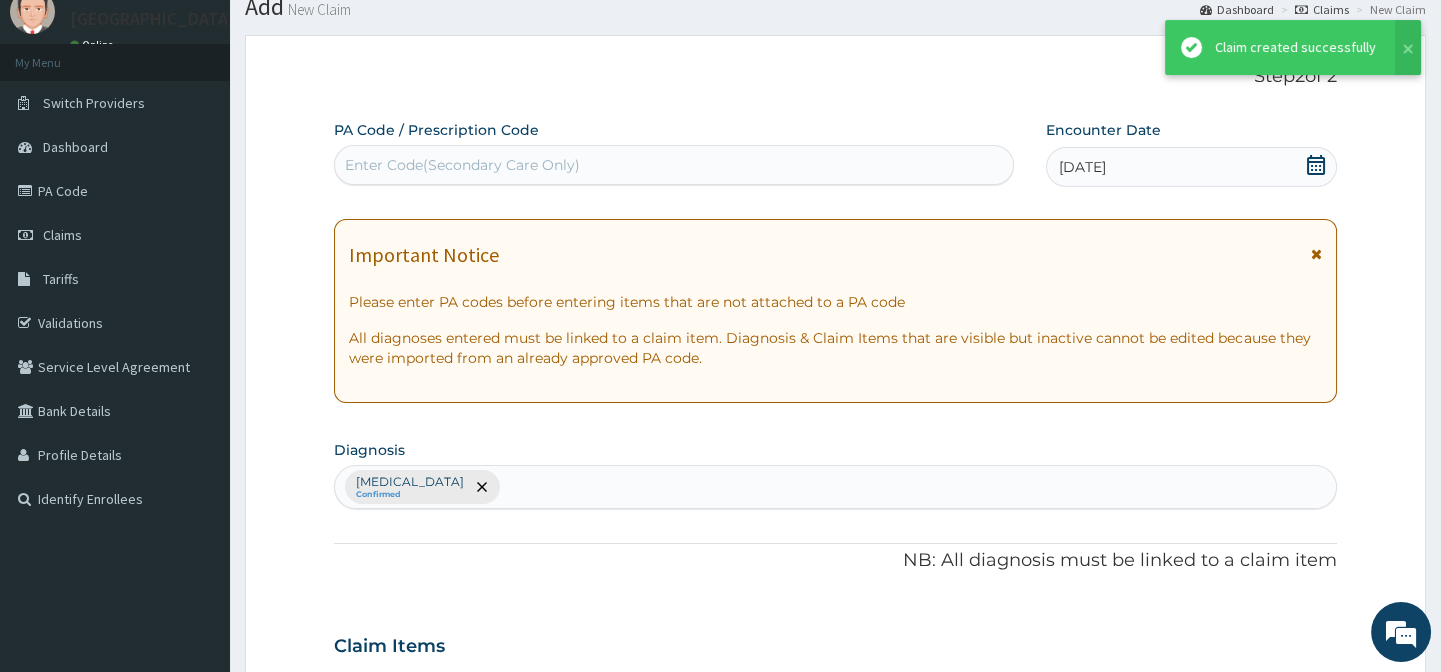 scroll, scrollTop: 826, scrollLeft: 0, axis: vertical 